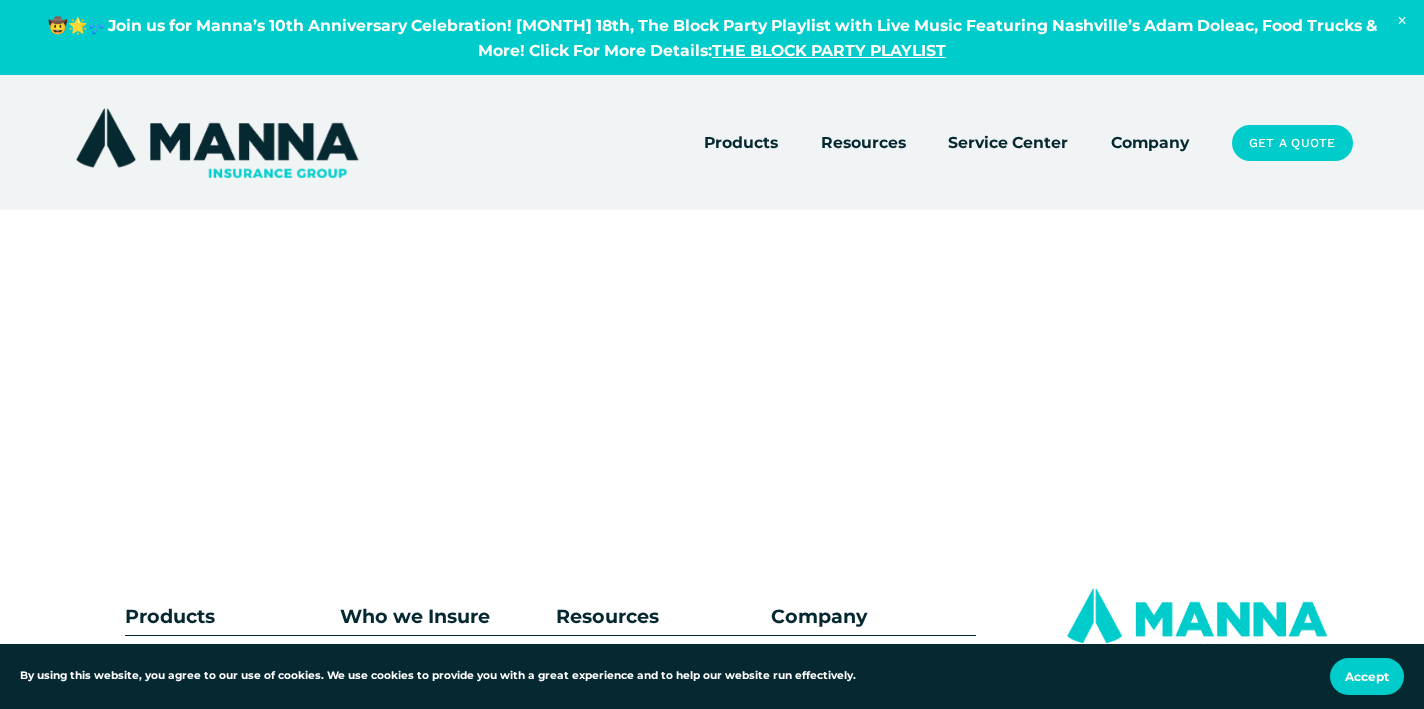 scroll, scrollTop: 211, scrollLeft: 0, axis: vertical 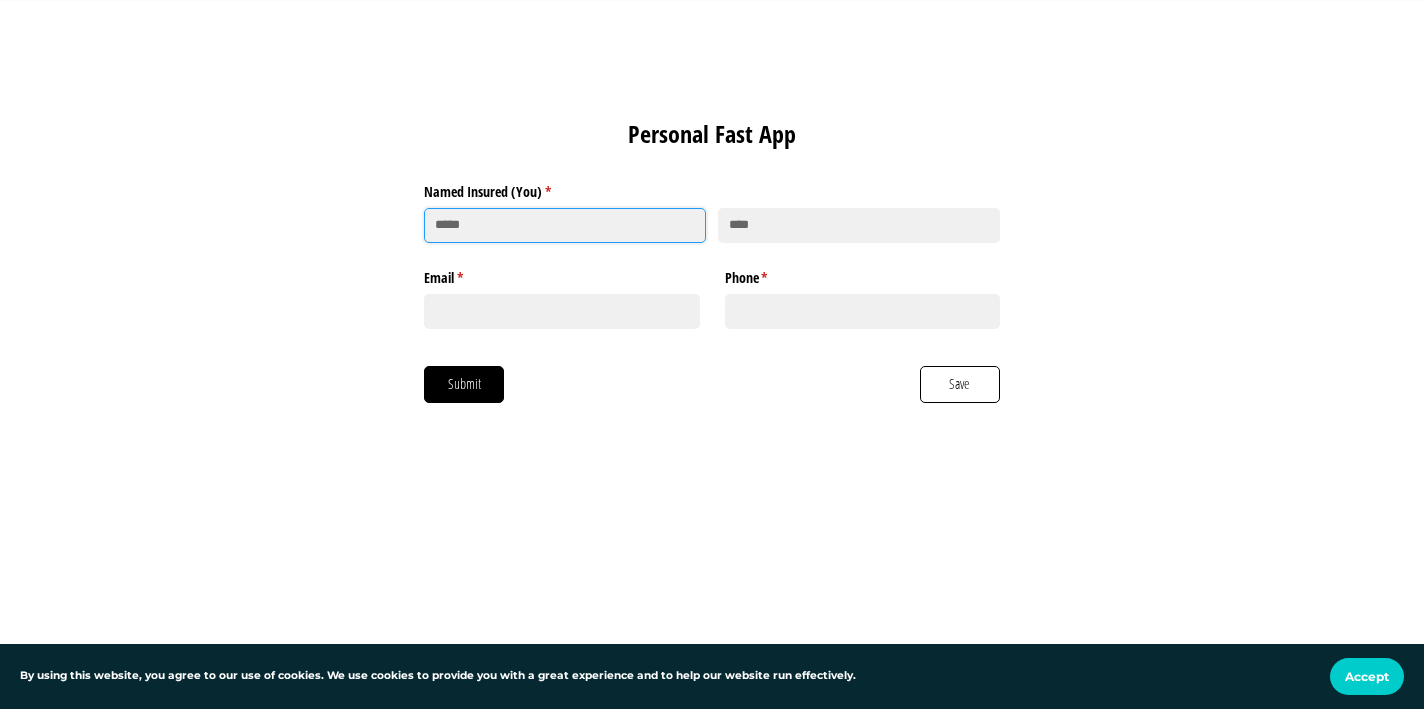 type on "*" 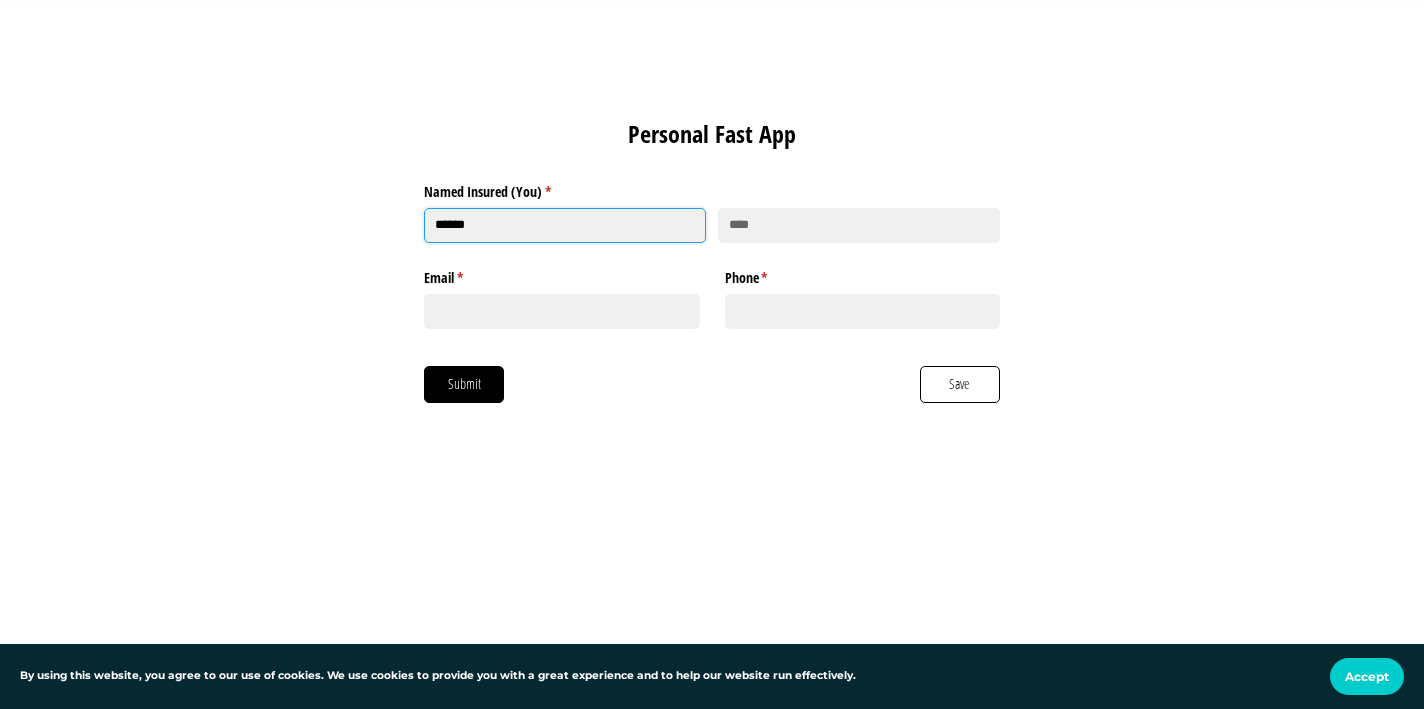 type on "******" 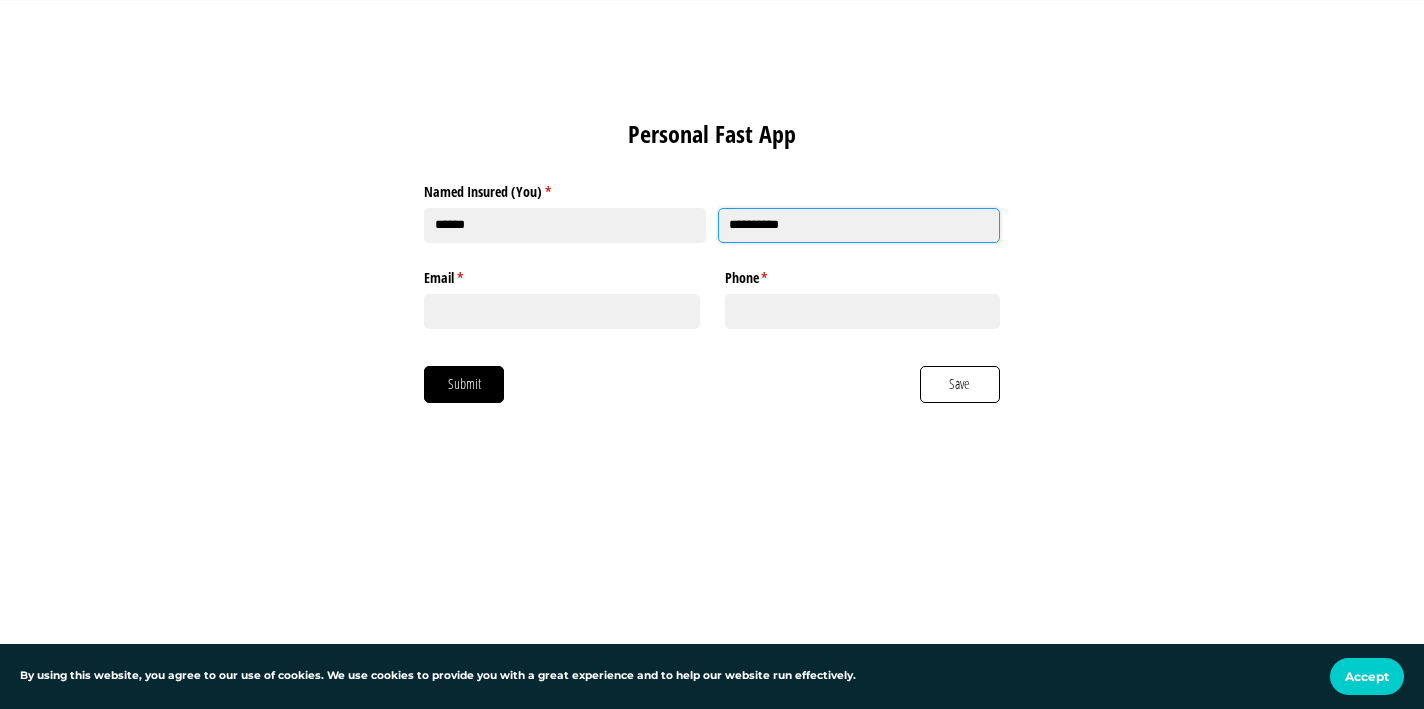 type on "**********" 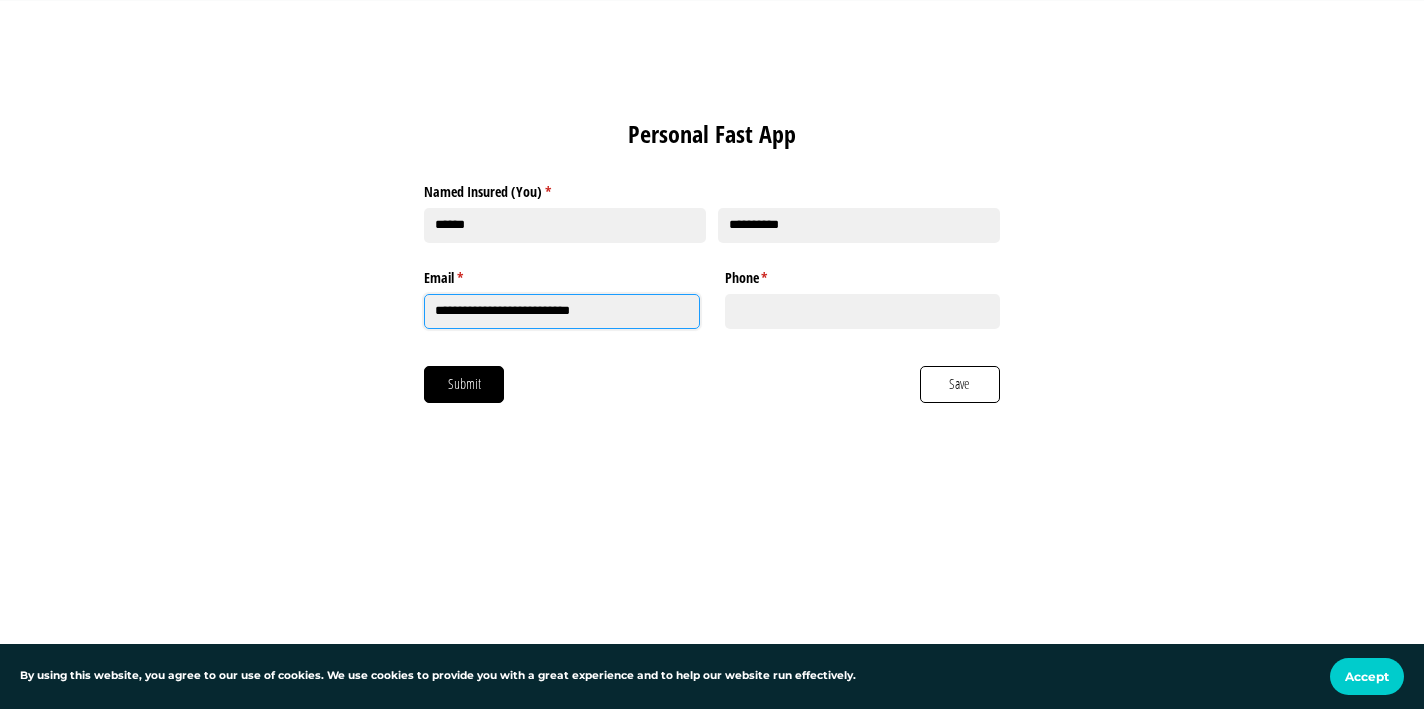 type on "**********" 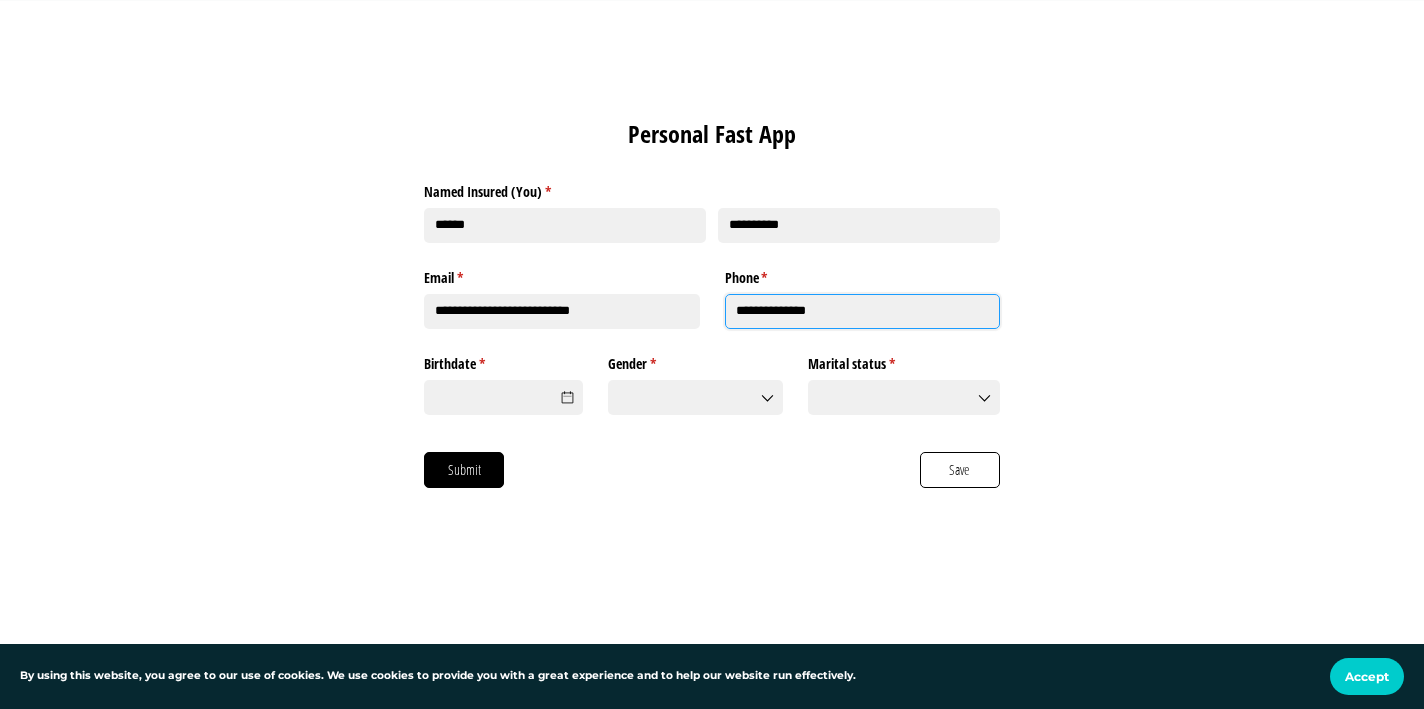 type on "**********" 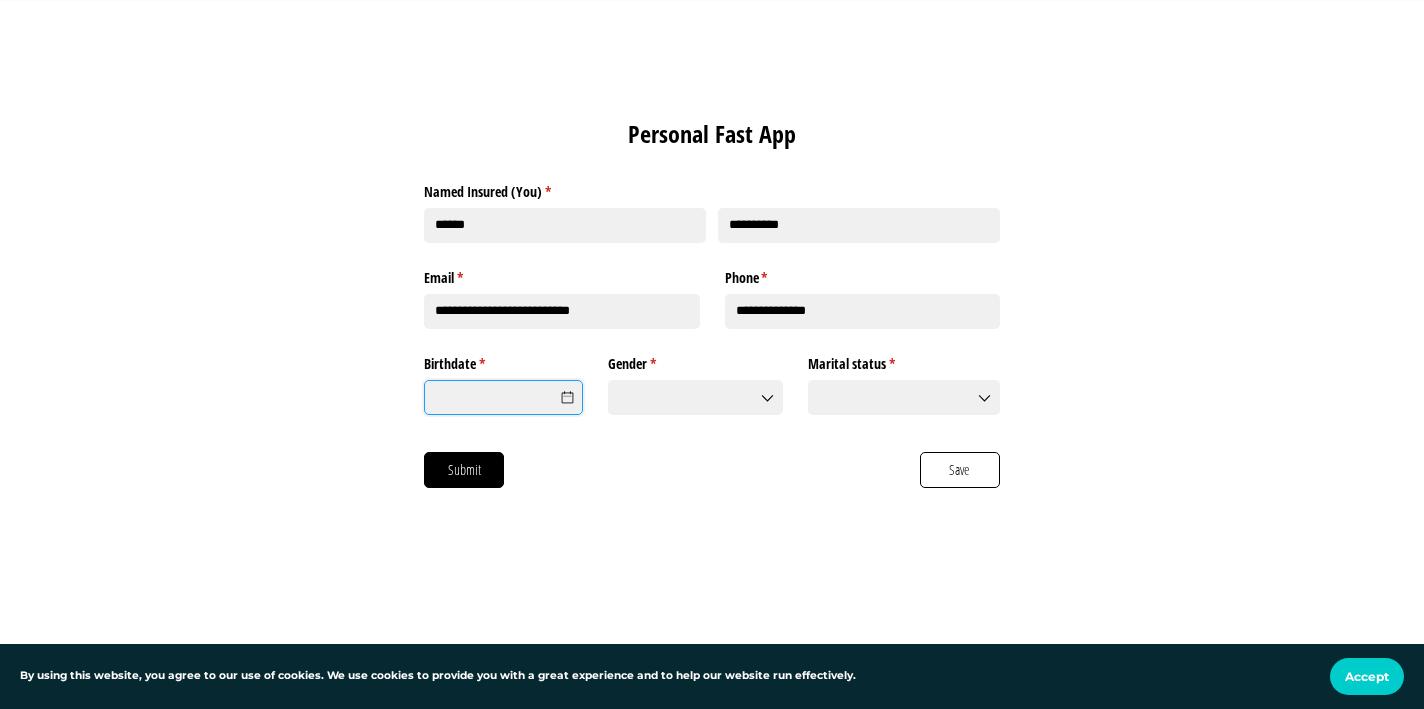 click on "Birthdate *   (required)" 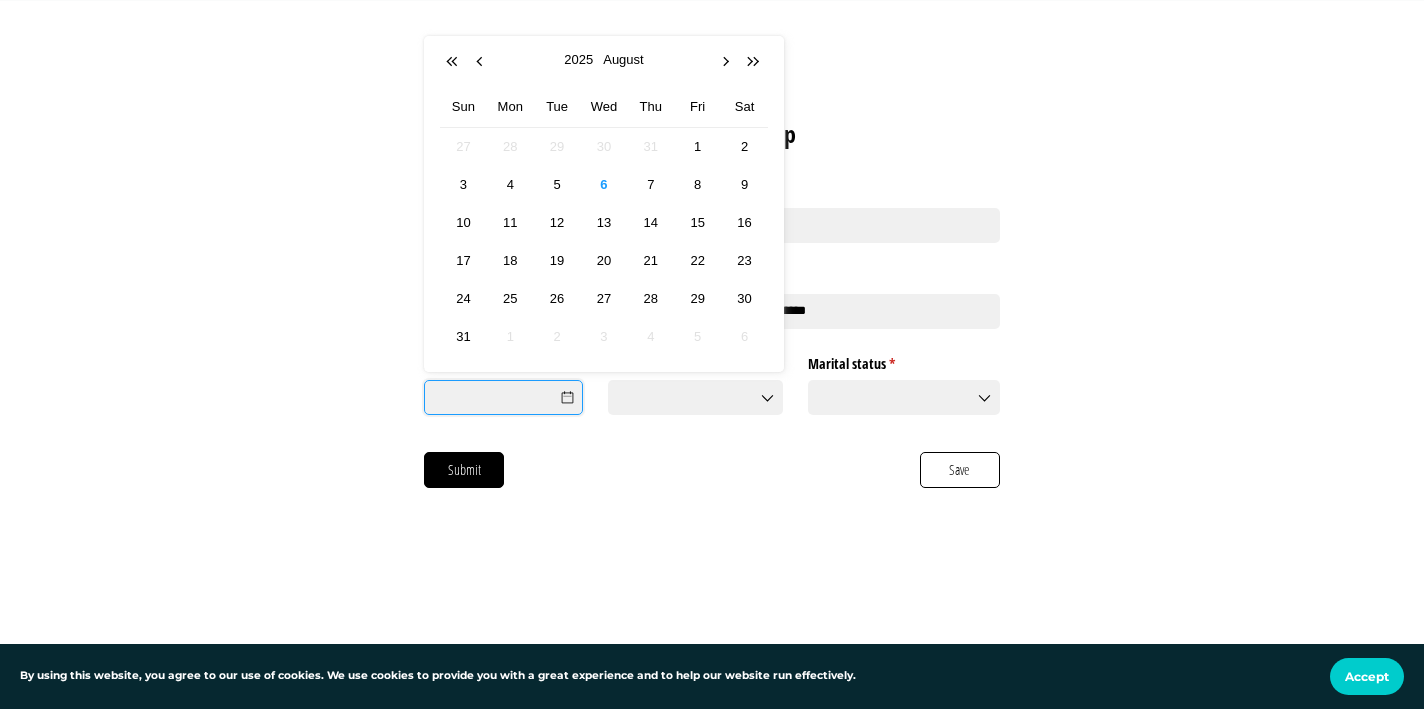 click on "Birthdate *   (required)" 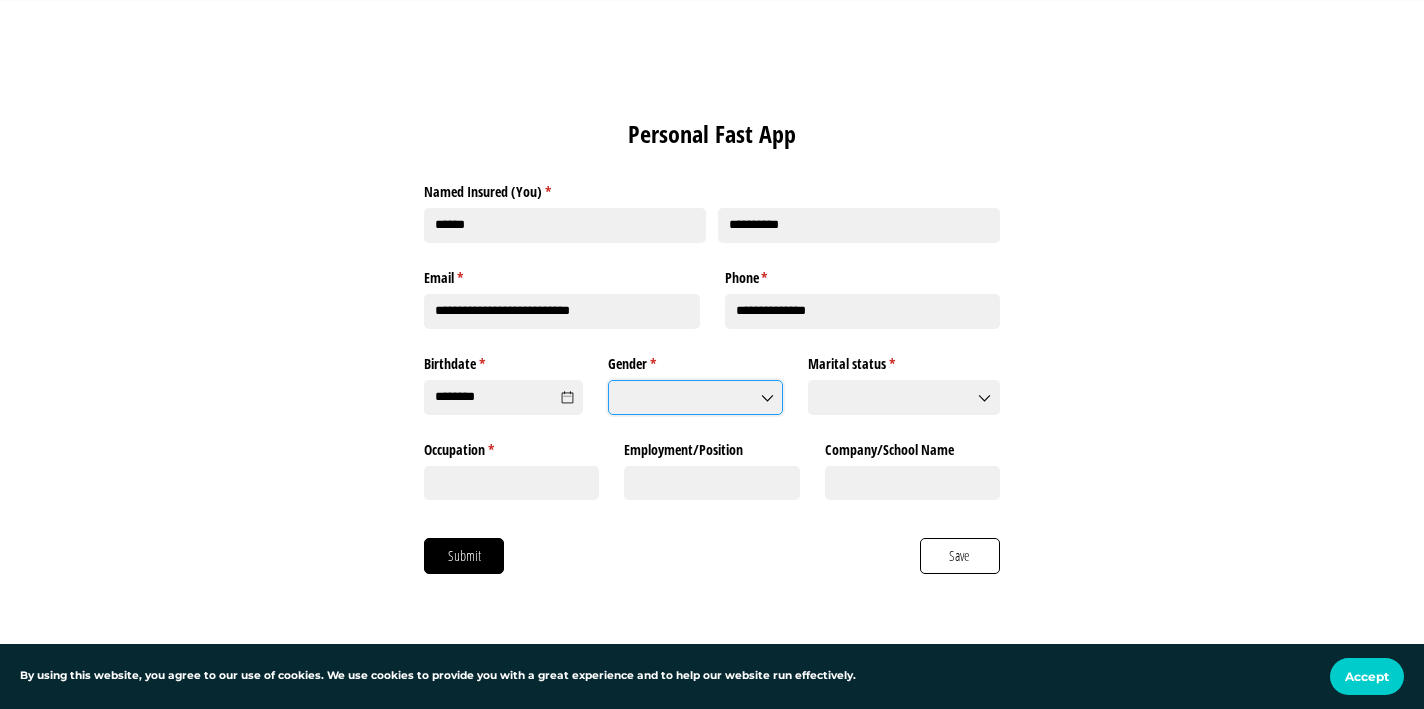click on "Gender *   (required)" 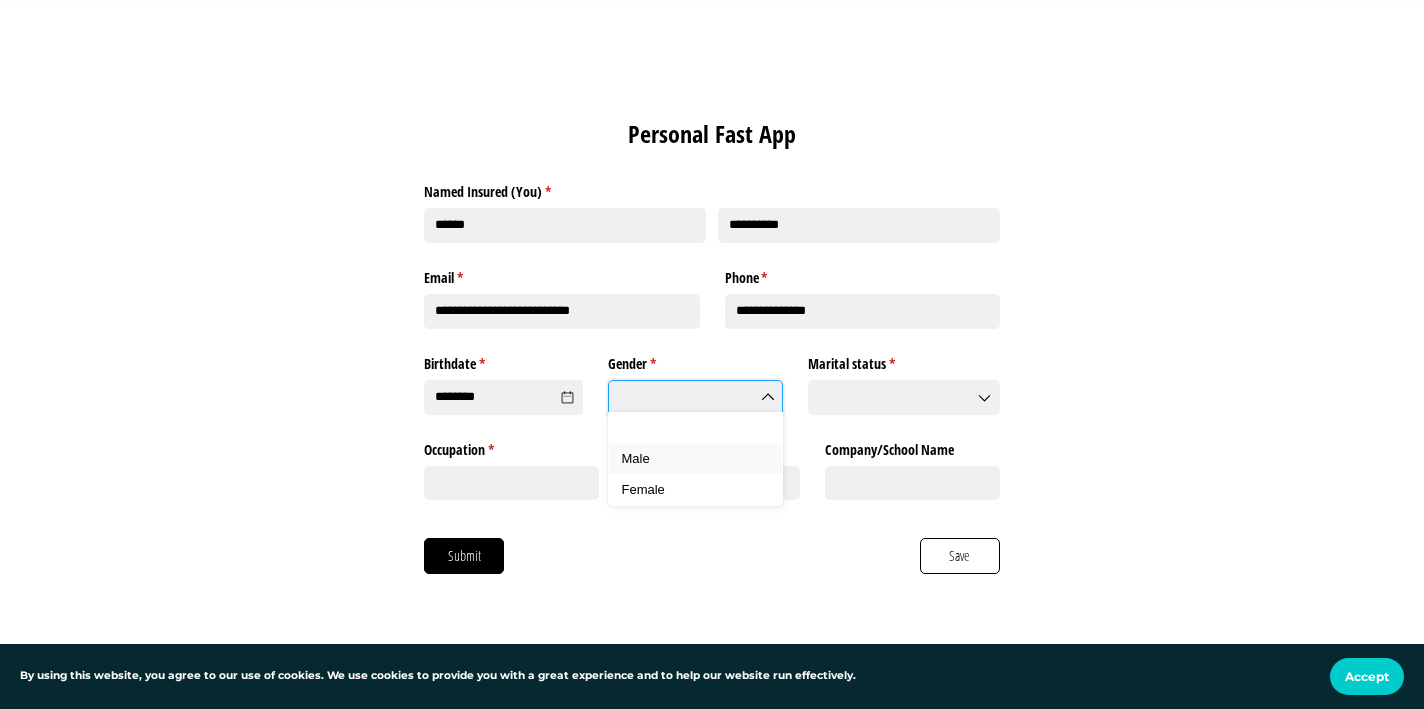 click on "Male" at bounding box center [695, 459] 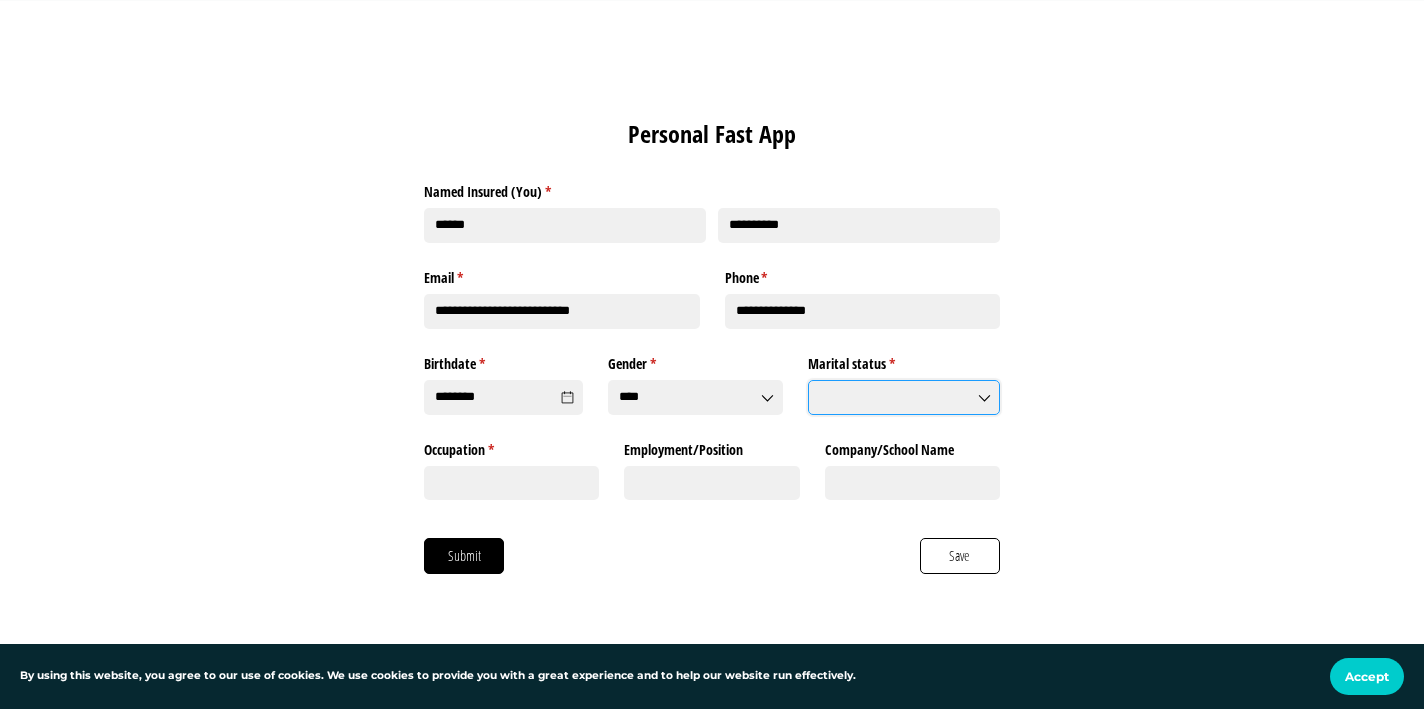click on "Marital status *   (required)" 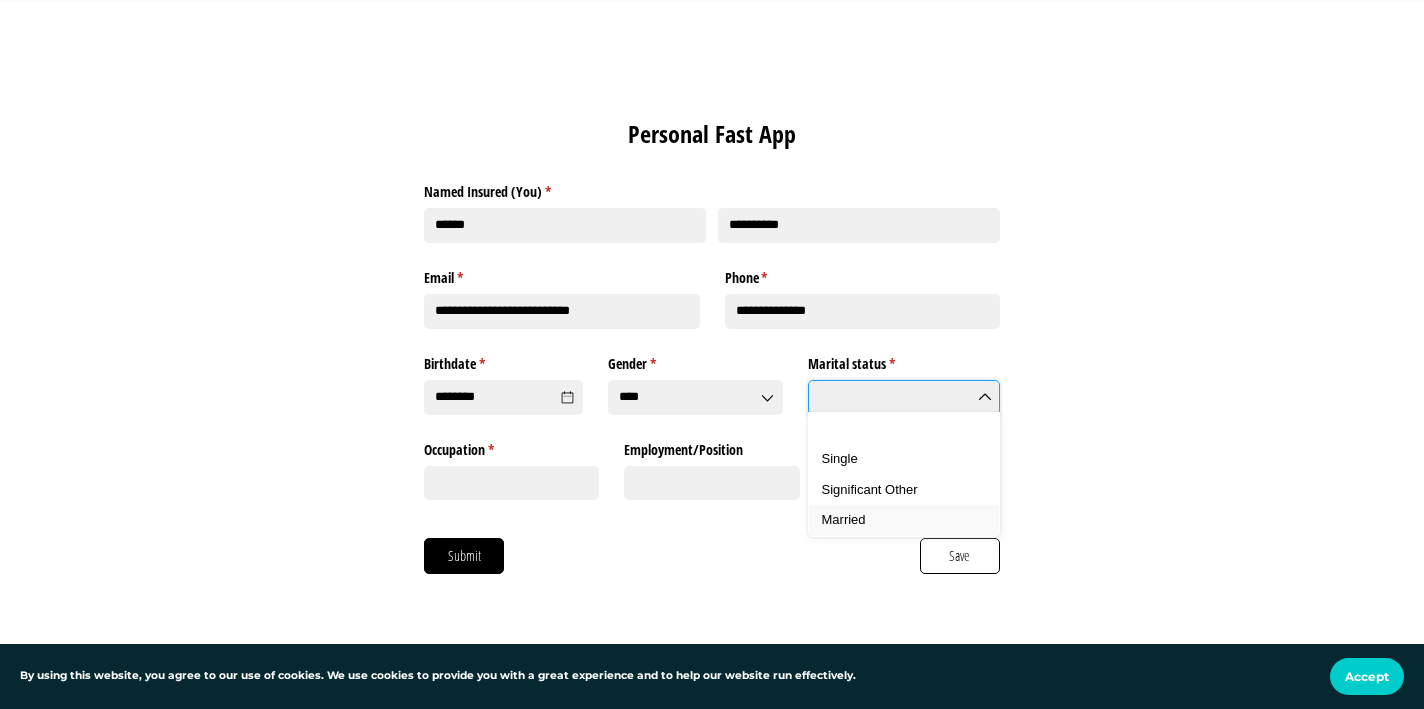 click on "Married" at bounding box center [844, 519] 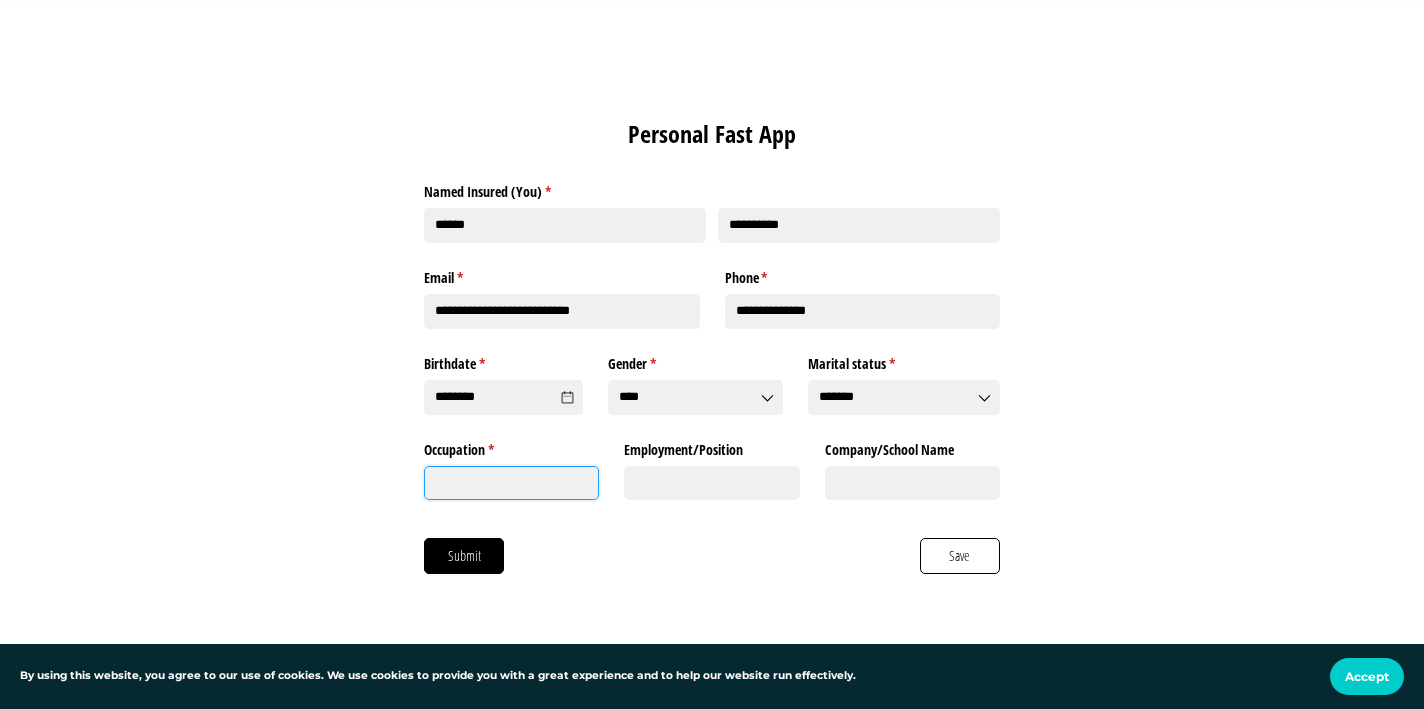 click on "Occupation *   (required)" 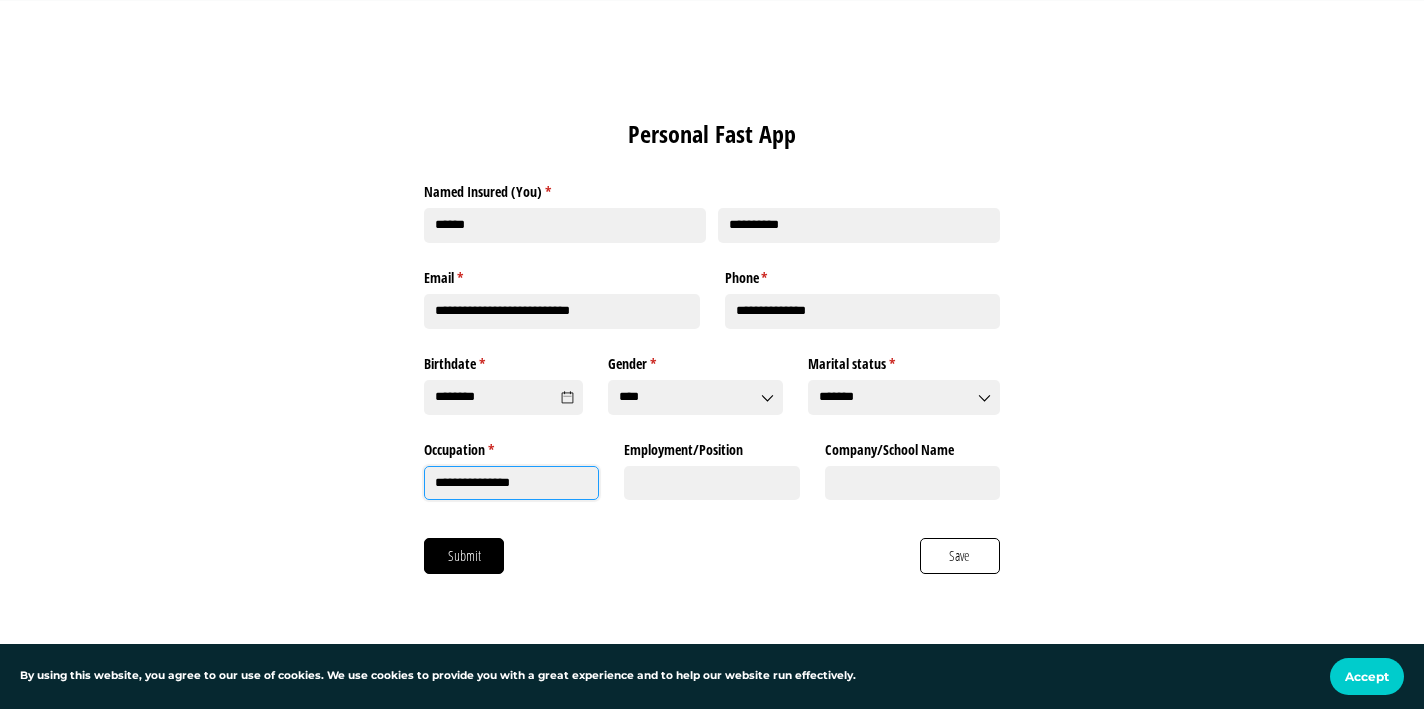 type on "**********" 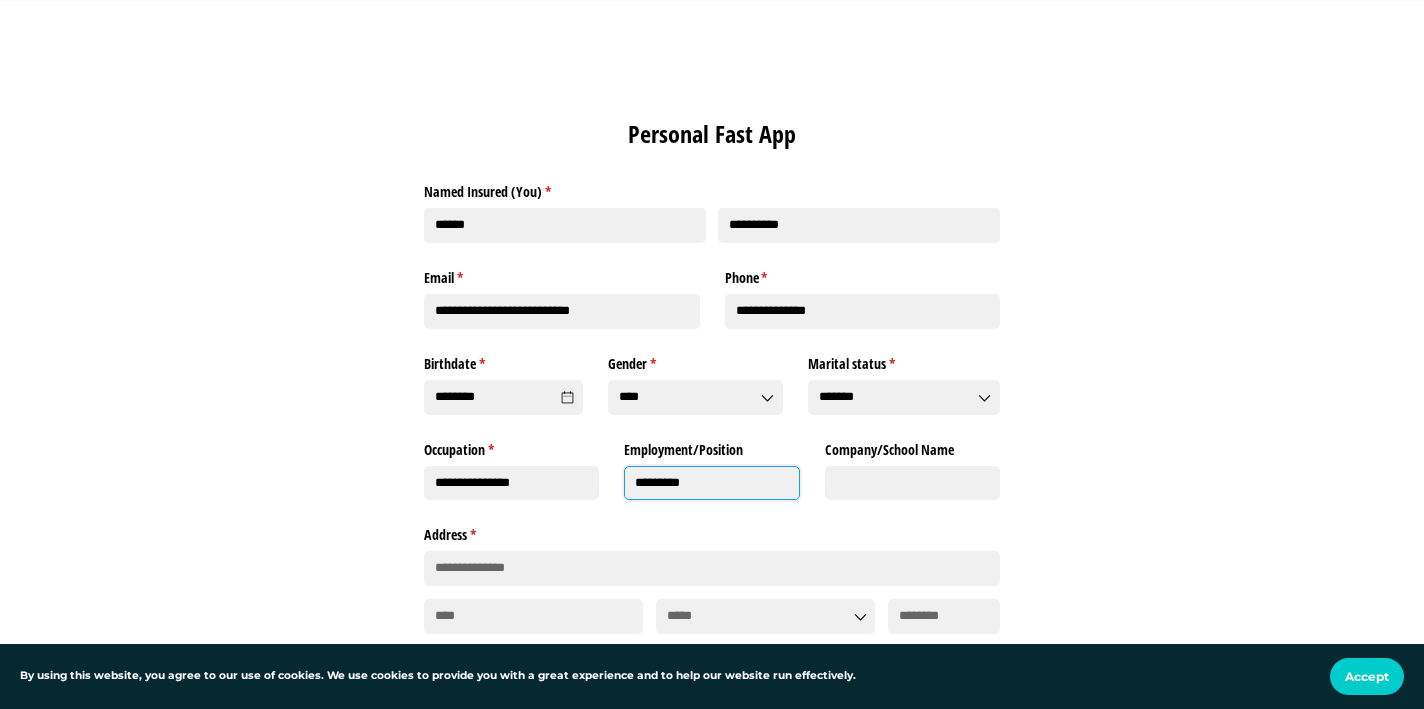 type on "*********" 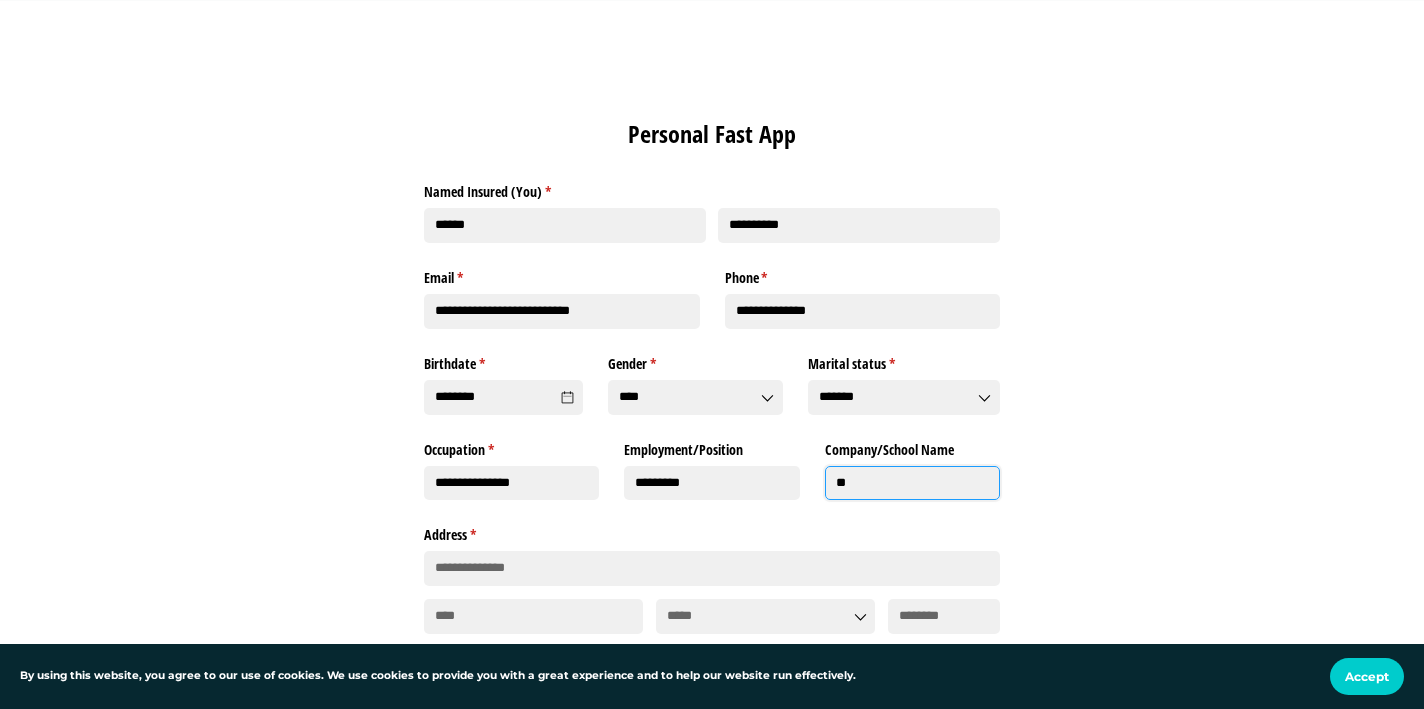 type on "*" 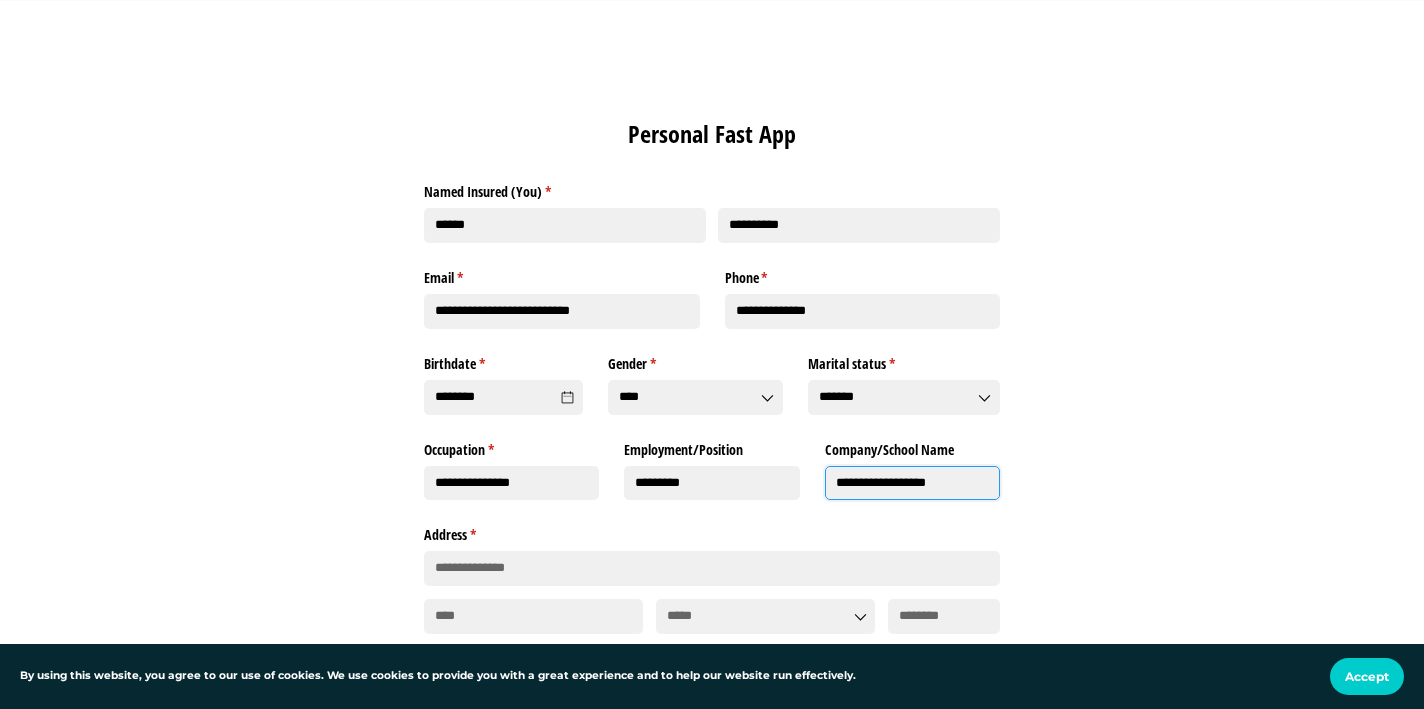 type on "**********" 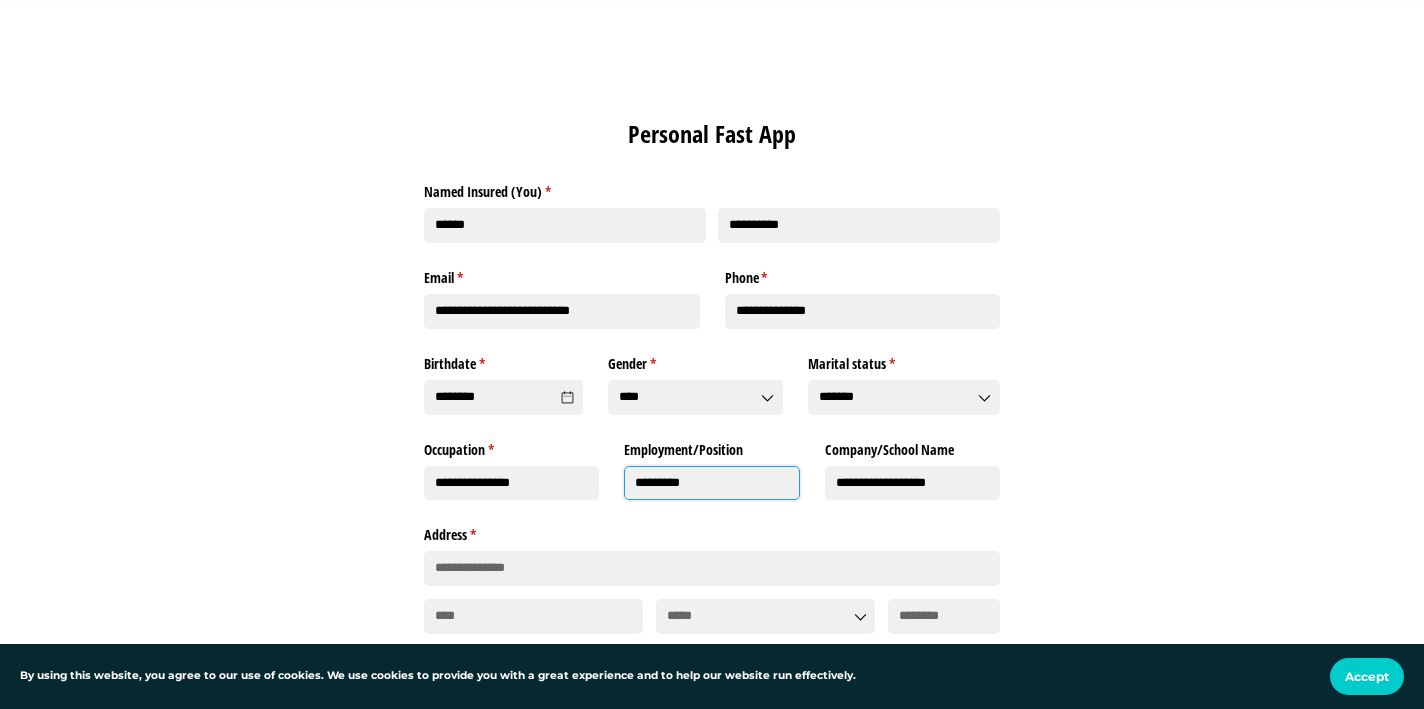 click on "*********" 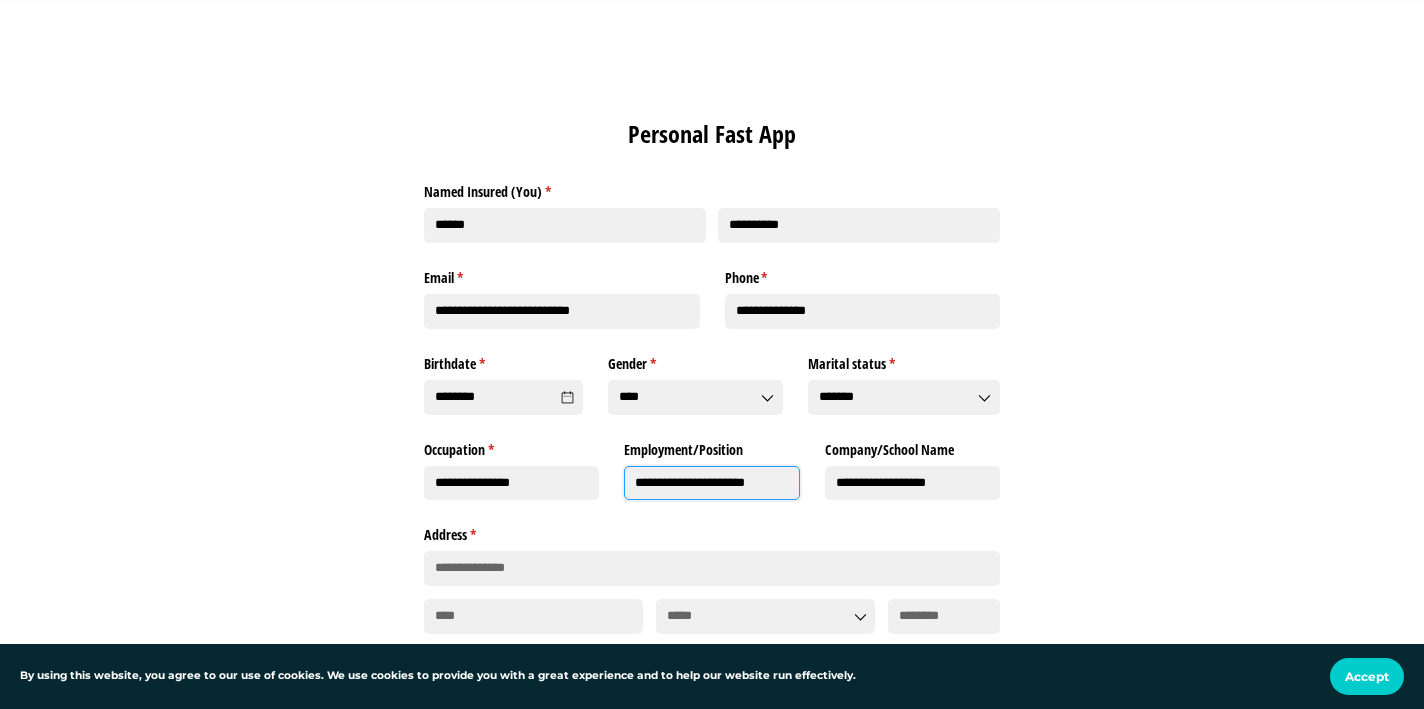 type on "**********" 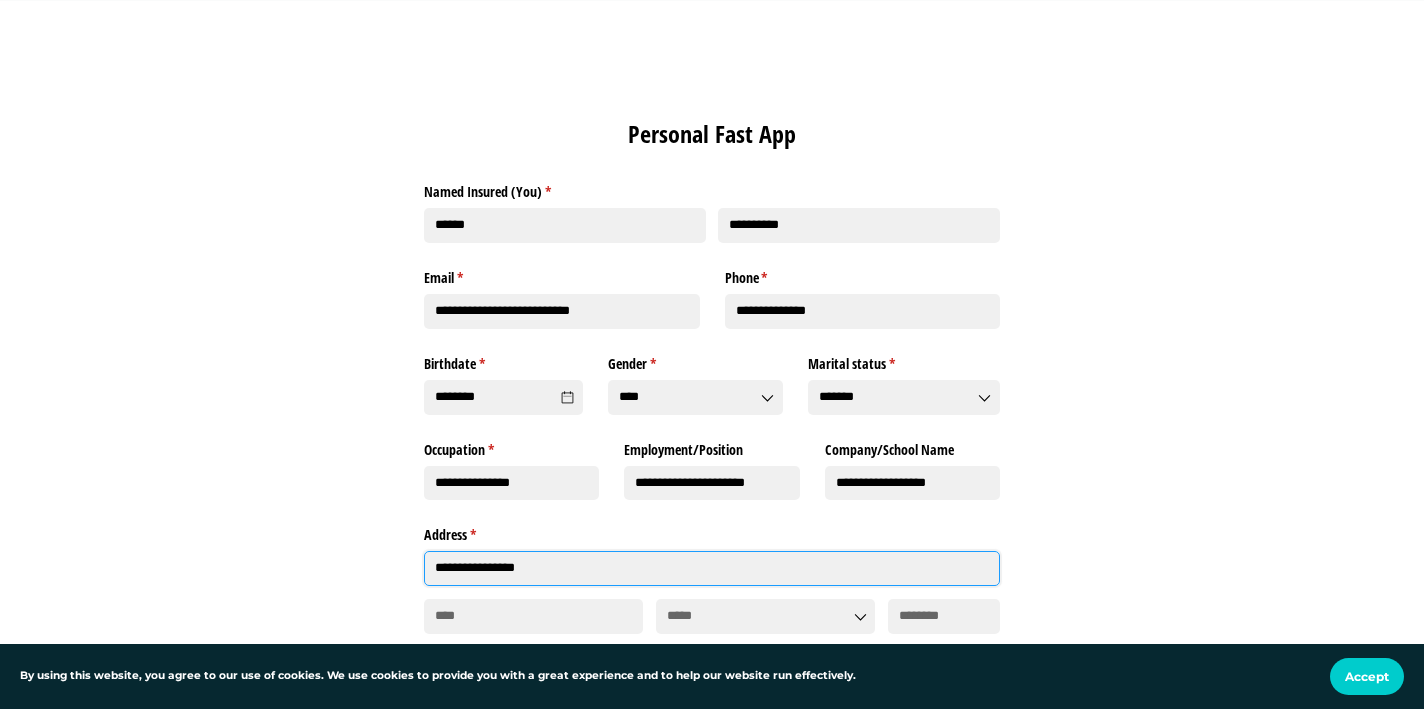 type on "**********" 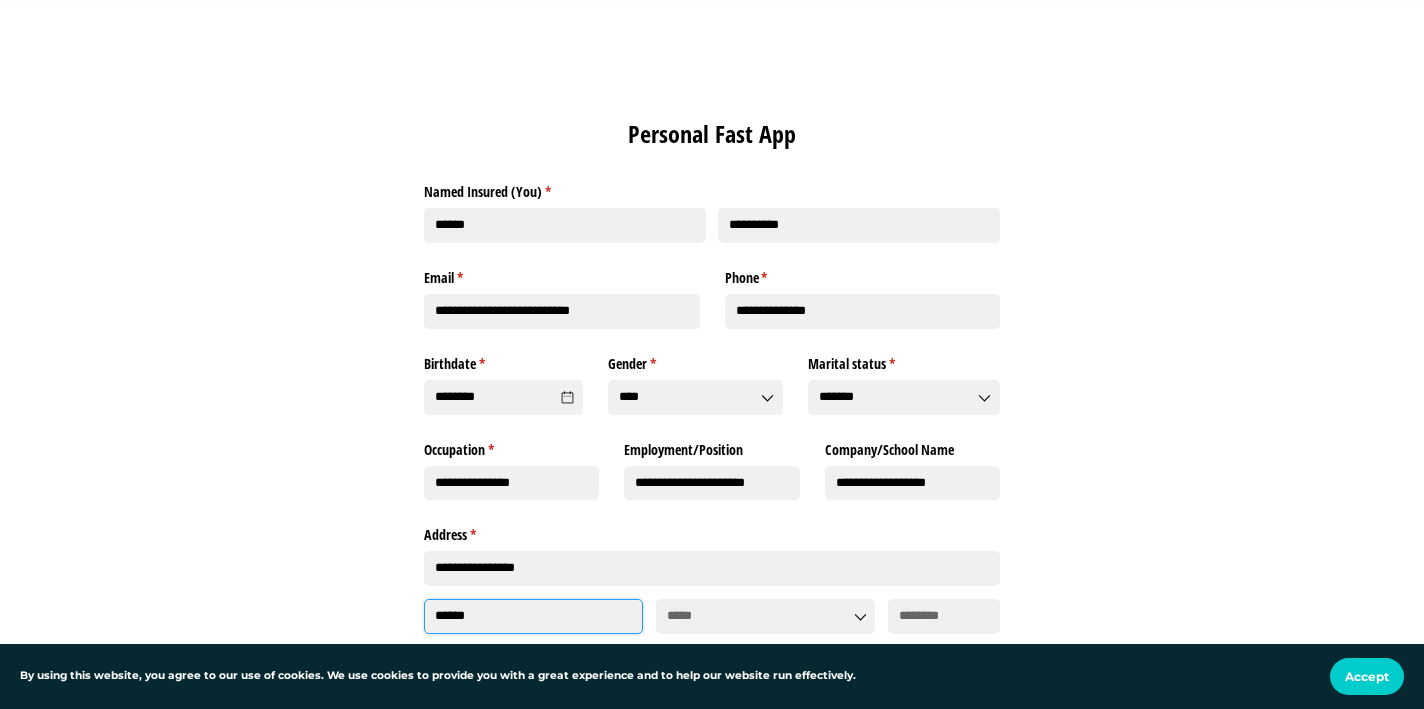 type on "******" 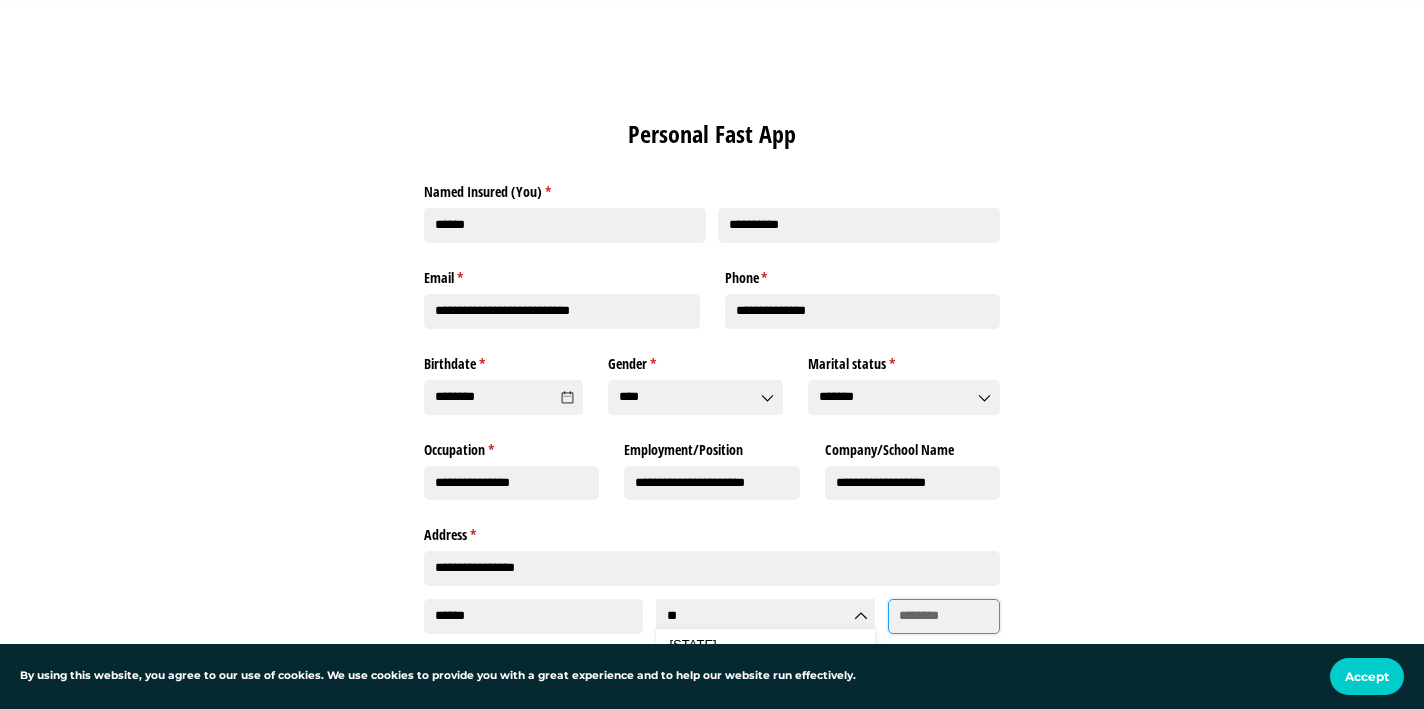 type on "**********" 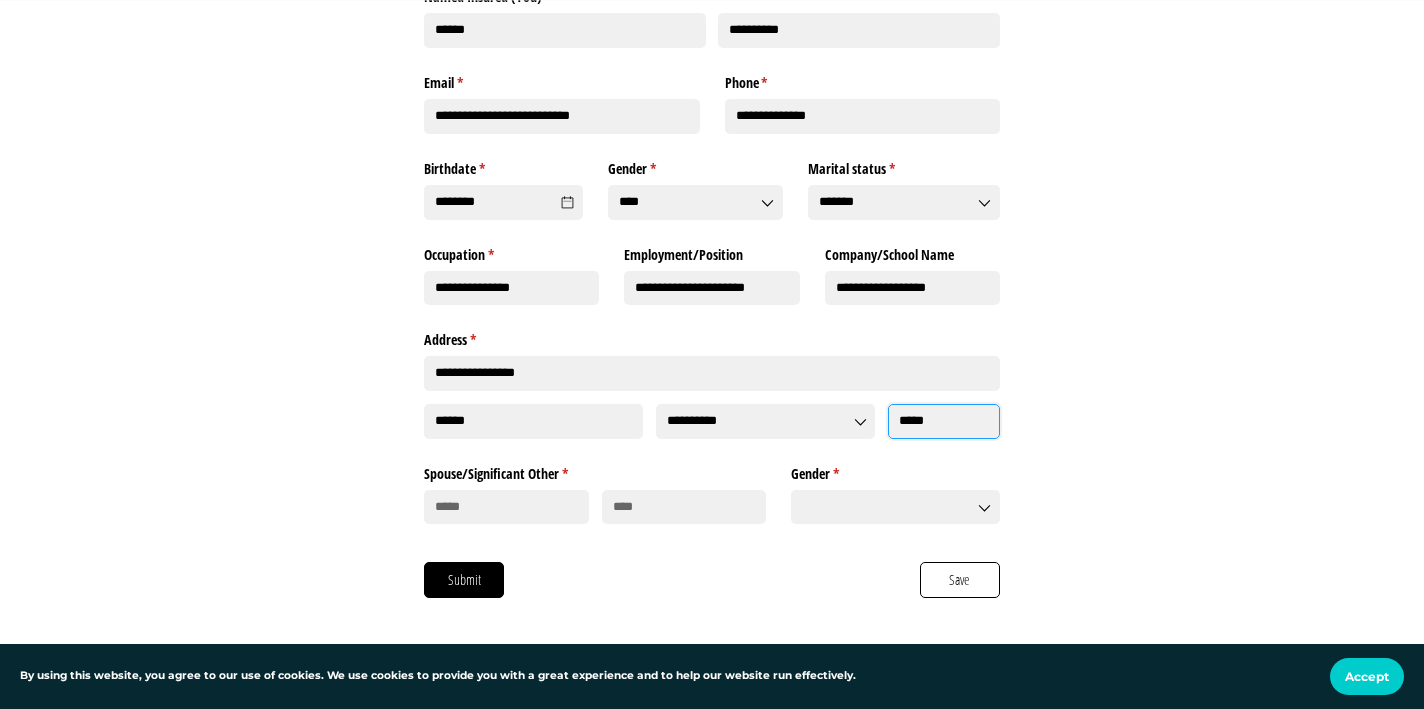 scroll, scrollTop: 415, scrollLeft: 0, axis: vertical 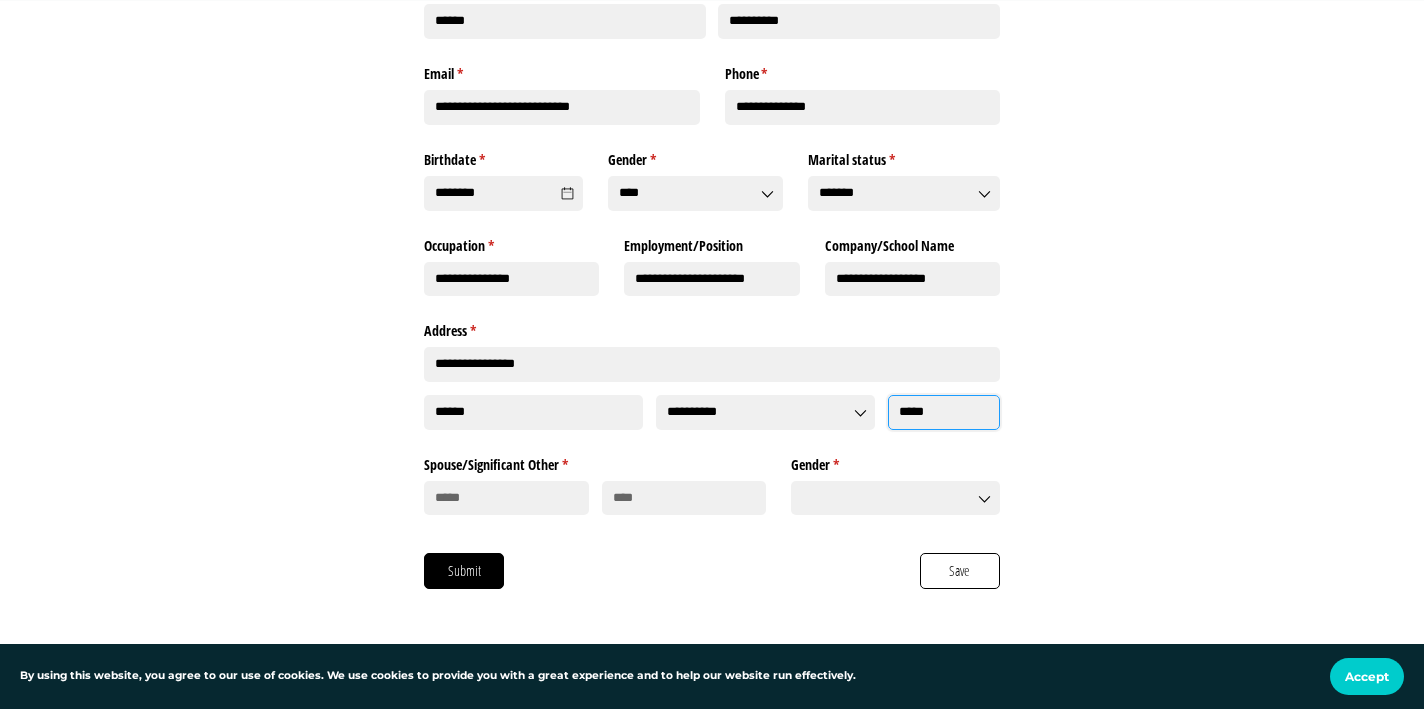 type on "*****" 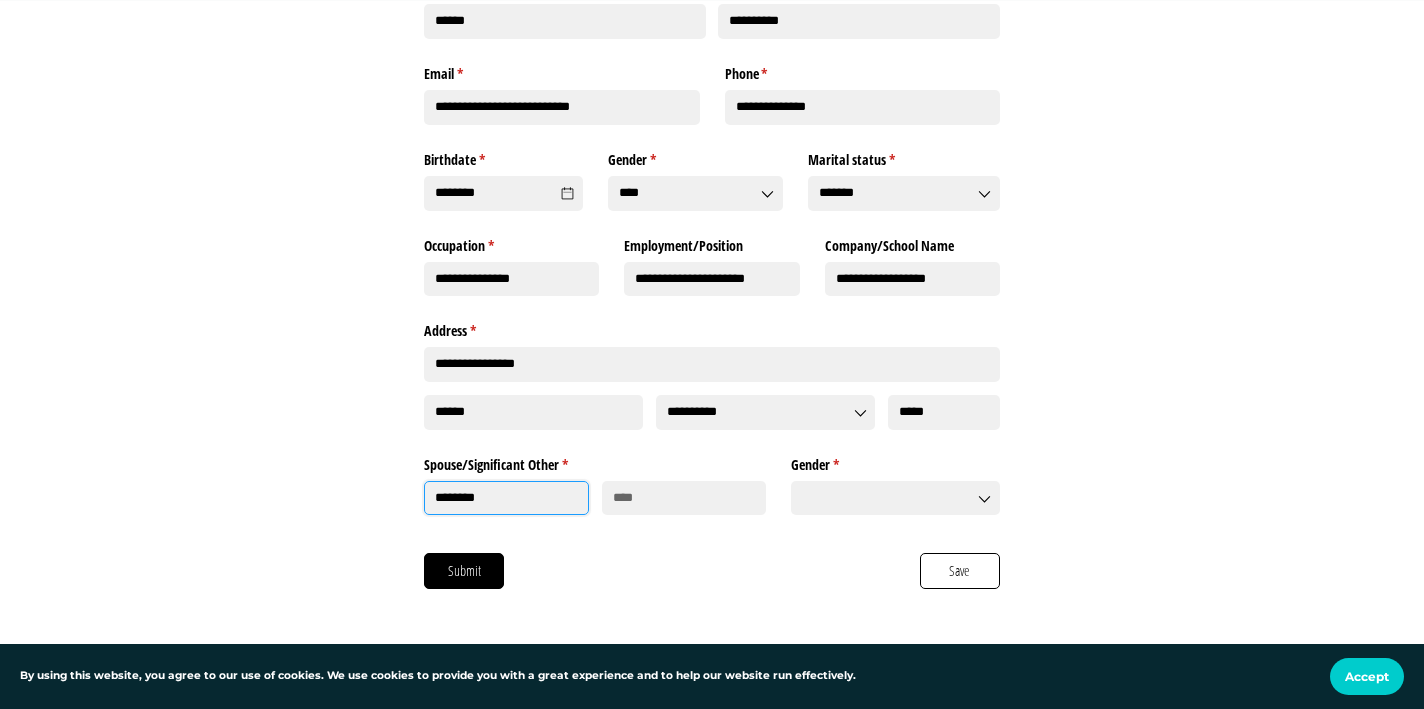type on "********" 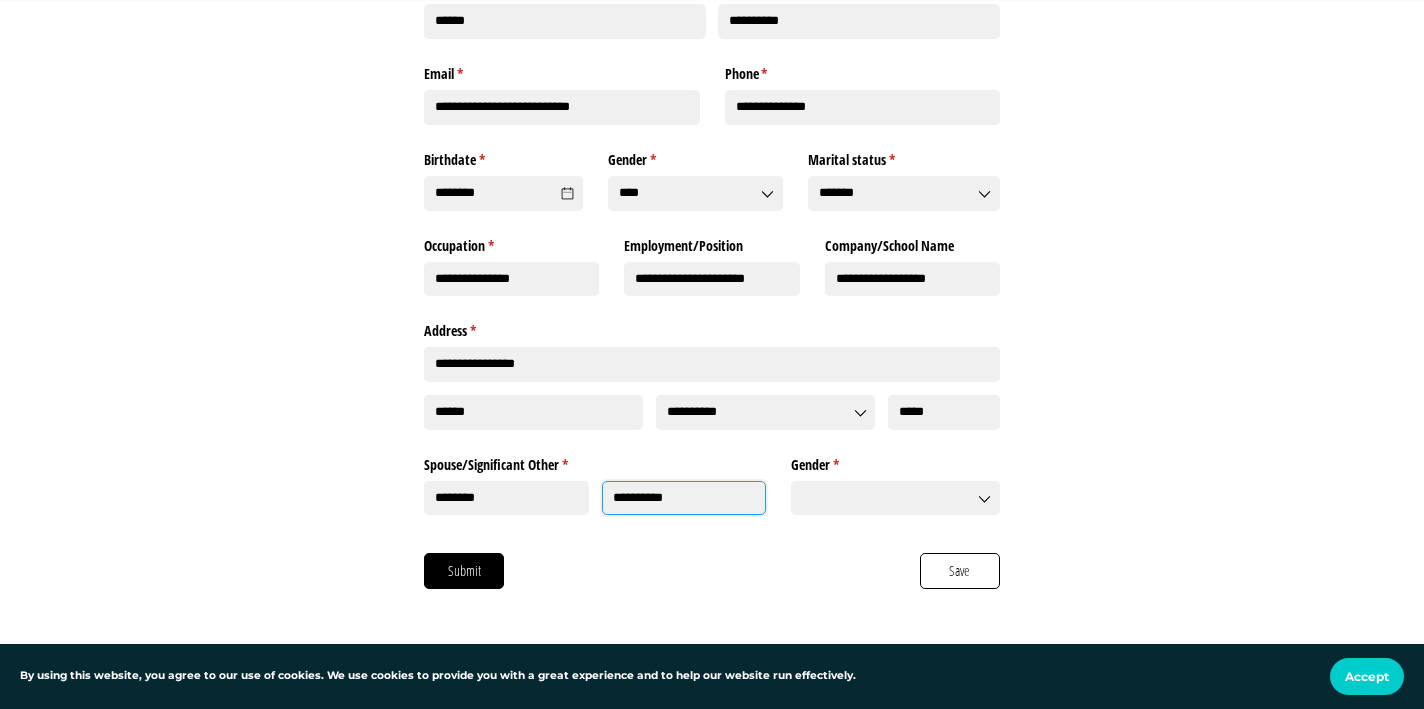 type on "**********" 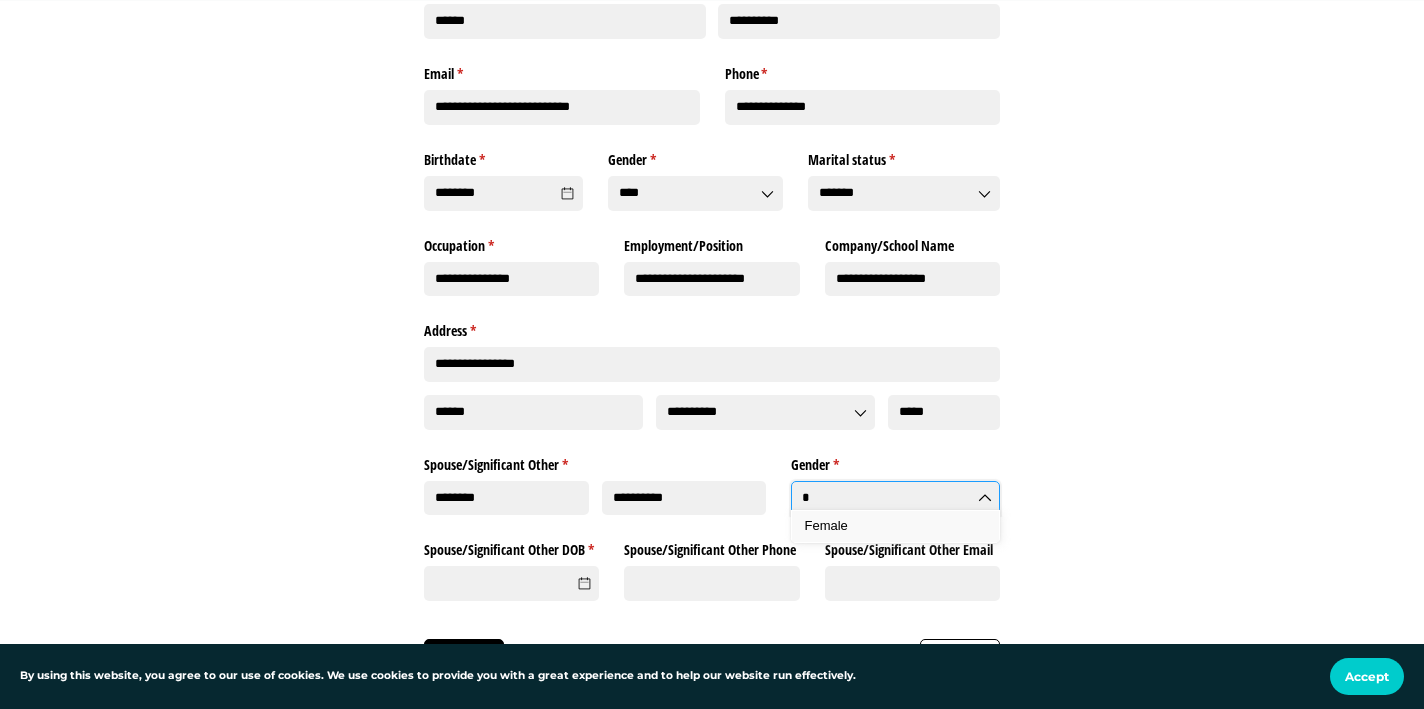 click on "Female" at bounding box center (826, 525) 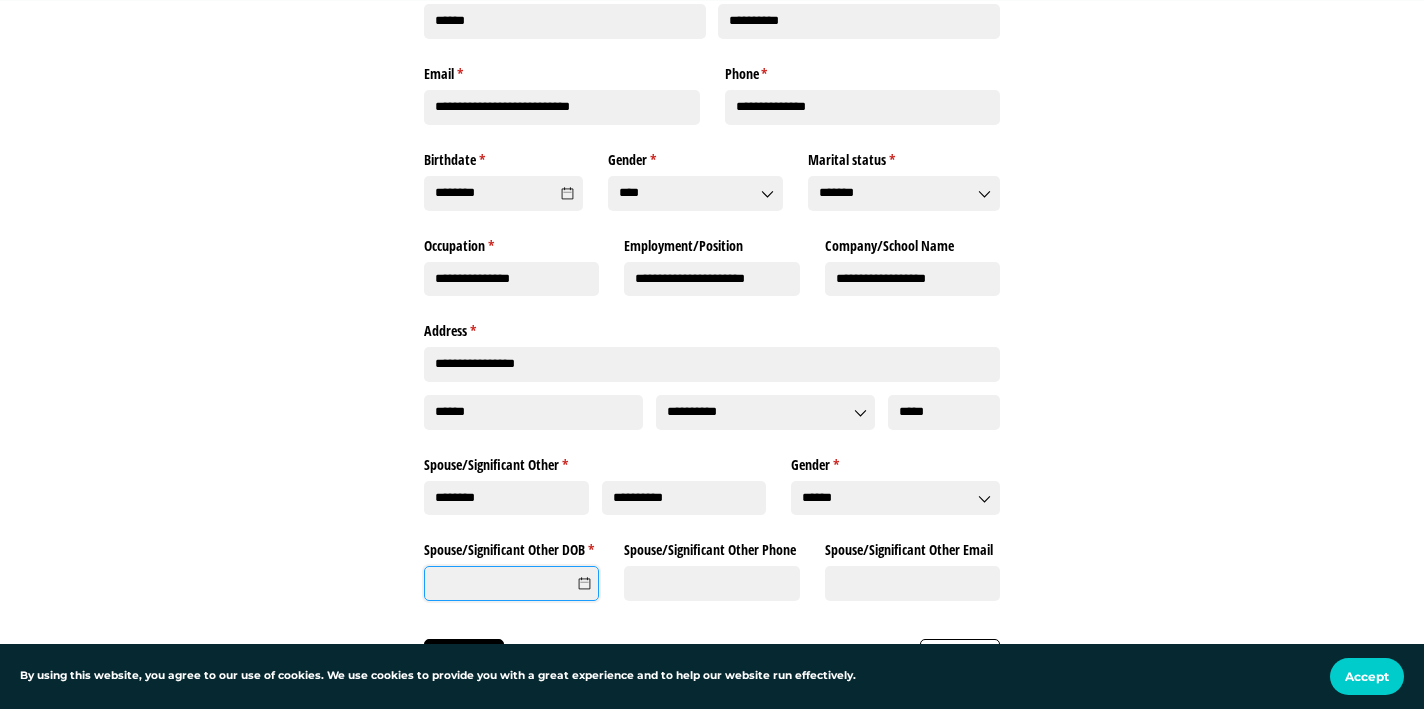 click on "Spouse/​Significant Other DOB *   (required)" 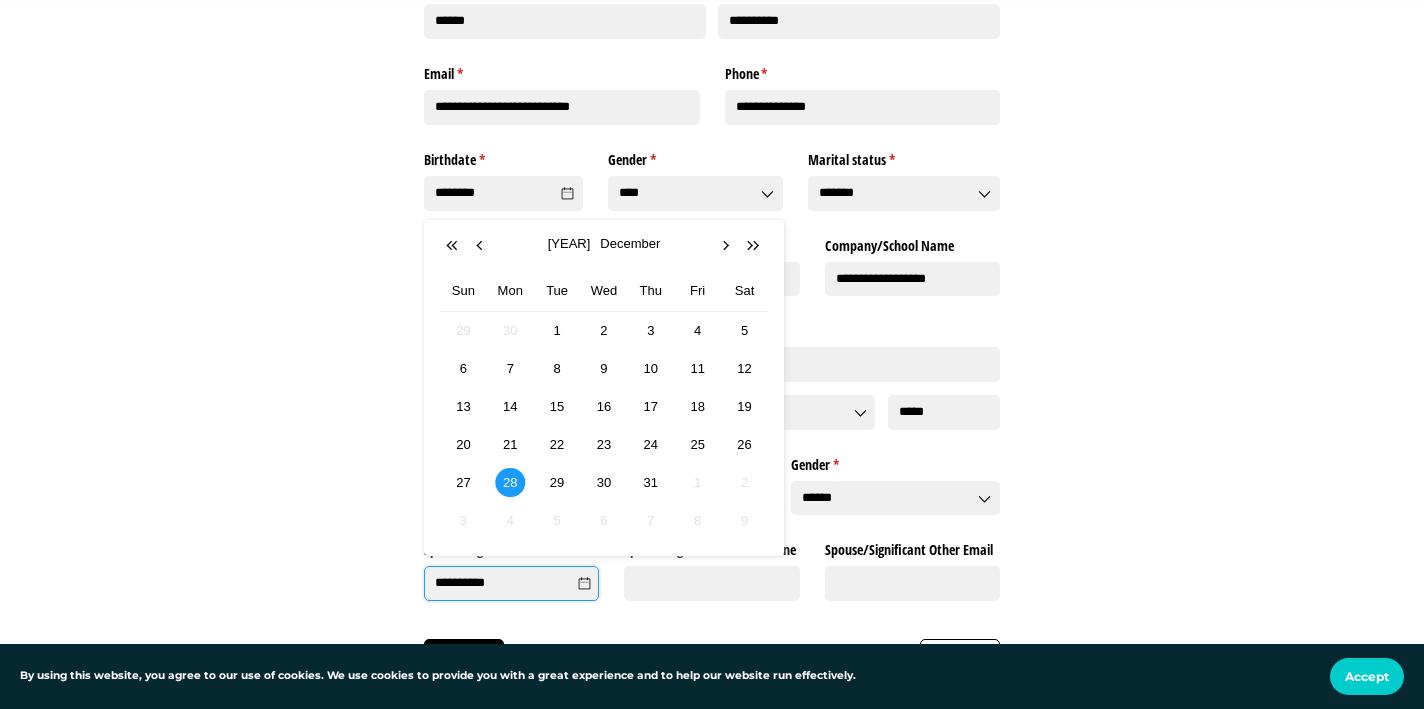 click on "28" at bounding box center (510, 482) 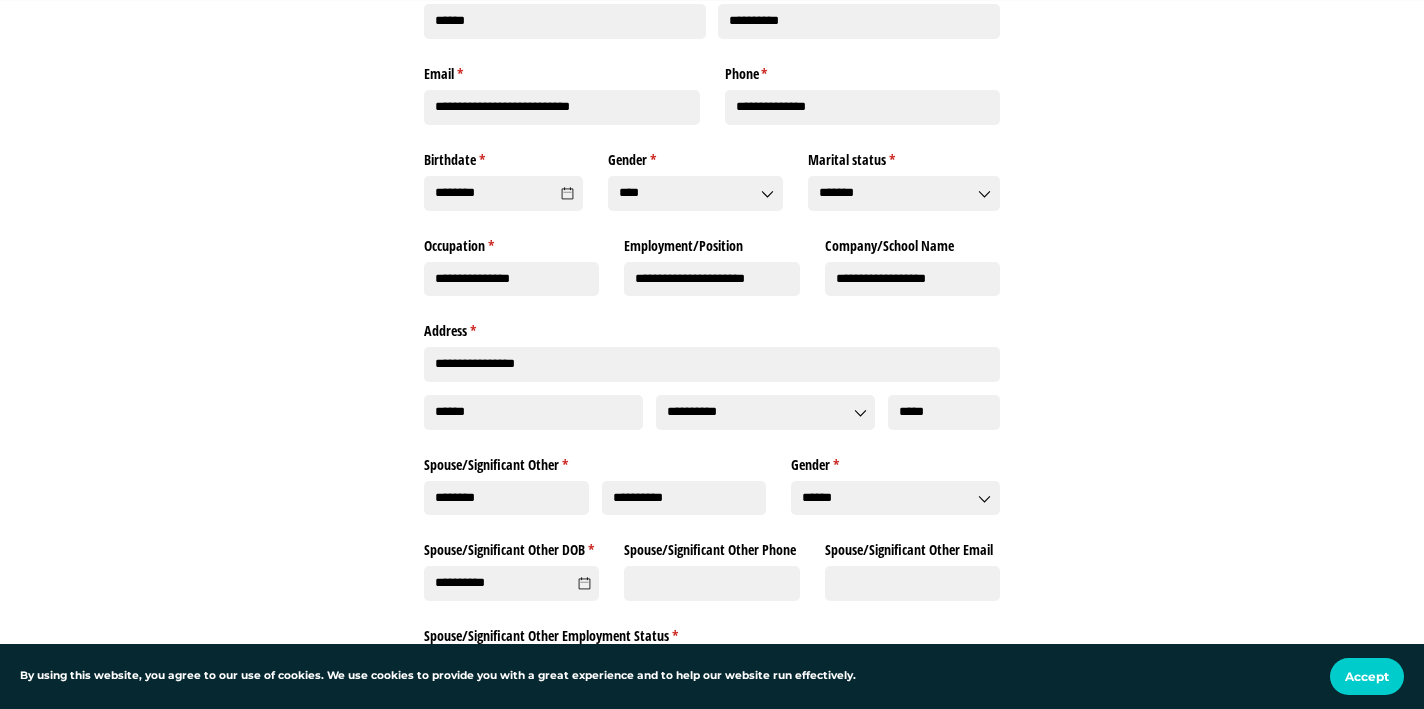 click on "Spouse/​Significant Other Phone" 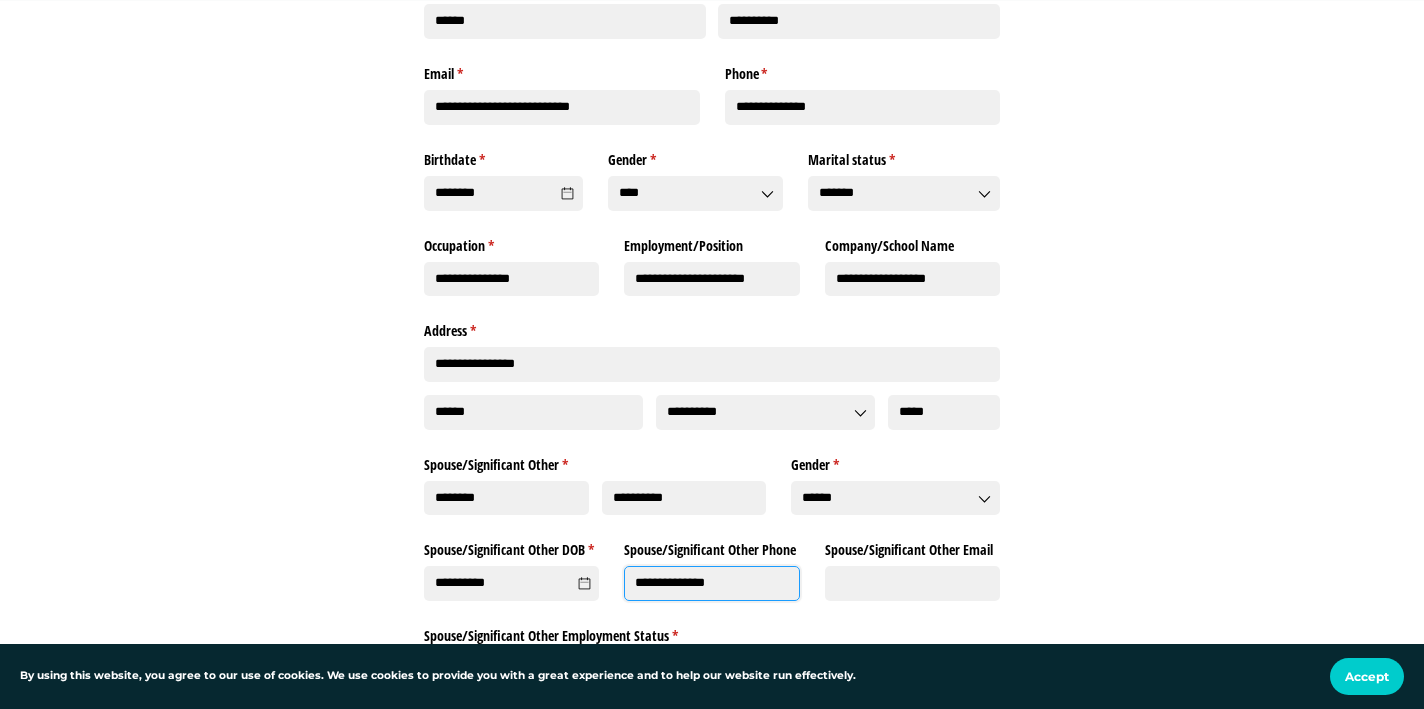type on "**********" 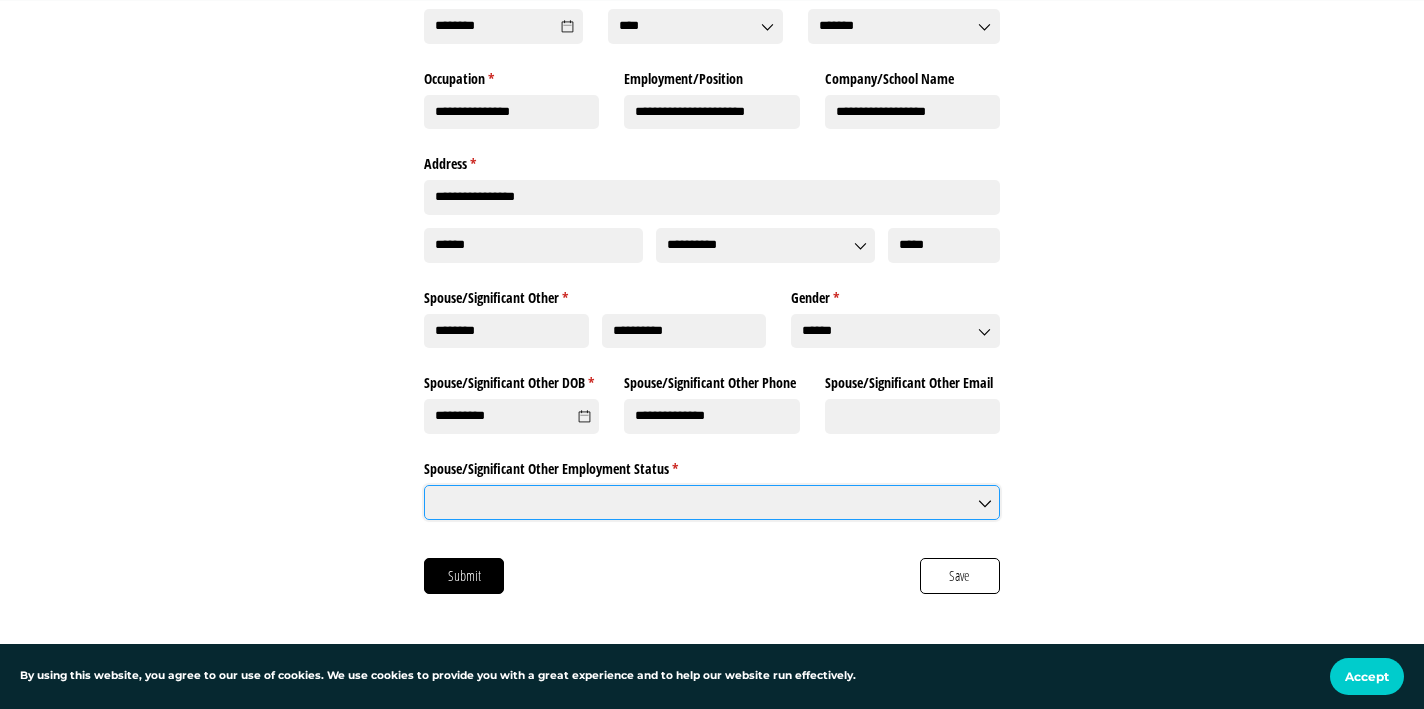 scroll, scrollTop: 588, scrollLeft: 0, axis: vertical 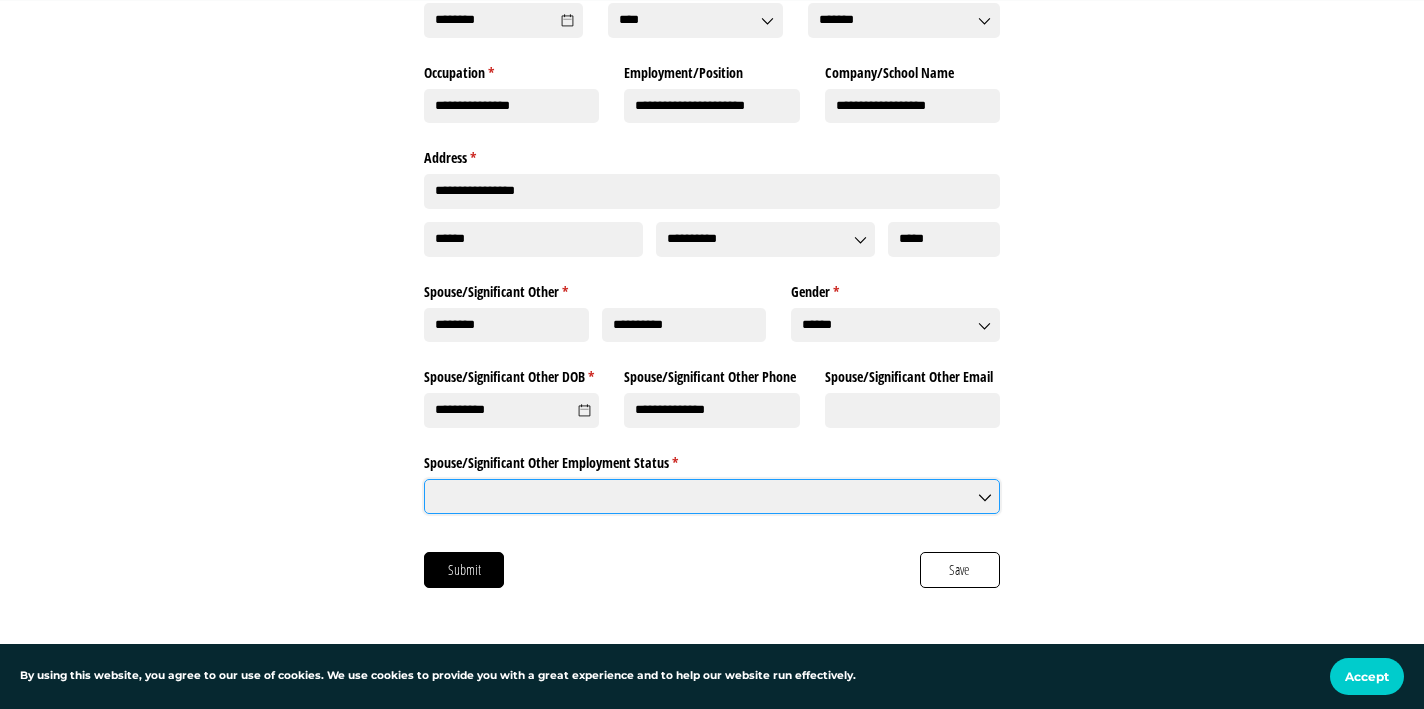 click on "Spouse/​Significant Other Employment Status *   (required)" 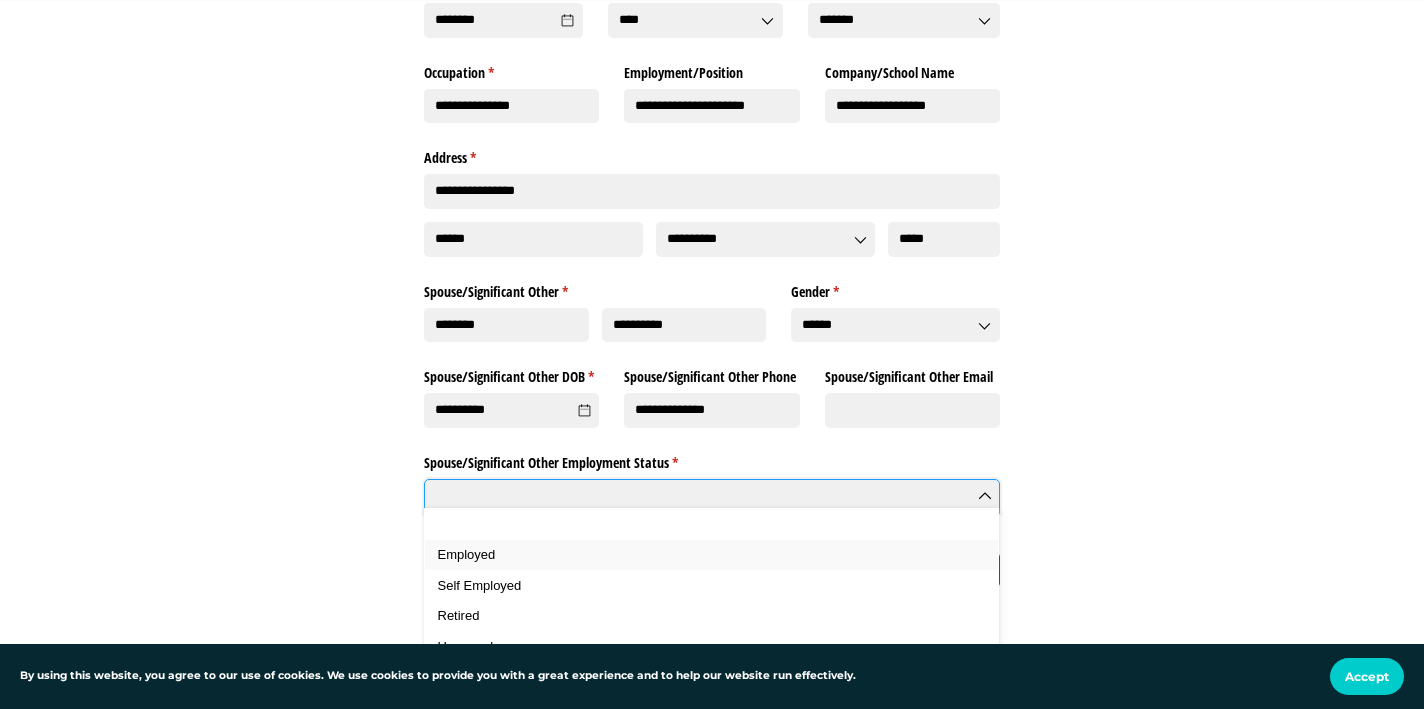 click on "Employed" at bounding box center (712, 555) 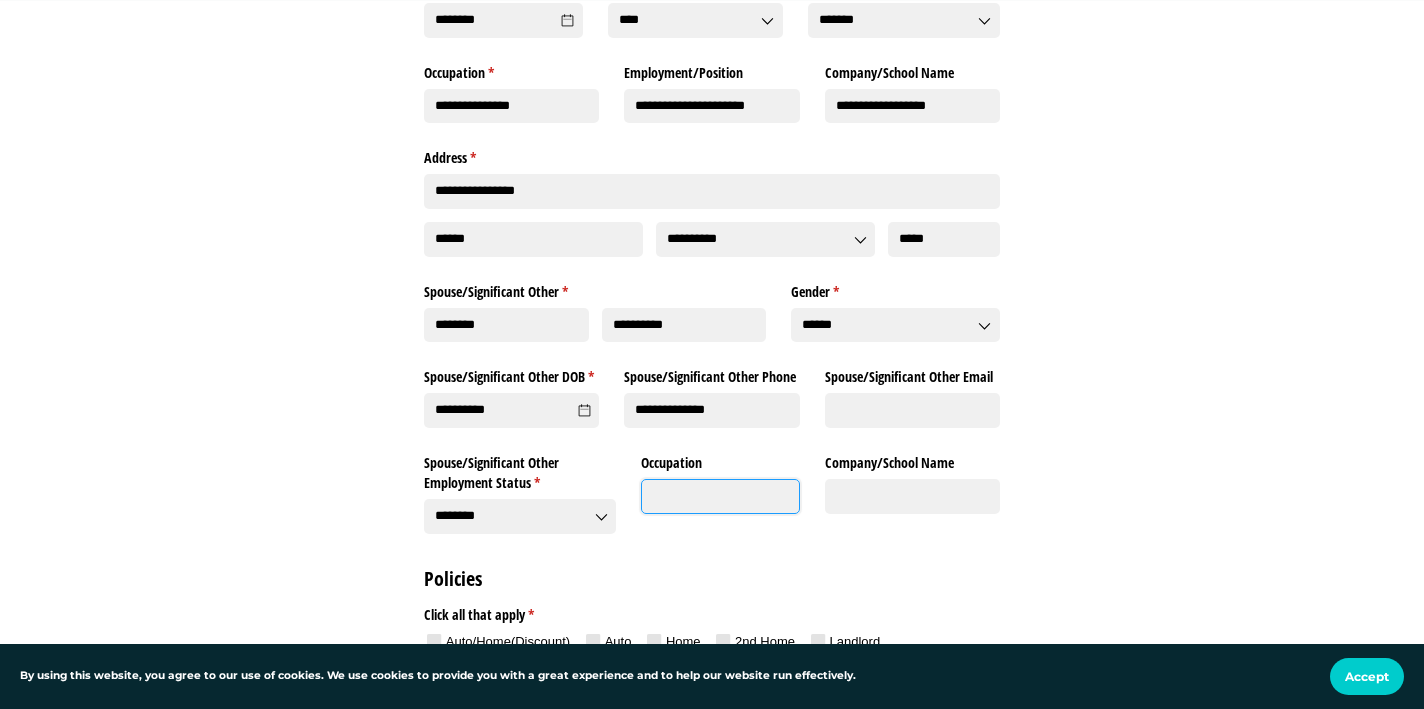 click on "Occupation" 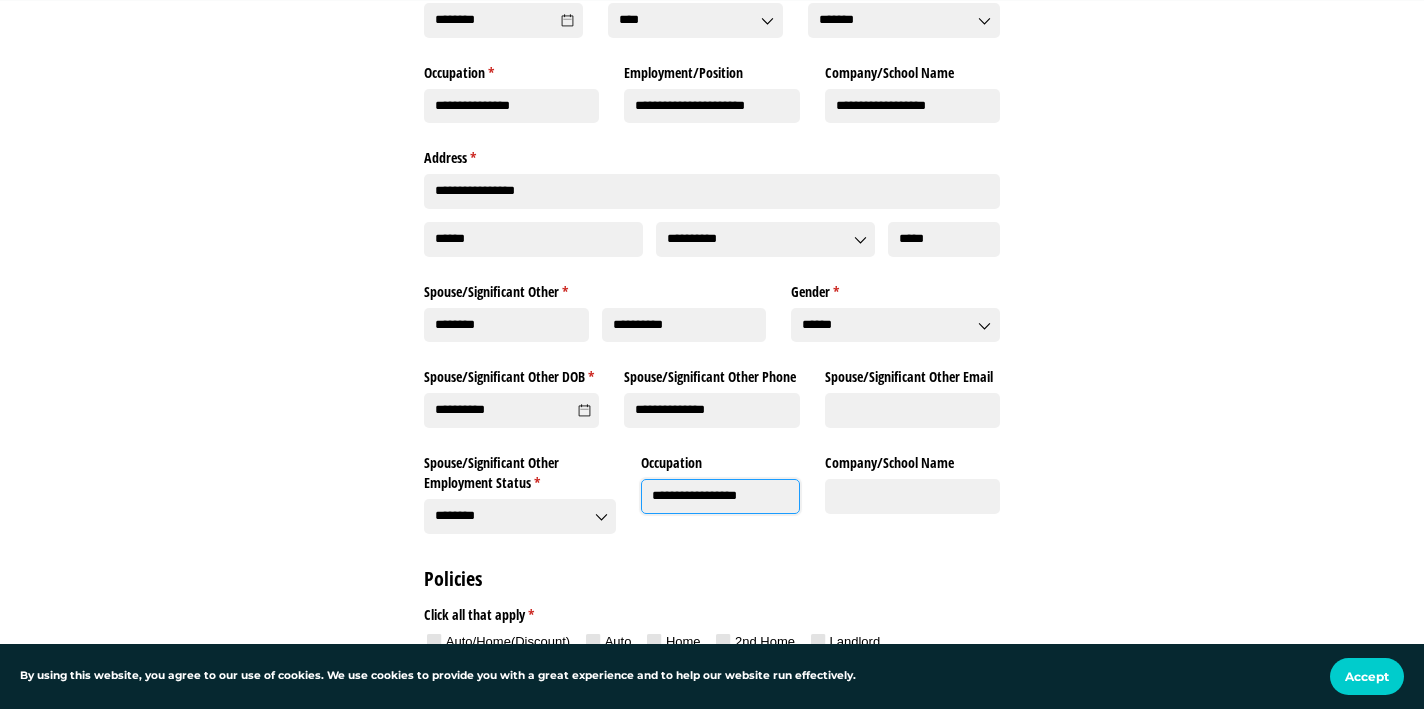 type on "**********" 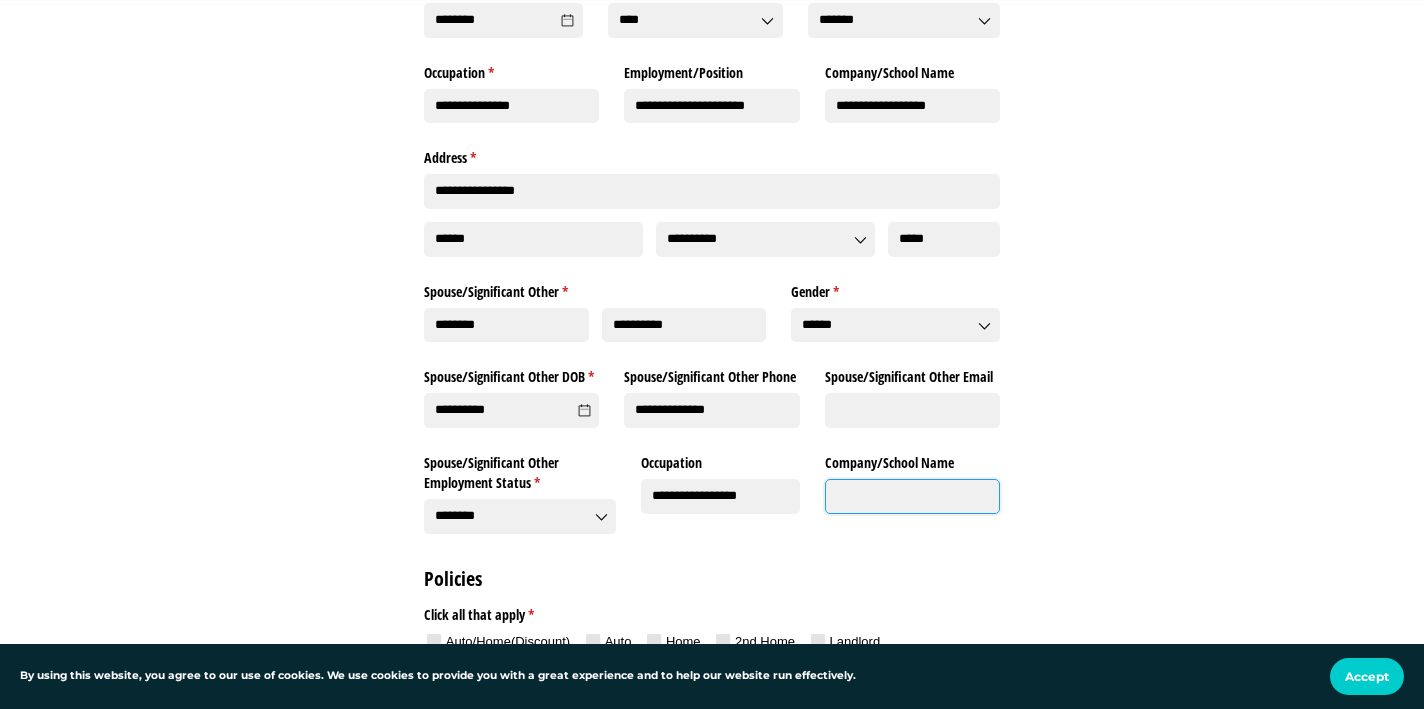 type on "*" 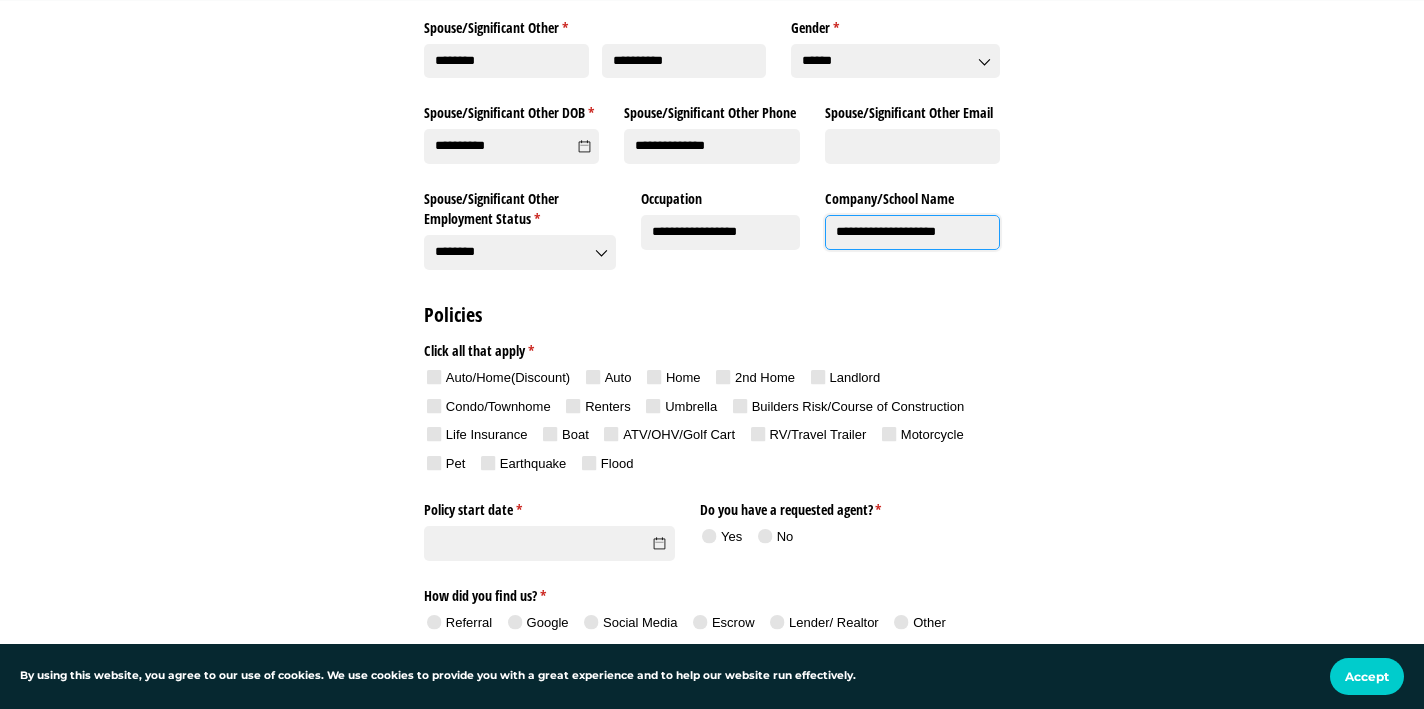 scroll, scrollTop: 853, scrollLeft: 0, axis: vertical 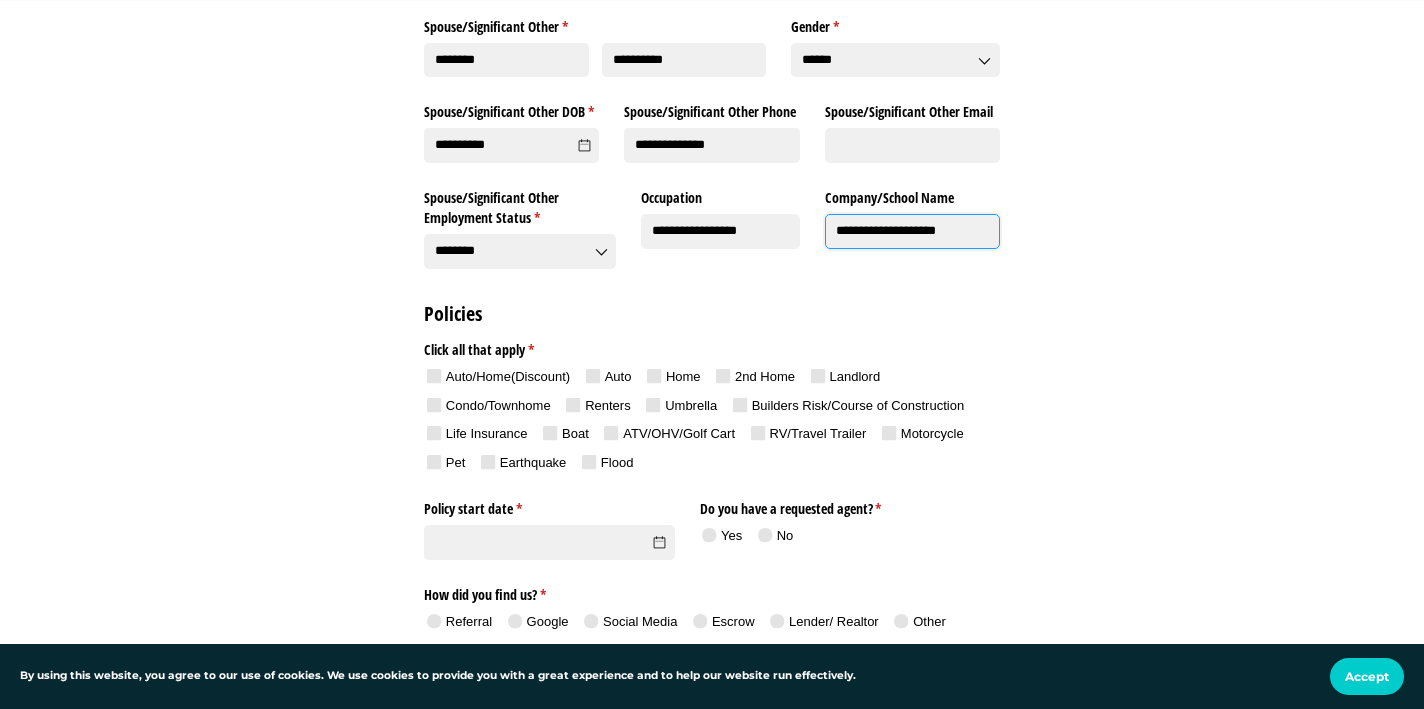 type on "**********" 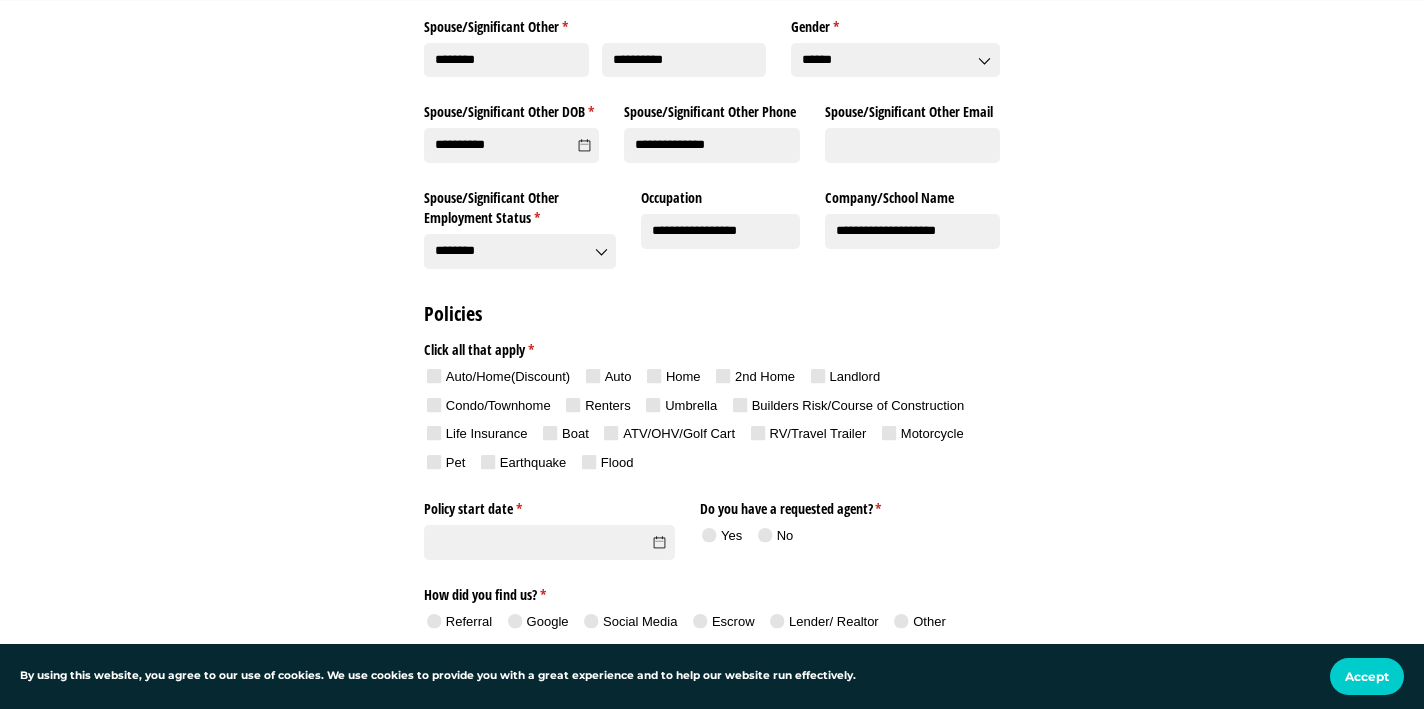 click 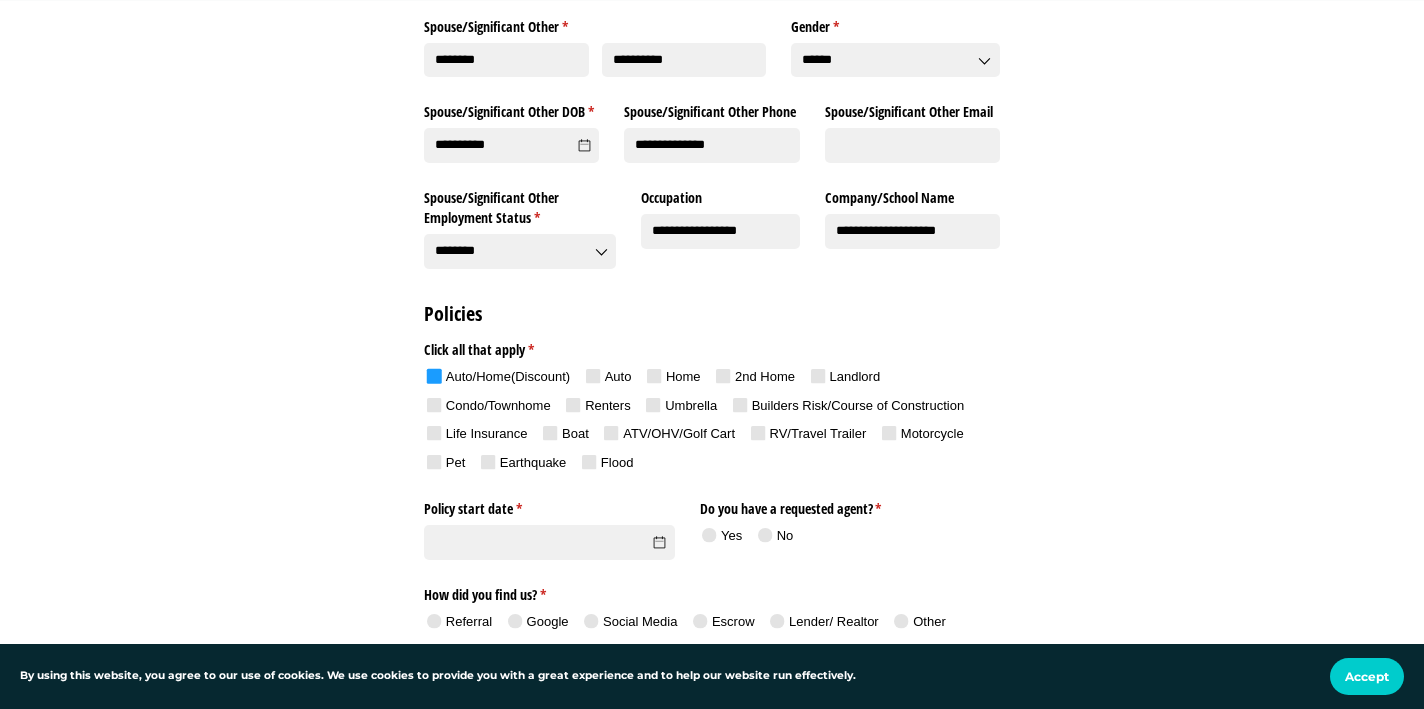 click 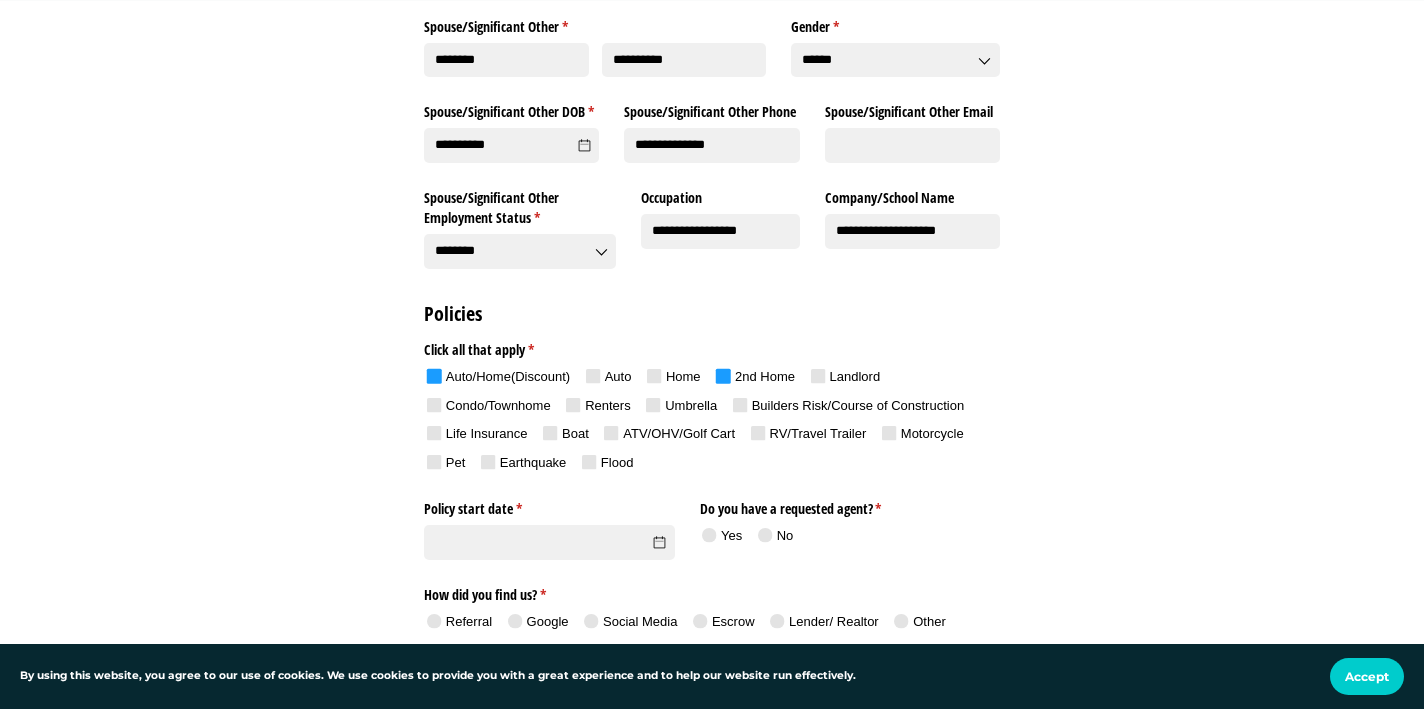 click 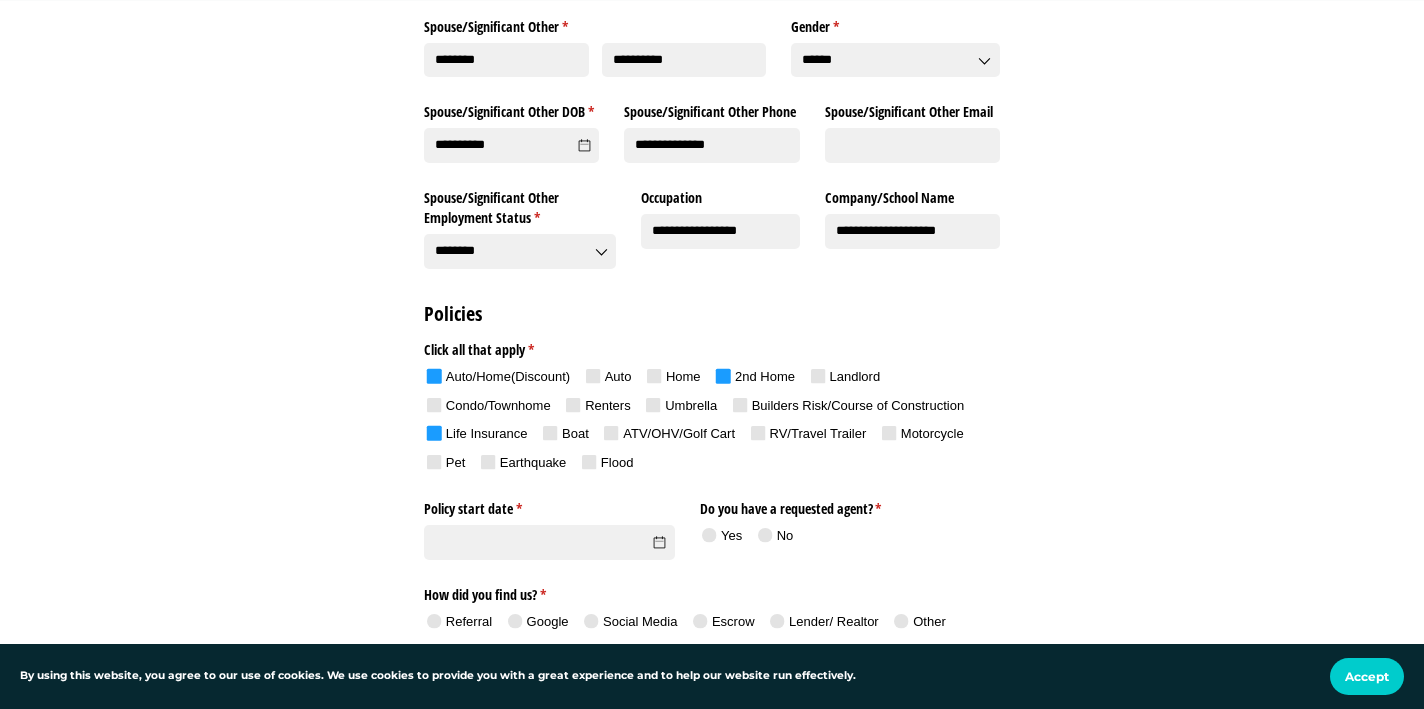 click 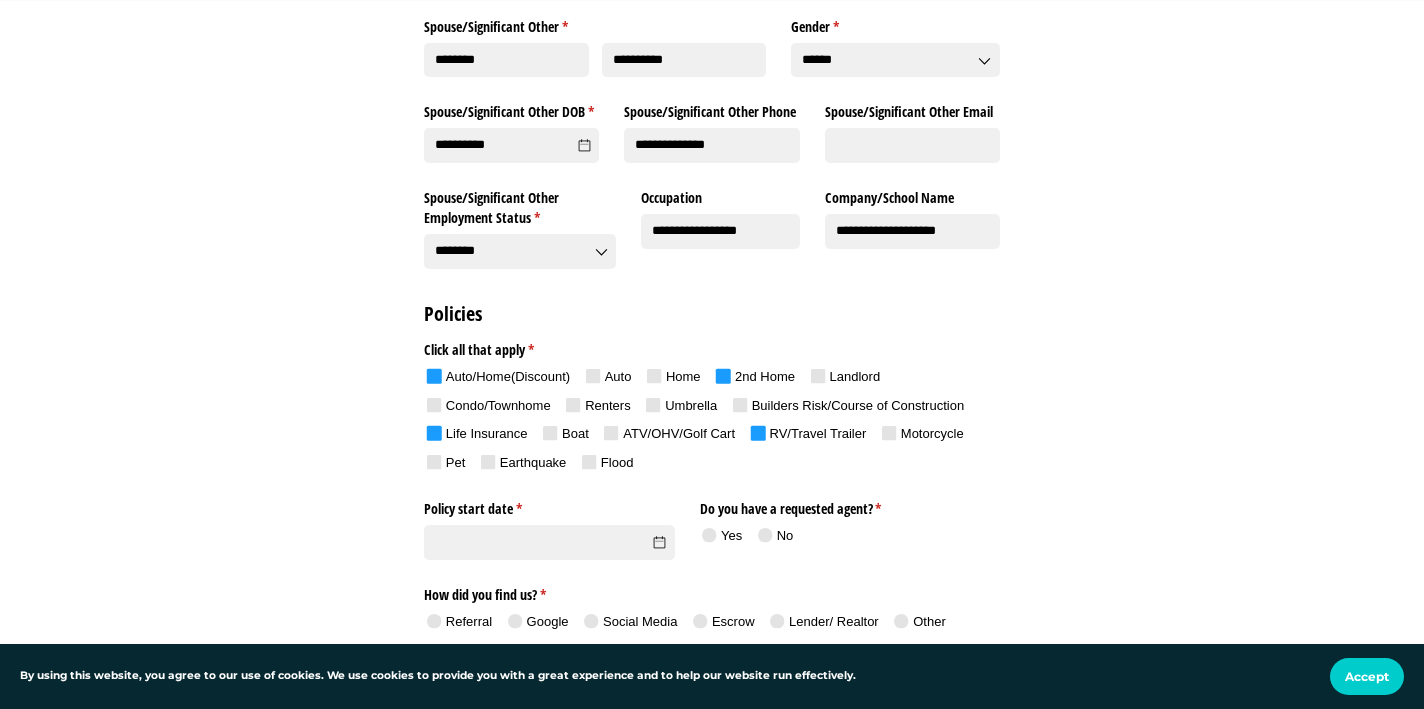 click 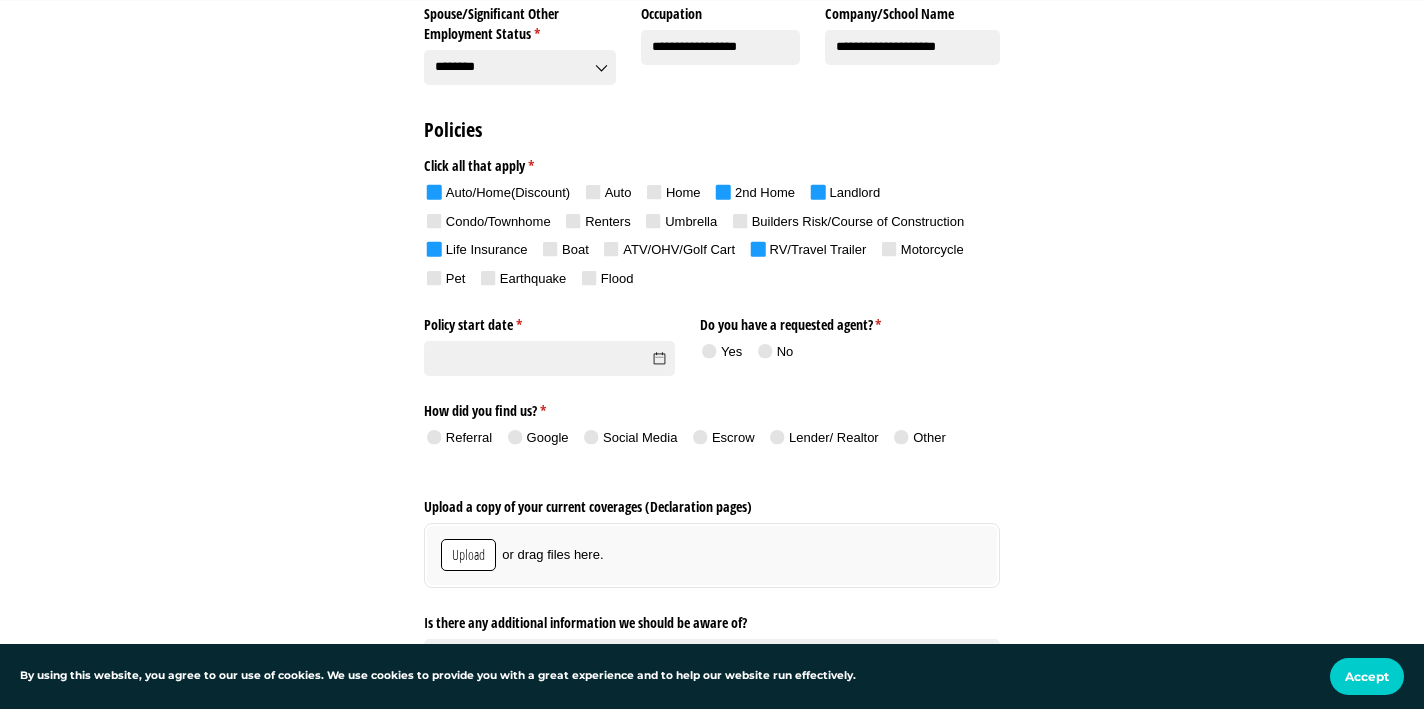 scroll, scrollTop: 1039, scrollLeft: 0, axis: vertical 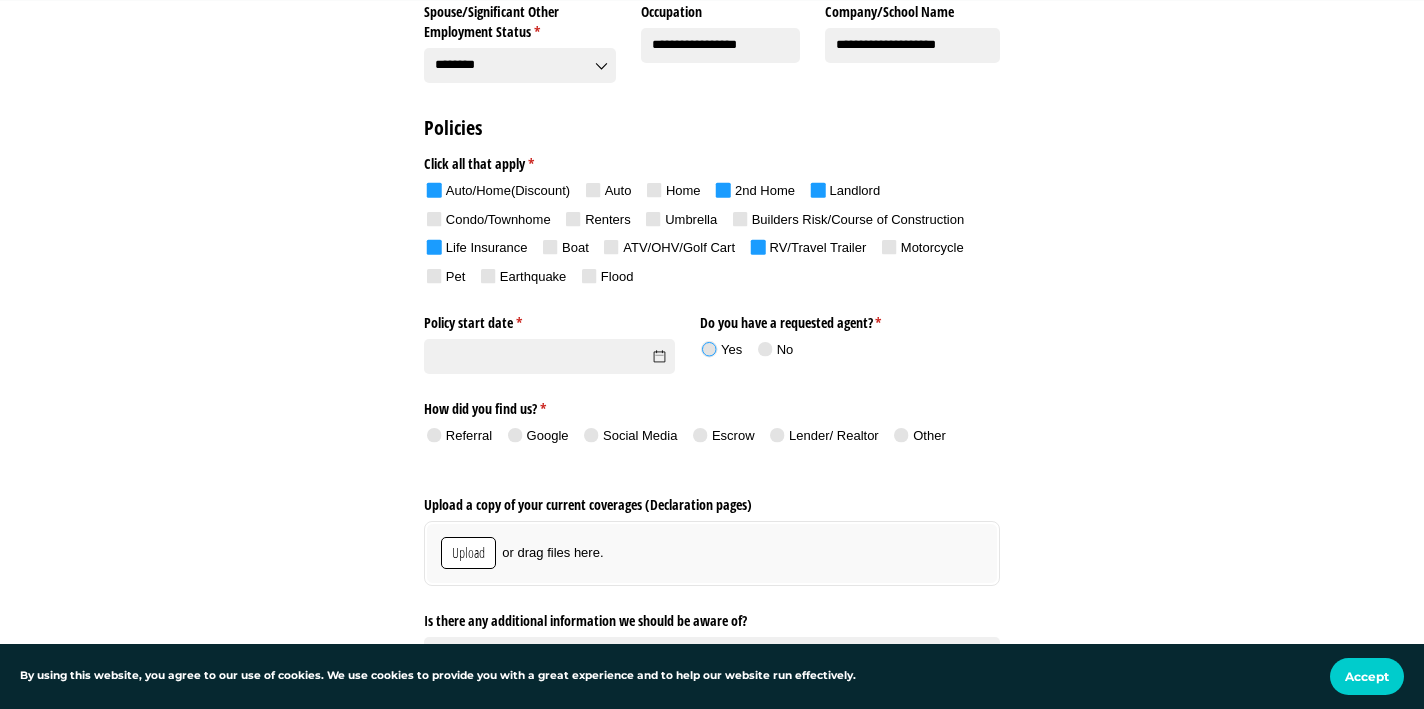 click 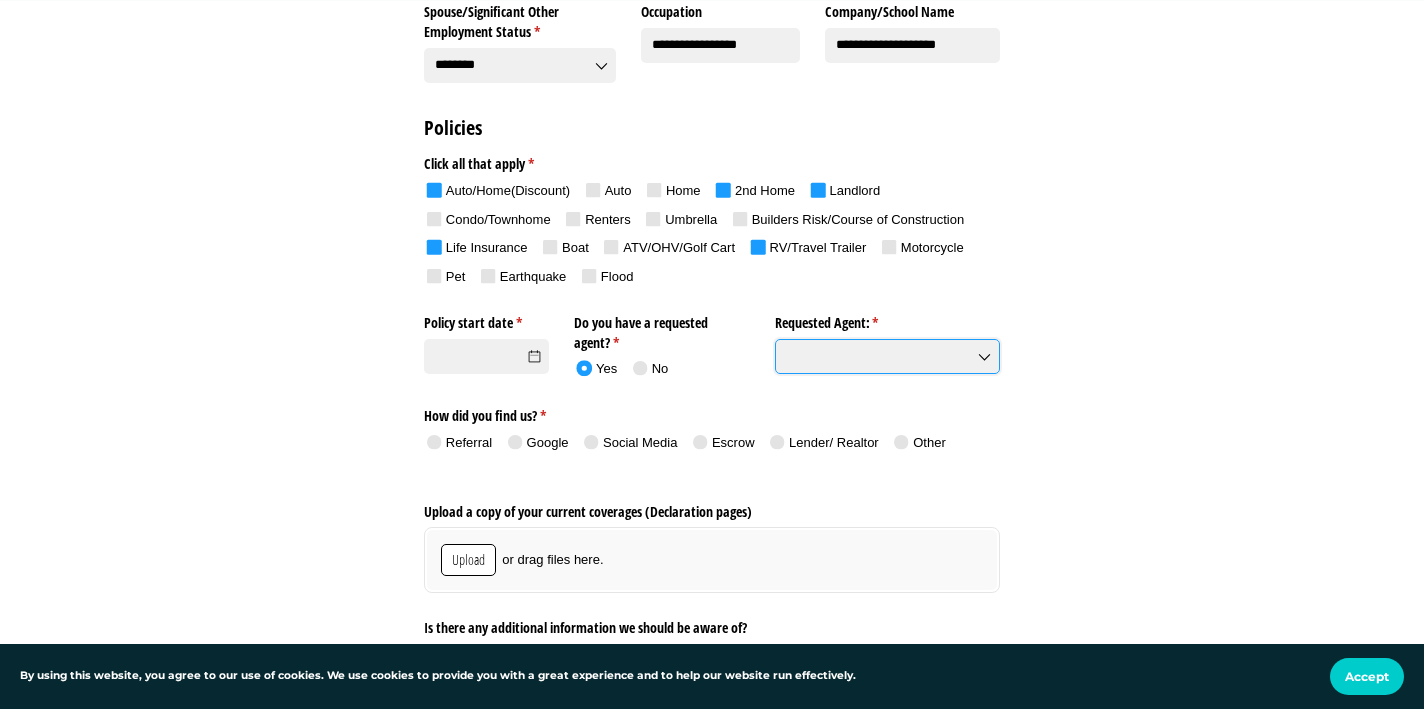 click on "Requested Agent: *   (required)" 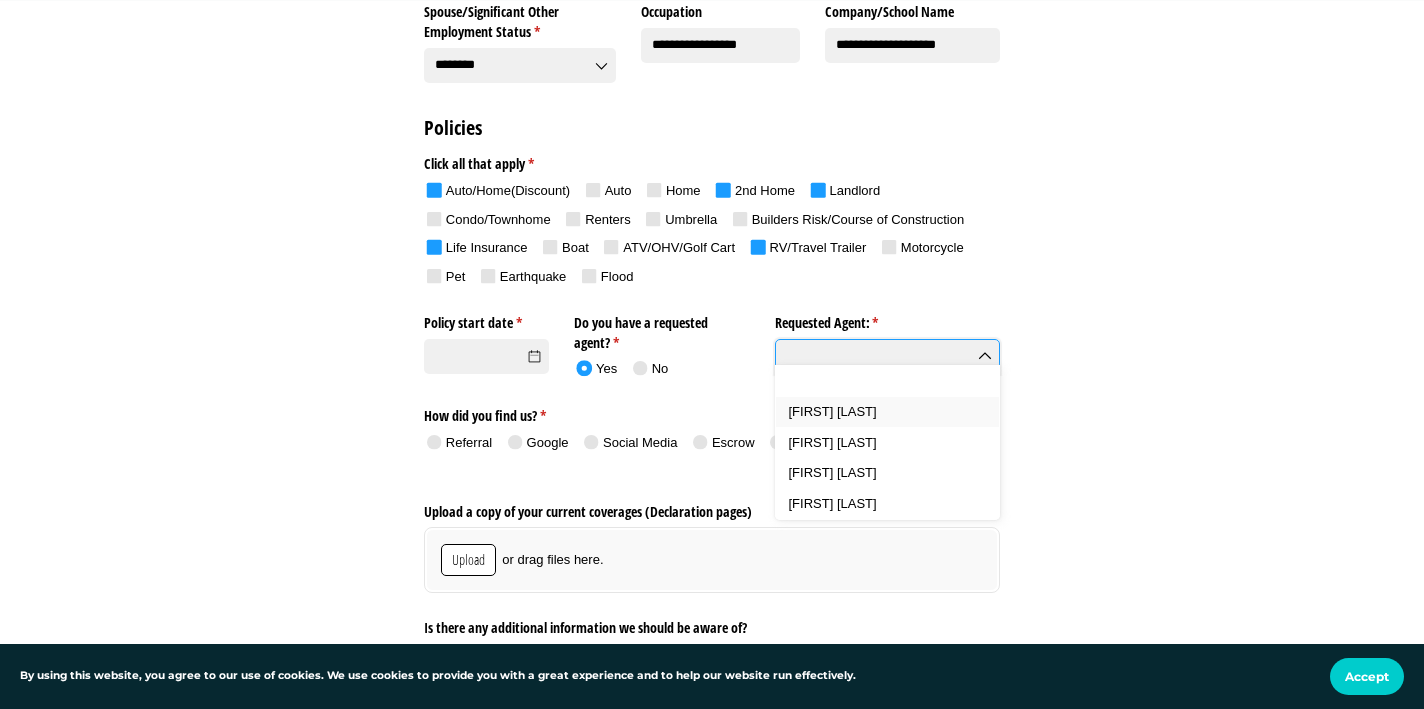 click on "[FIRST] [LAST]" at bounding box center (887, 412) 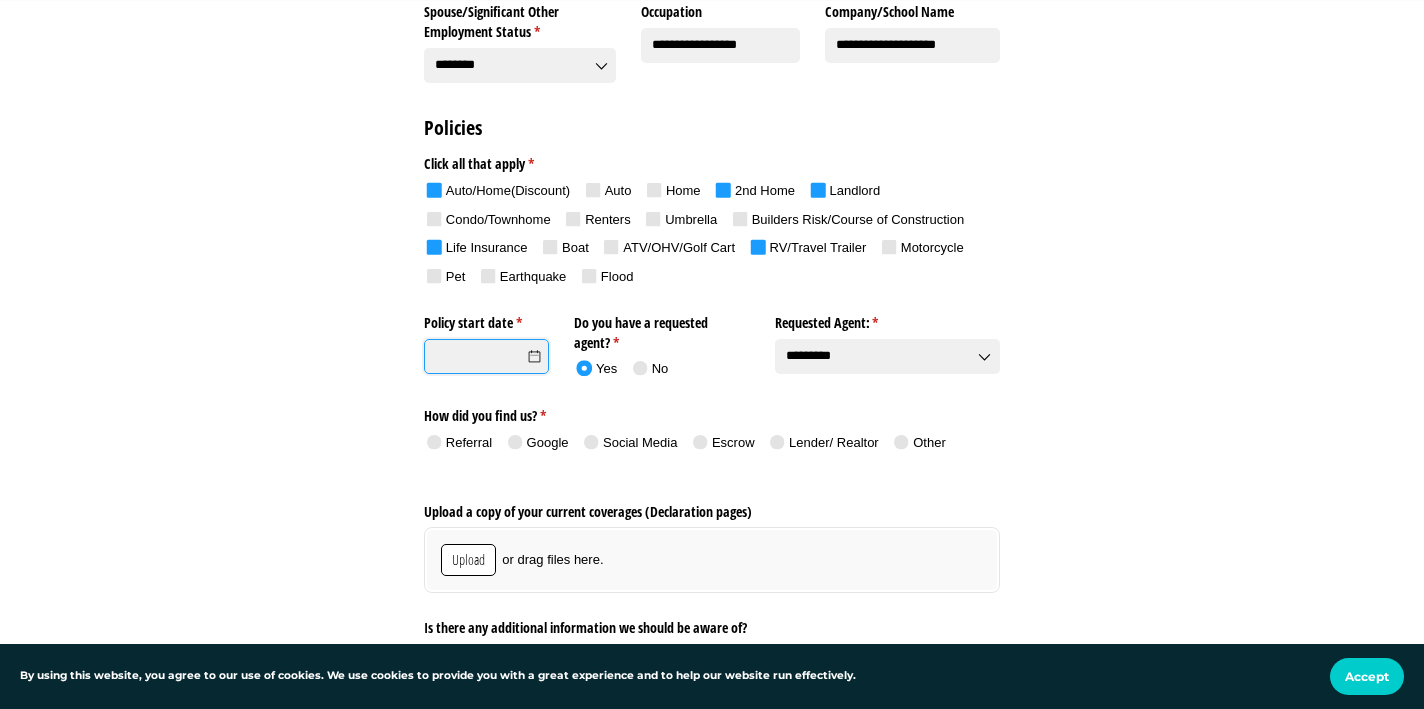 click on "Policy start date *   (required)" 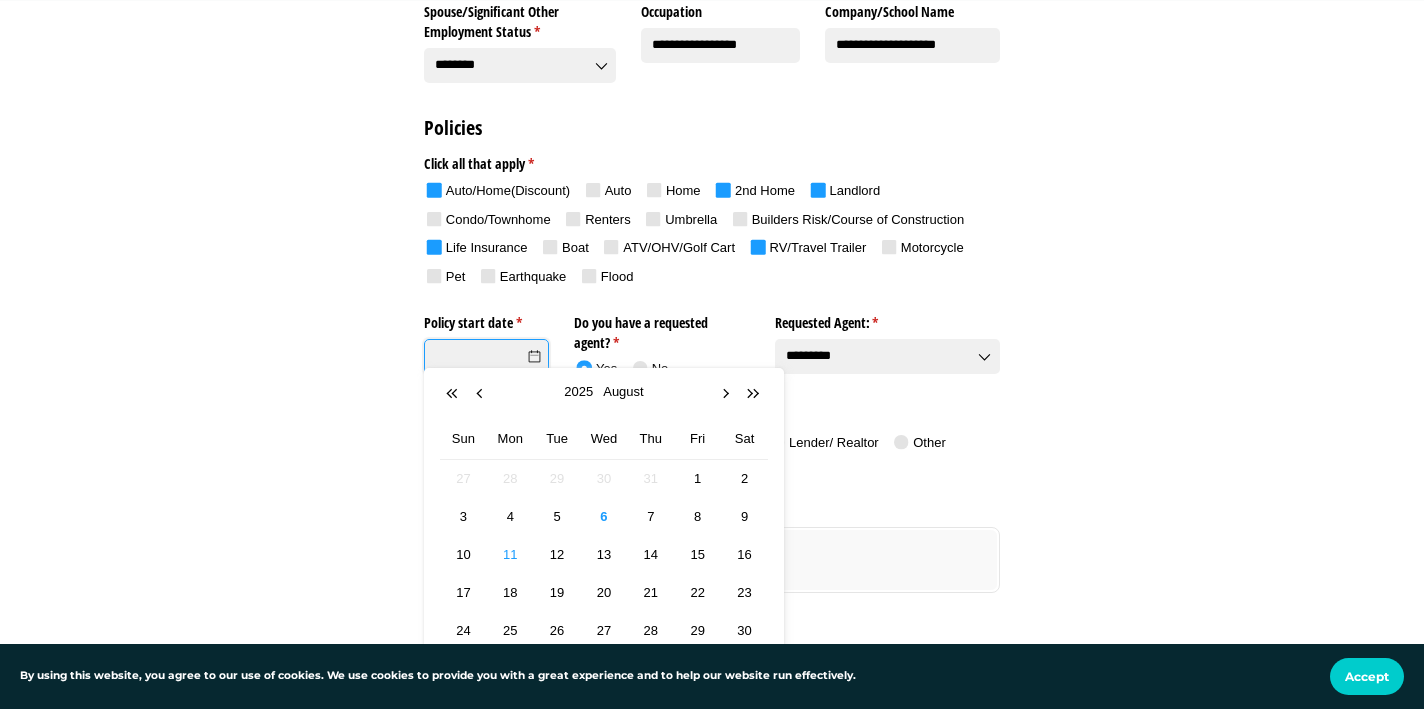 click on "11" at bounding box center [510, 554] 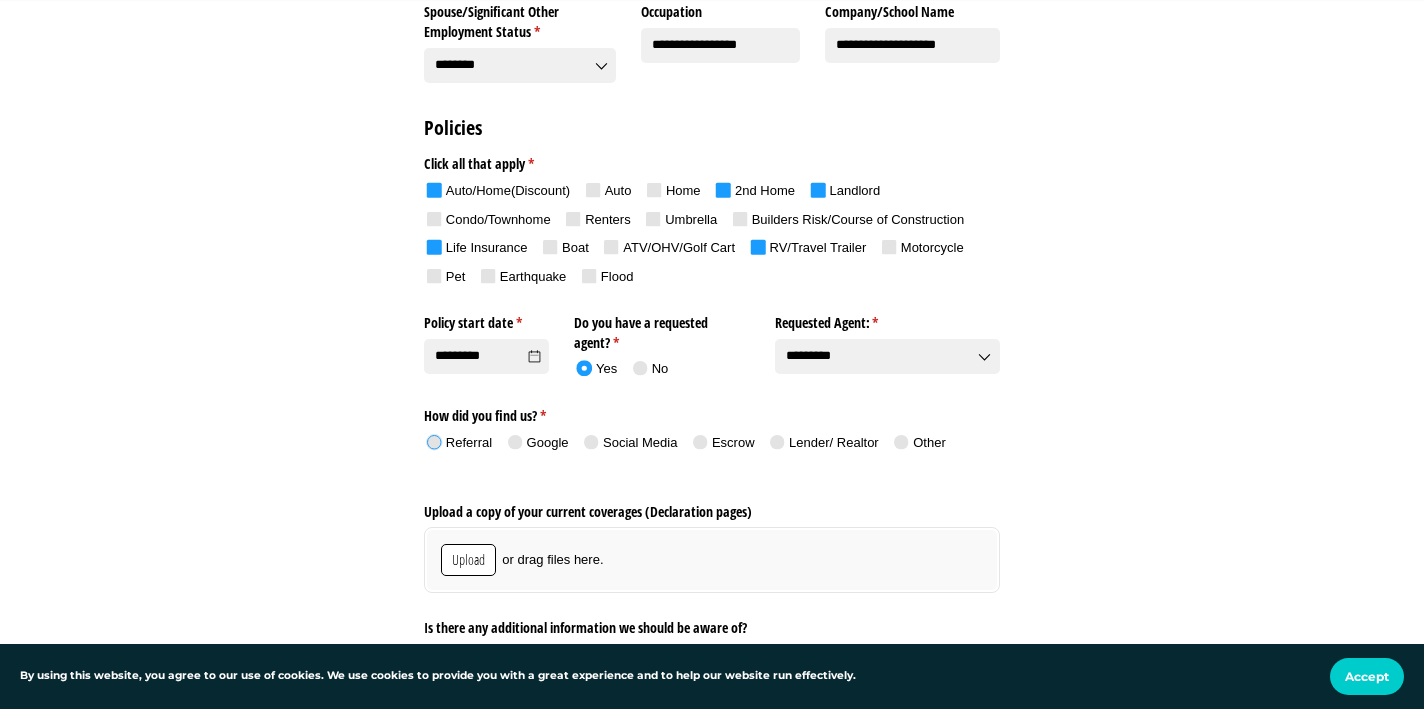 click 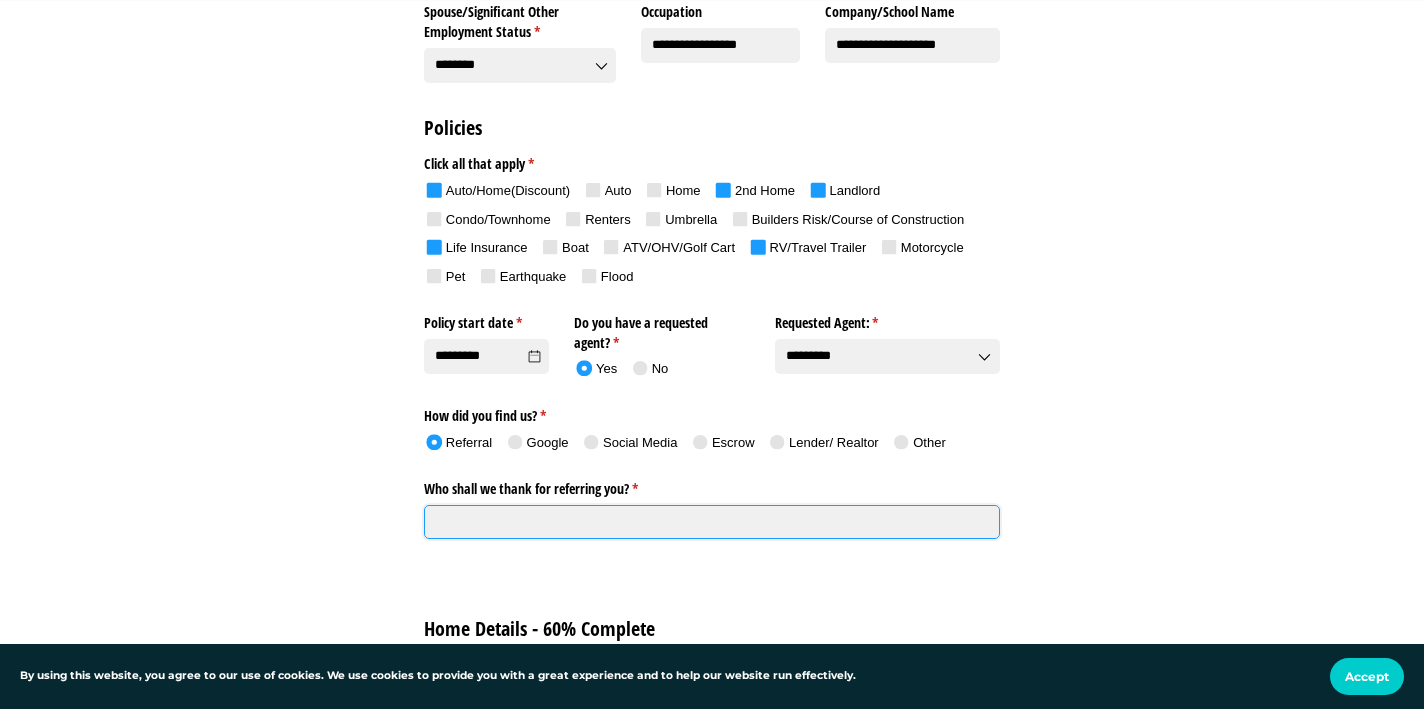 click on "Who shall we thank for referring you? *   (required)" 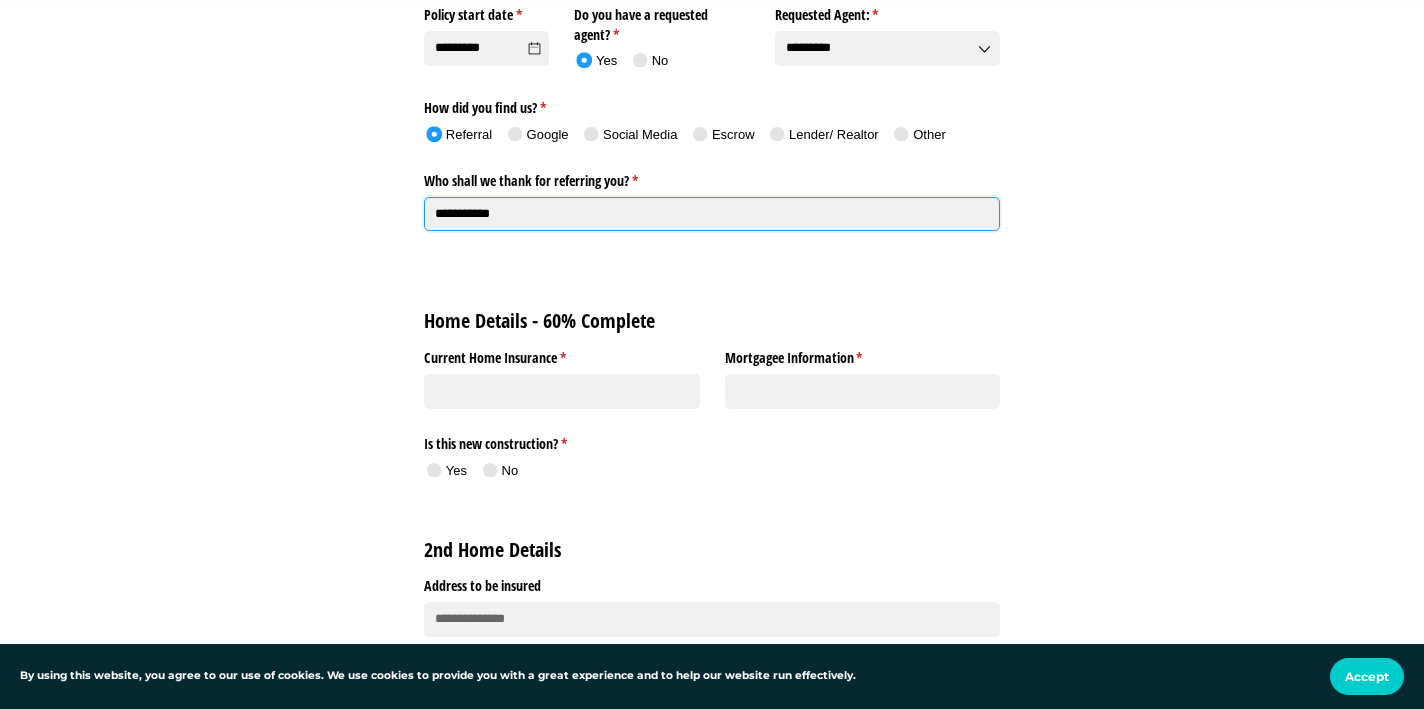 scroll, scrollTop: 1349, scrollLeft: 0, axis: vertical 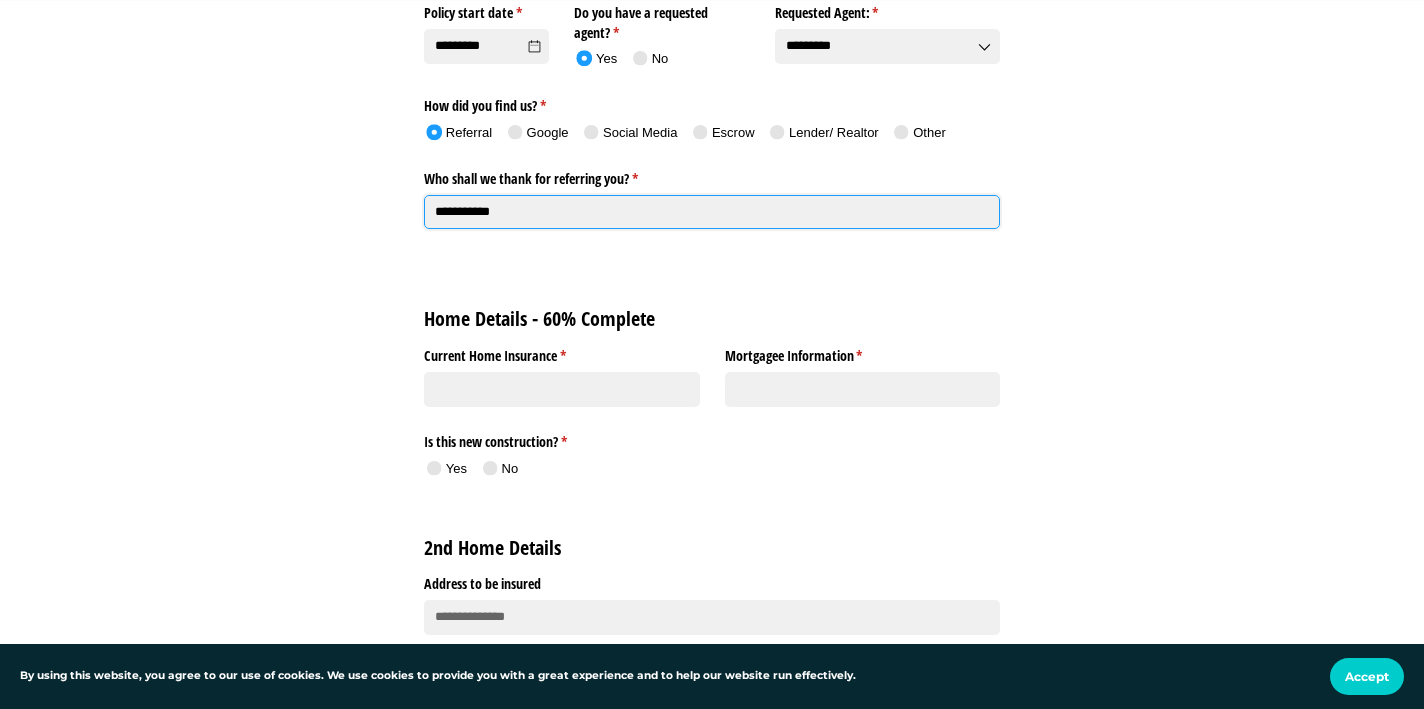 type on "**********" 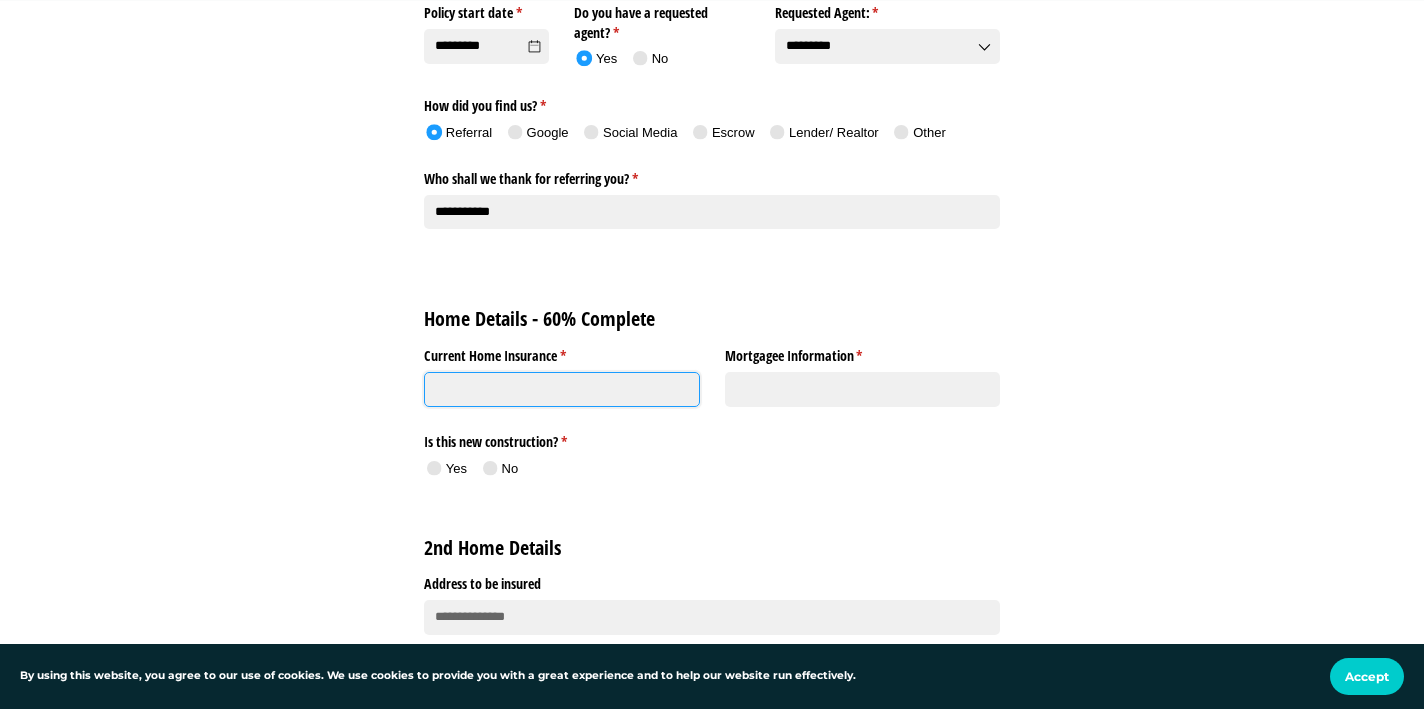 click on "Current Home Insurance *   (required)" 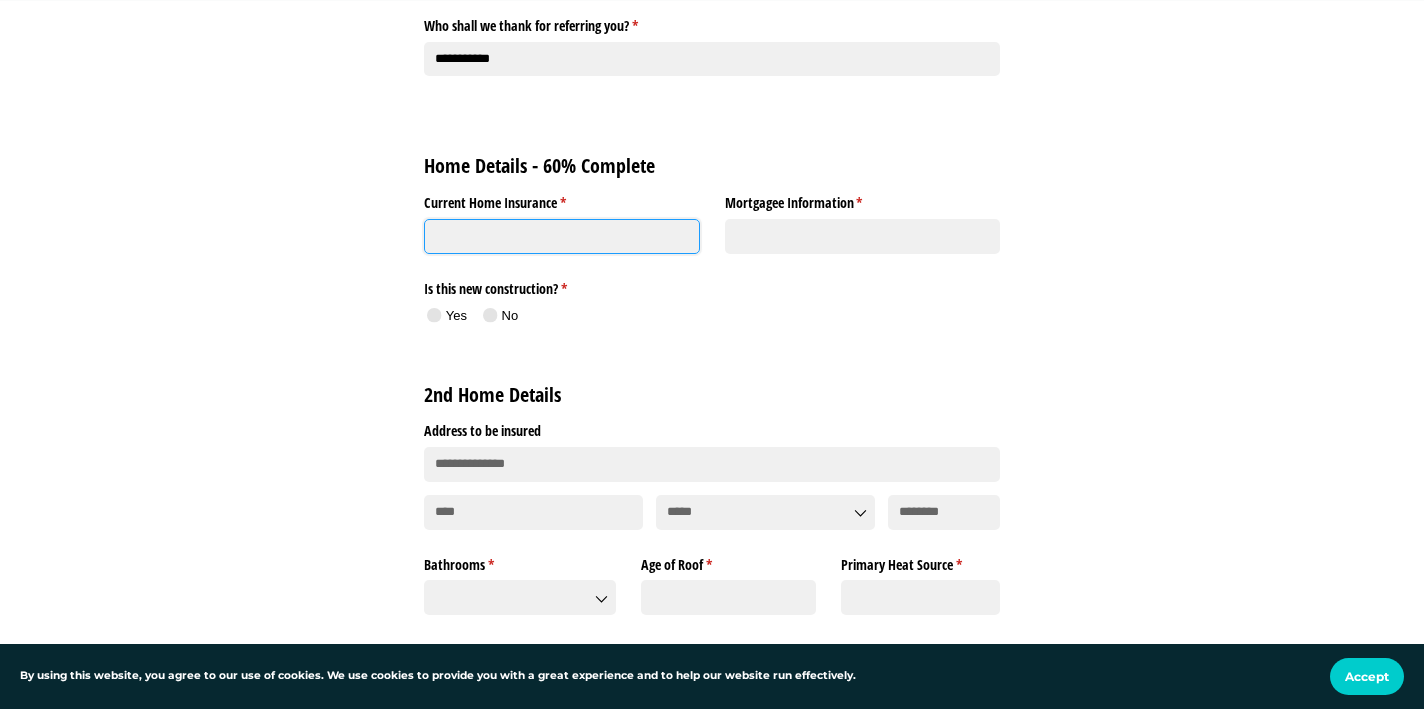 scroll, scrollTop: 1502, scrollLeft: 0, axis: vertical 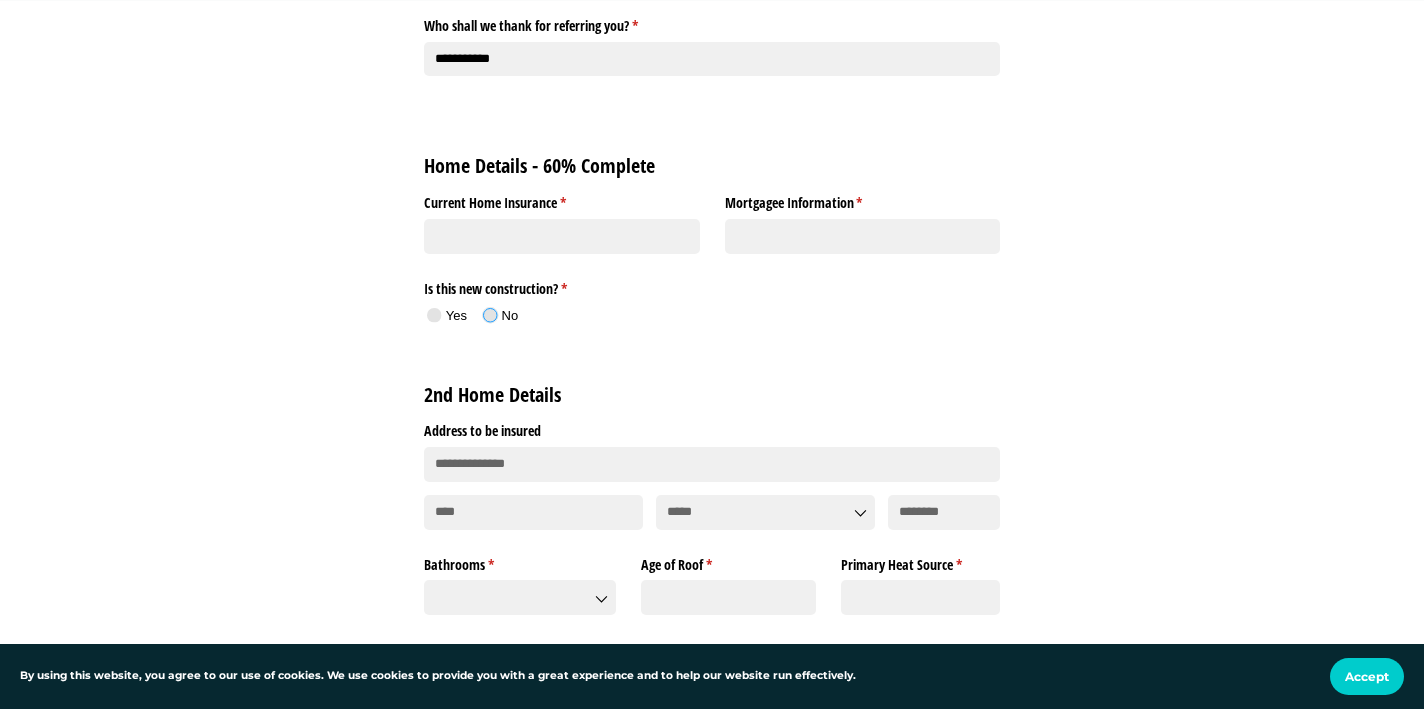 click 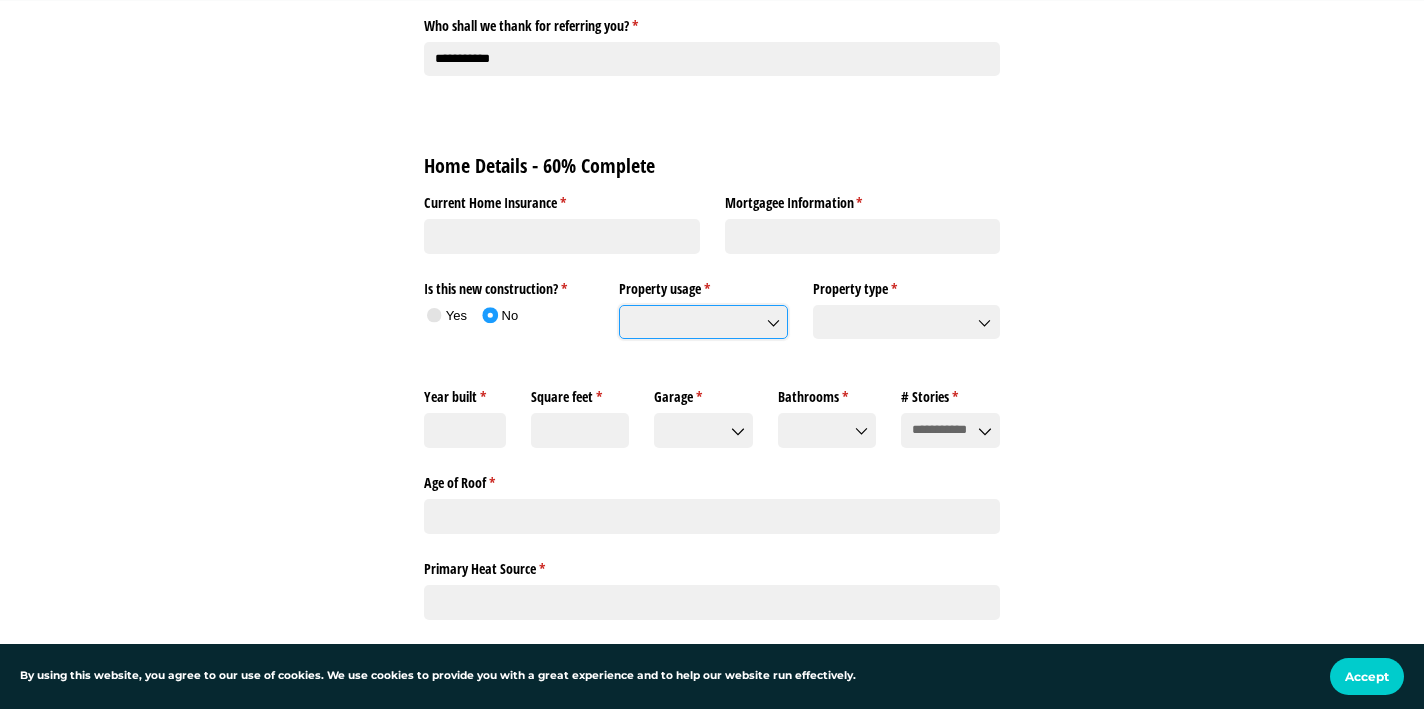 click on "Property usage *   (required)" 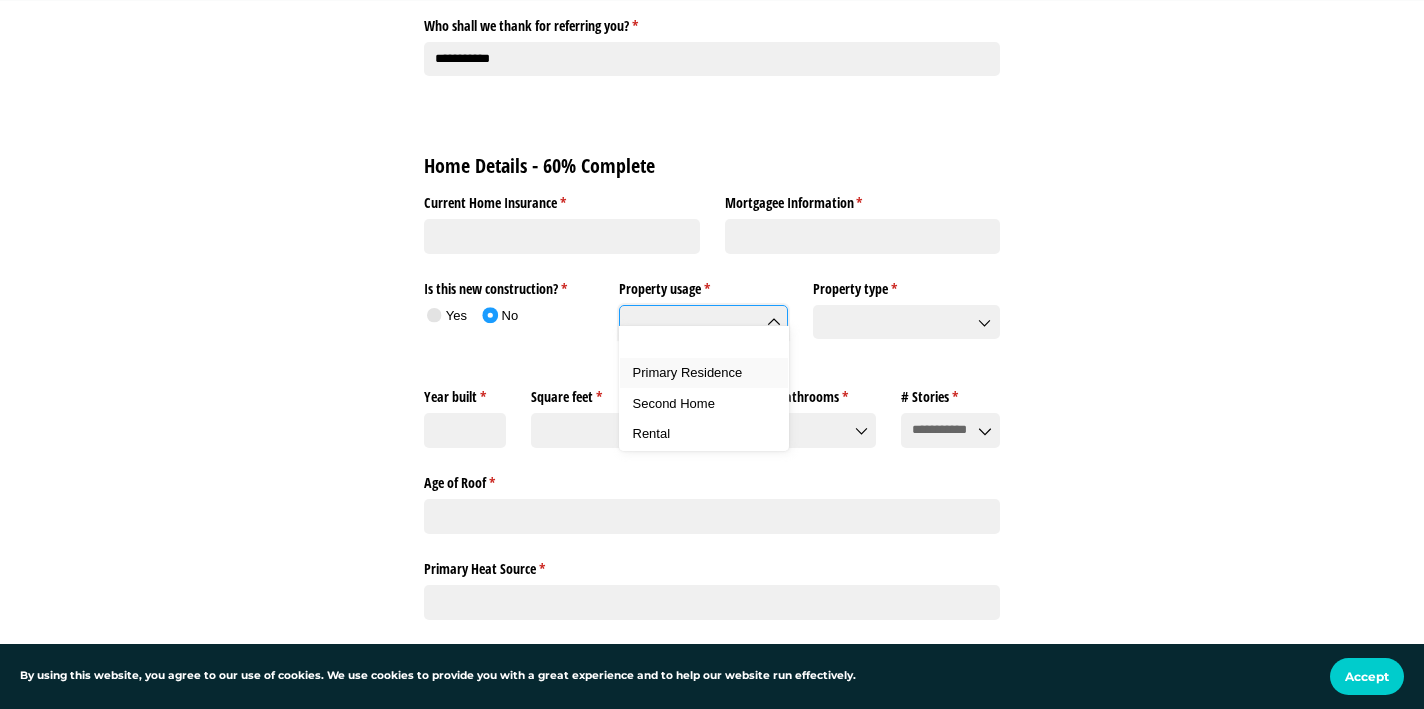 click on "Primary Residence" at bounding box center [688, 372] 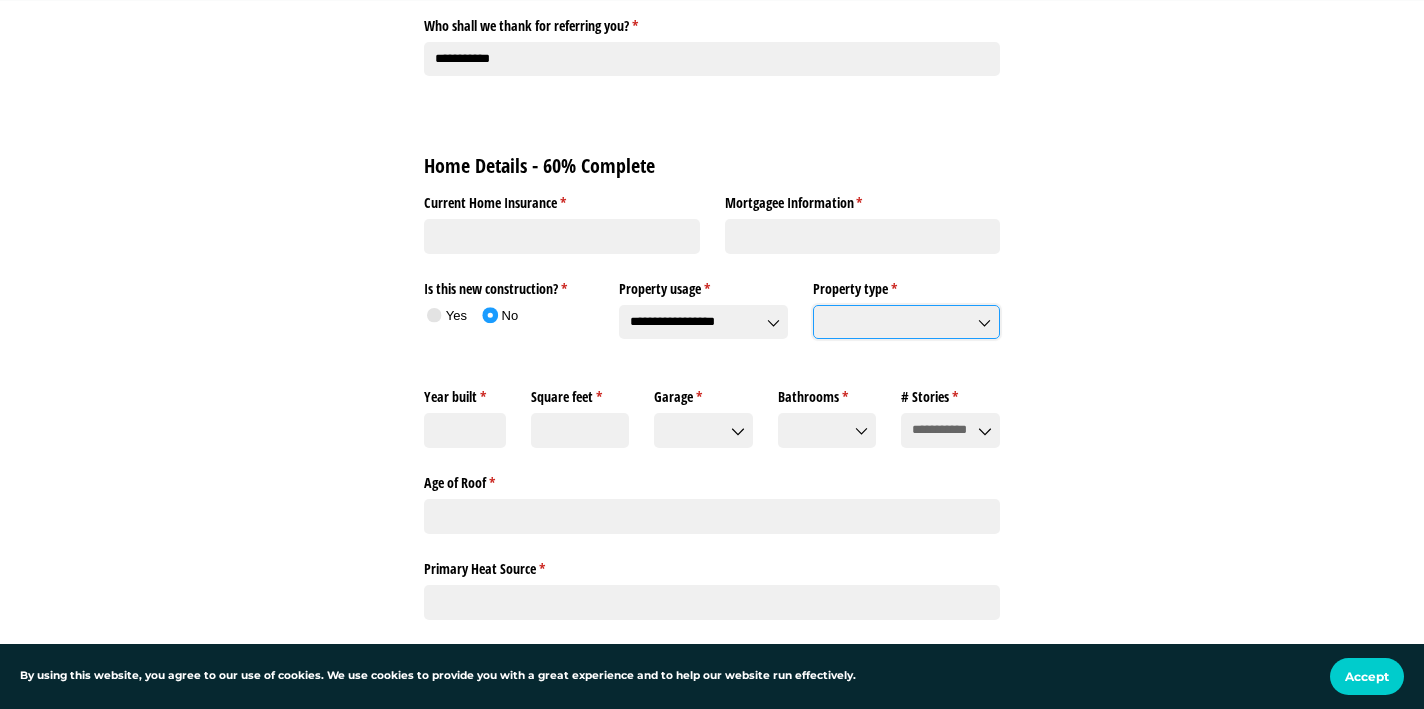 click on "Property type *   (required)" 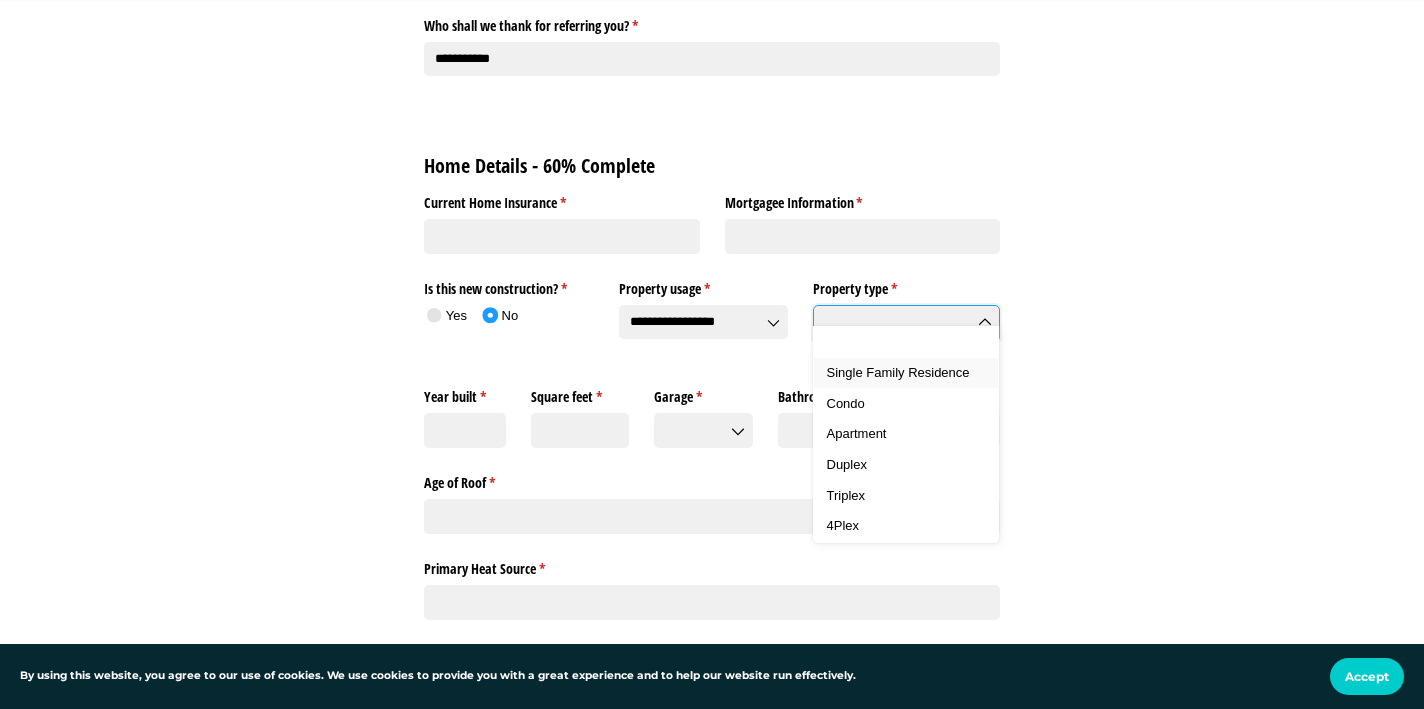 click on "Single Family Residence" at bounding box center [906, 373] 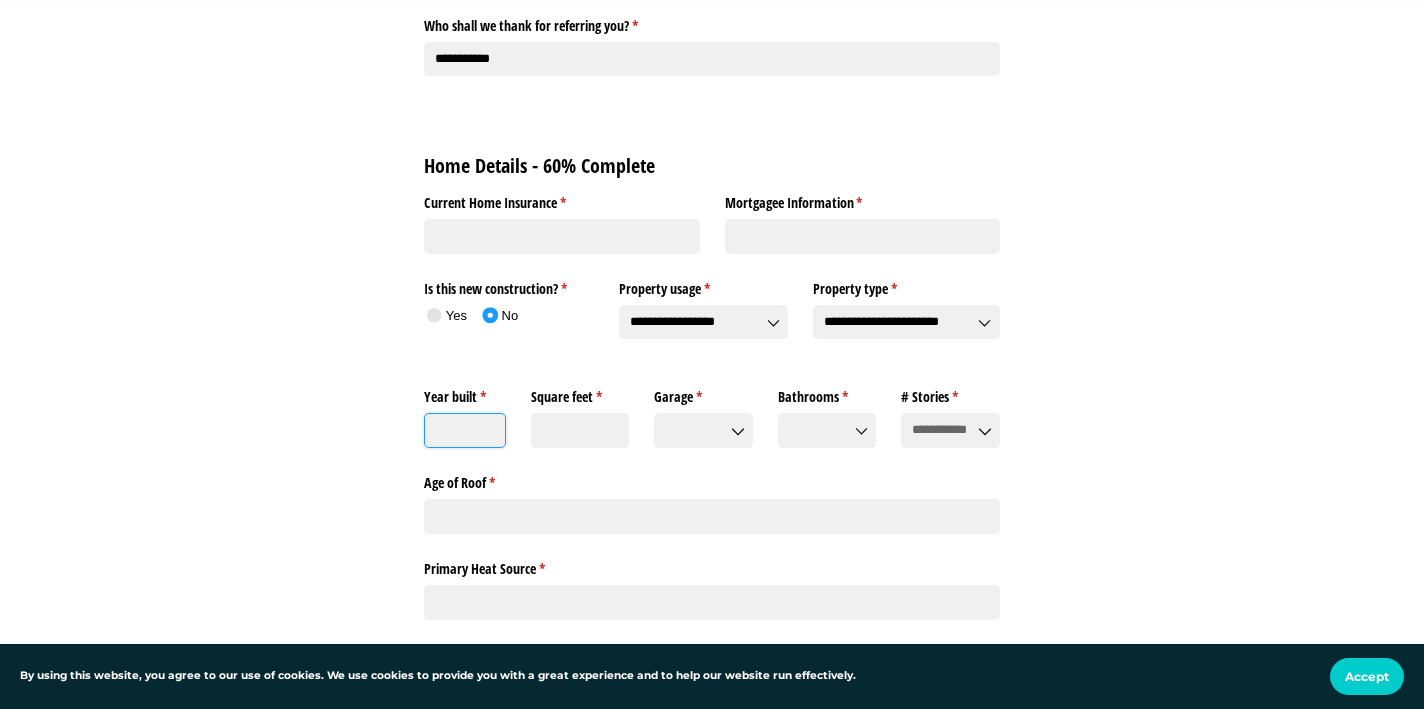 click on "Year built *   (required)" 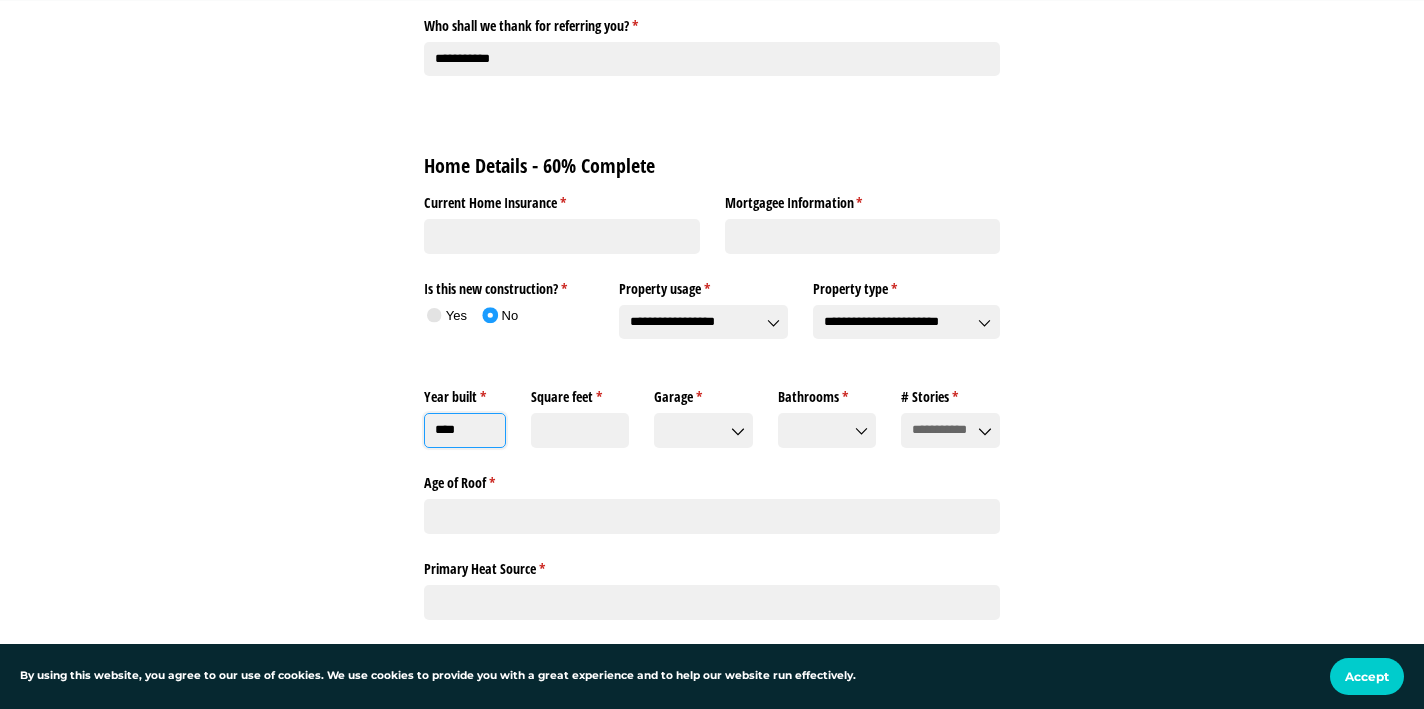 type on "****" 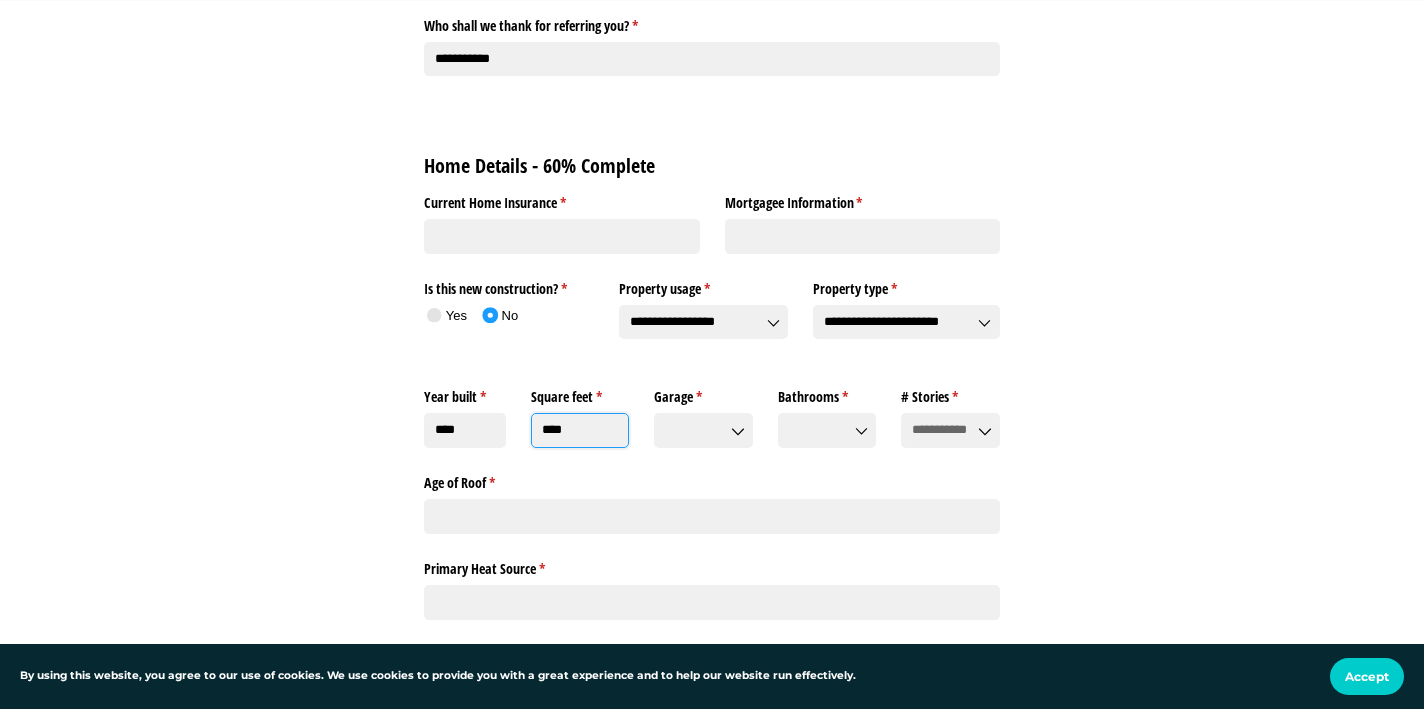 type on "****" 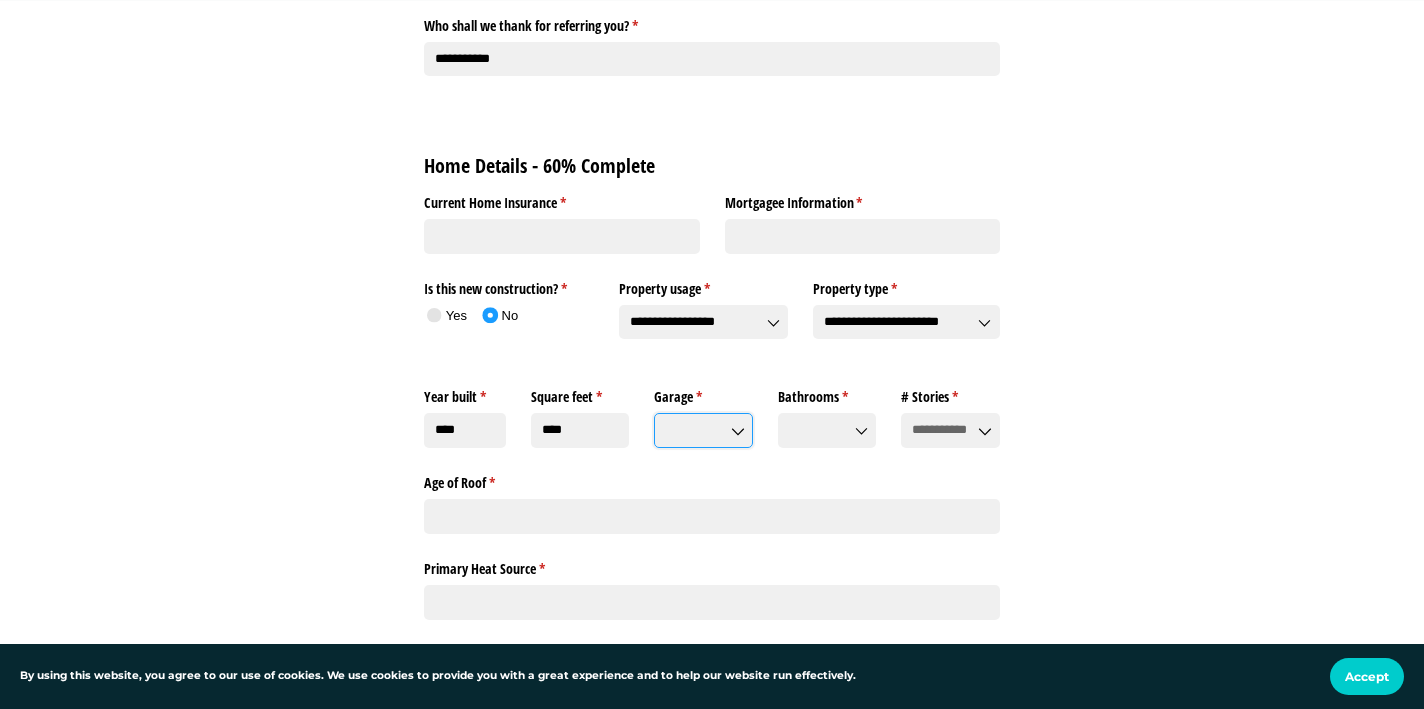 click 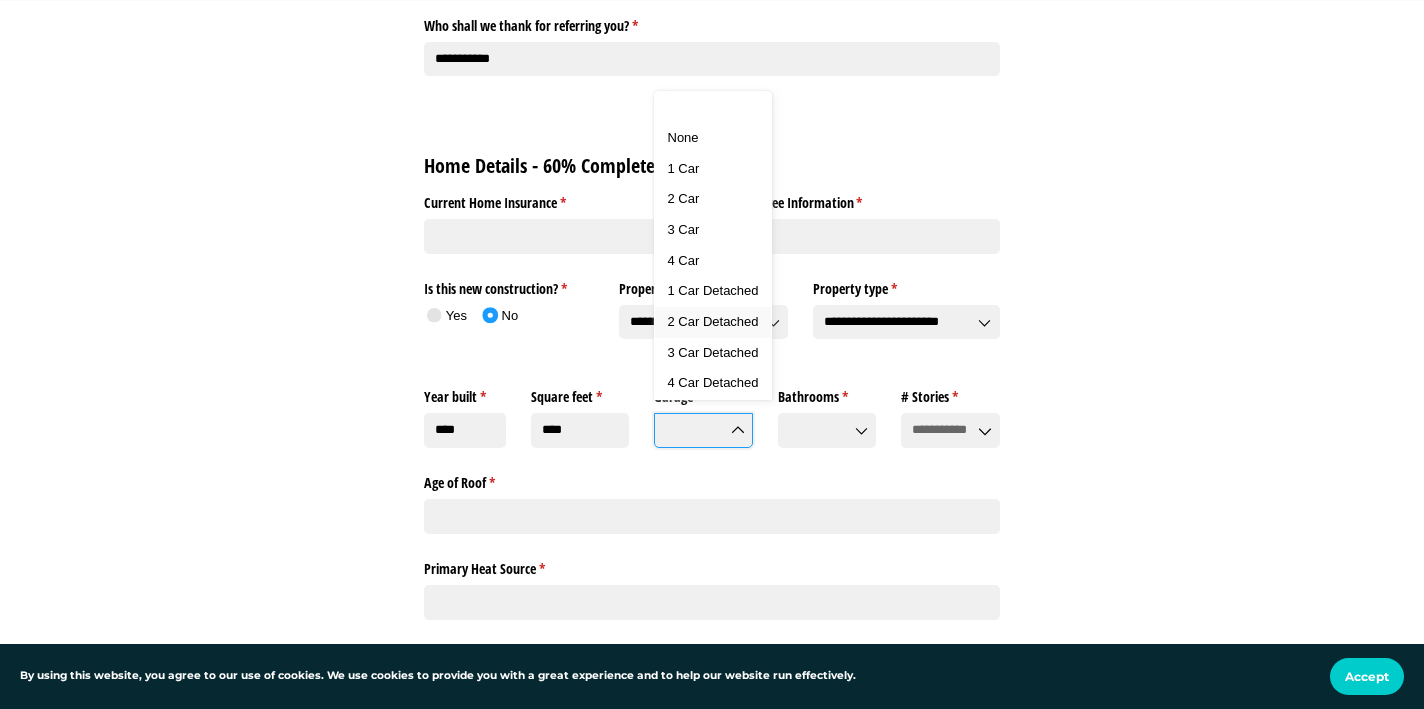 click on "2 Car Detached" at bounding box center (713, 321) 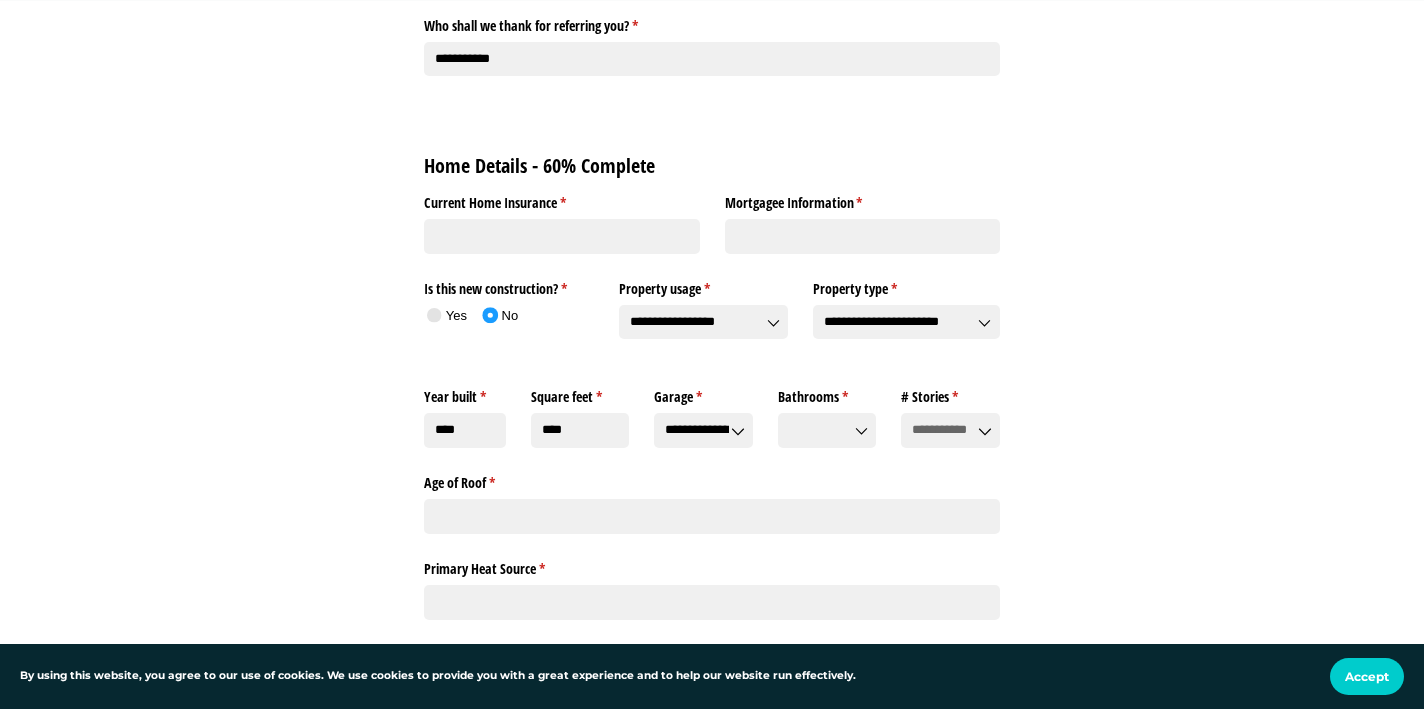 click 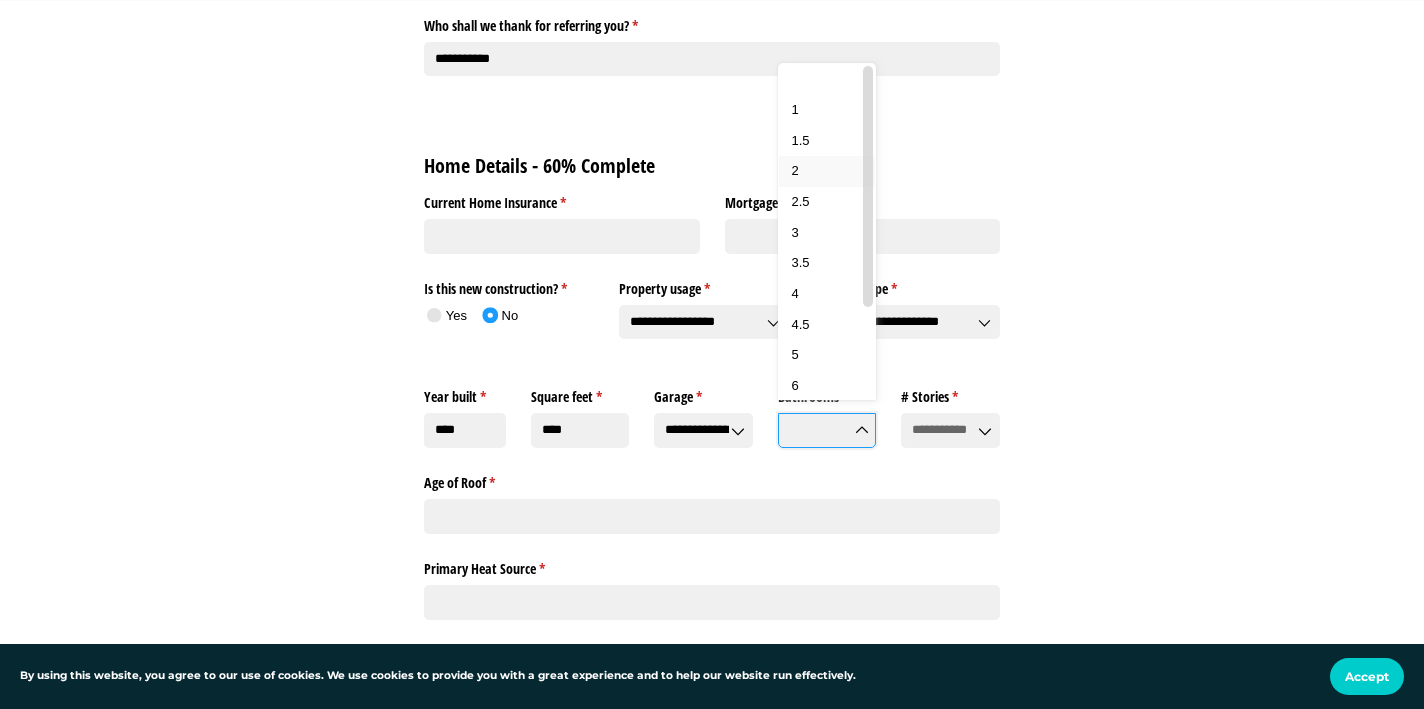 click on "2" at bounding box center [827, 171] 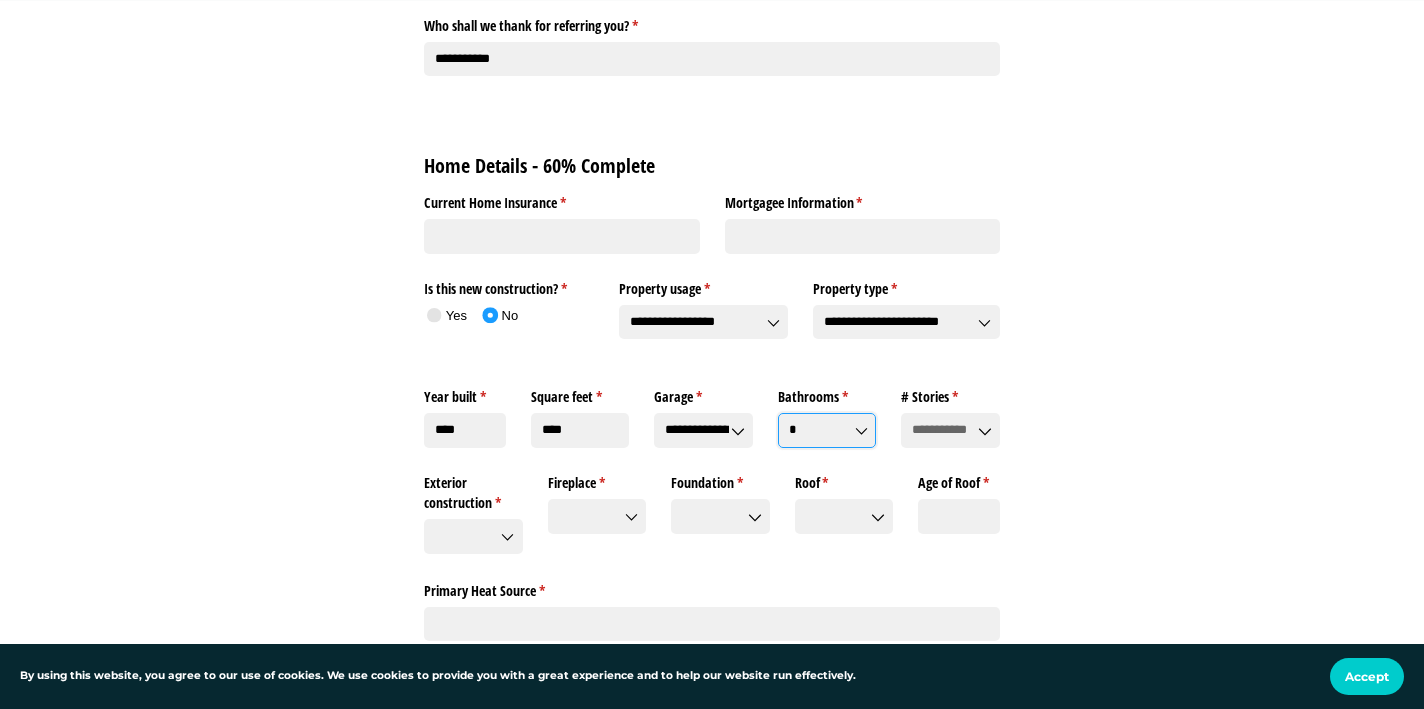 click 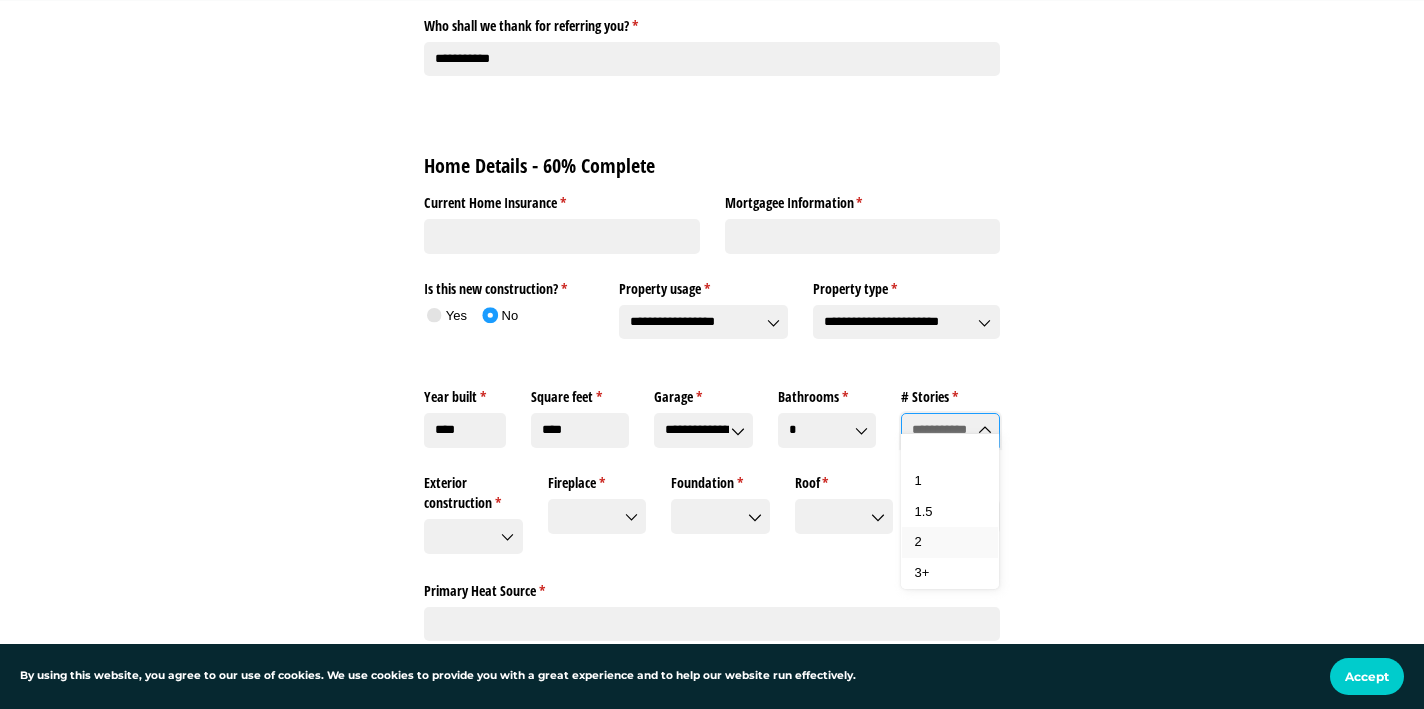 click on "2" at bounding box center (950, 542) 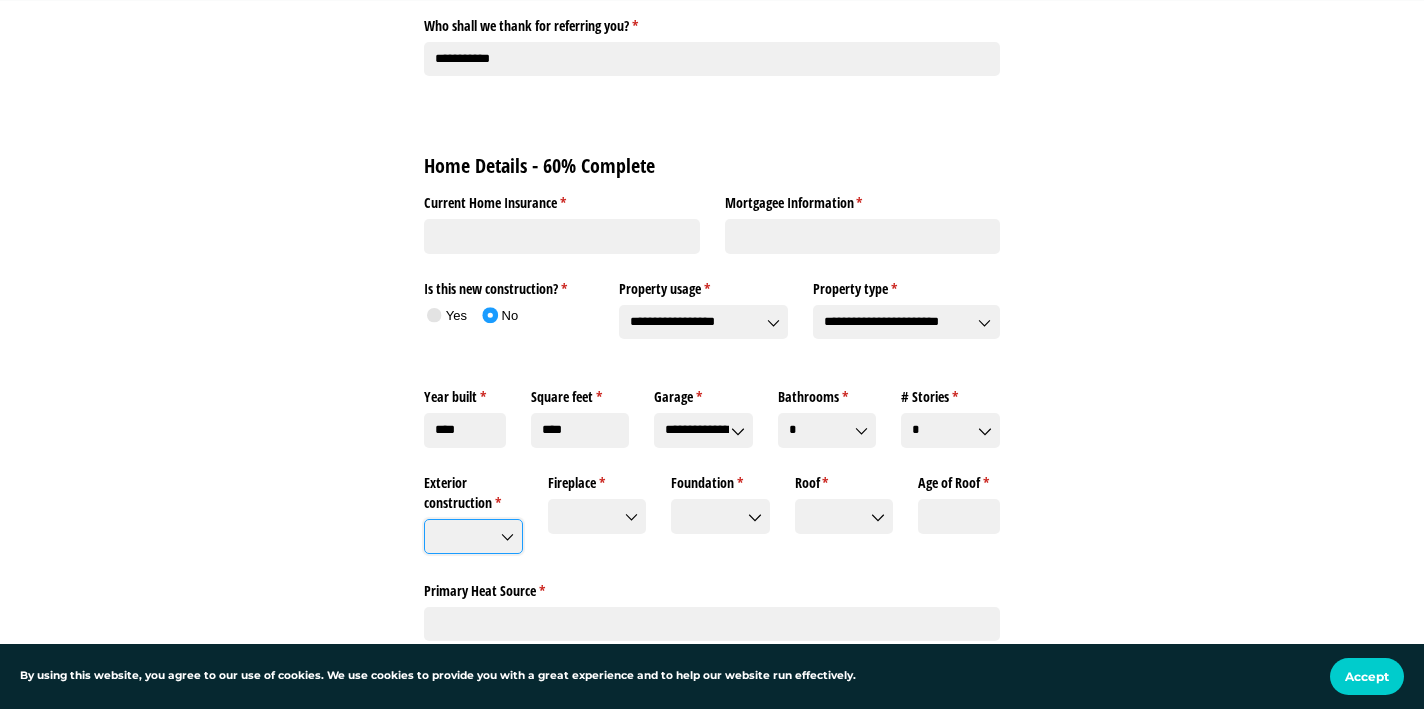 click on "Exterior construction *   (required)" 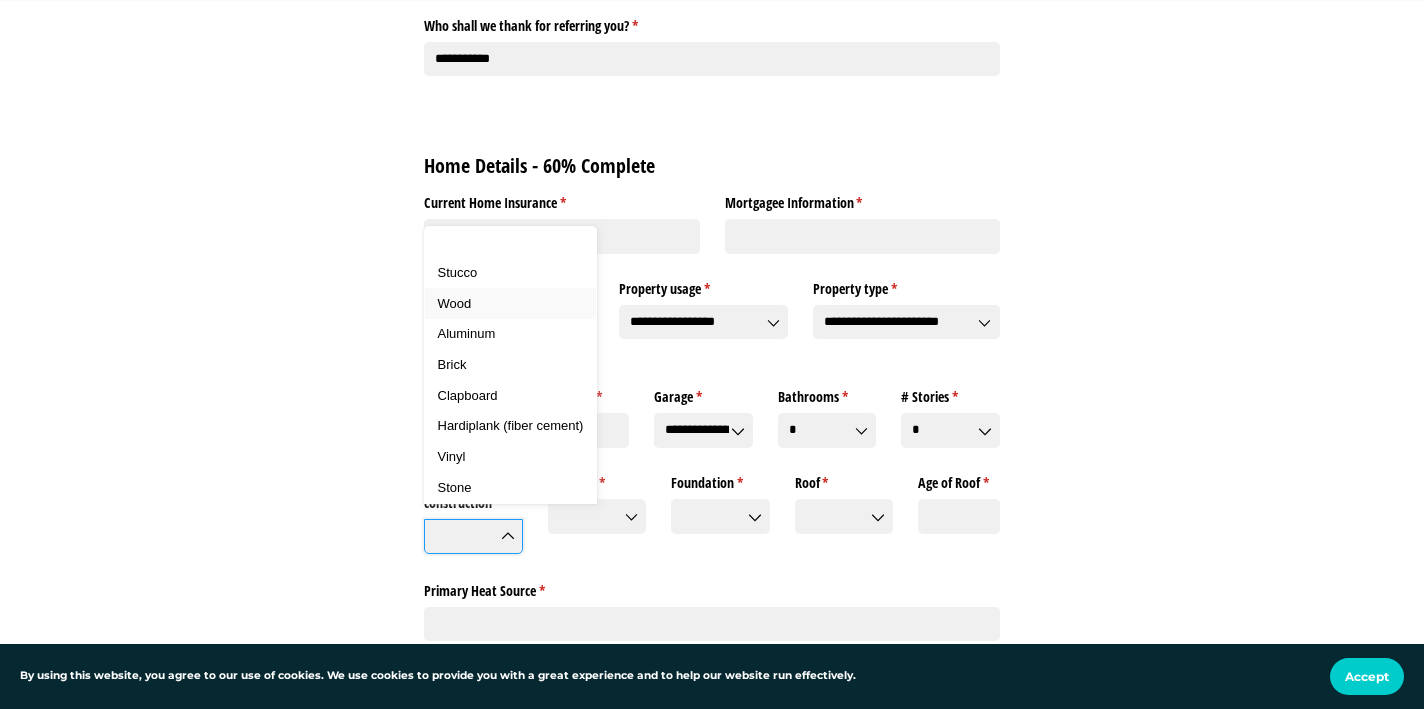 click on "Wood" at bounding box center [511, 304] 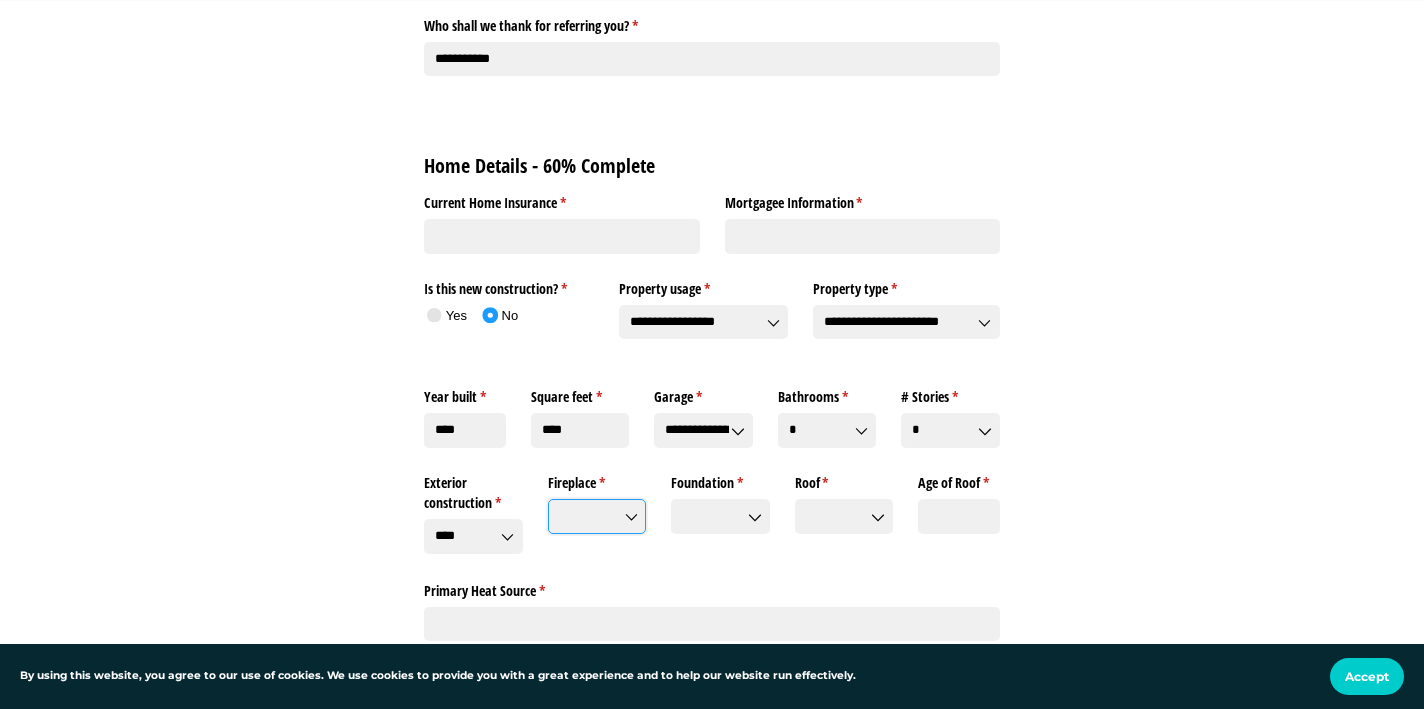 click on "Fireplace *   (required)" 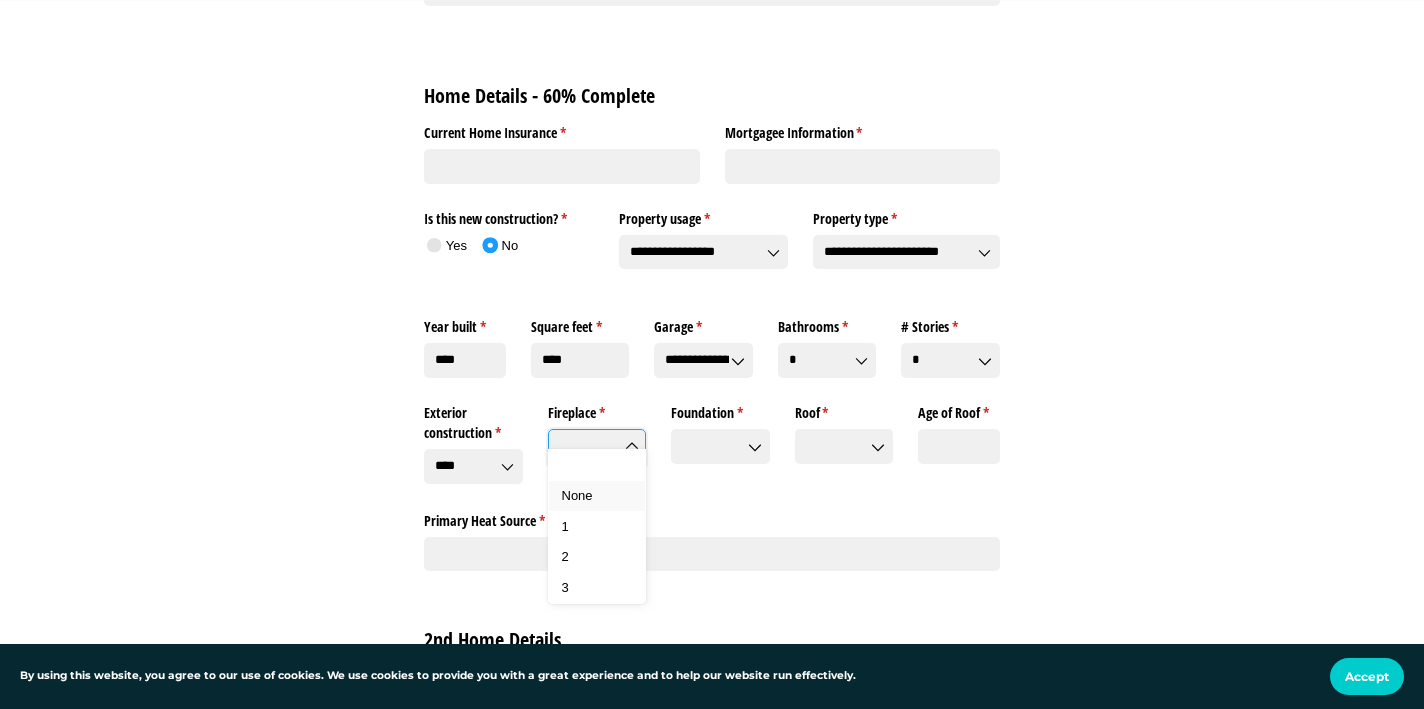 scroll, scrollTop: 1574, scrollLeft: 0, axis: vertical 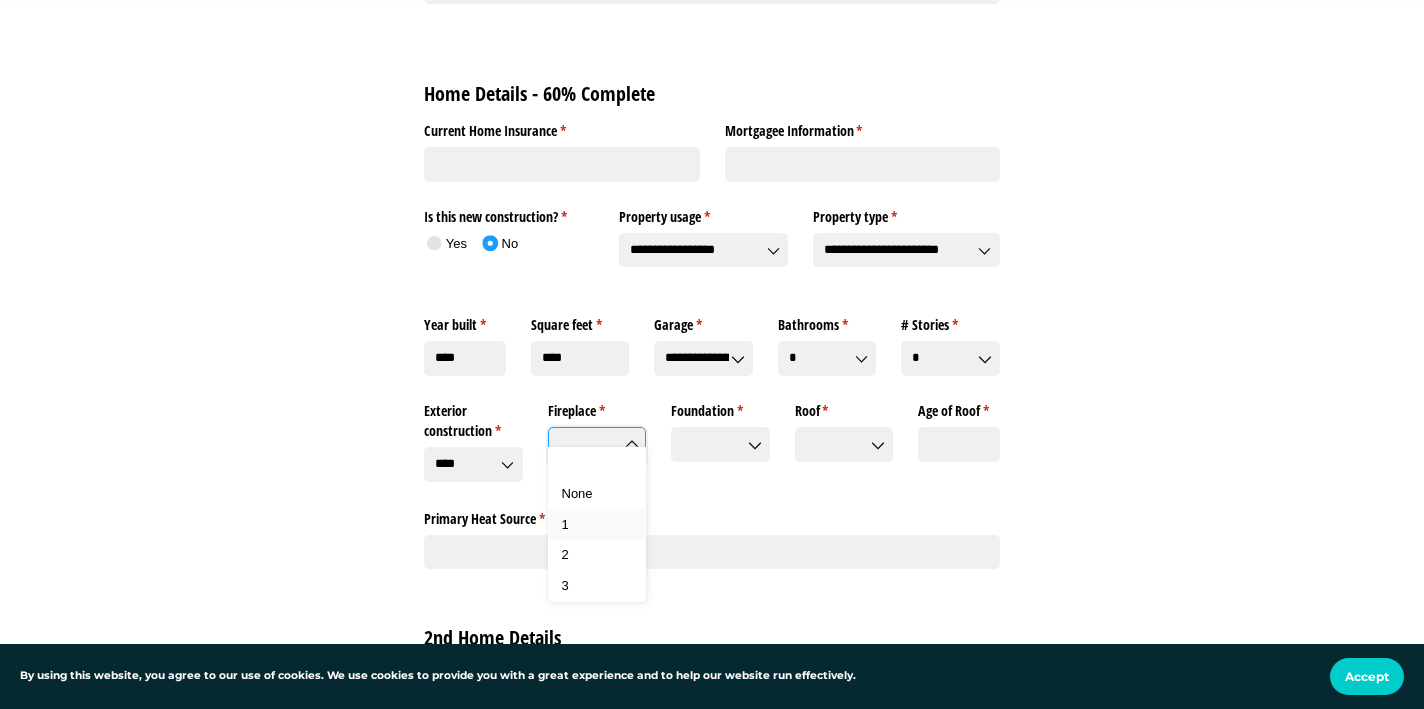 click on "1" at bounding box center [597, 525] 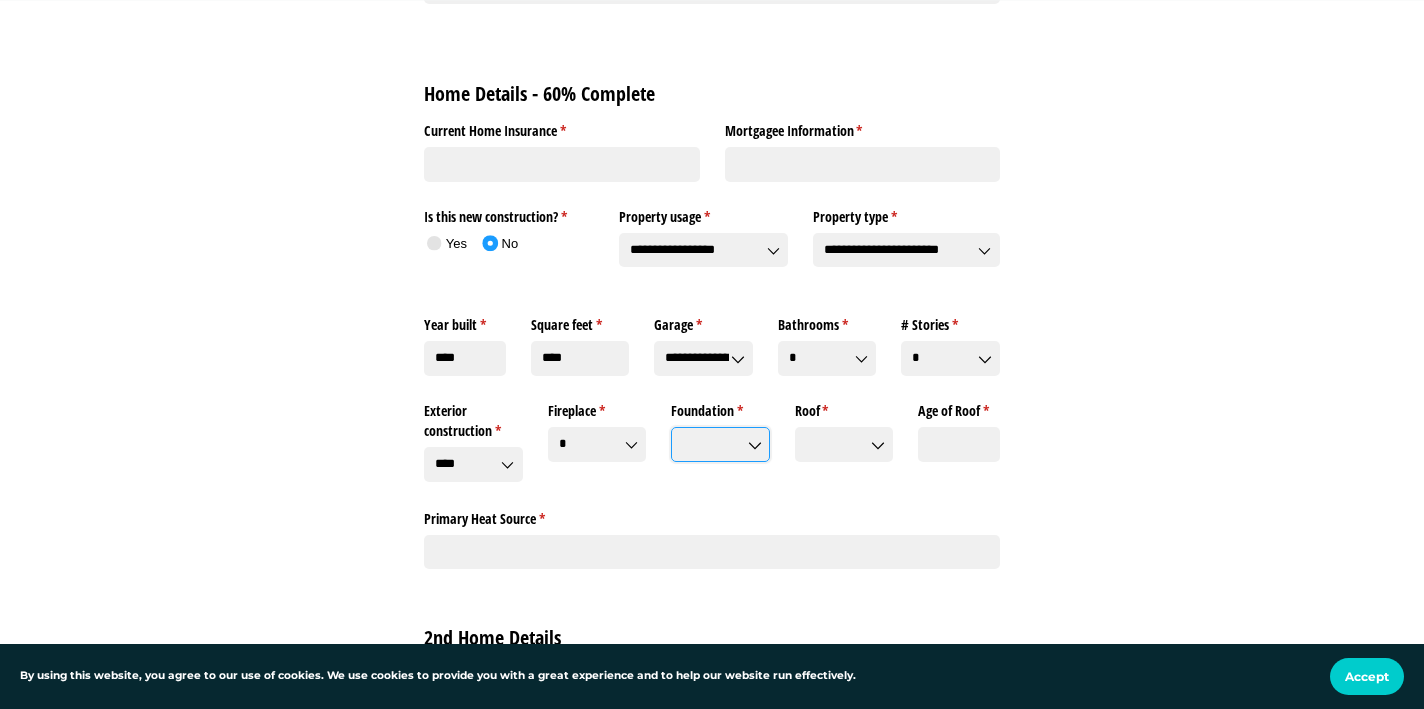click on "Foundation *   (required)" 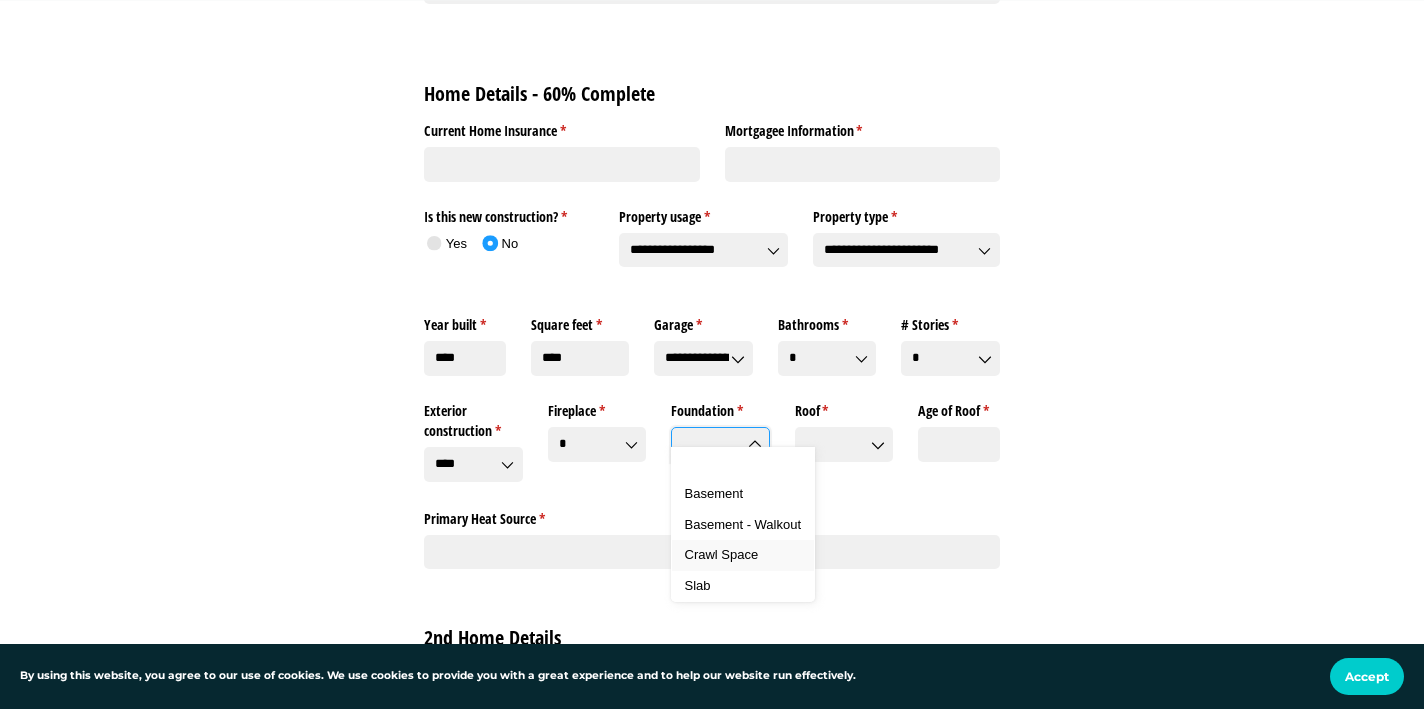 click on "Crawl Space" at bounding box center (722, 554) 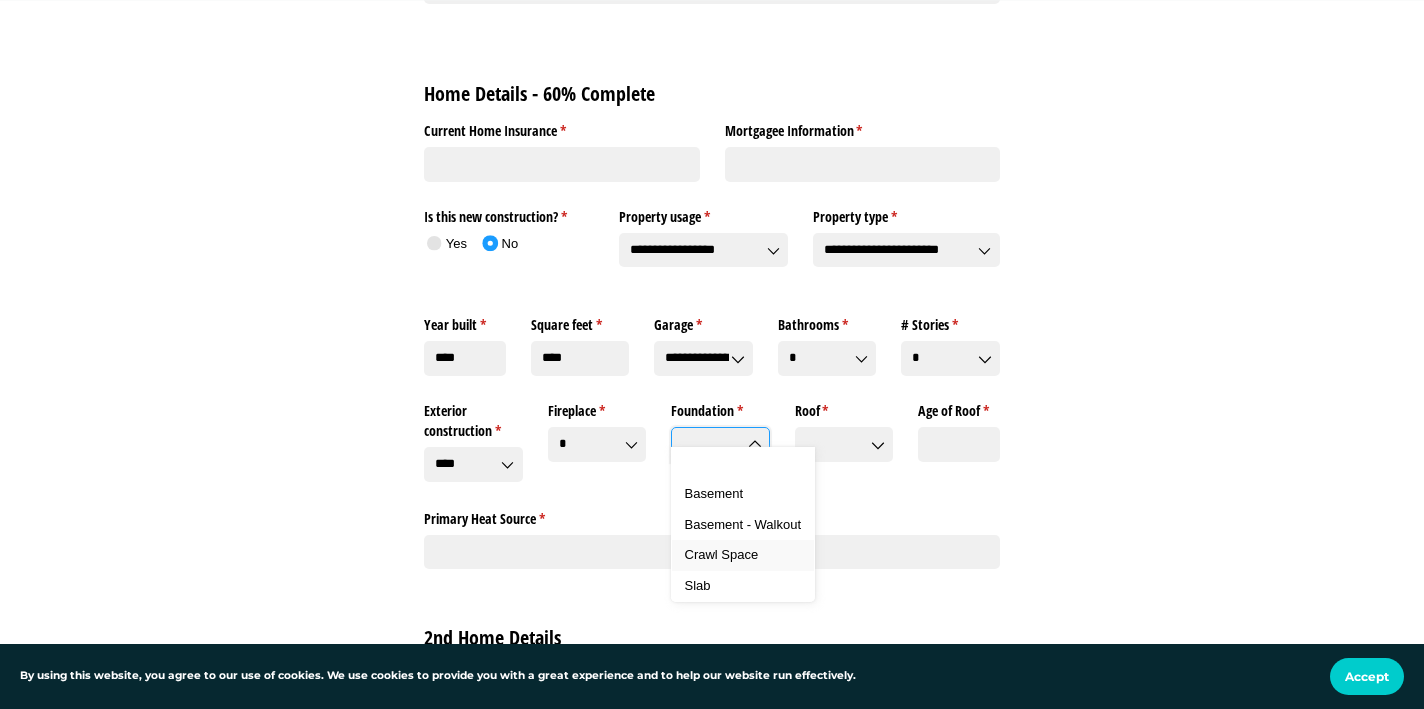 type on "**********" 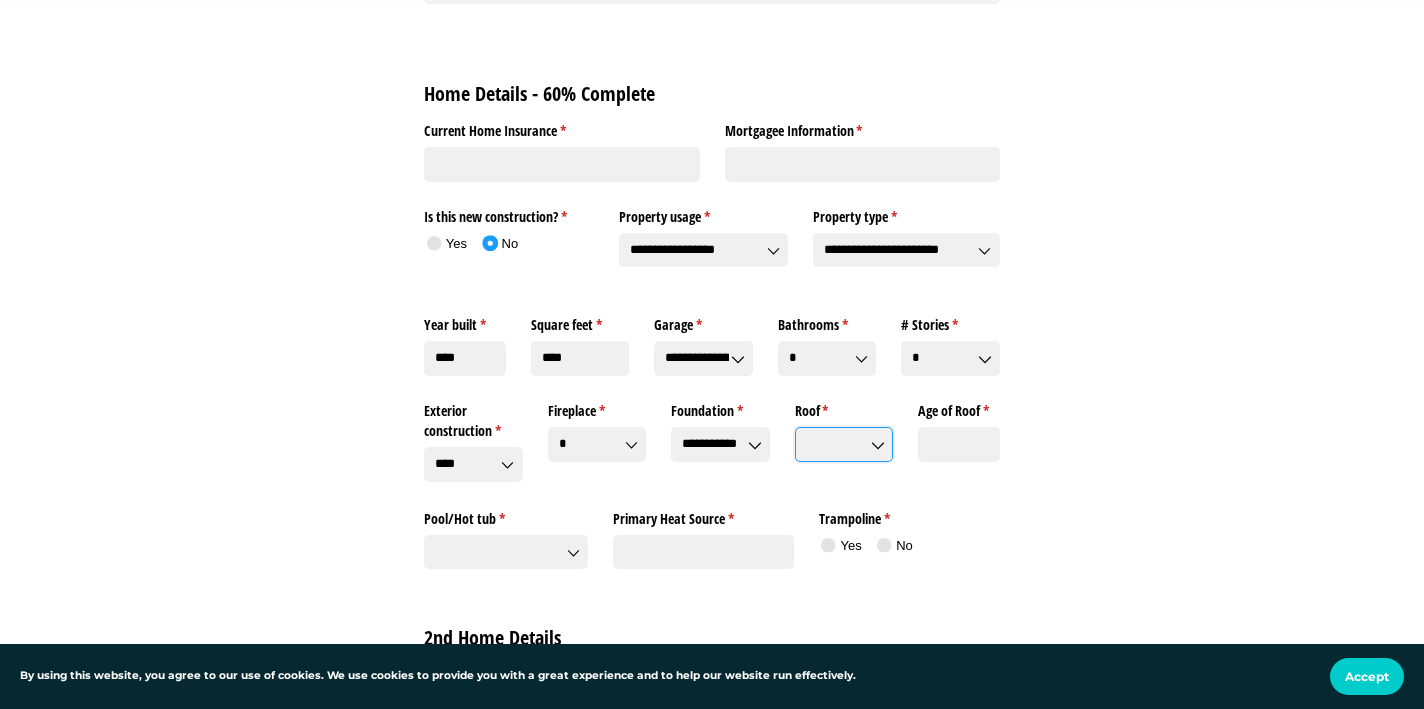 click on "Roof *   (required)" 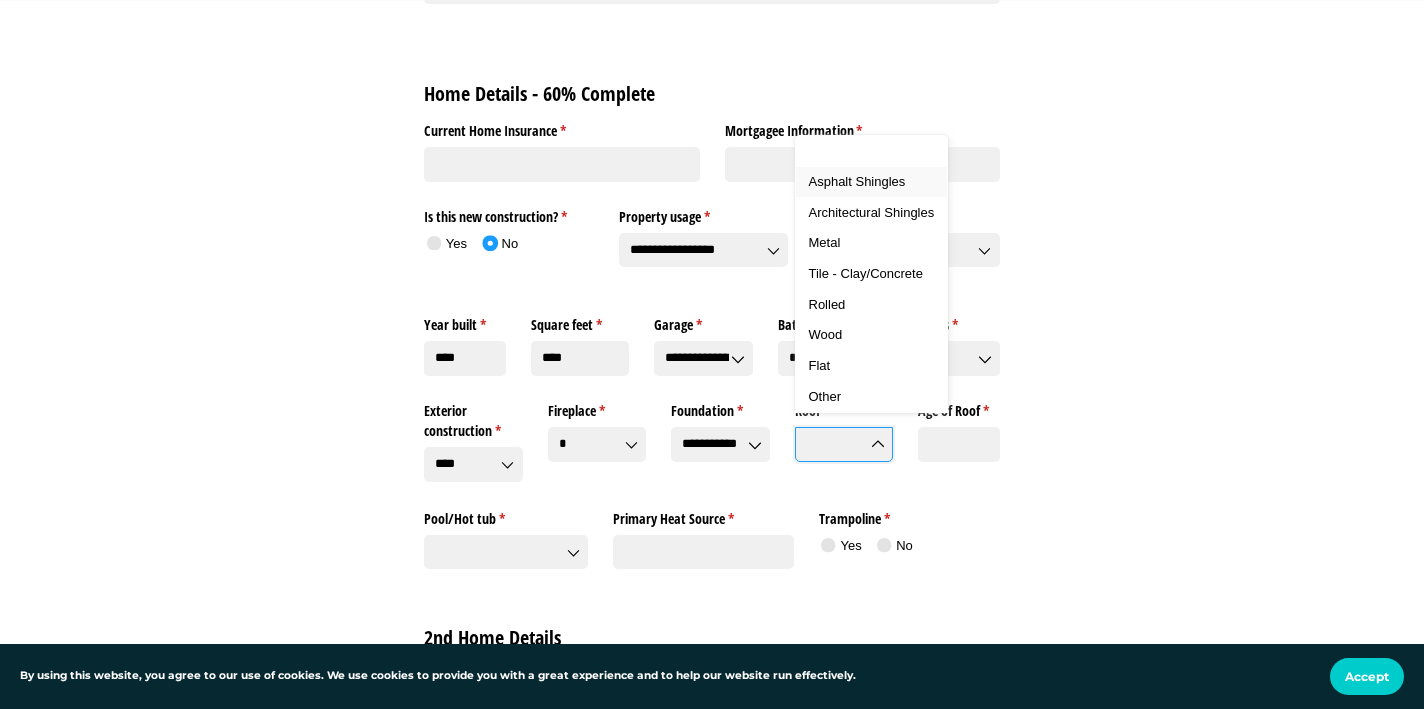 click on "Asphalt Shingles" at bounding box center [857, 181] 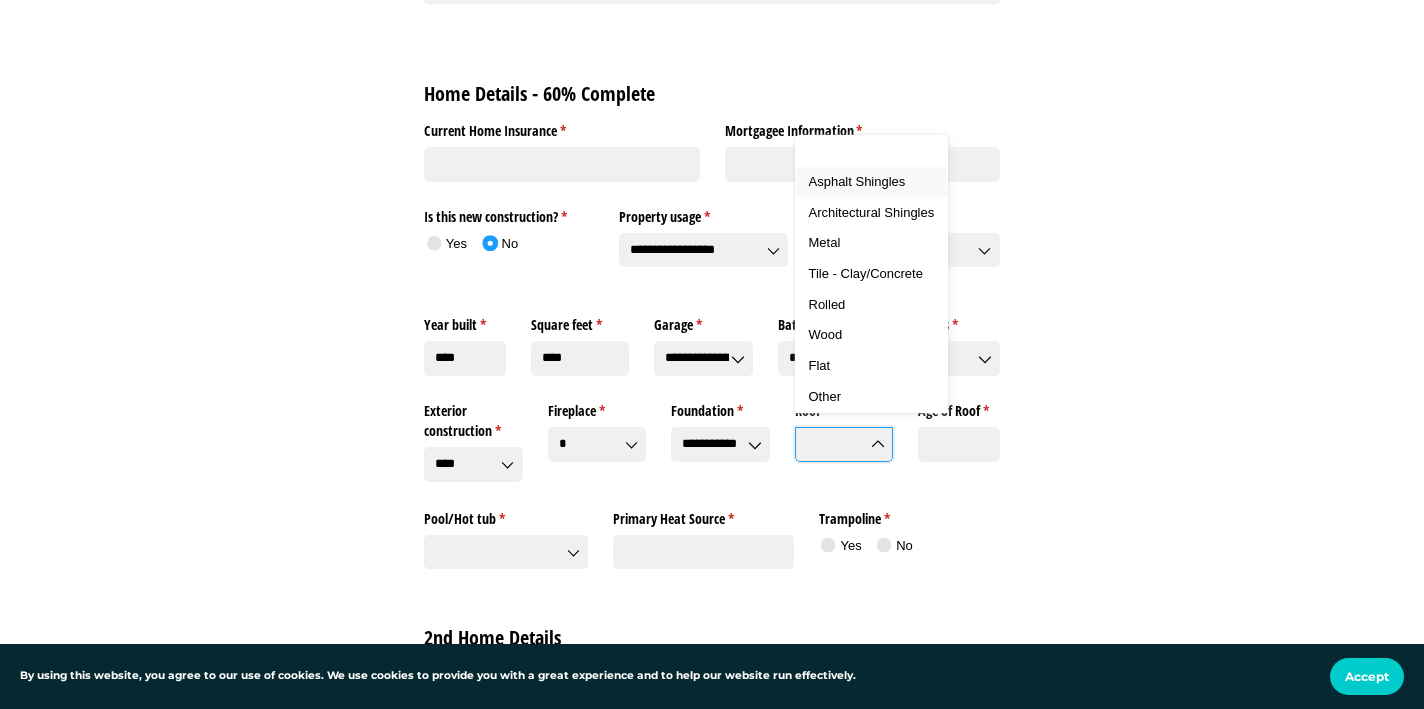 type on "**********" 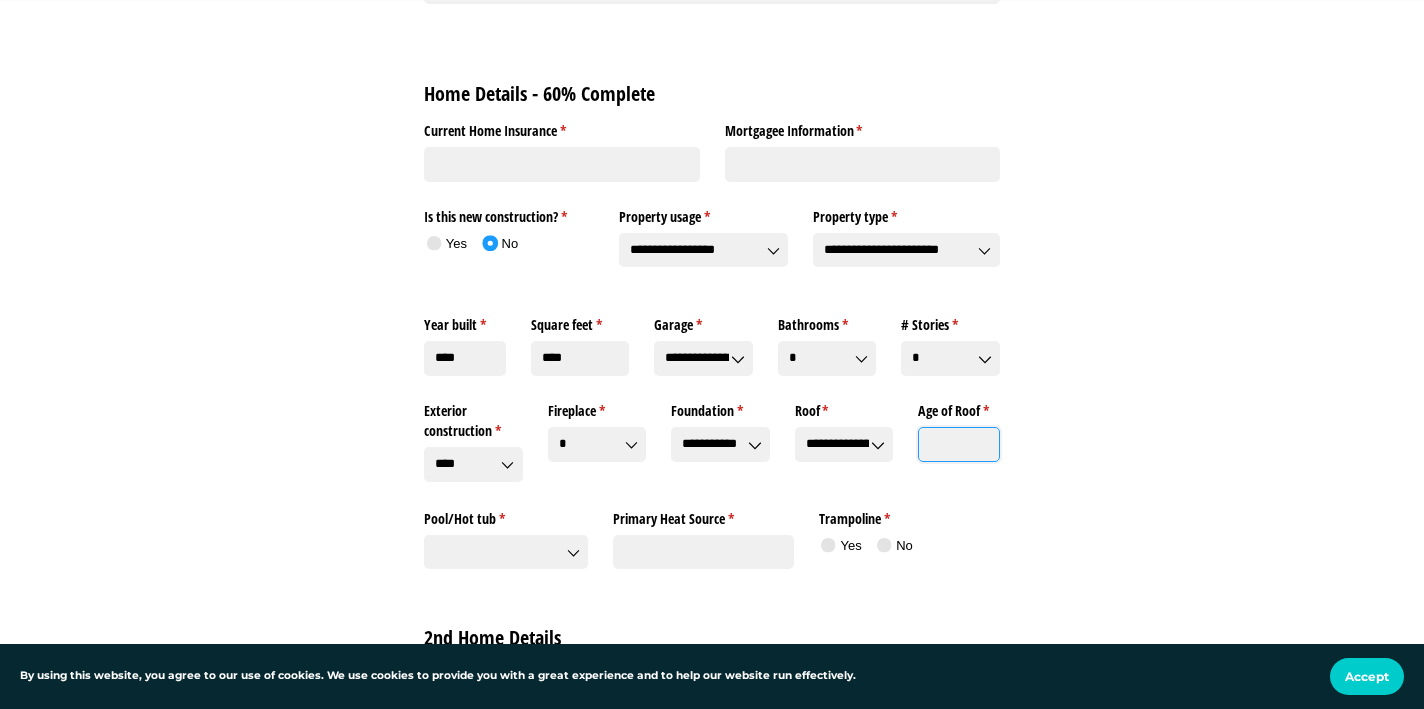 click on "Age of Roof *   (required)" 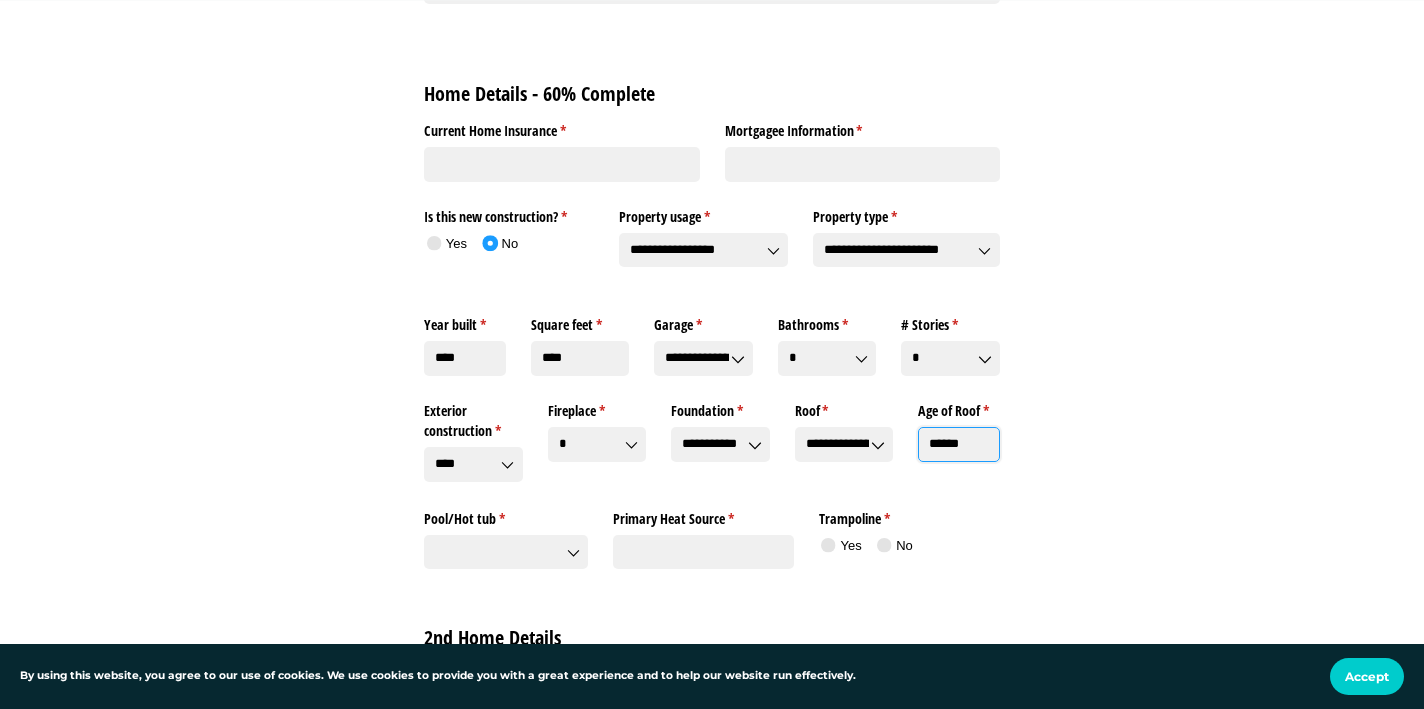 type on "******" 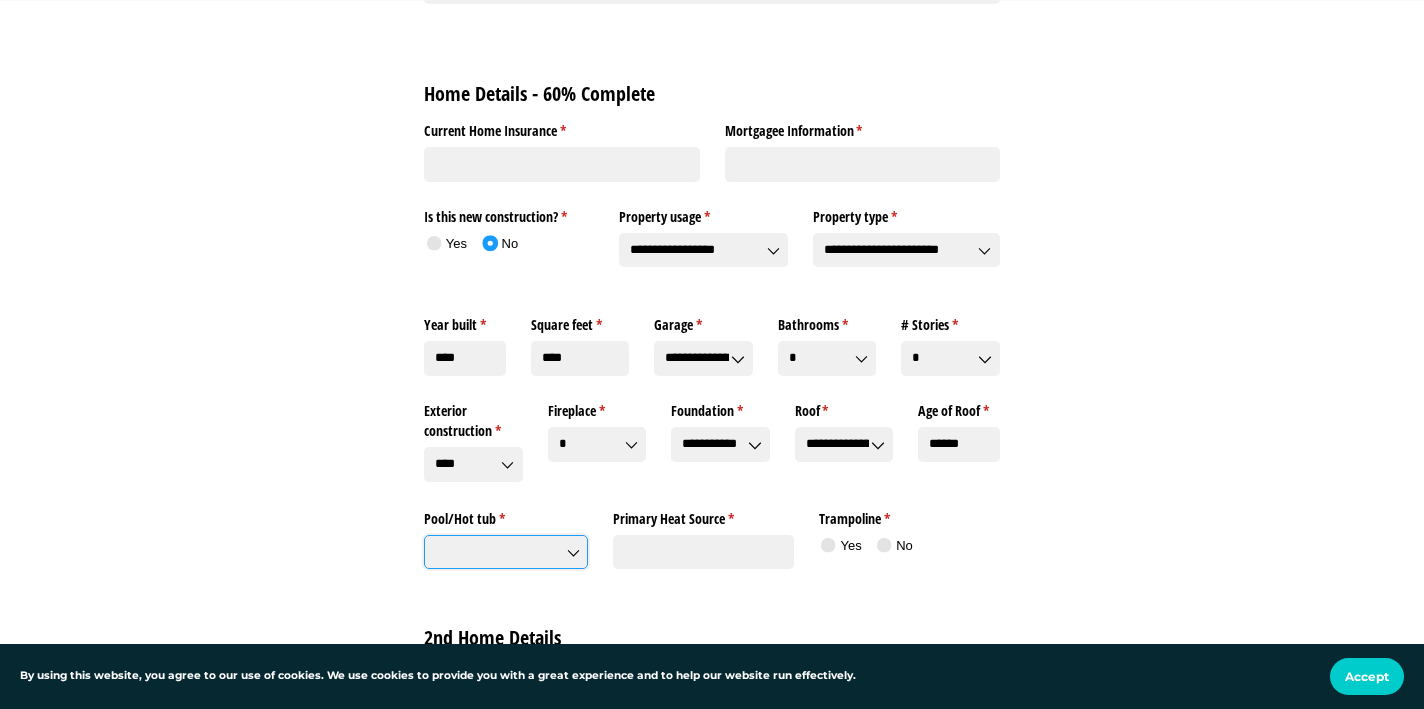 click on "Pool/​Hot tub *   (required)" 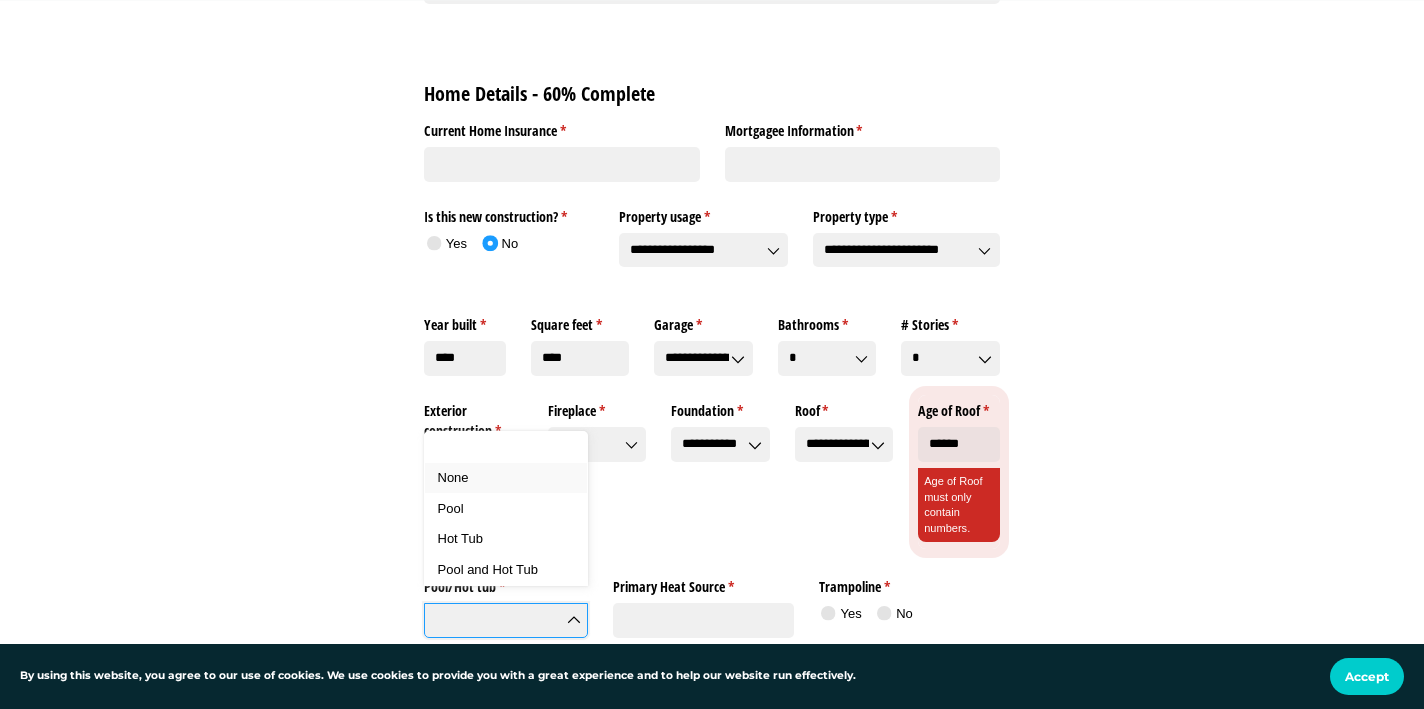 click on "None" at bounding box center (506, 478) 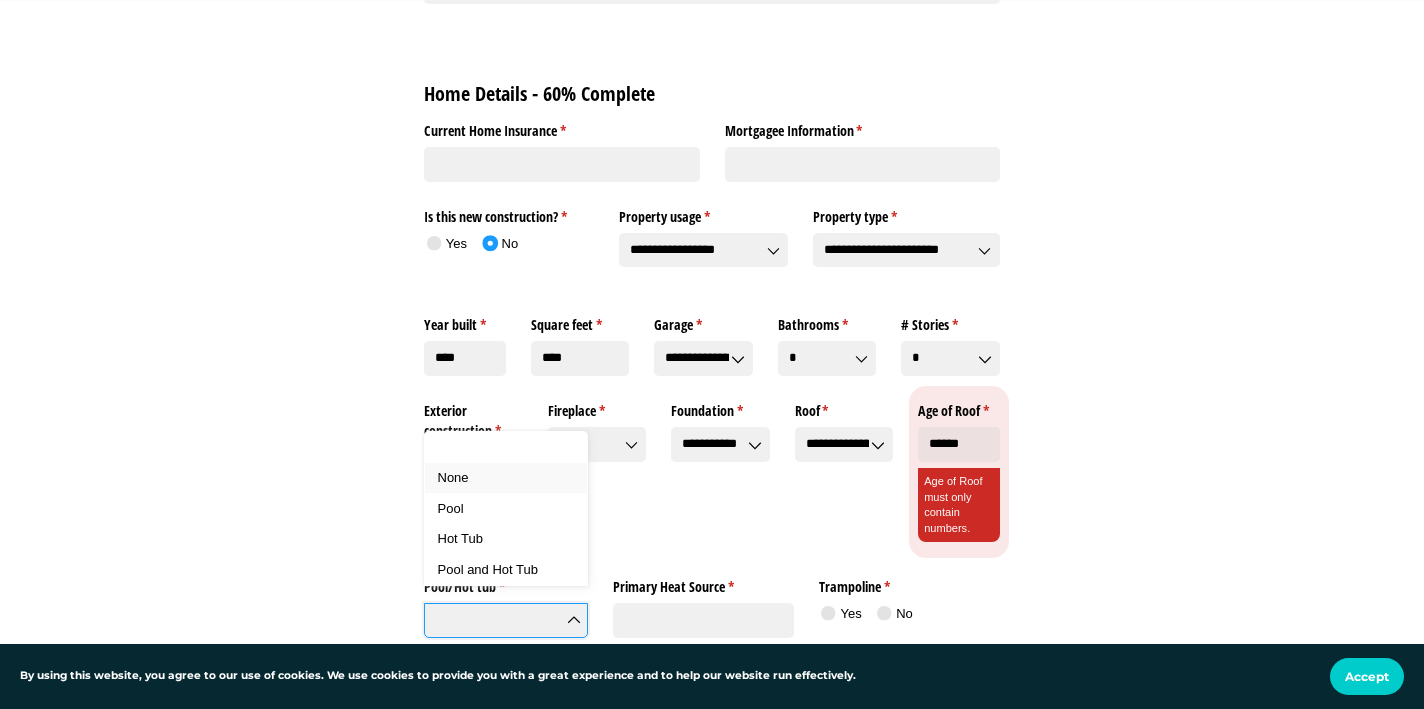 type on "****" 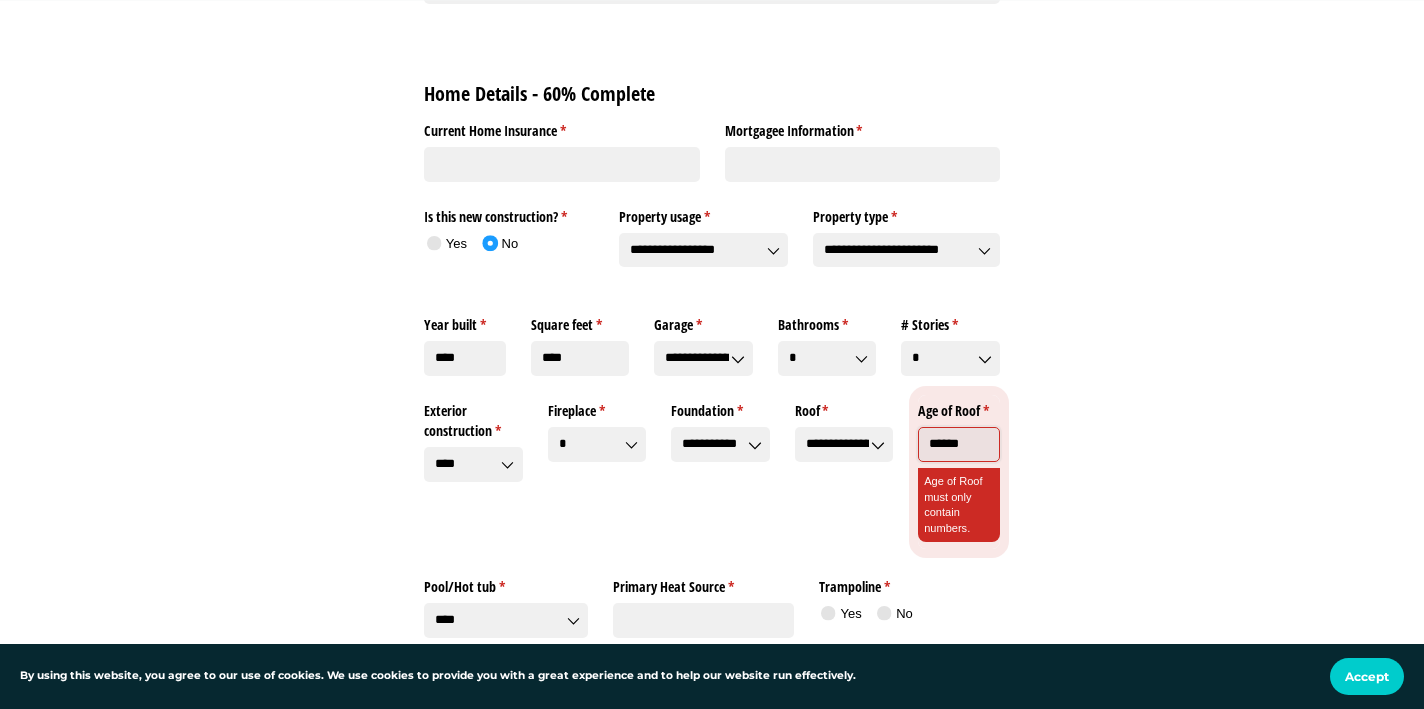 click on "******" 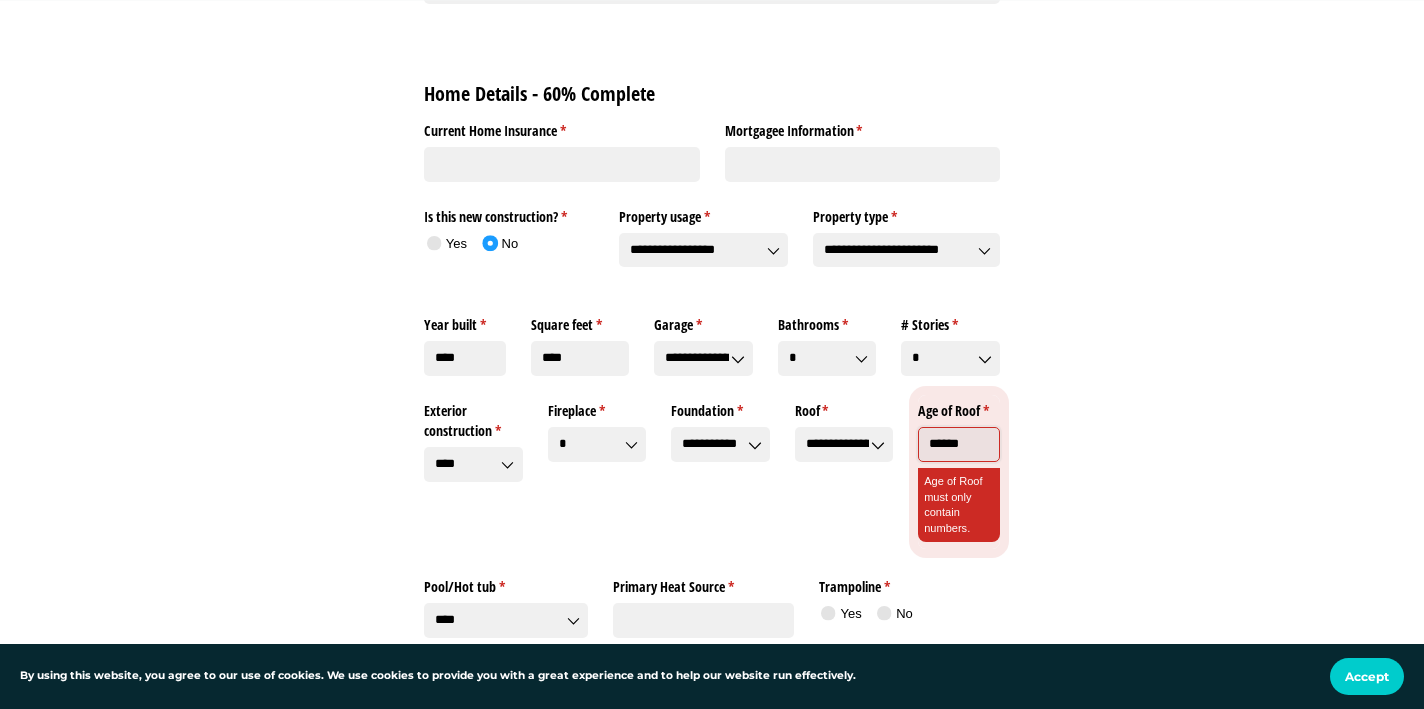 click on "******" 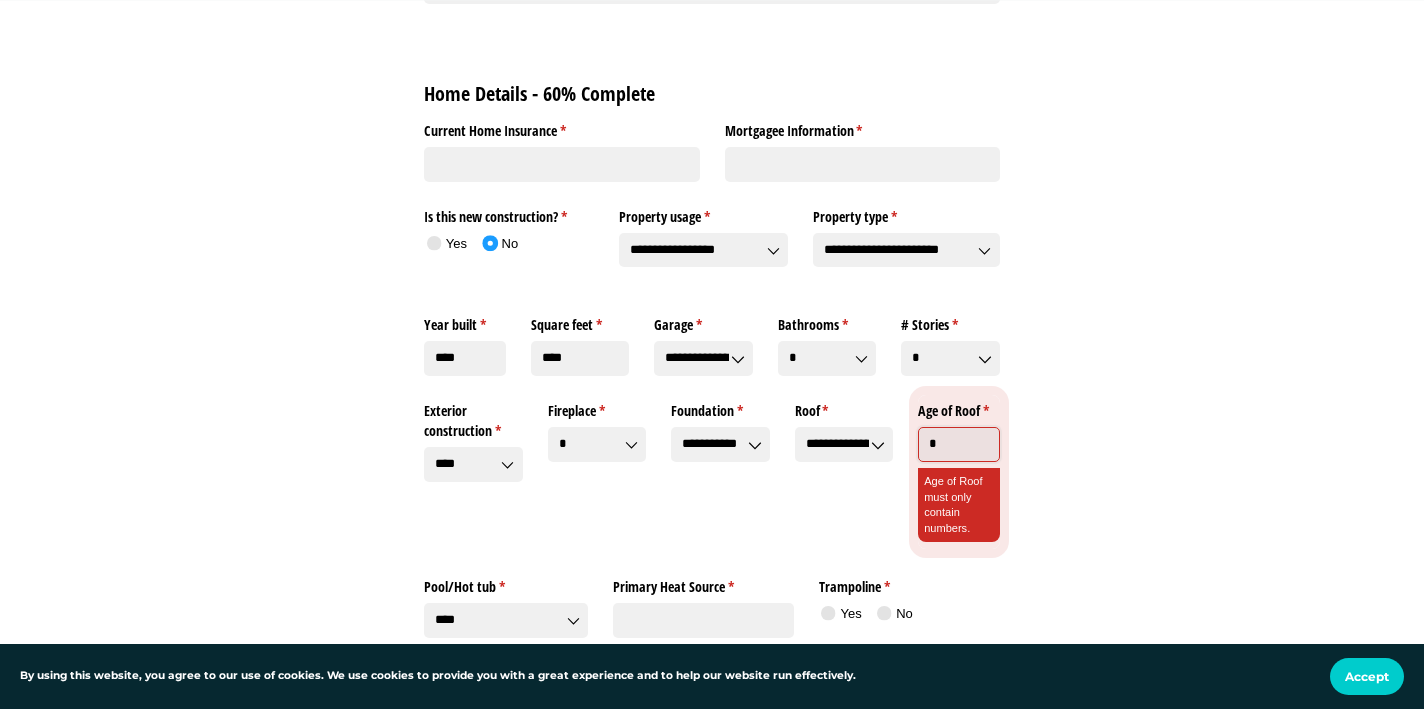 type on "*" 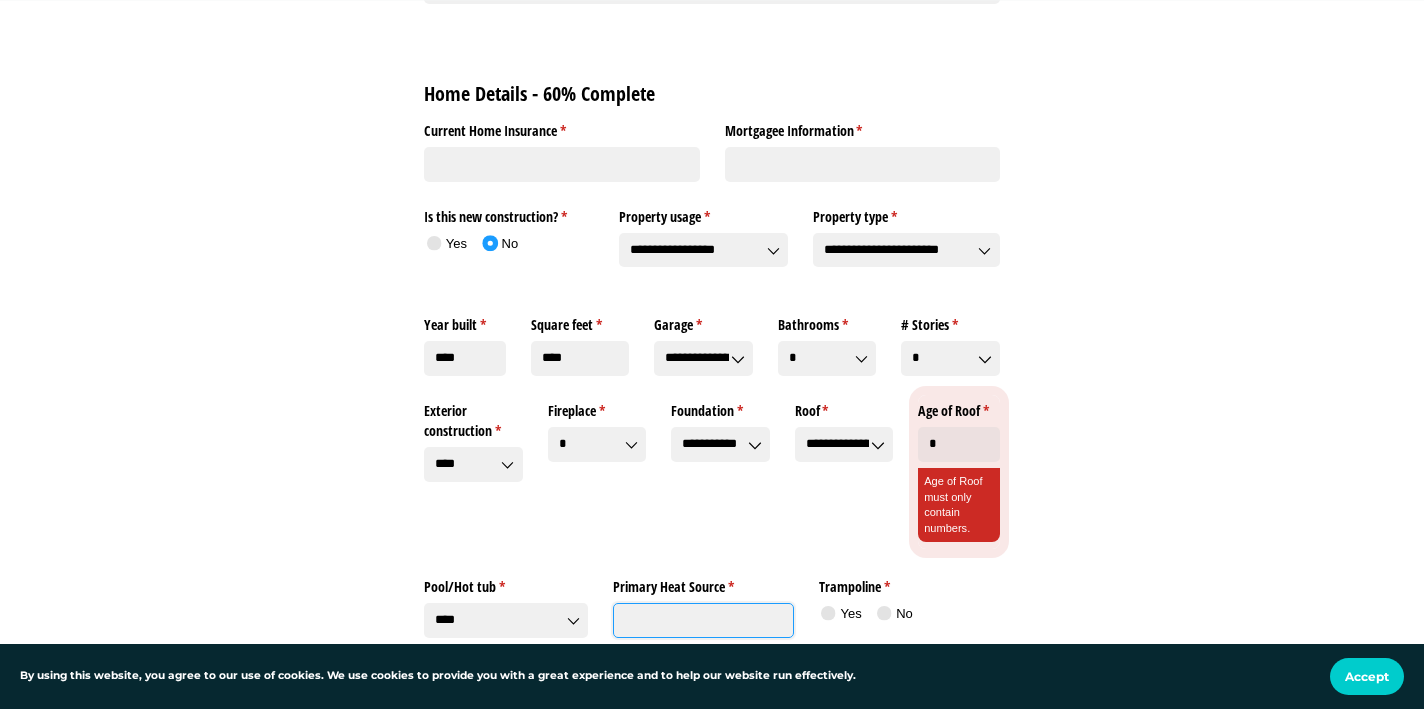 click on "Pool/​Hot tub *   (required)     ****
Primary Heat Source *   (required)
Trampoline *   (required)
Yes
No
Yes No" 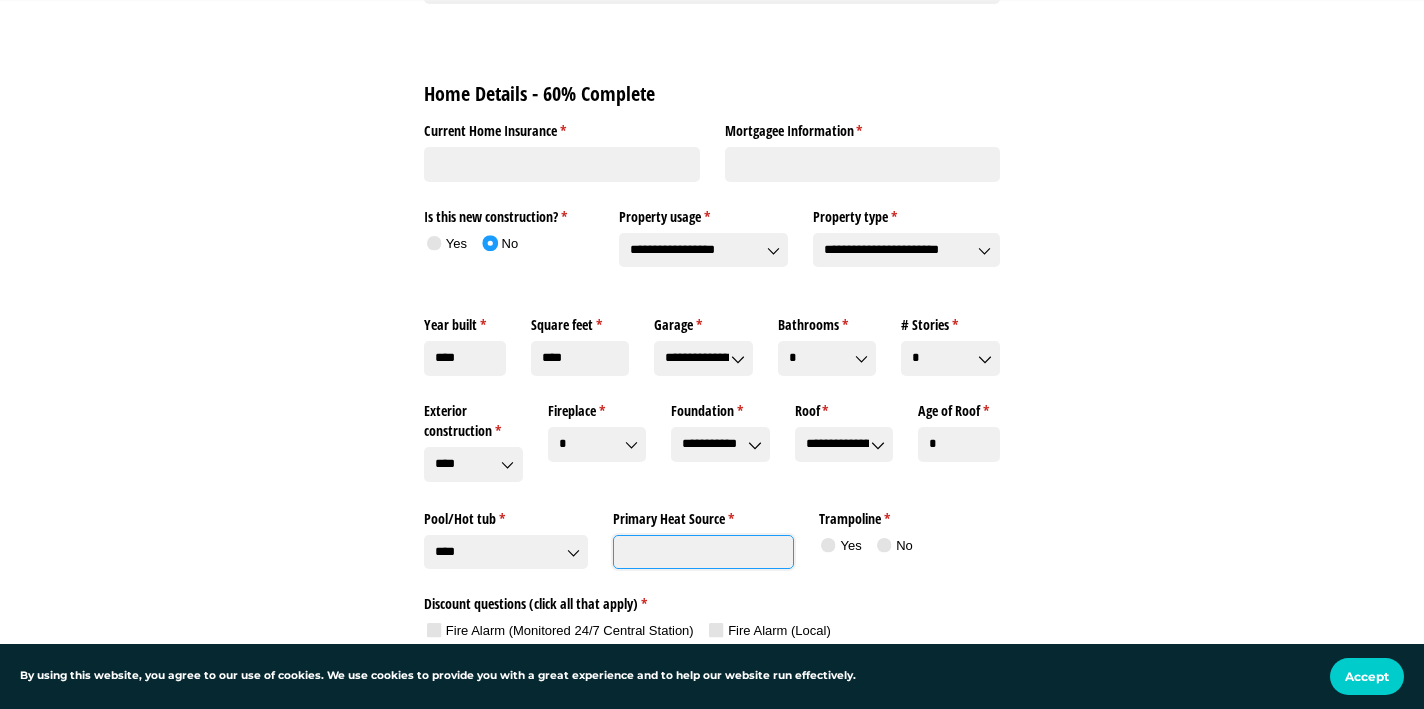 click on "Primary Heat Source *   (required)" 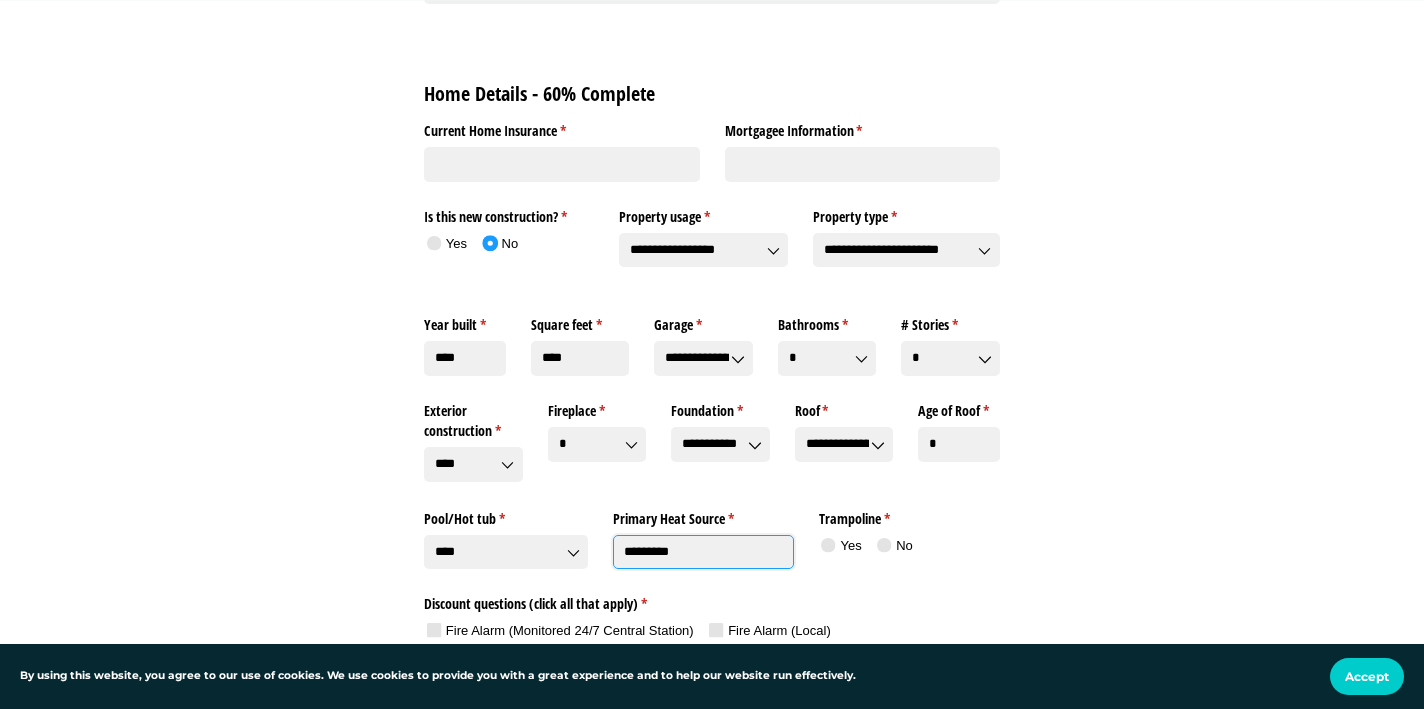 type on "*********" 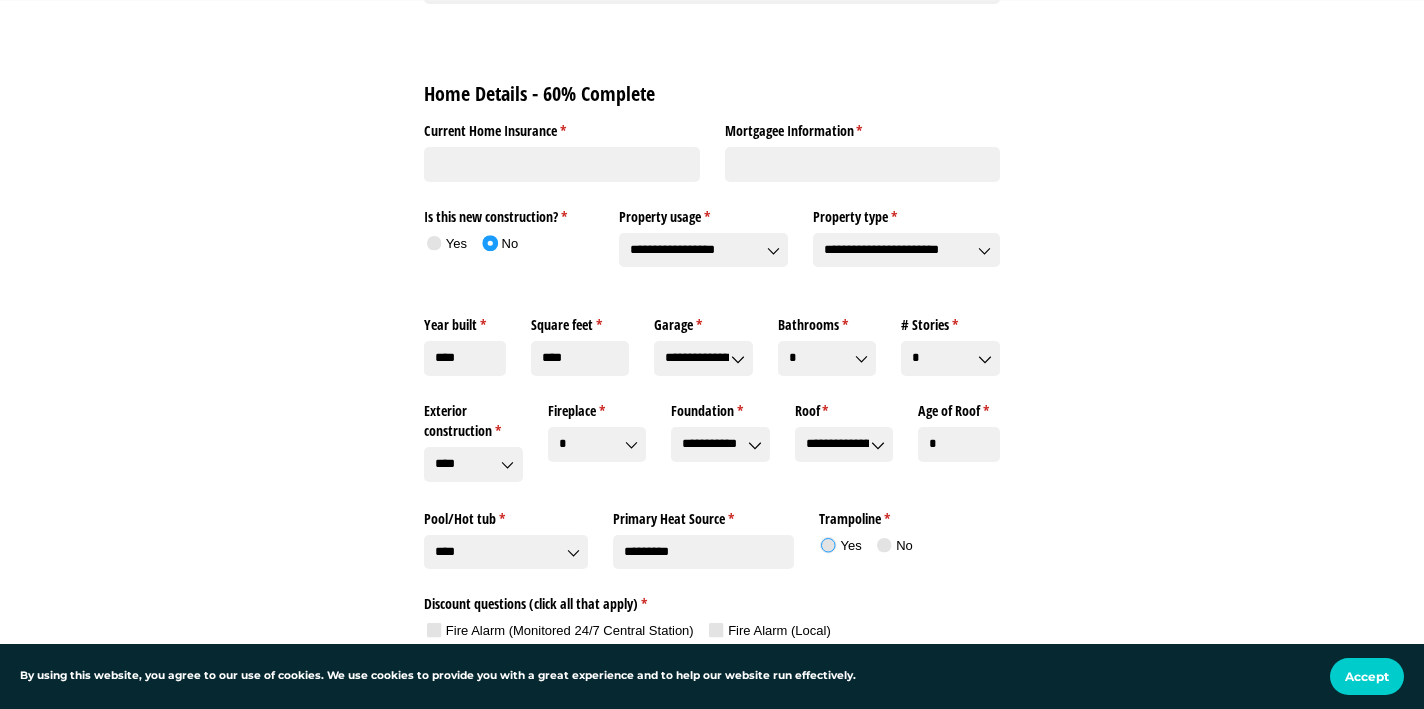 click 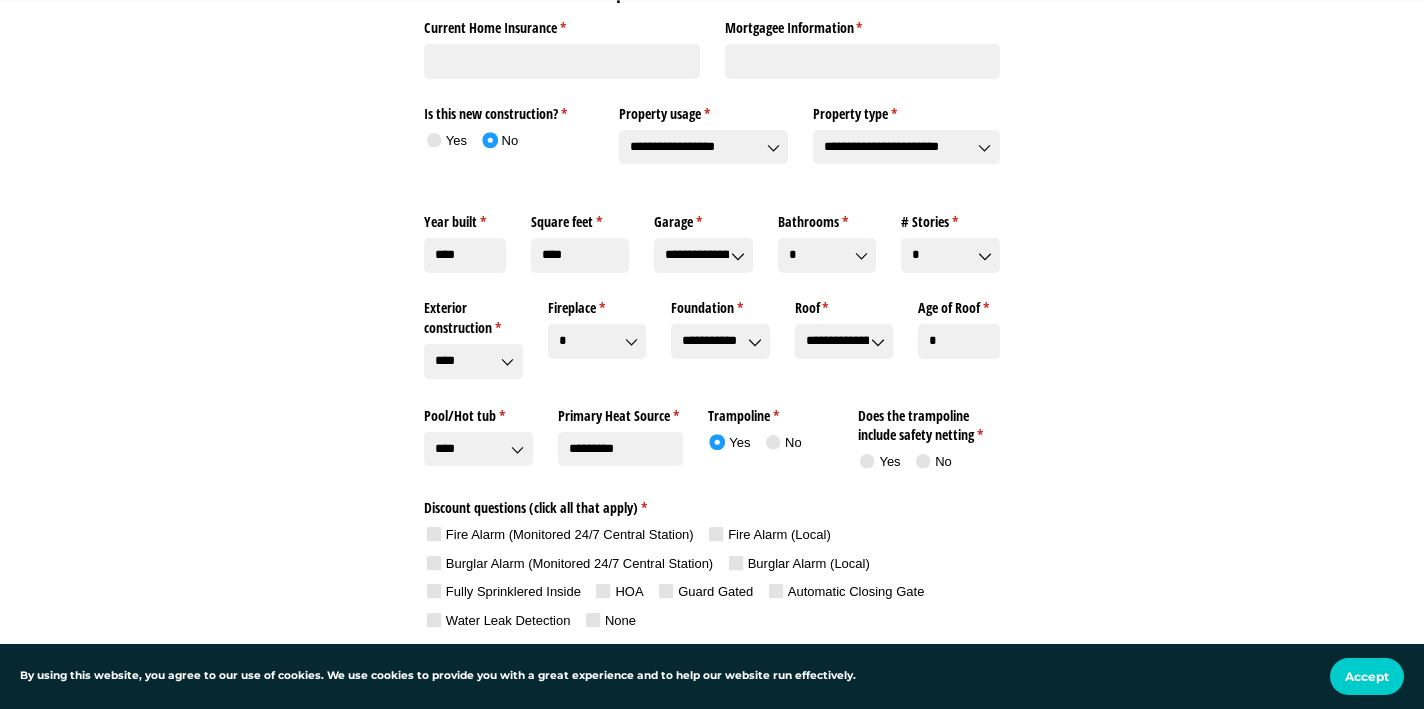 scroll, scrollTop: 1679, scrollLeft: 0, axis: vertical 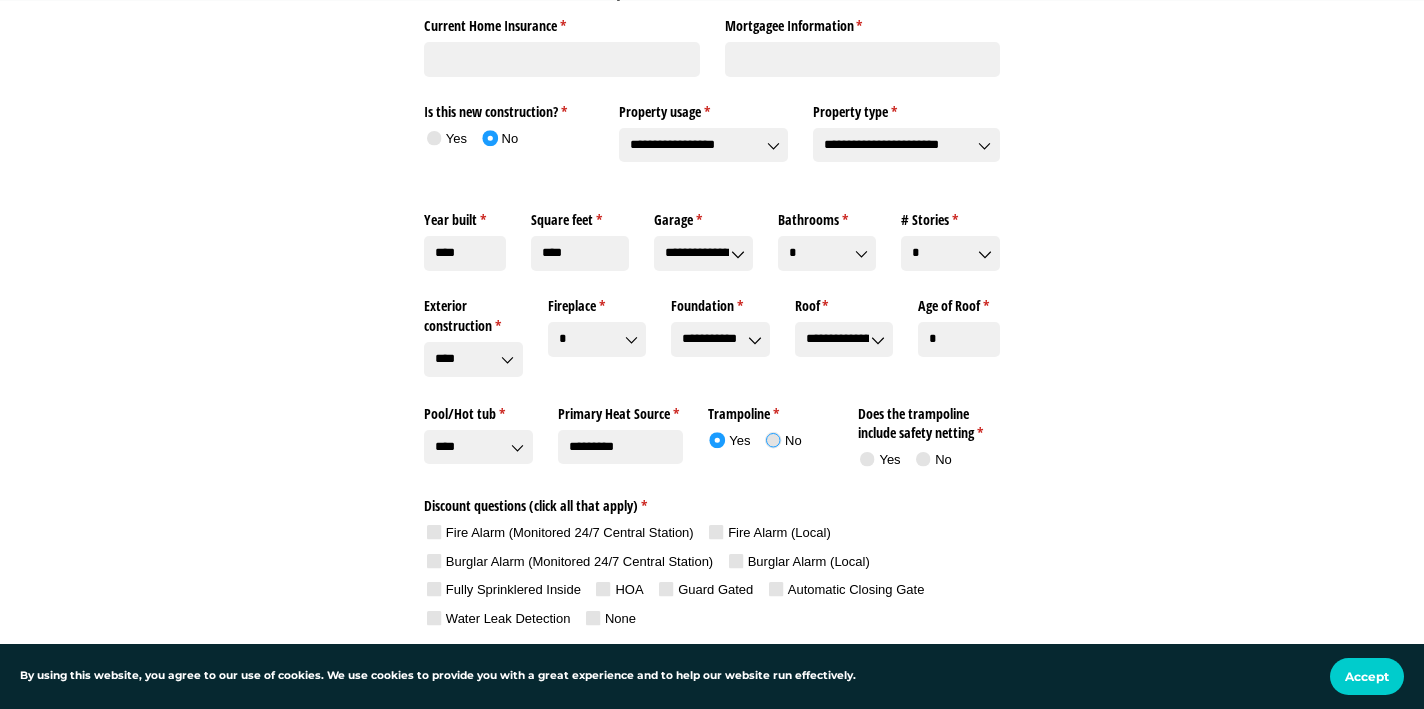 click 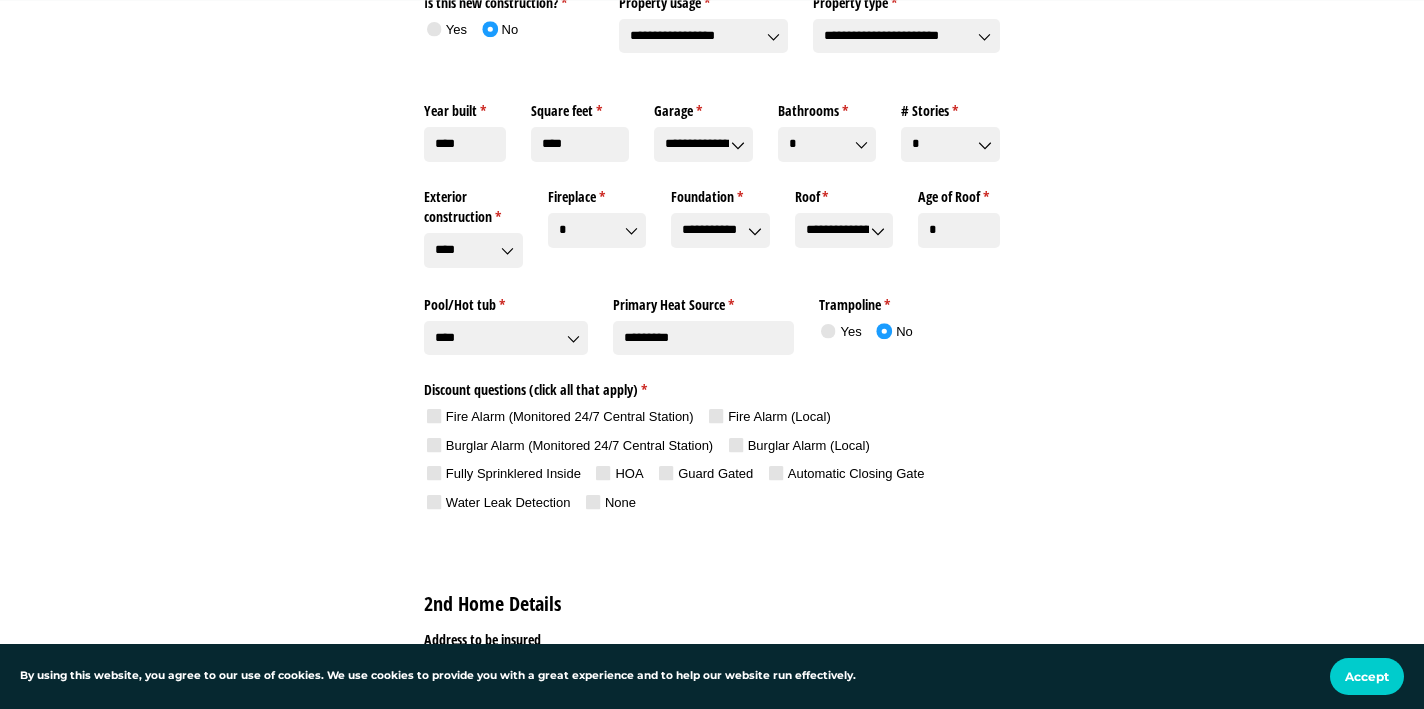 scroll, scrollTop: 1789, scrollLeft: 0, axis: vertical 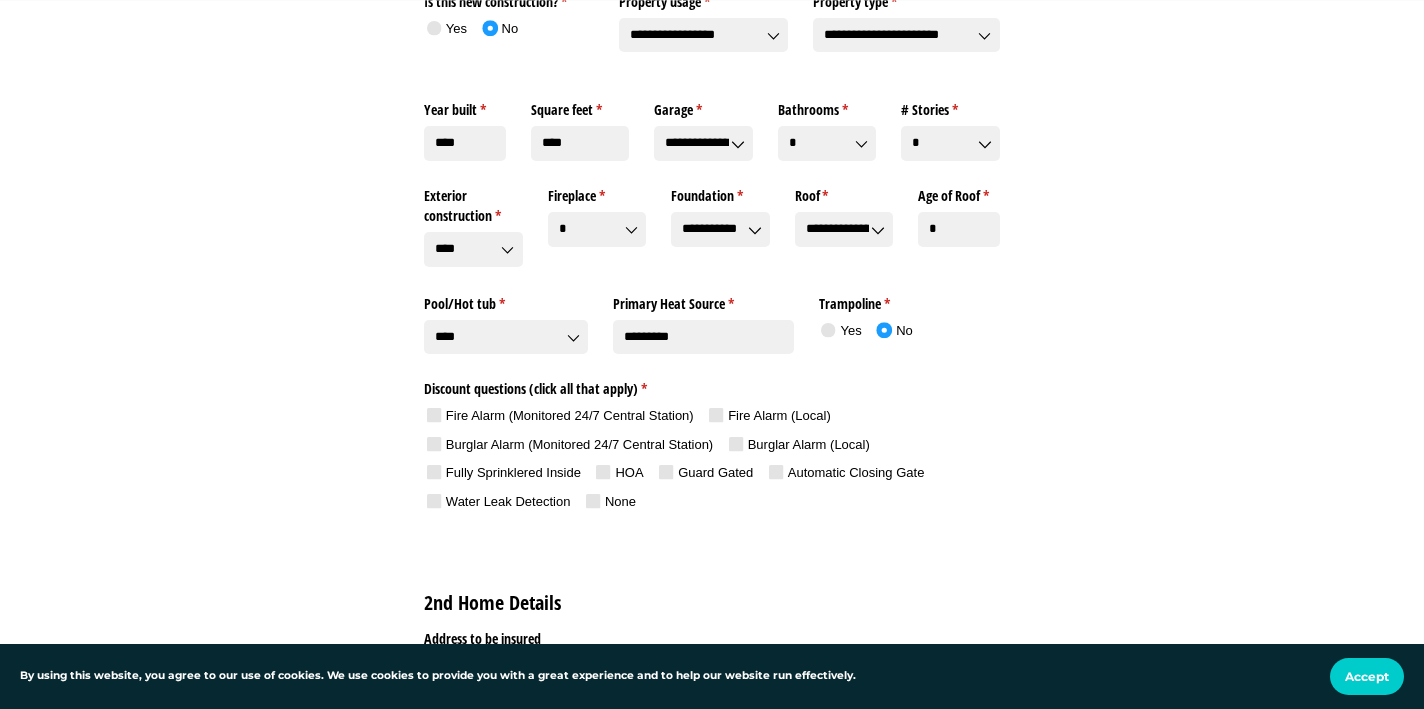click 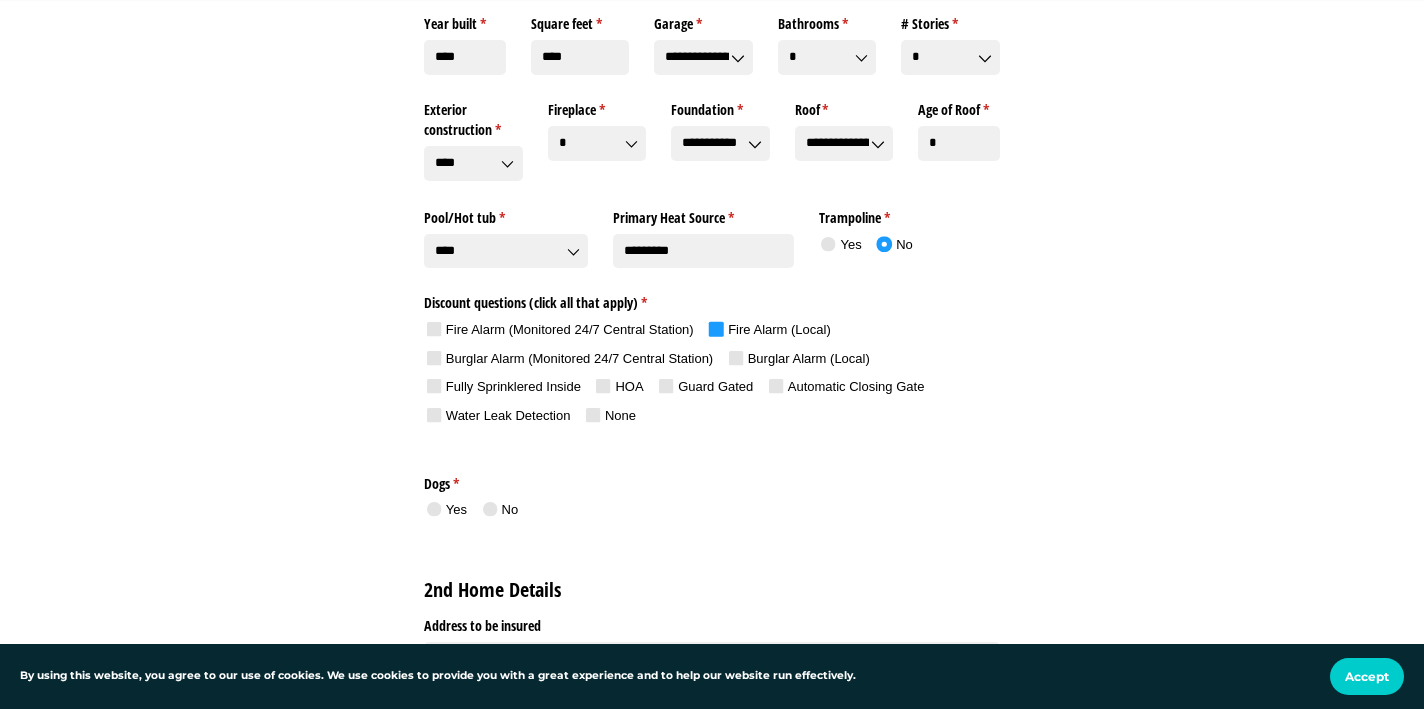 scroll, scrollTop: 1884, scrollLeft: 0, axis: vertical 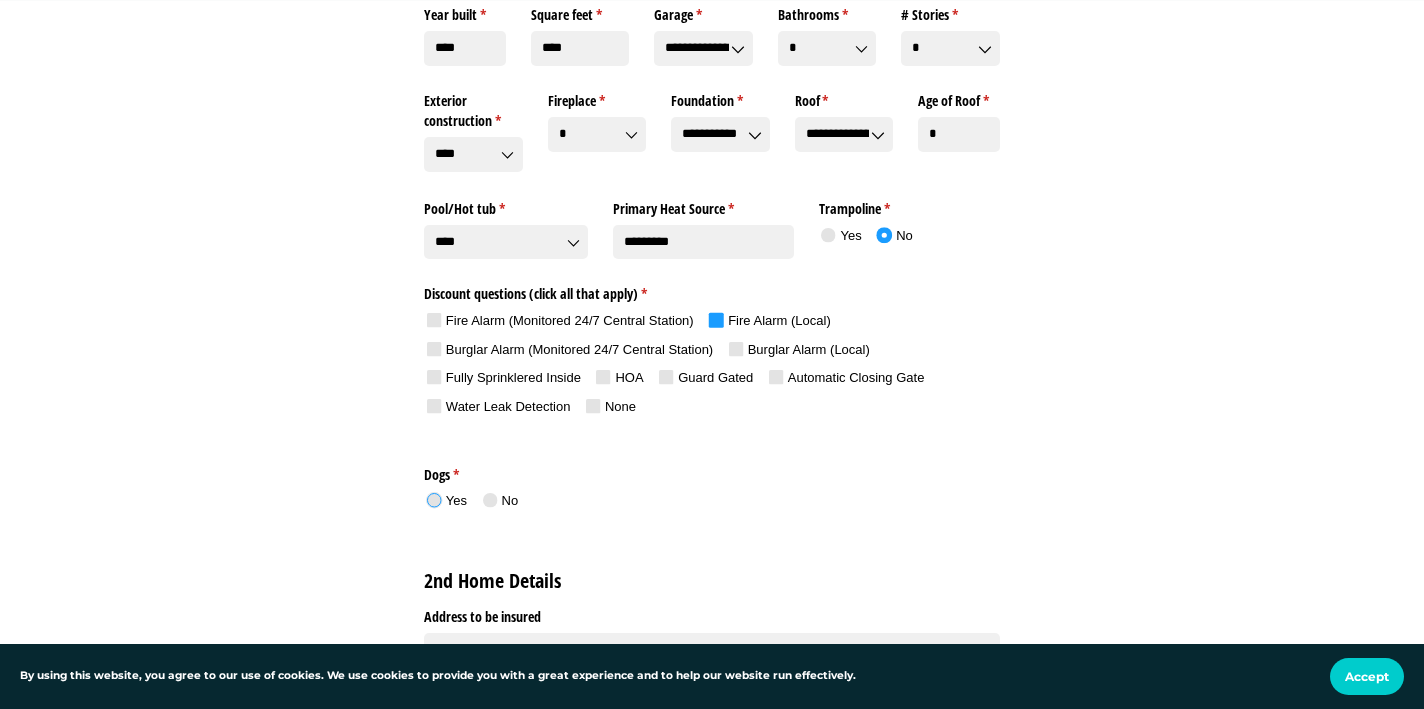 click 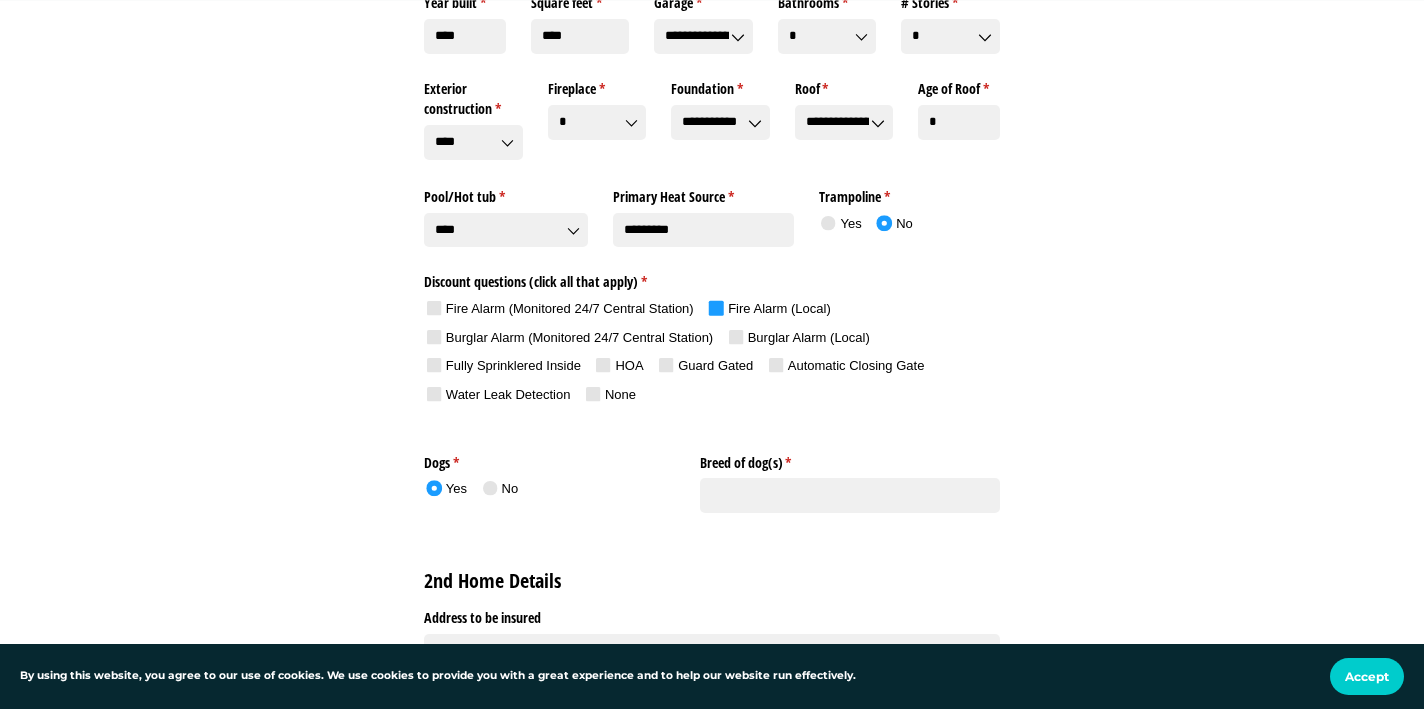 scroll, scrollTop: 1896, scrollLeft: 0, axis: vertical 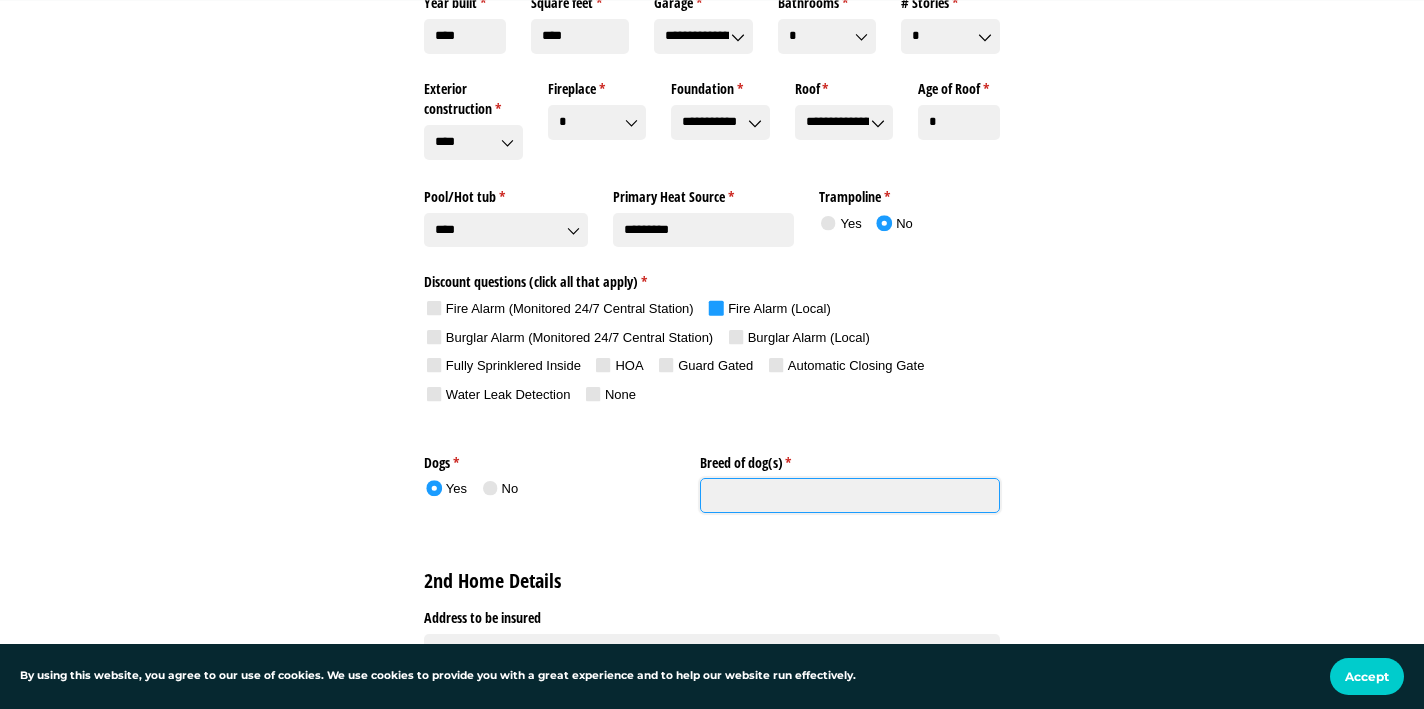 click on "Breed of dog(s) *   (required)" 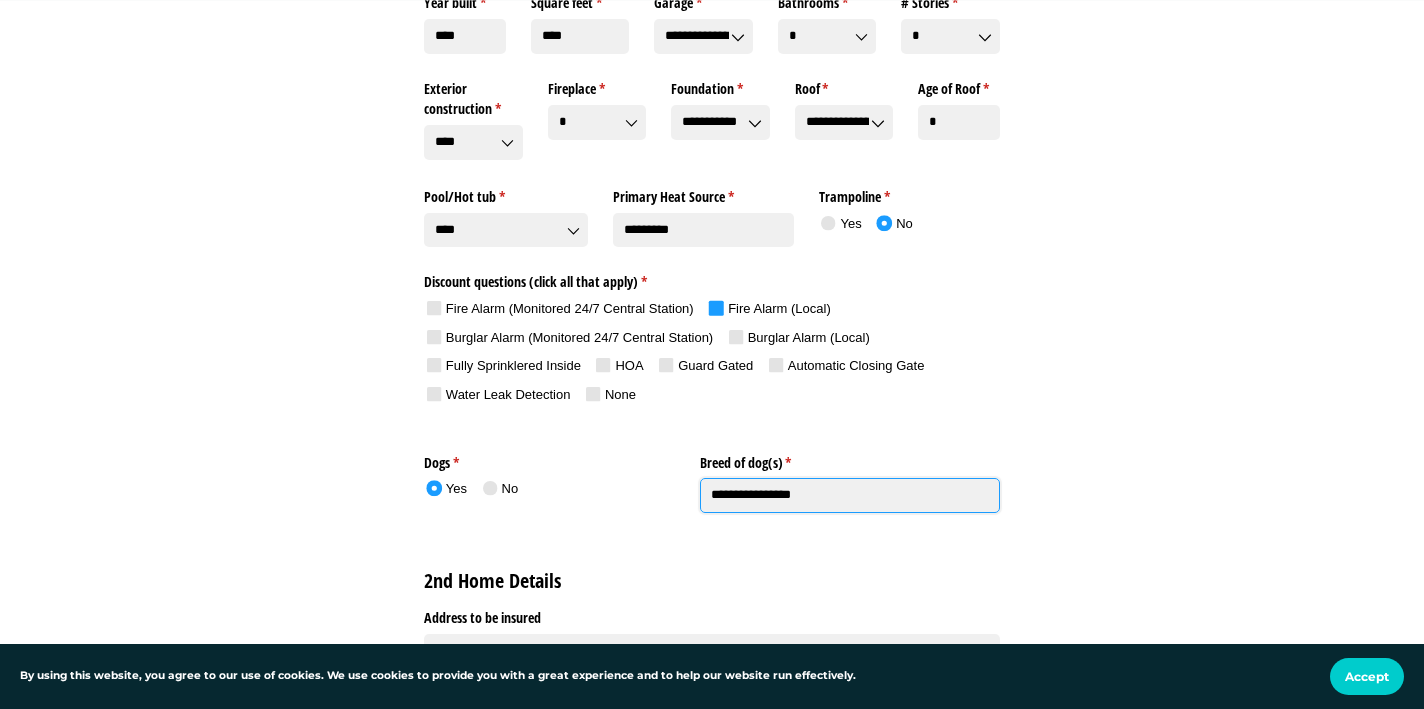click on "**********" 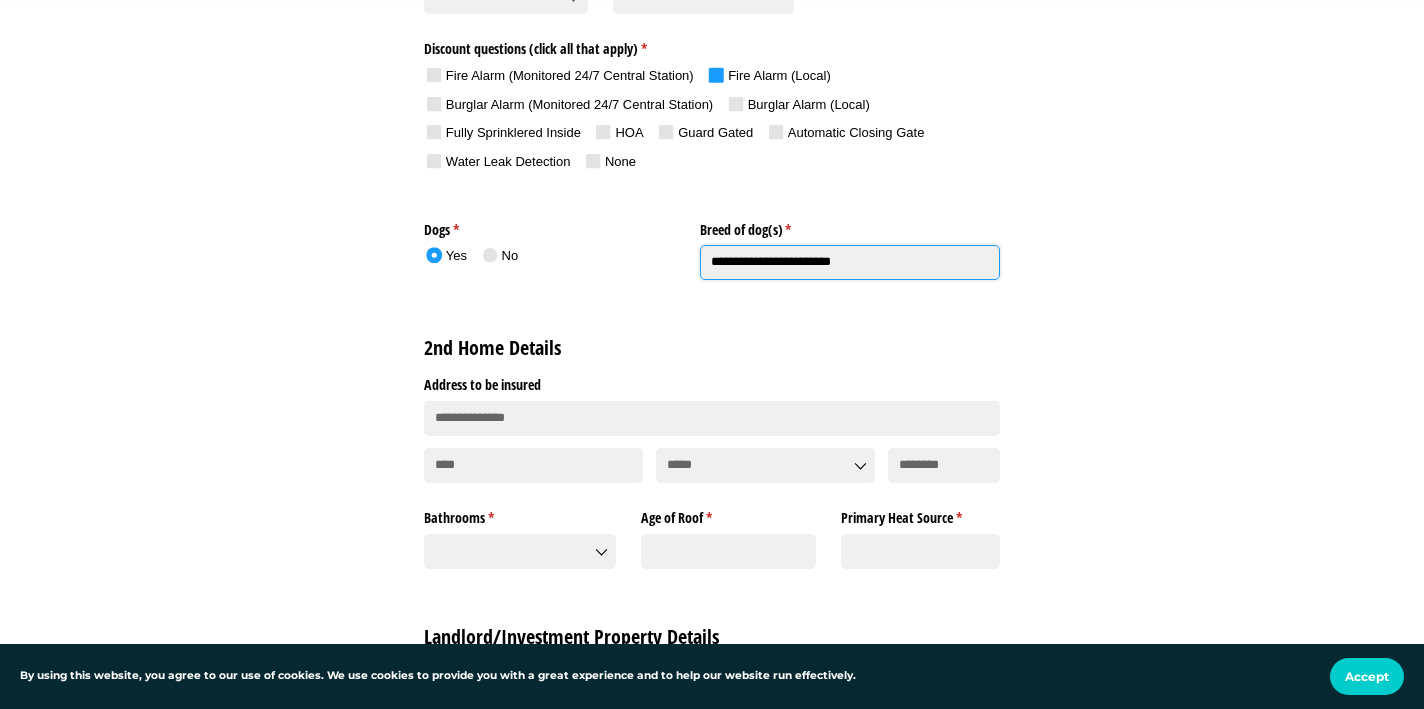 scroll, scrollTop: 2134, scrollLeft: 0, axis: vertical 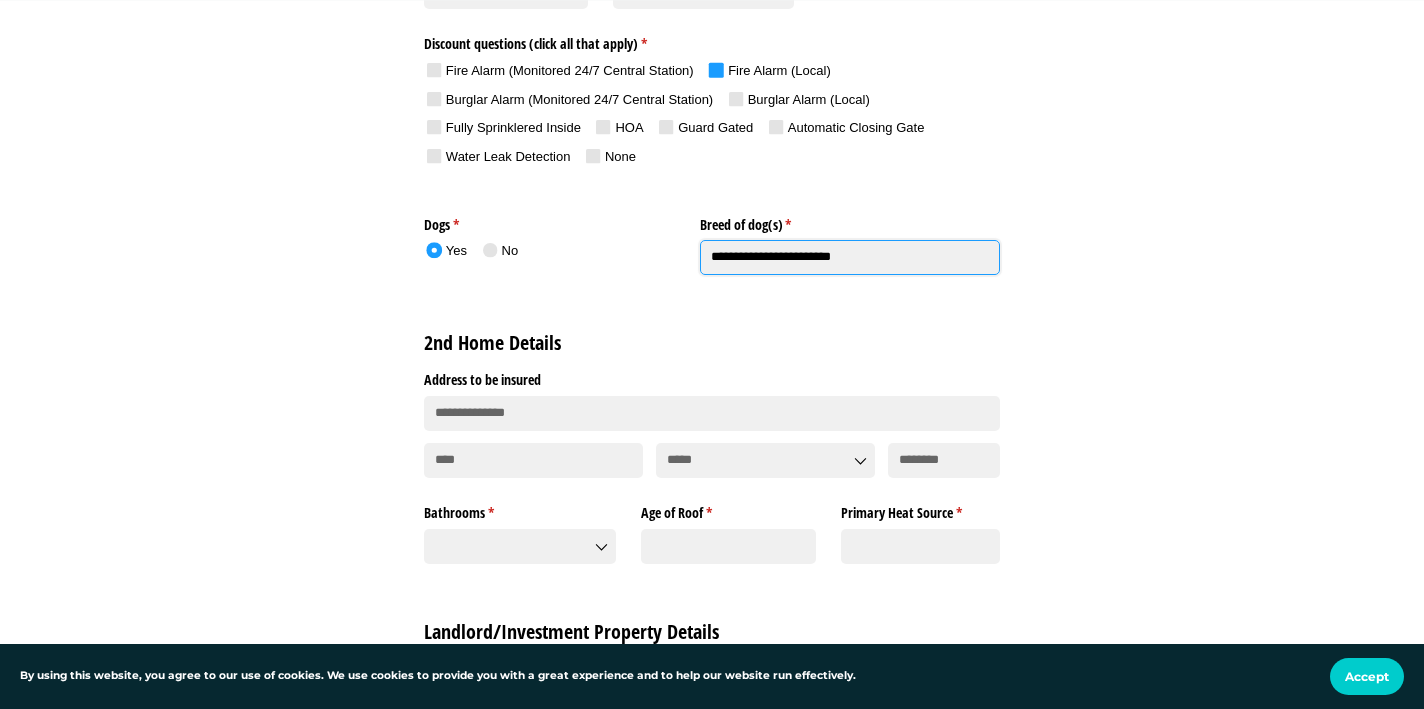 type on "**********" 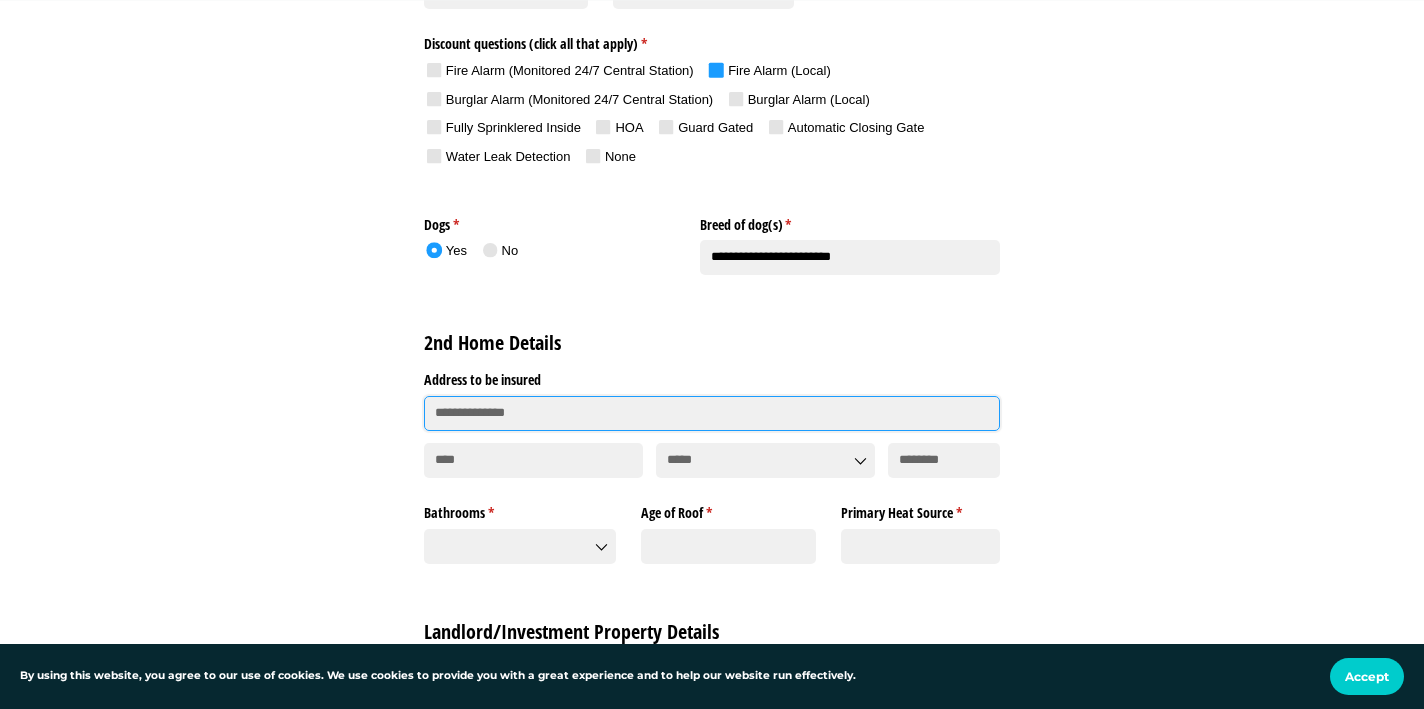 type on "*" 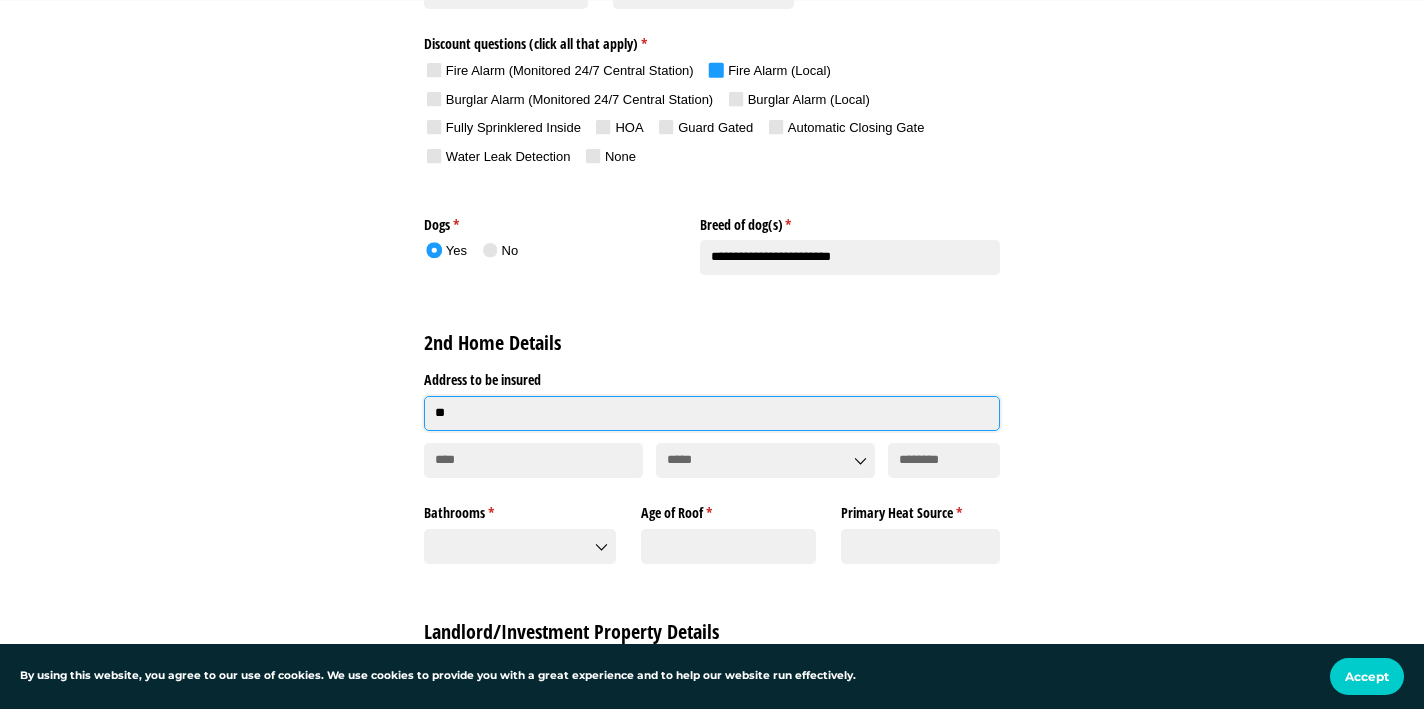 type on "*" 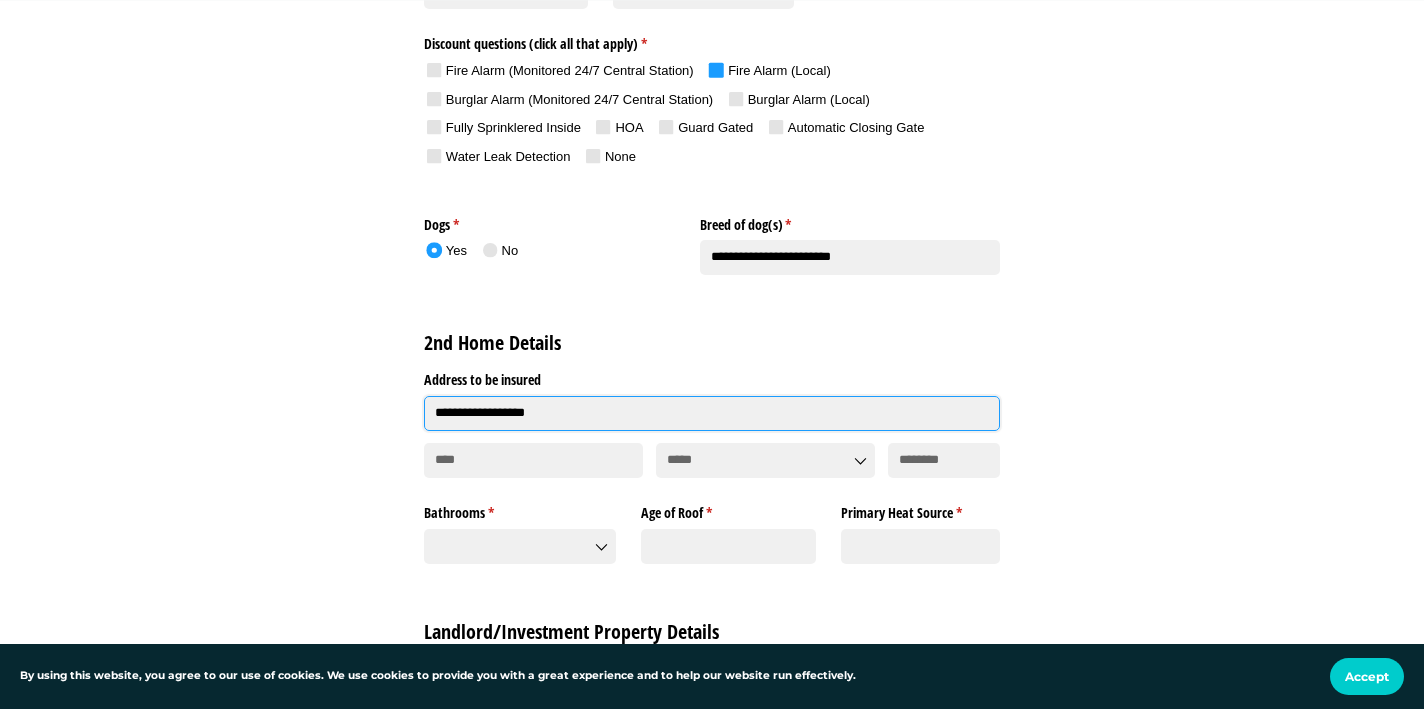 type on "**********" 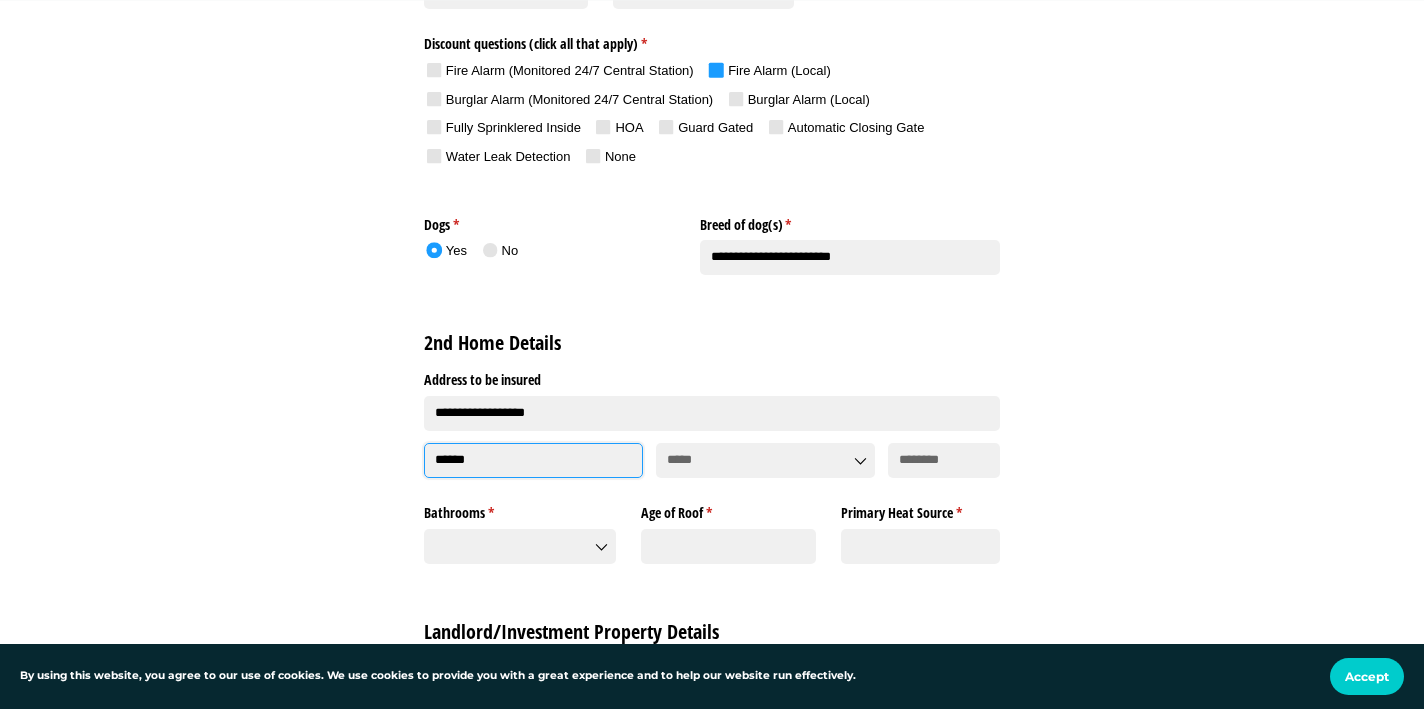 type on "******" 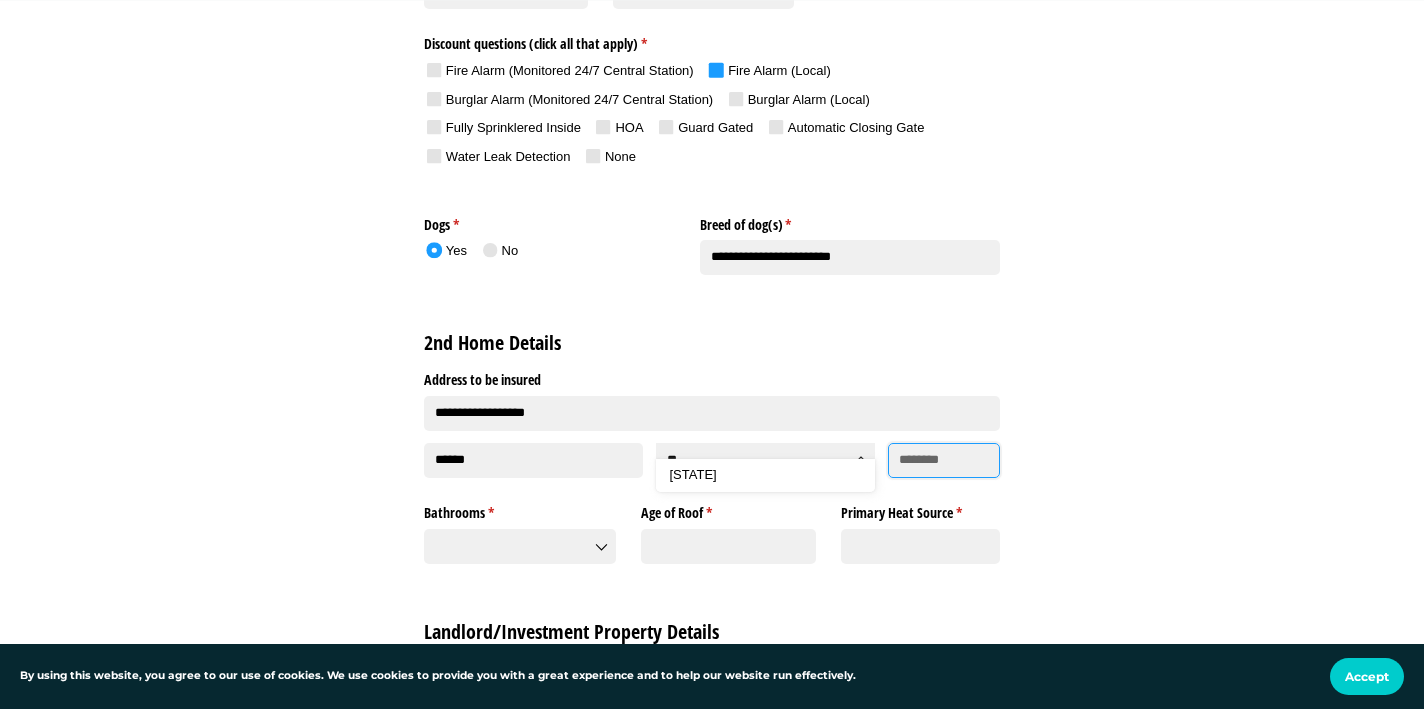 type on "**********" 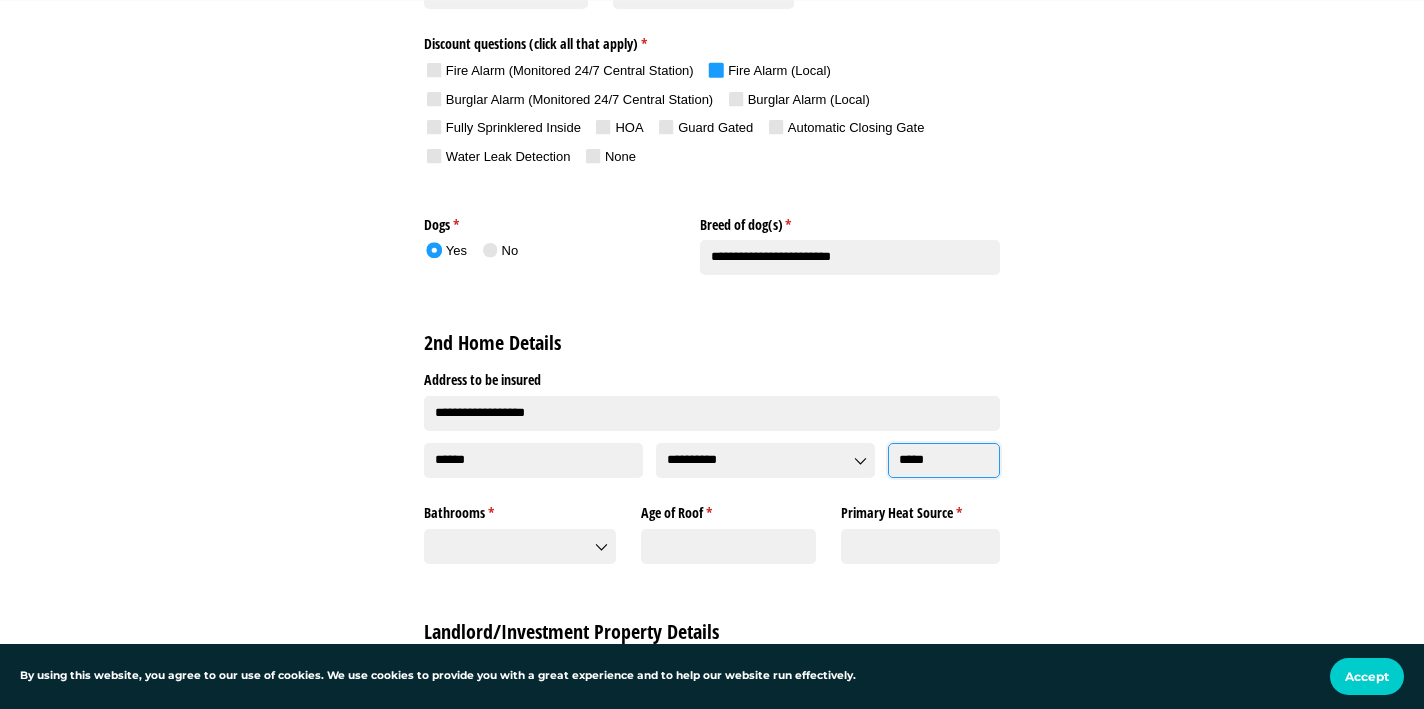 type on "*****" 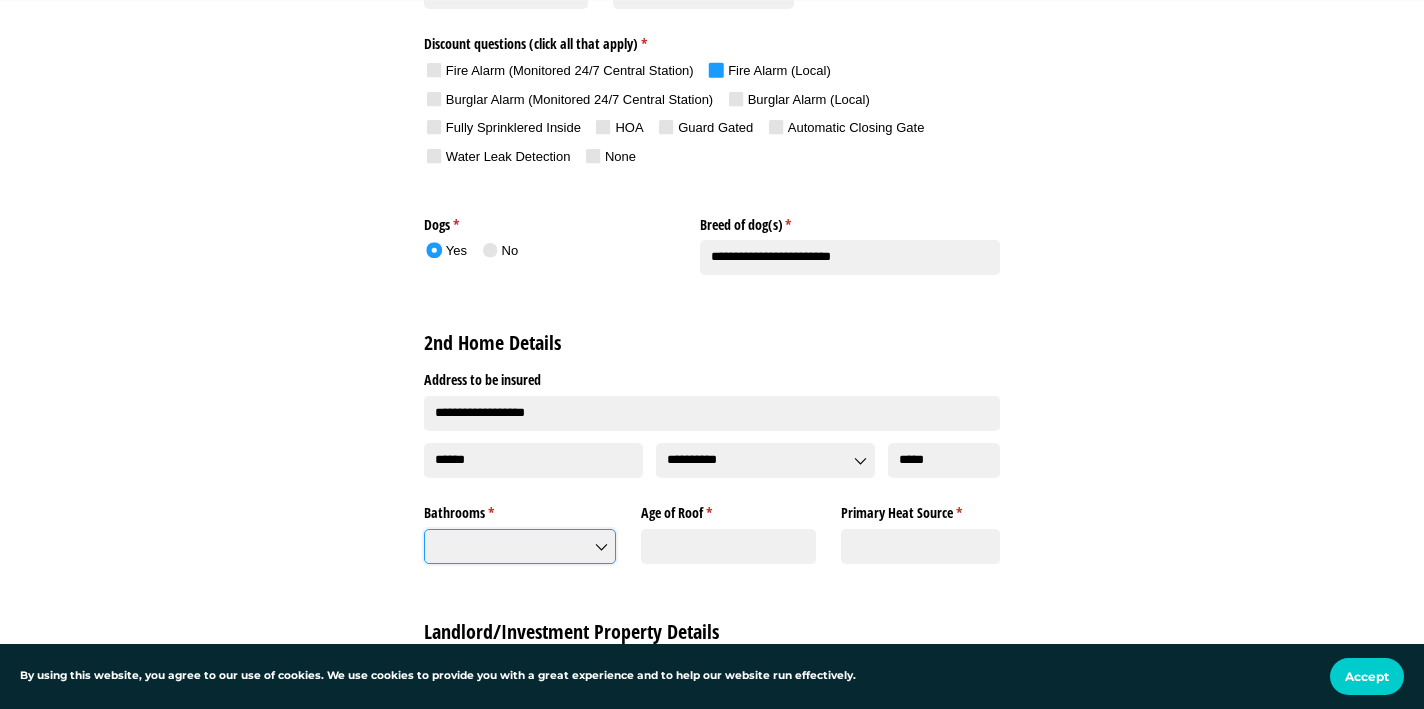 type on "*" 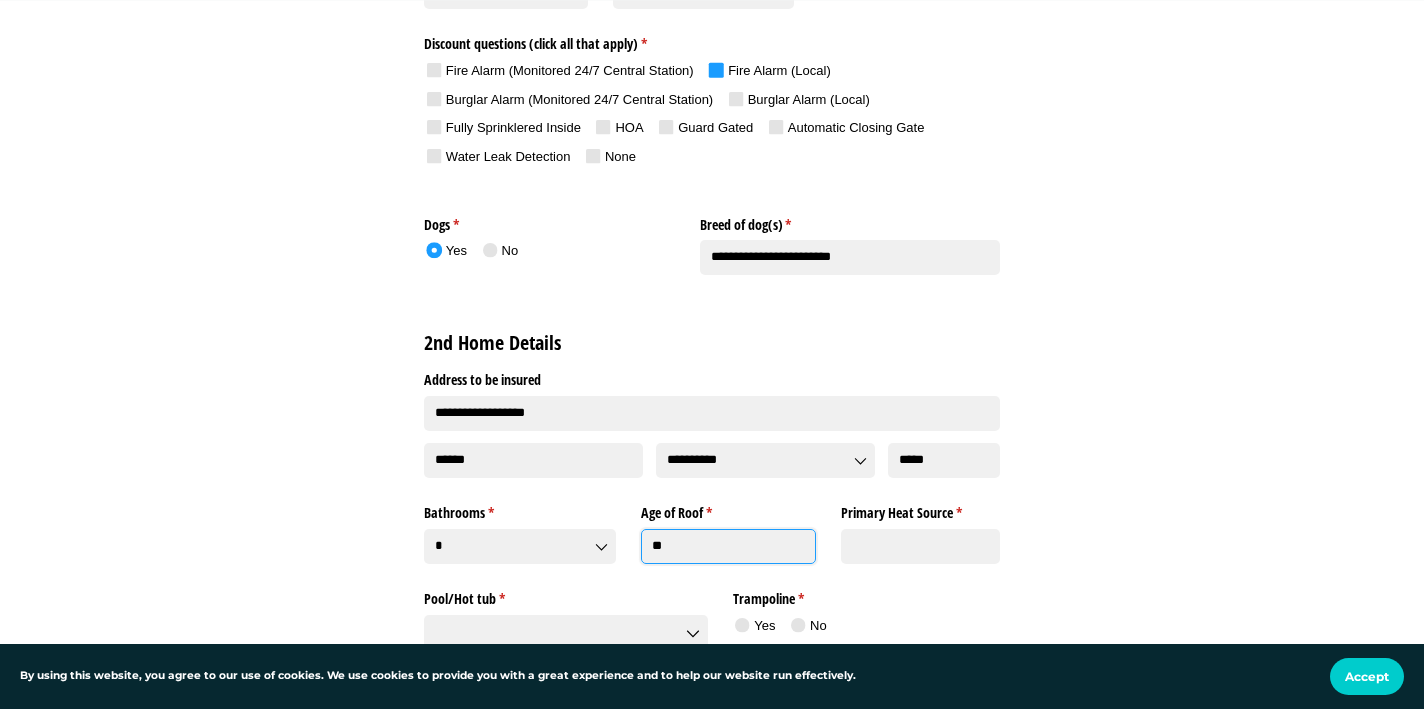type on "*" 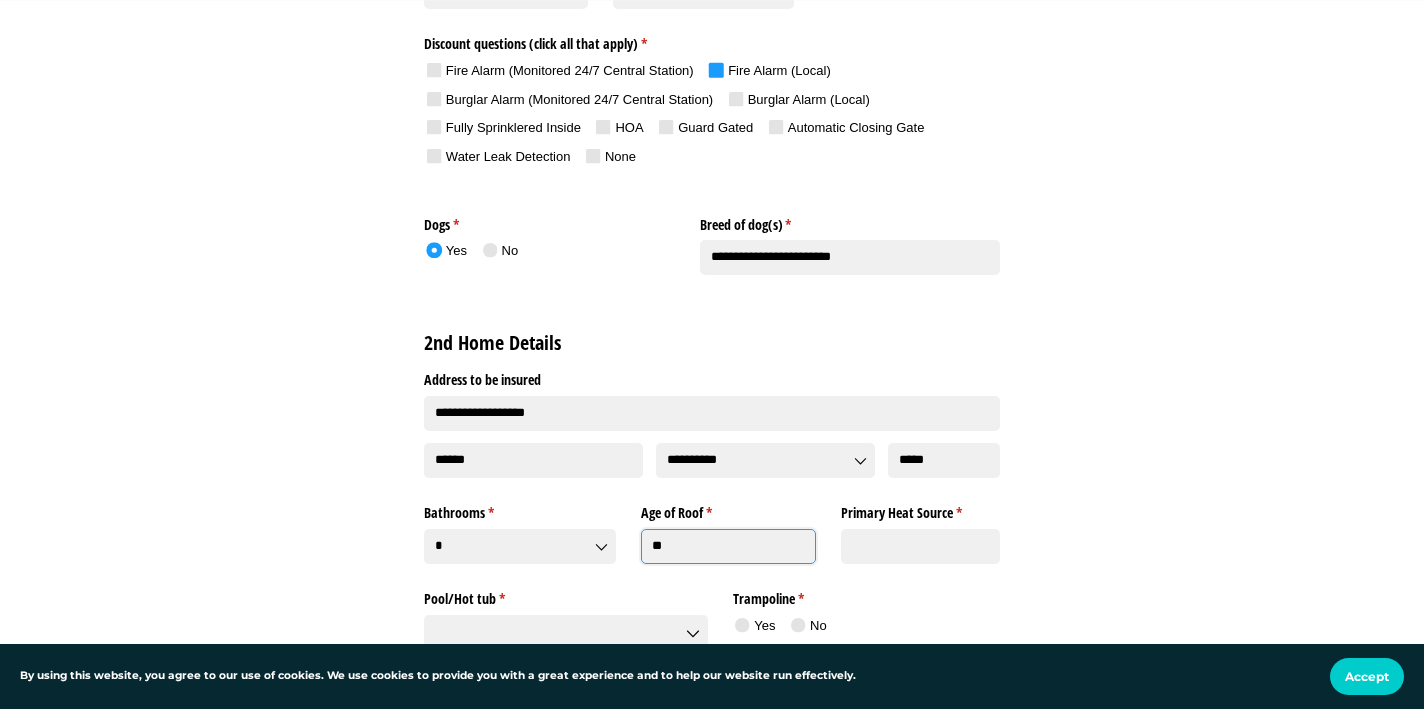 type on "**" 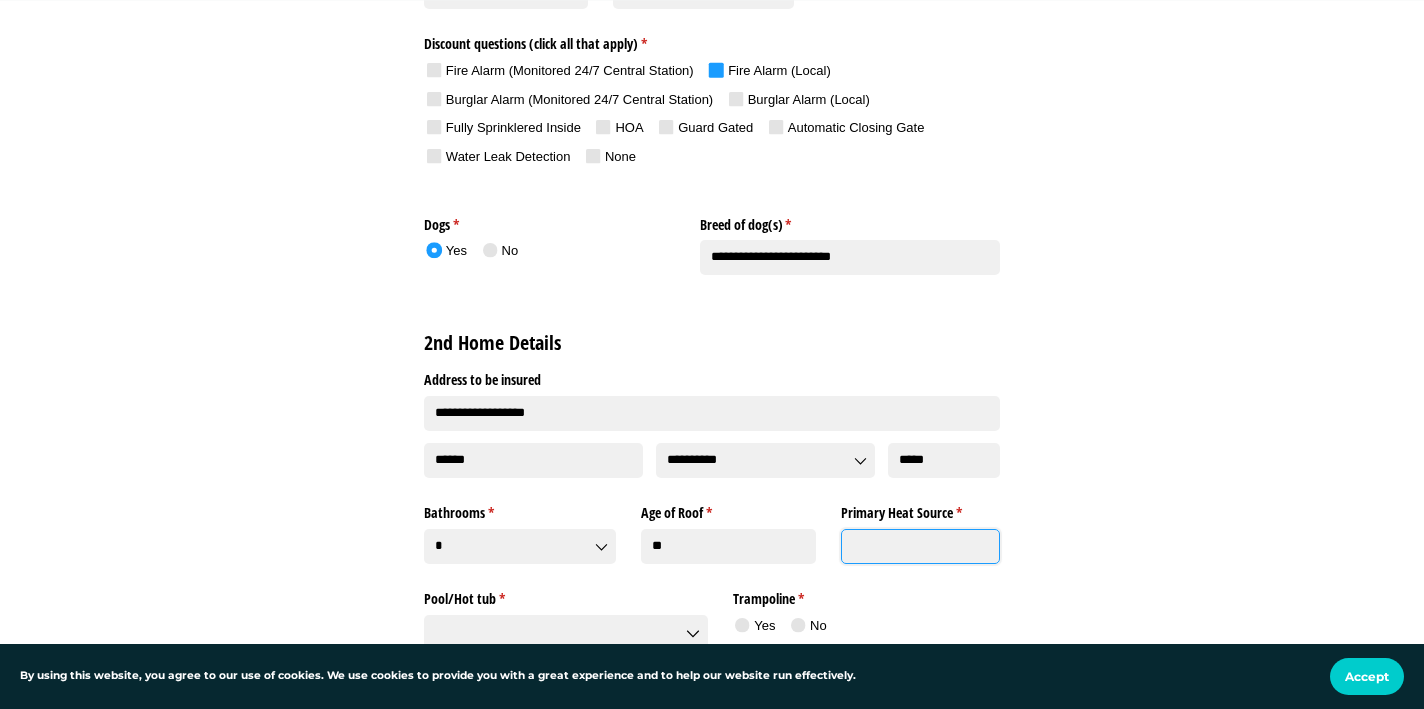 click on "Primary Heat Source *   (required)" 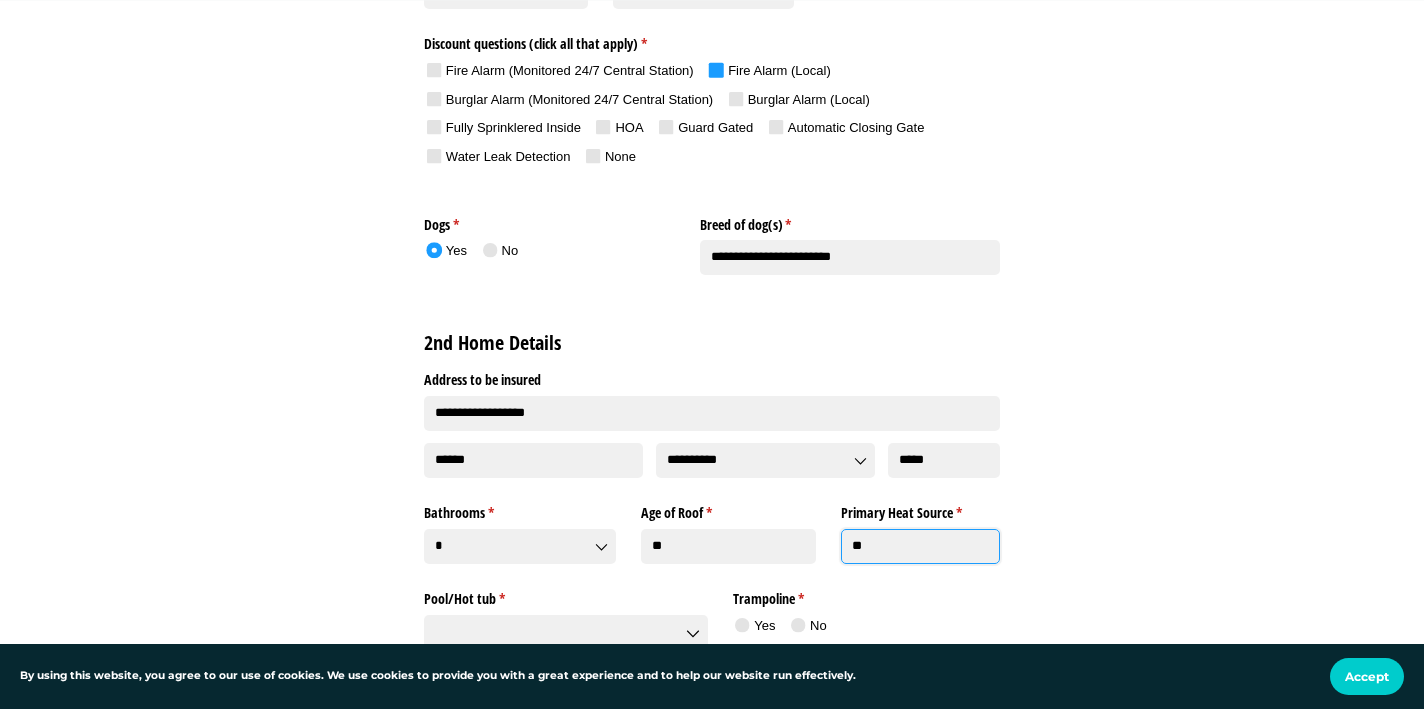 type on "*" 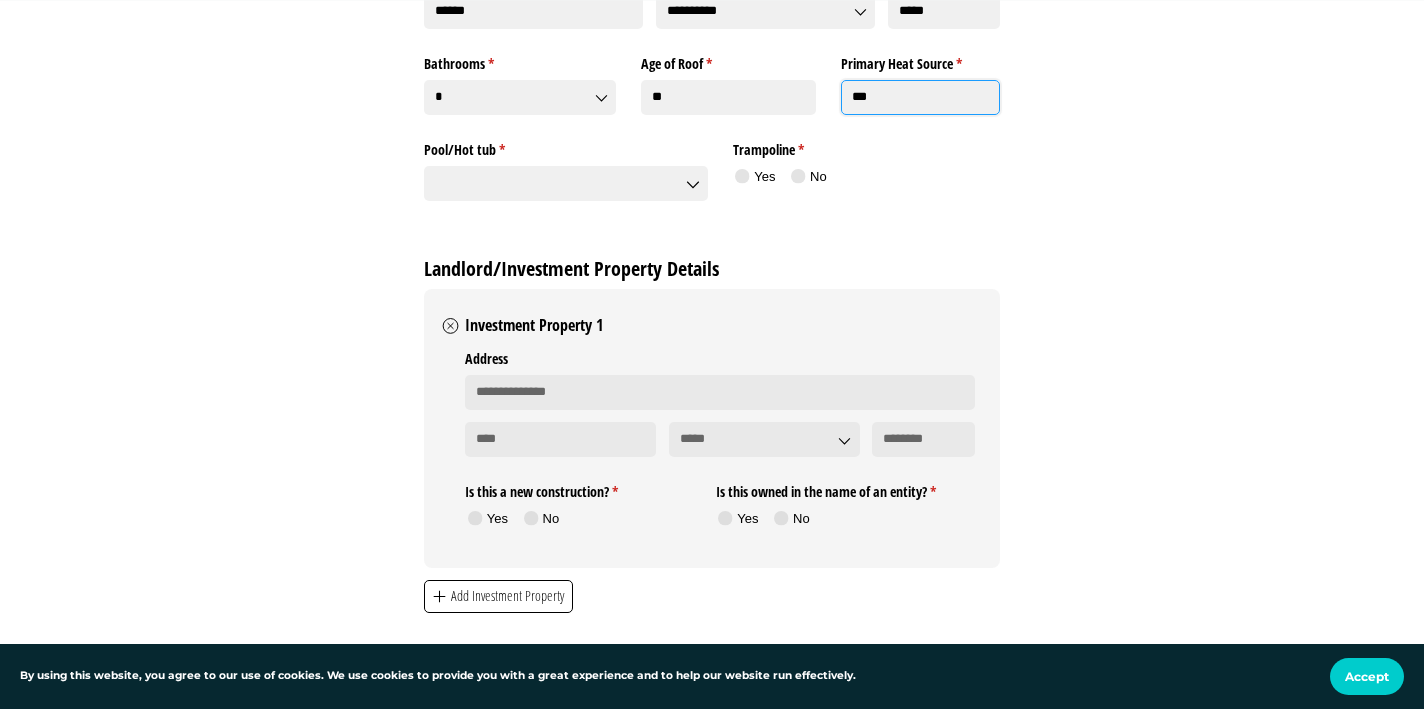 scroll, scrollTop: 2581, scrollLeft: 0, axis: vertical 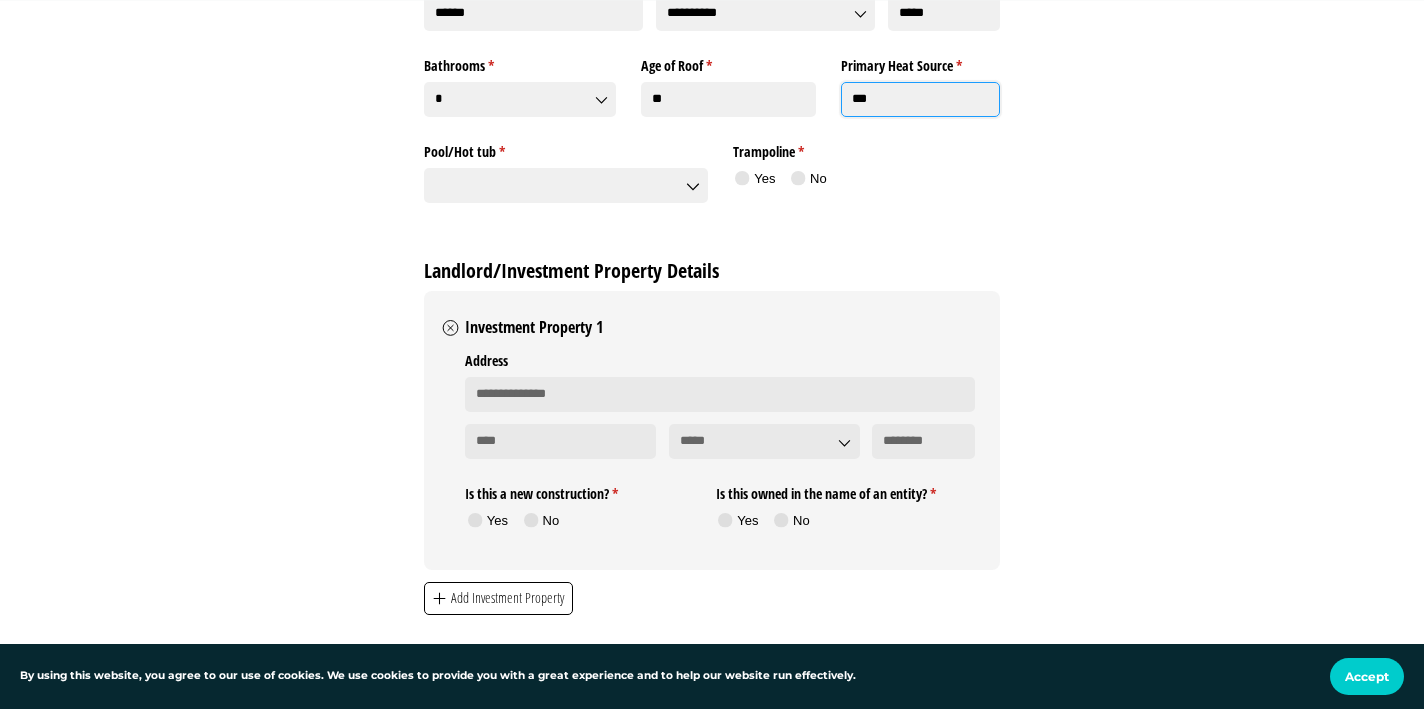 type on "***" 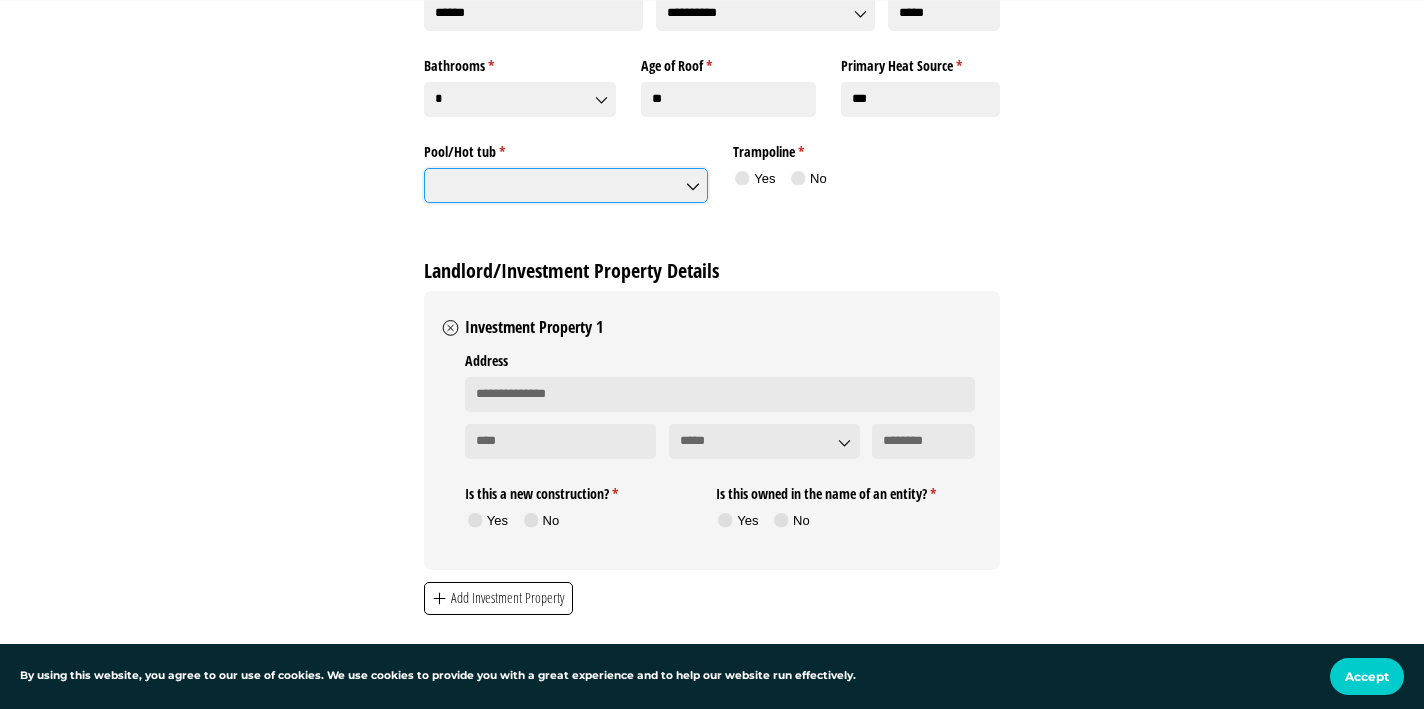 click on "Pool/​Hot tub *   (required)" 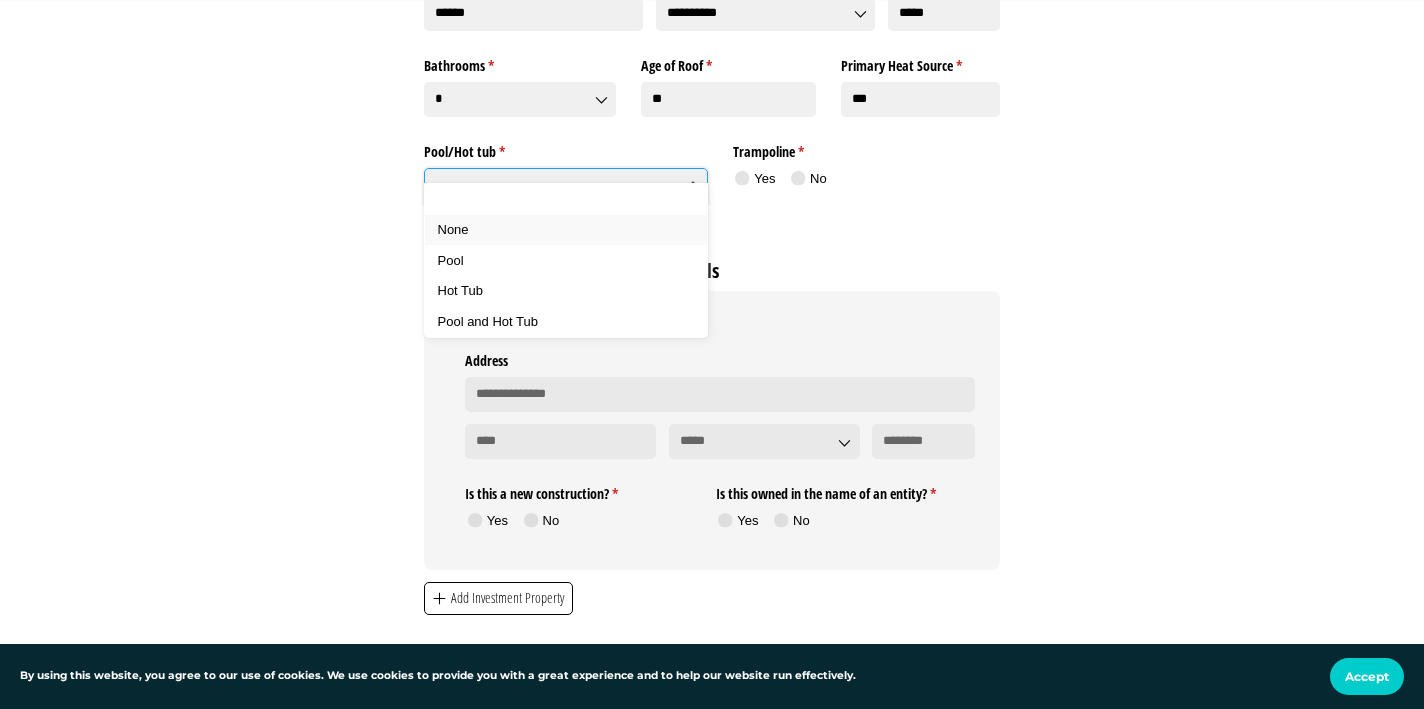 click on "None" at bounding box center (566, 230) 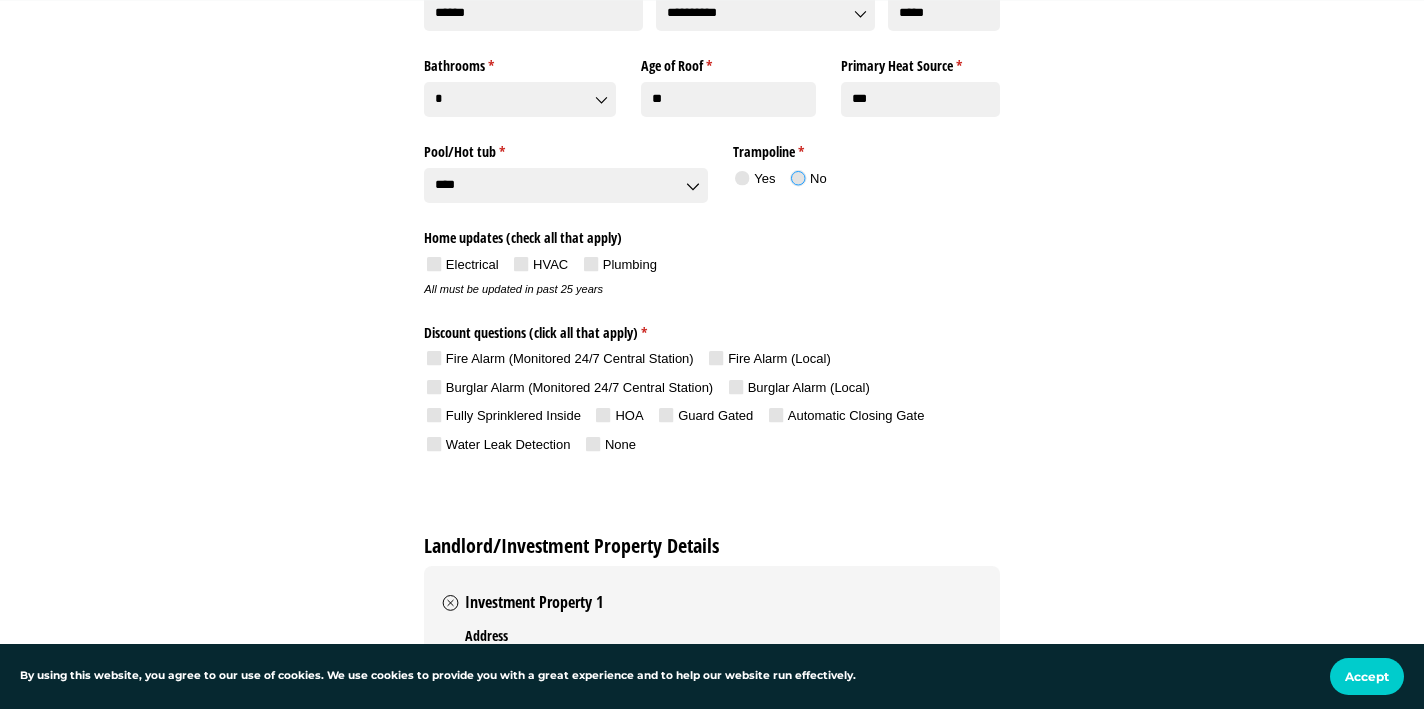 click 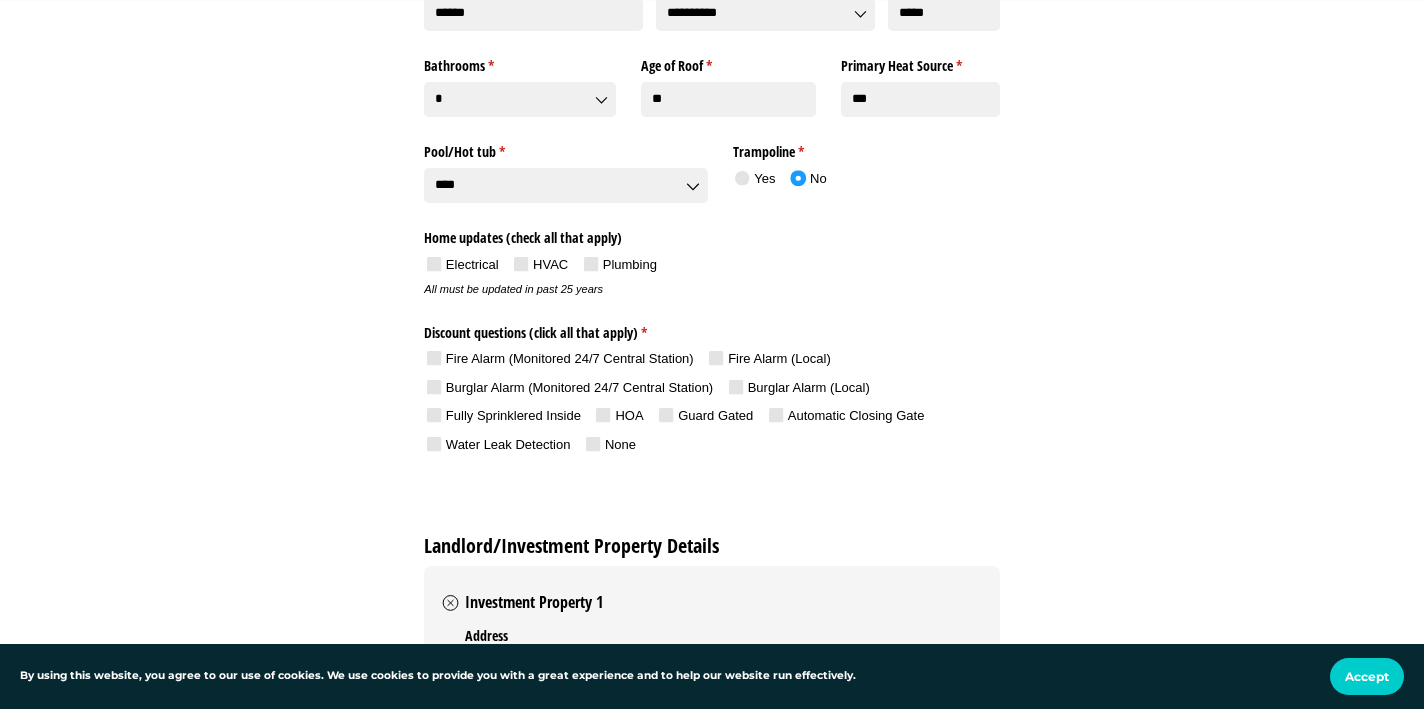 click 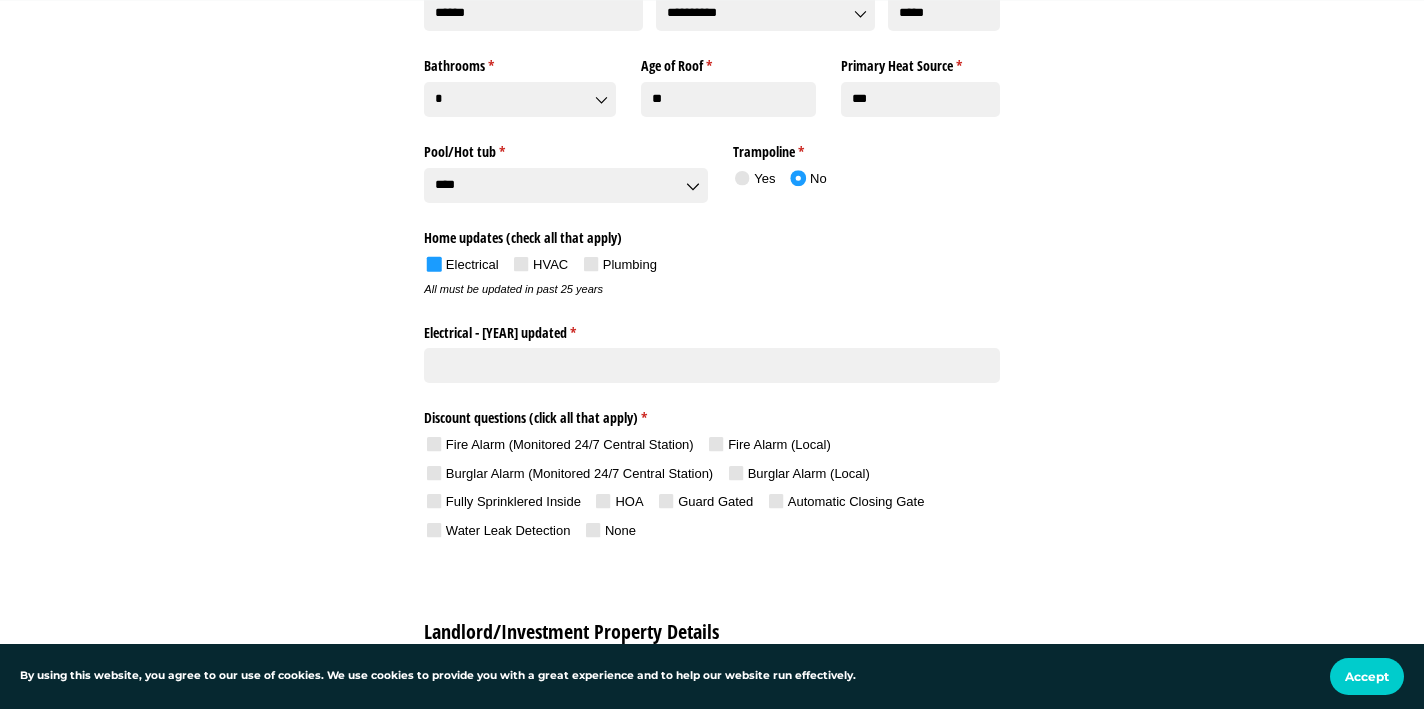 click on "Plumbing" 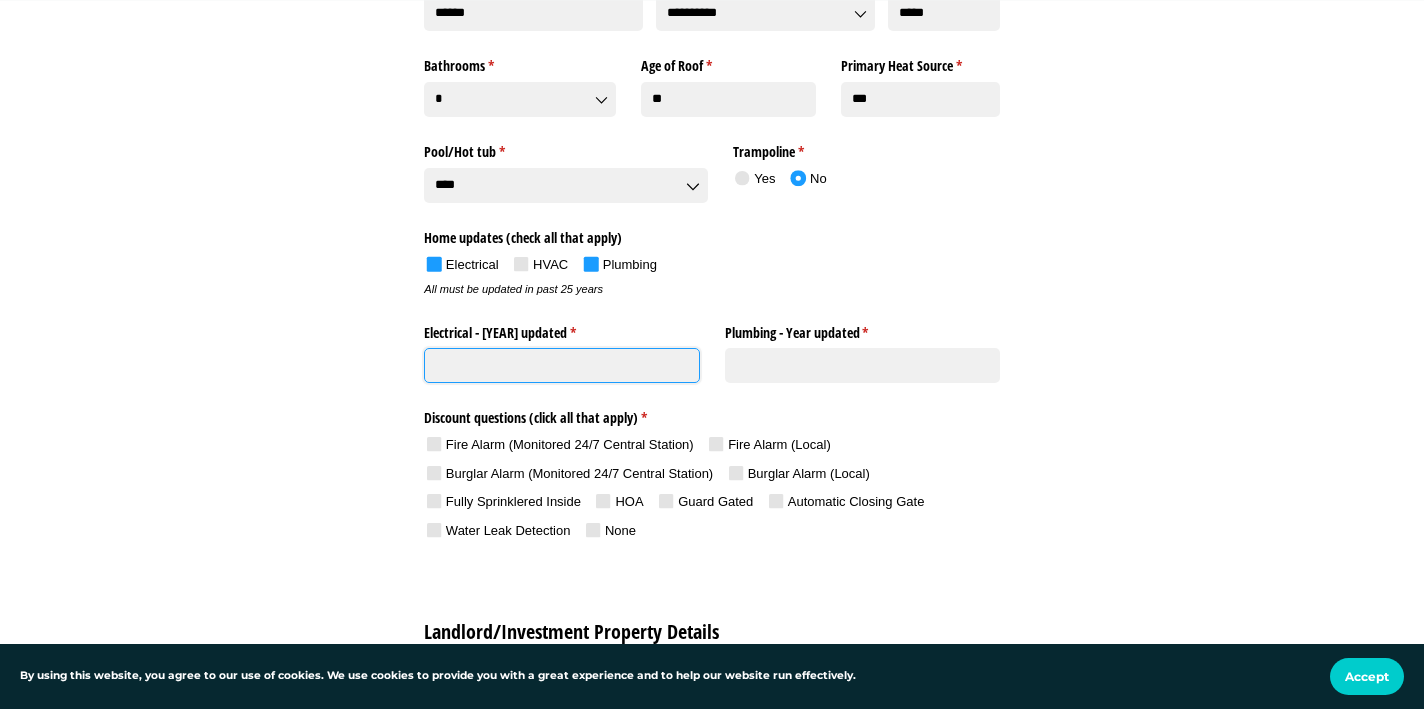 click on "Electrical - [YEAR] updated *   (required)" 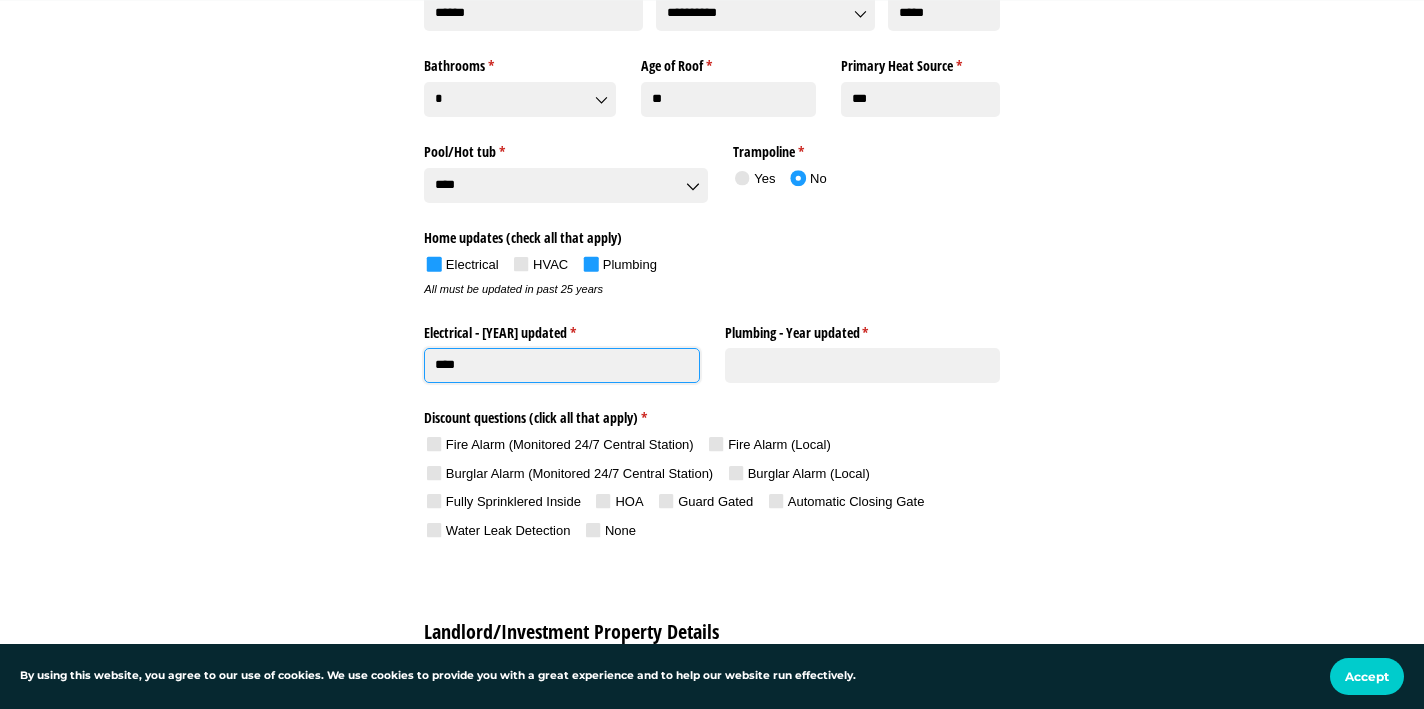 type on "****" 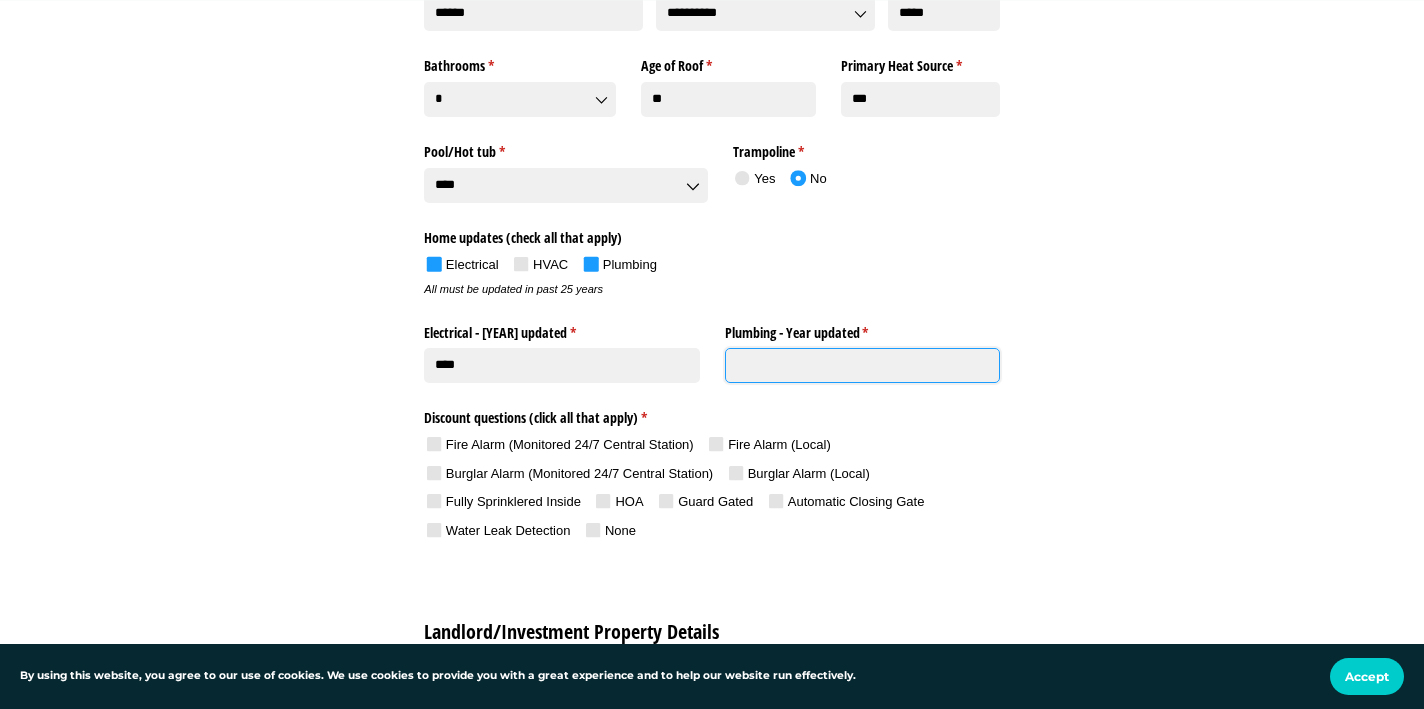click on "Plumbing - [YEAR] updated *   (required)" 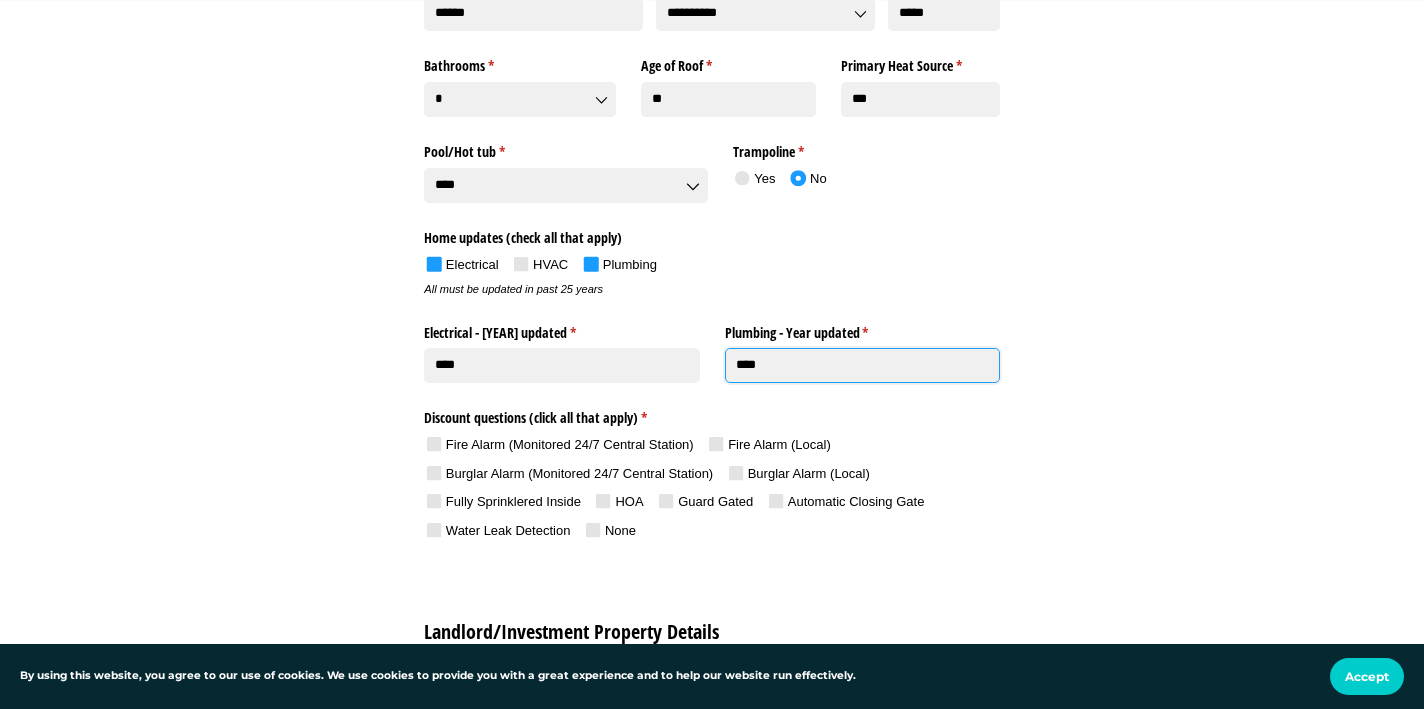type on "****" 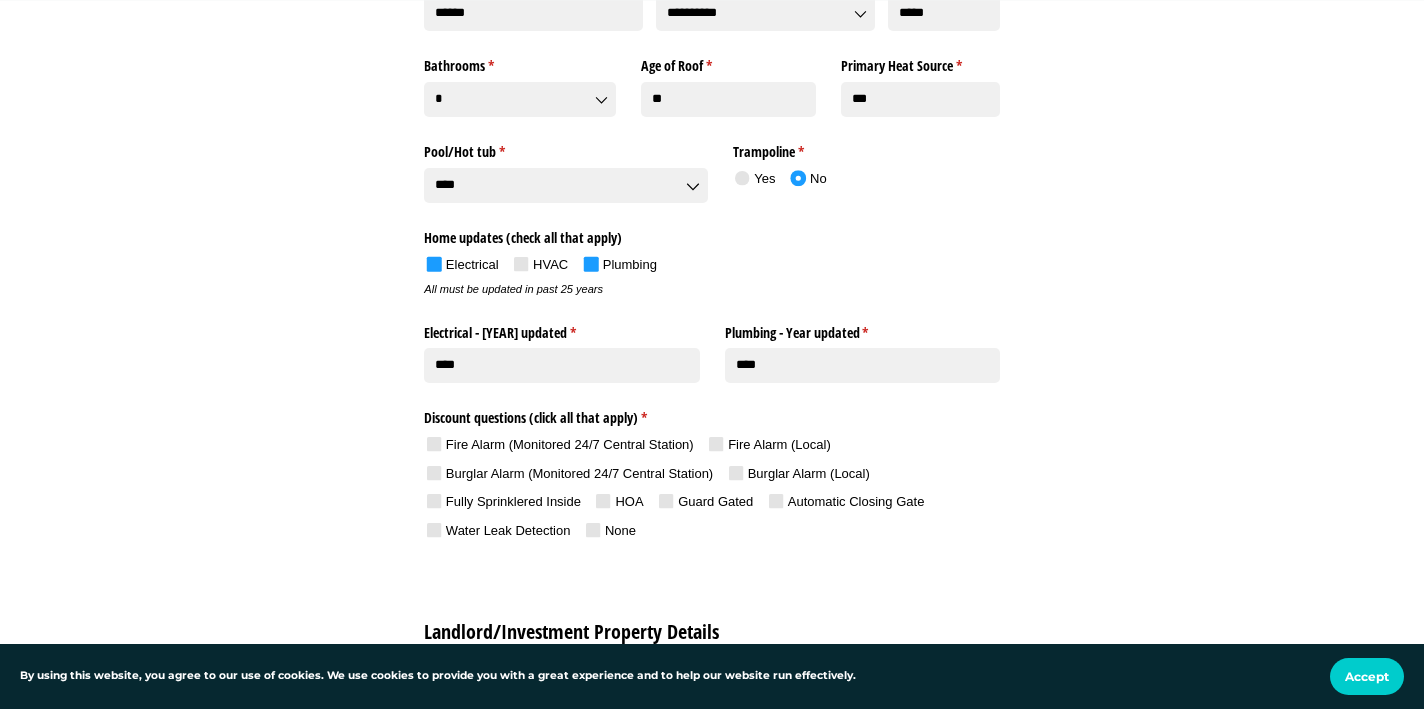 click on "Home updates (check all that apply)" 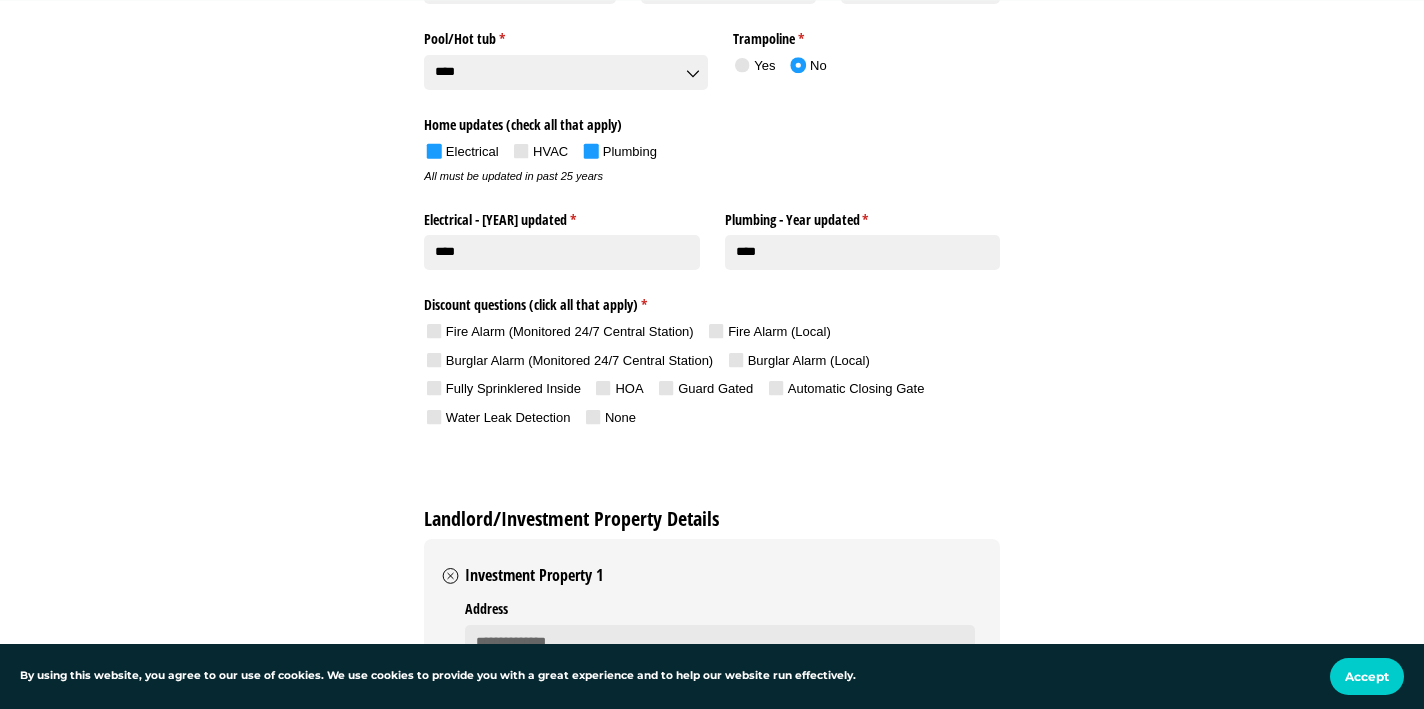 scroll, scrollTop: 2698, scrollLeft: 0, axis: vertical 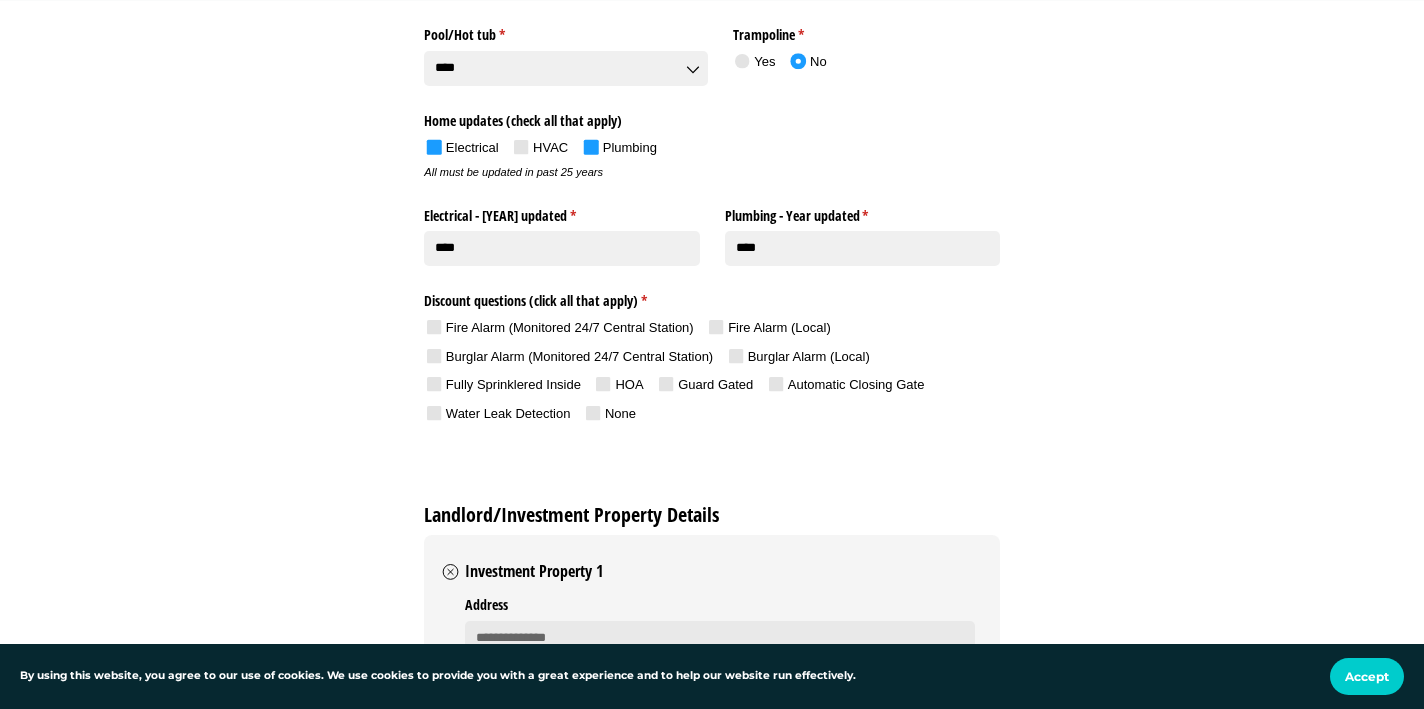 click 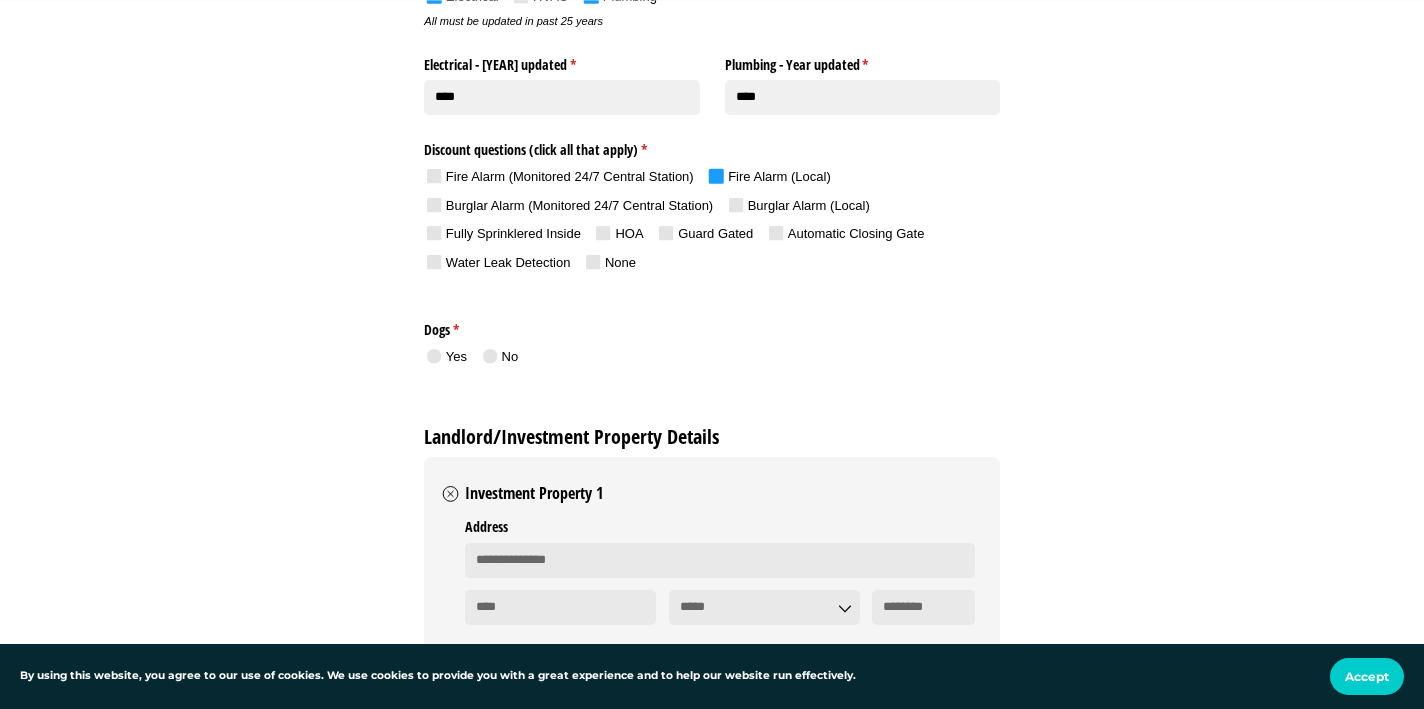 scroll, scrollTop: 2851, scrollLeft: 0, axis: vertical 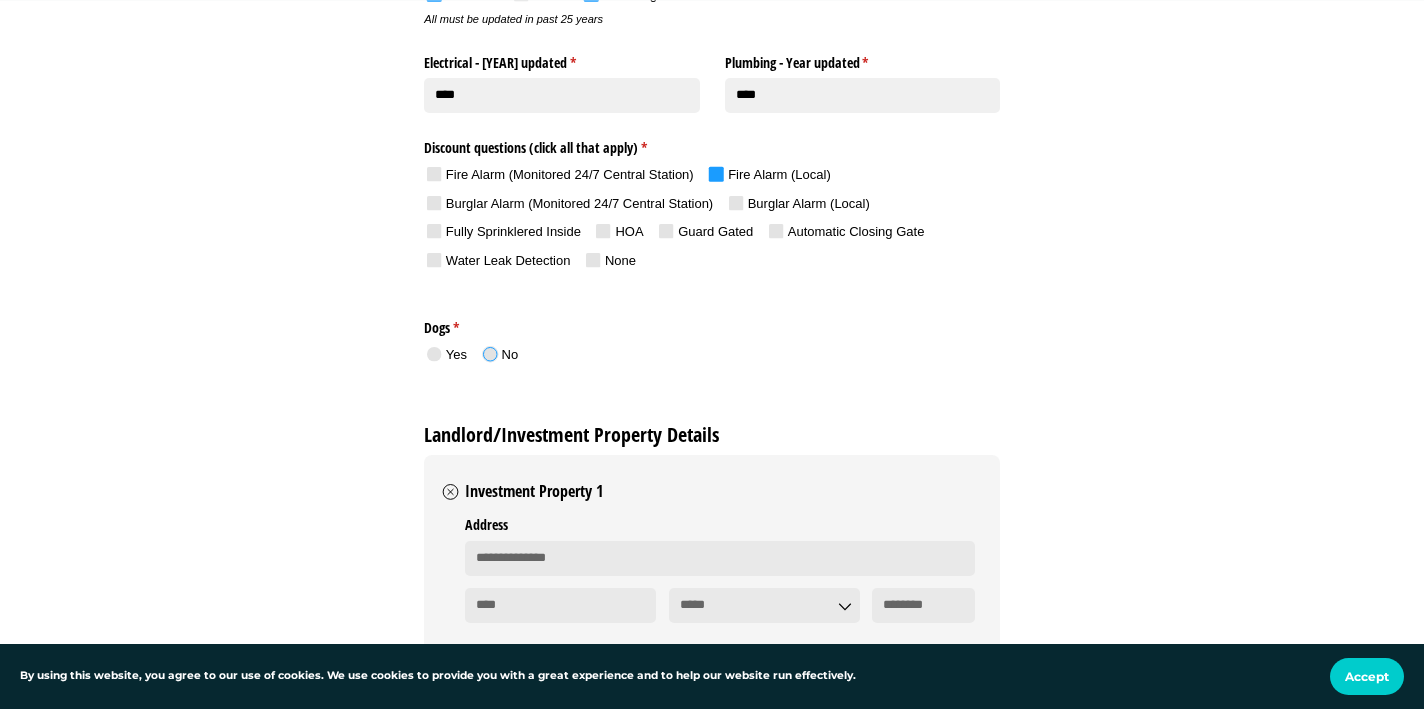 click 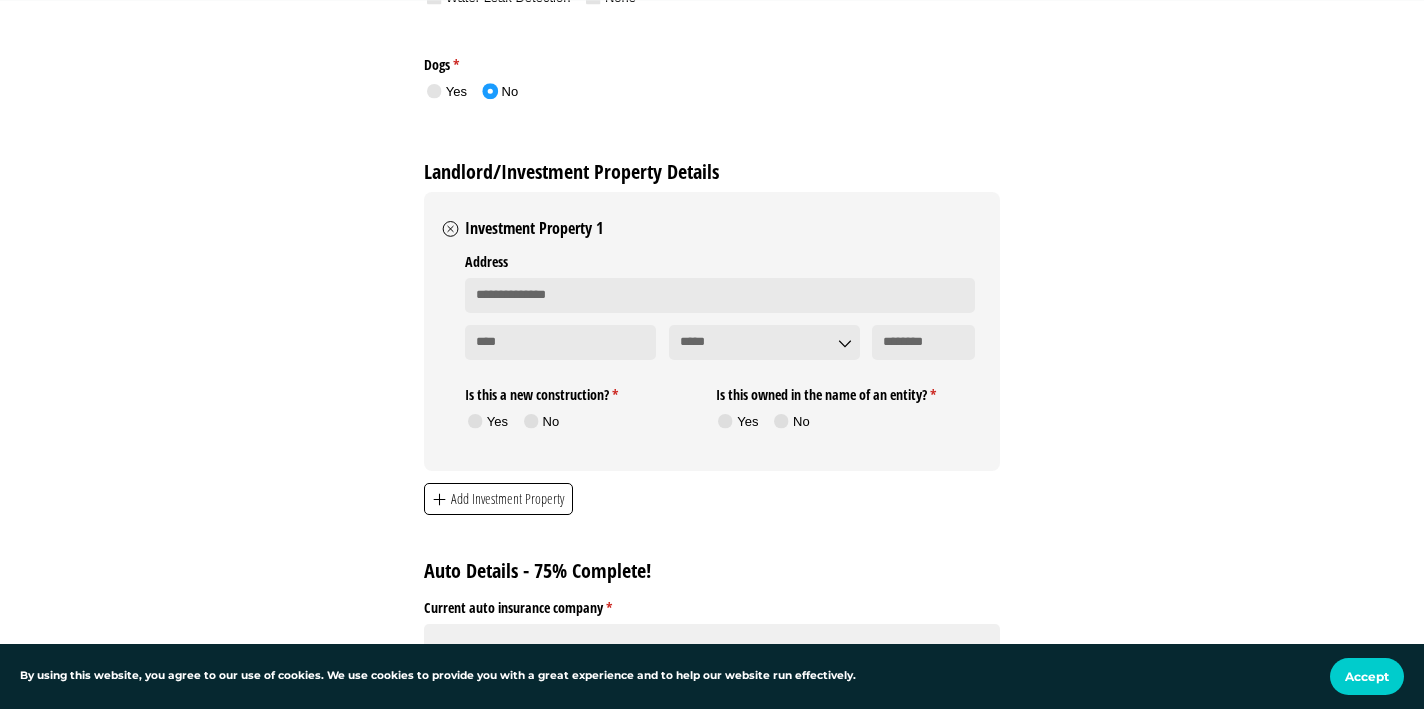 scroll, scrollTop: 3115, scrollLeft: 0, axis: vertical 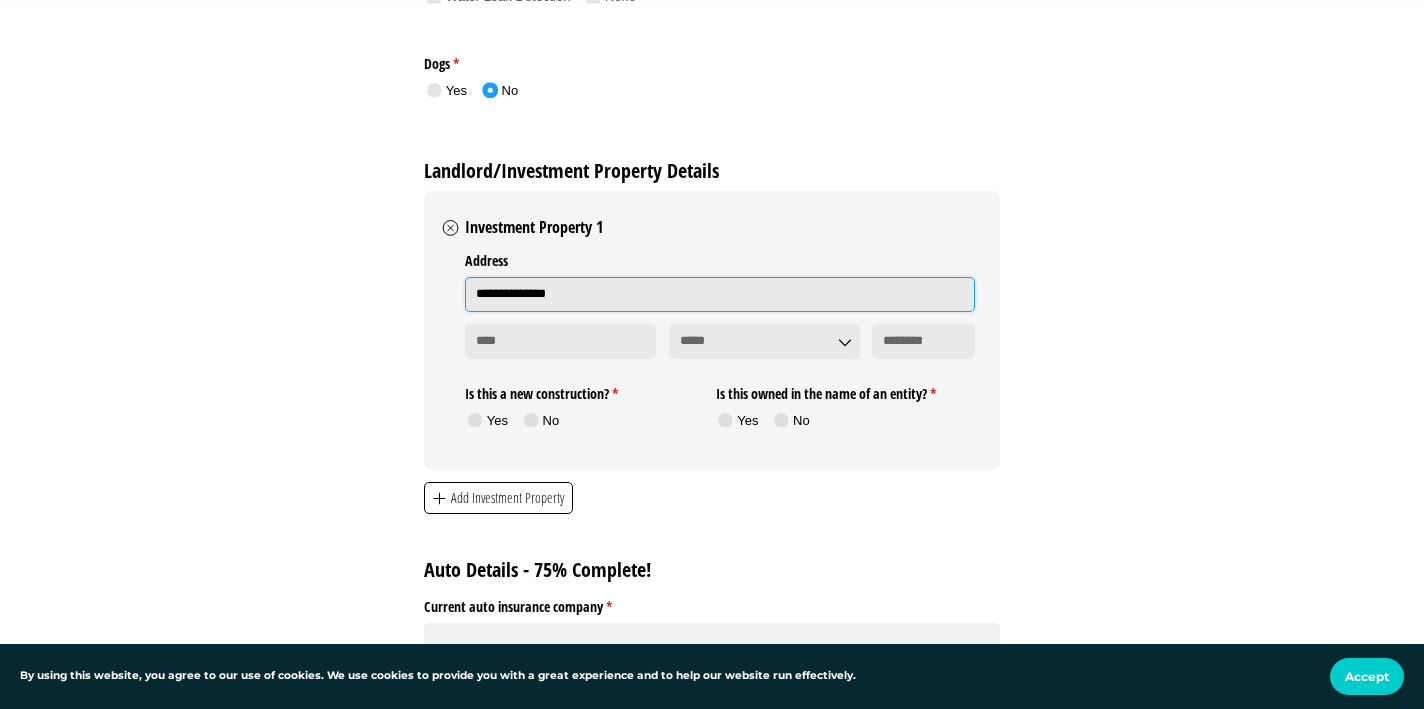 type on "**********" 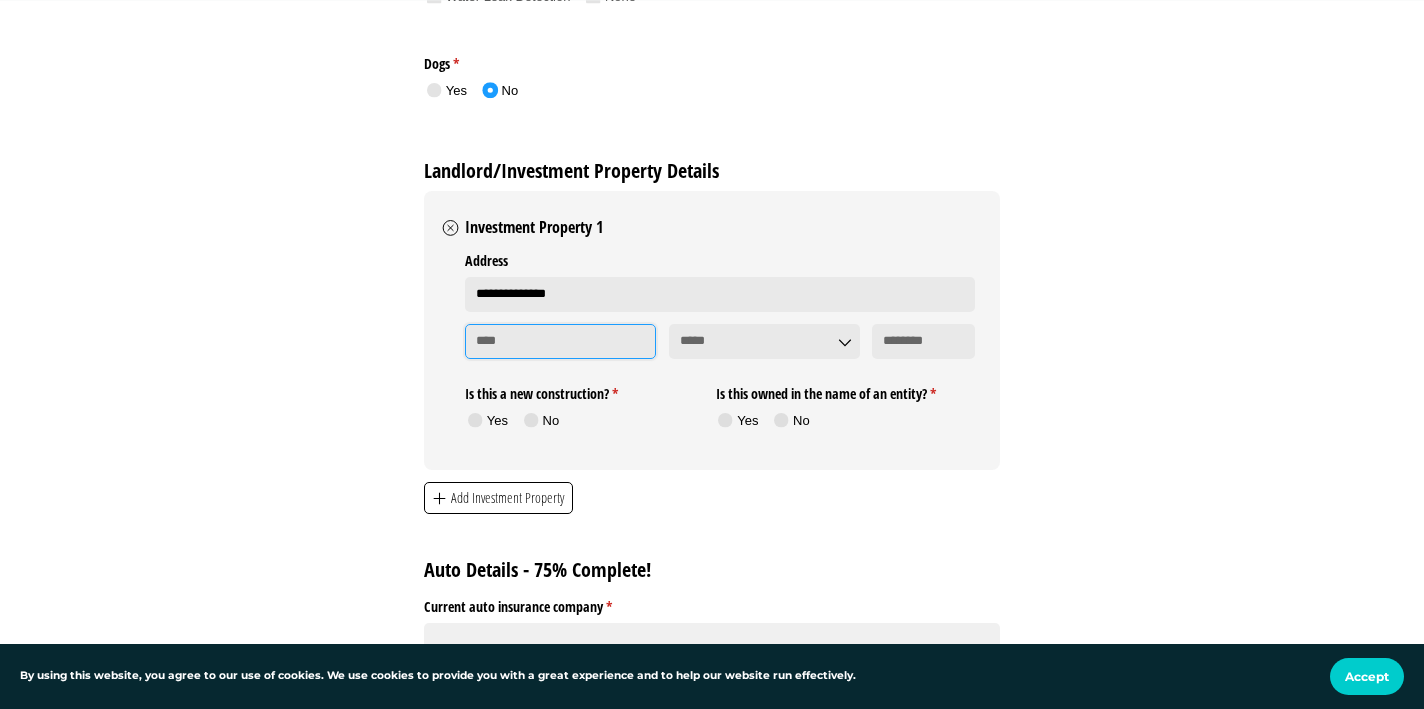type on "*" 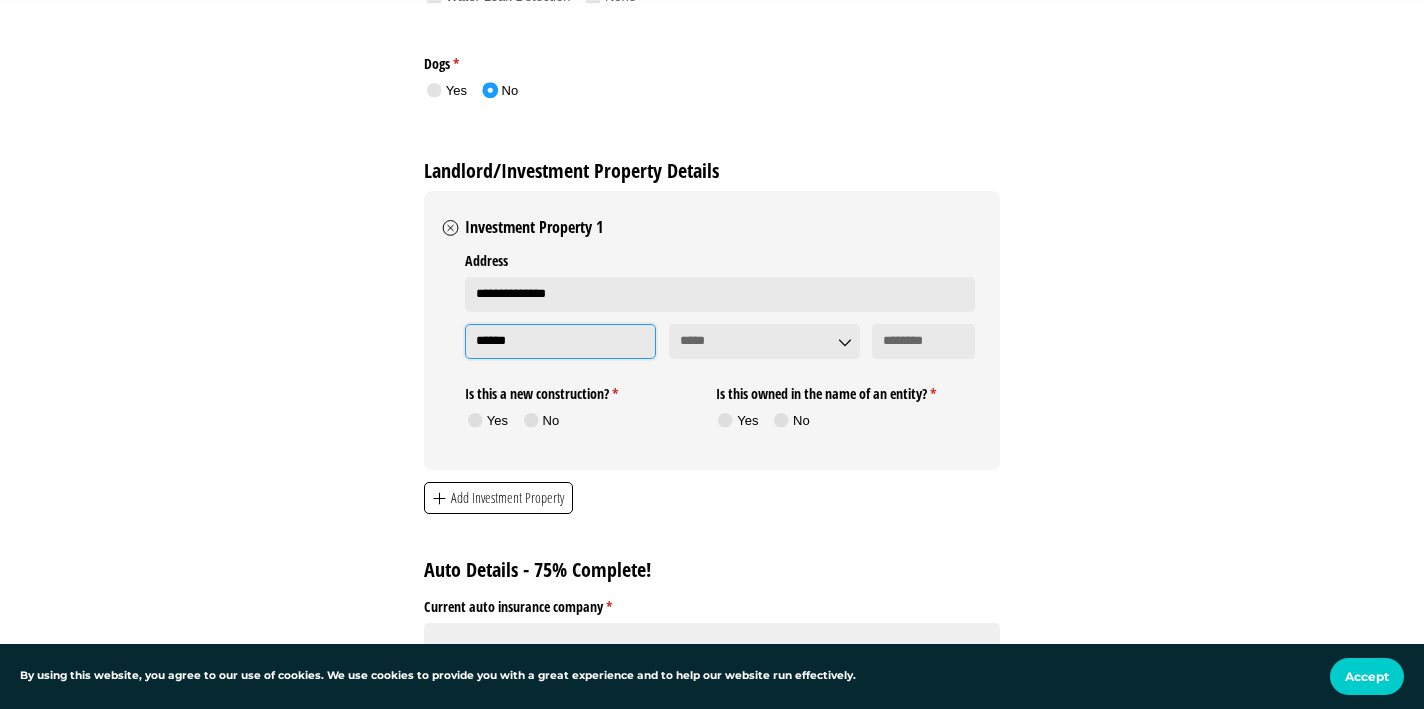 type on "******" 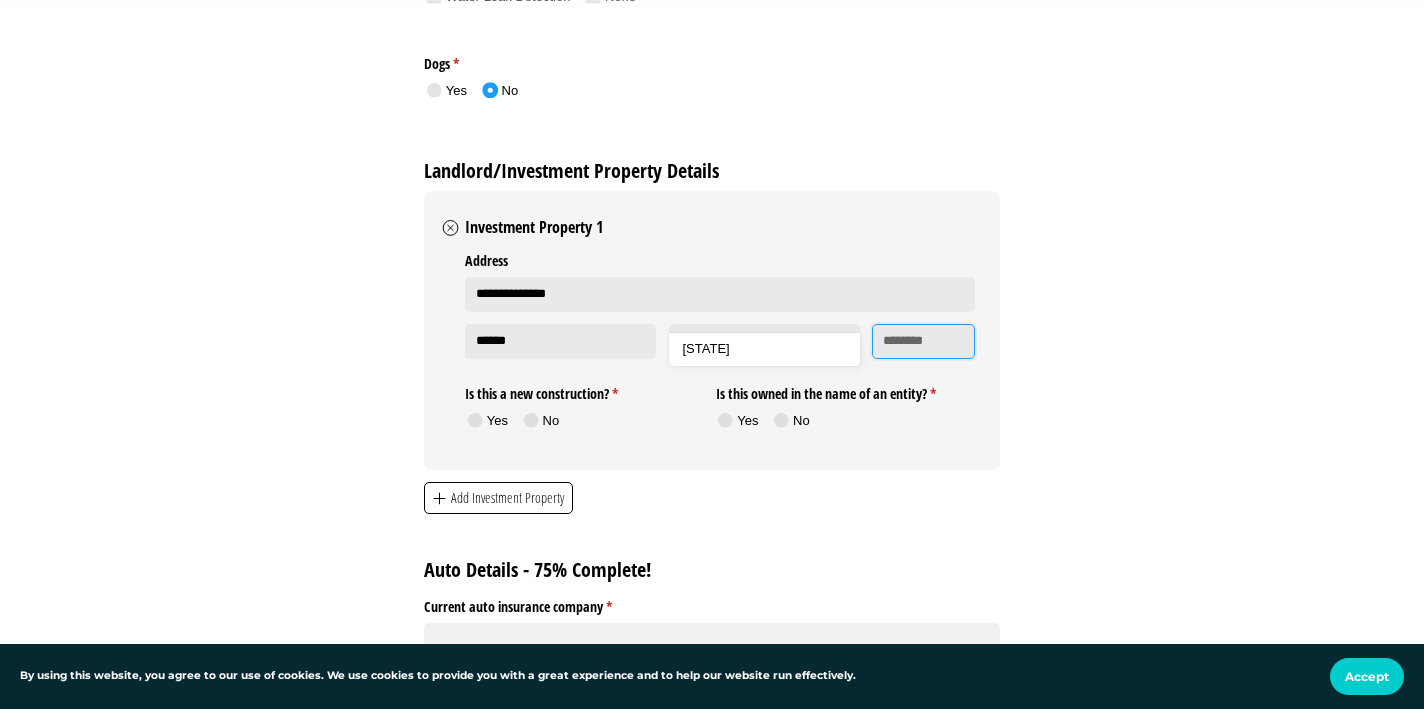 type on "**********" 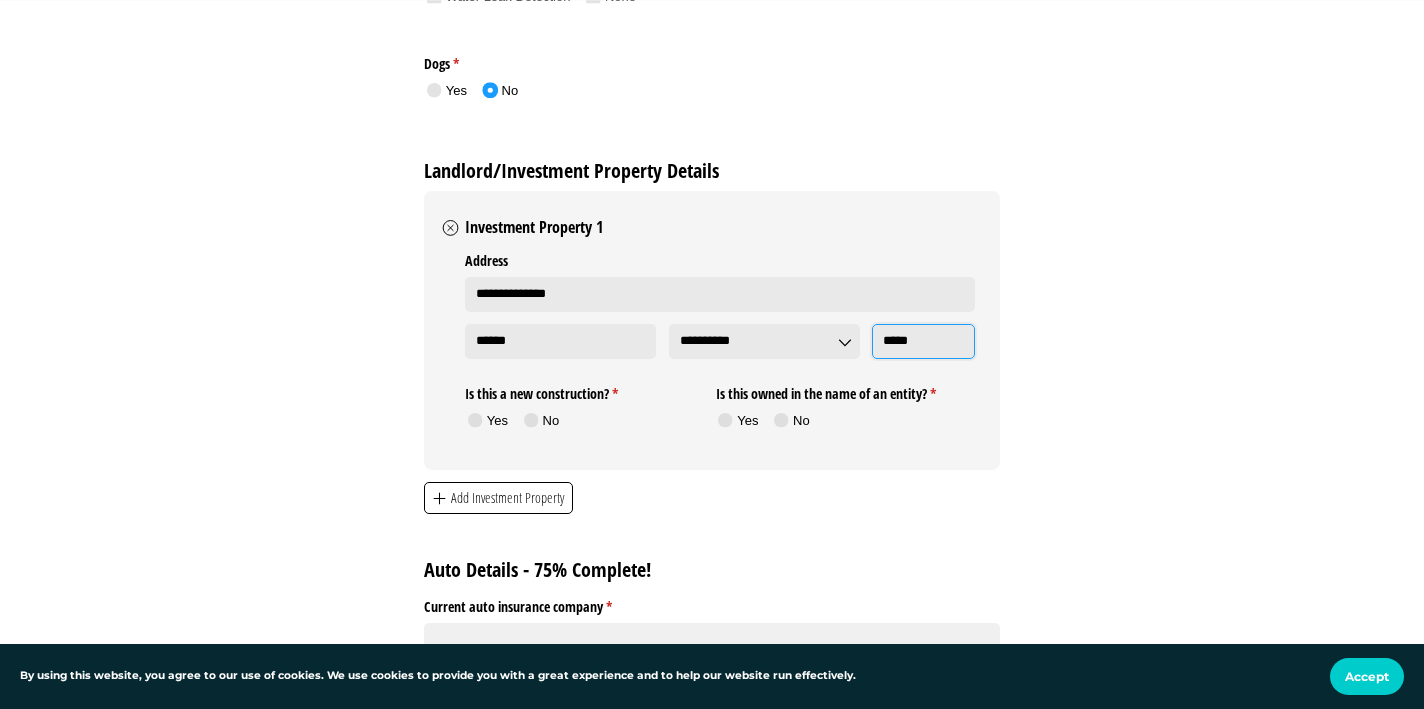 type on "*****" 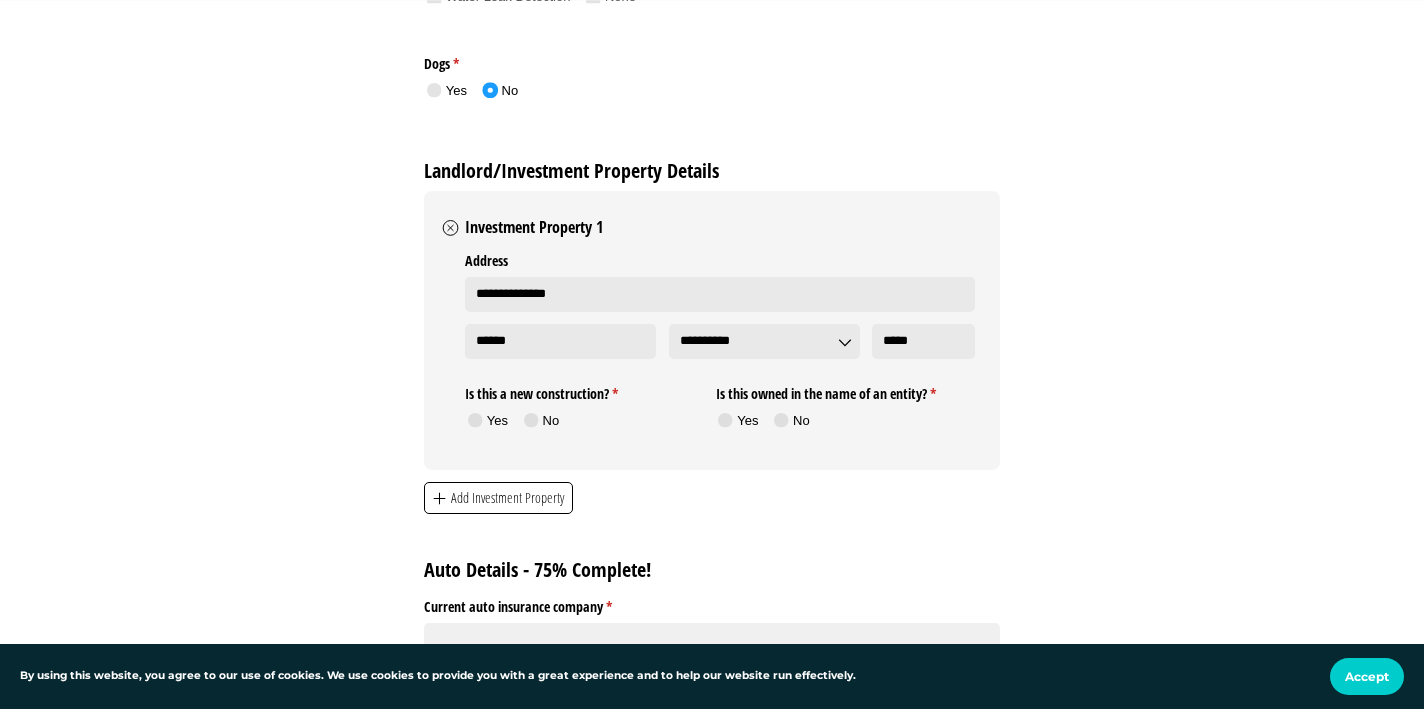 click on "Yes
No" 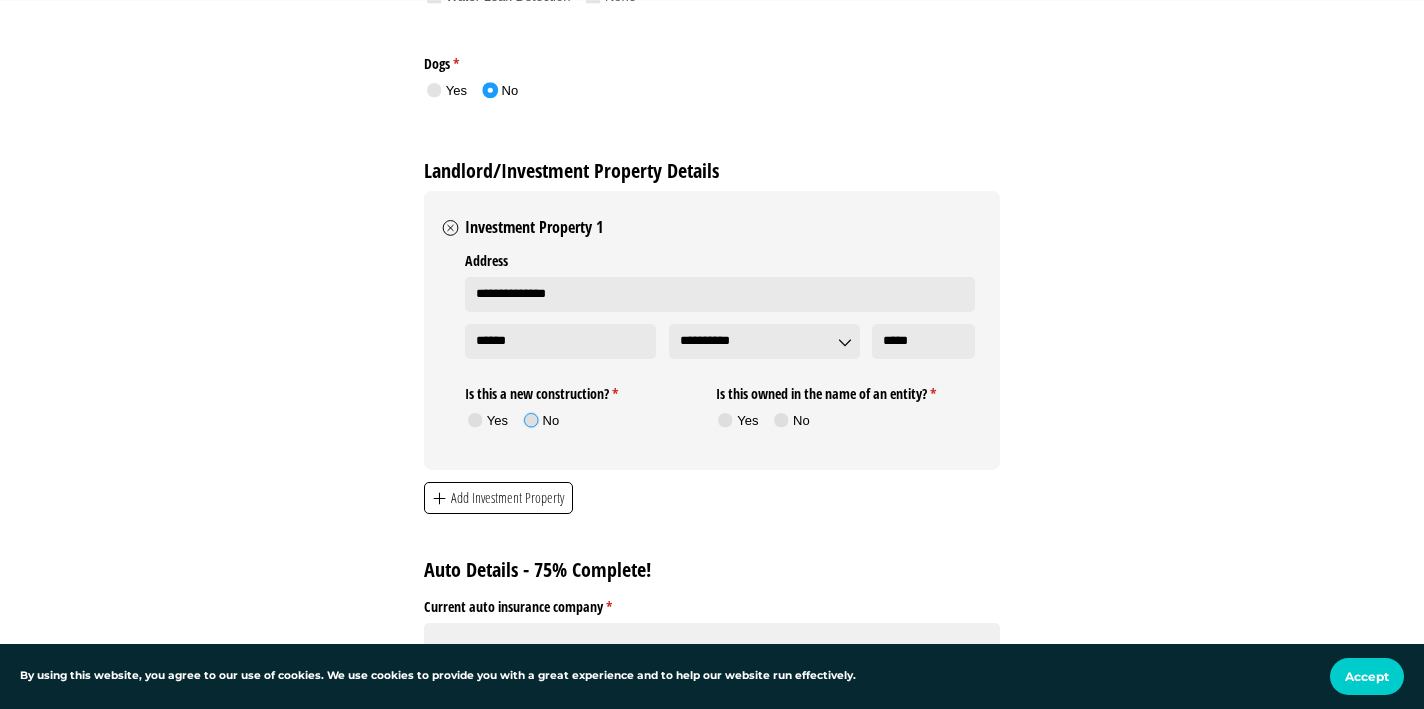 click on "No" 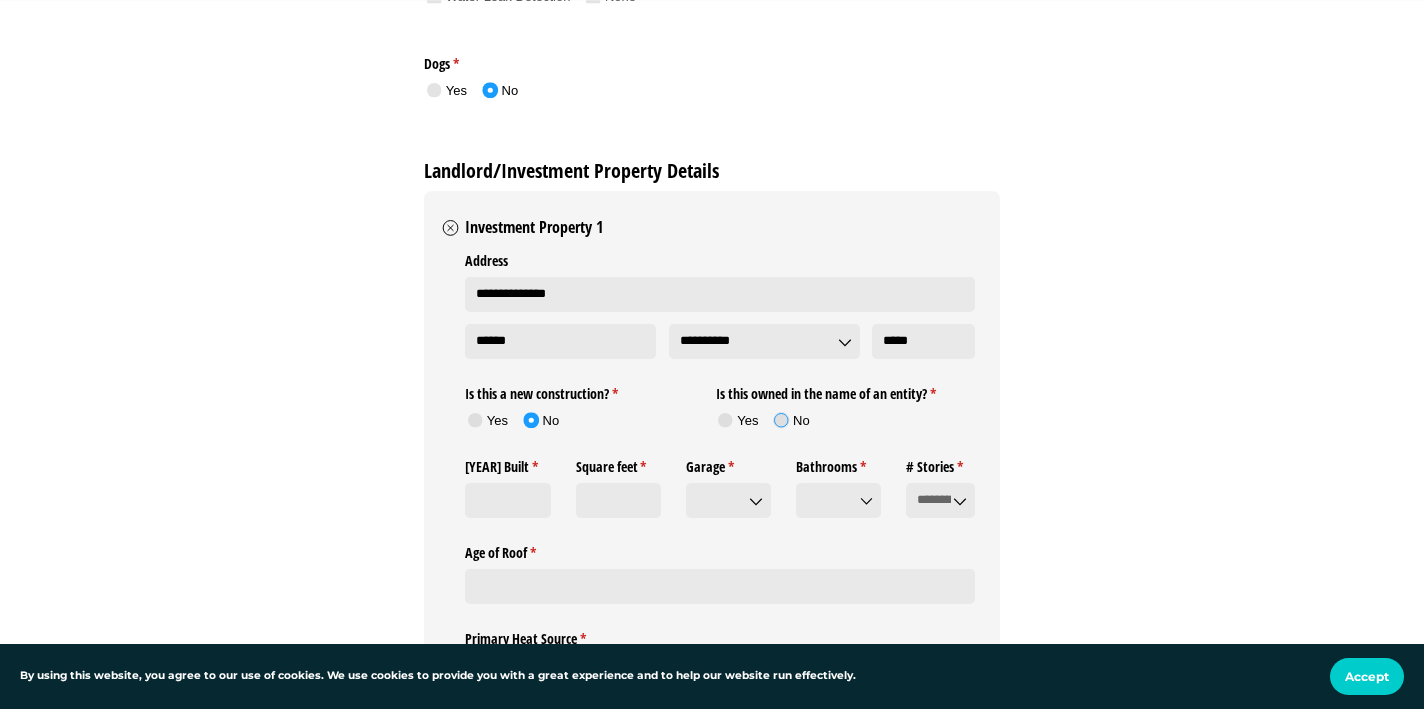 click 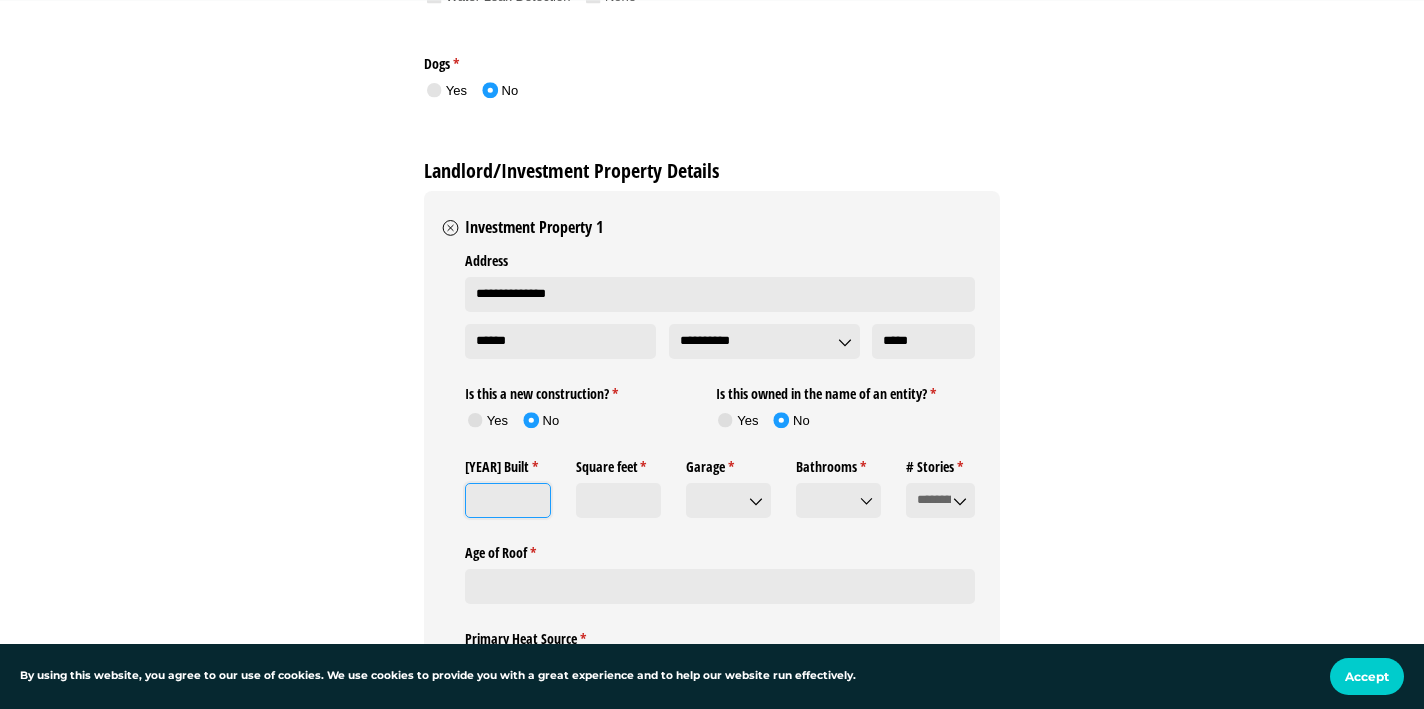 click on "Year Built *   (required)" 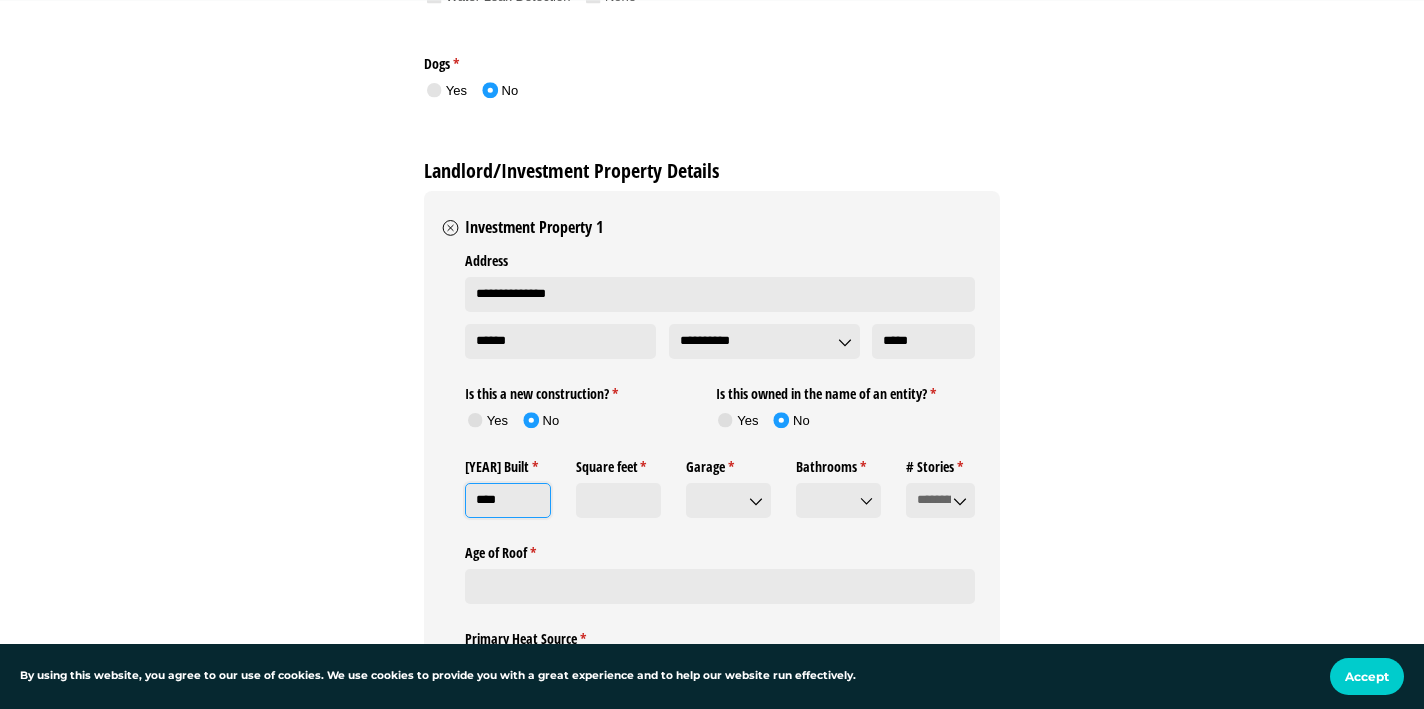 type on "****" 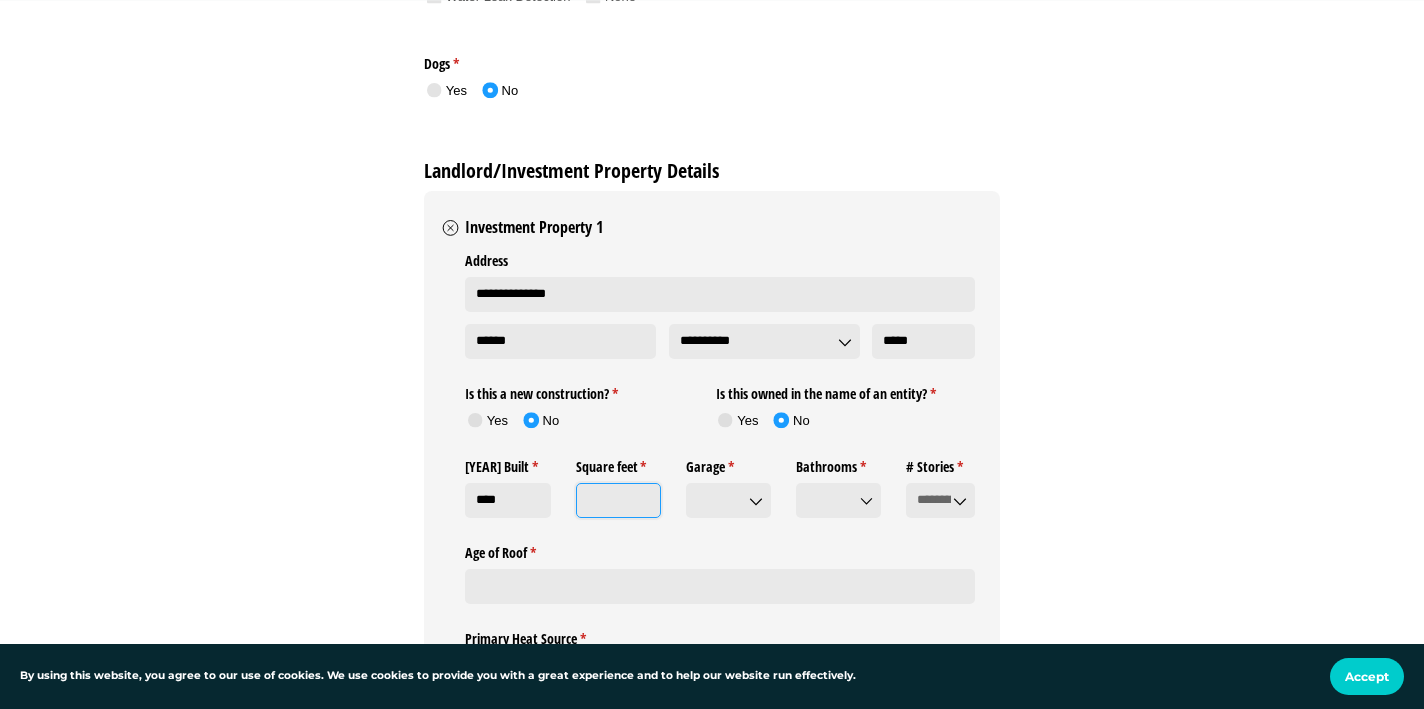 click on "Square feet *   (required)" 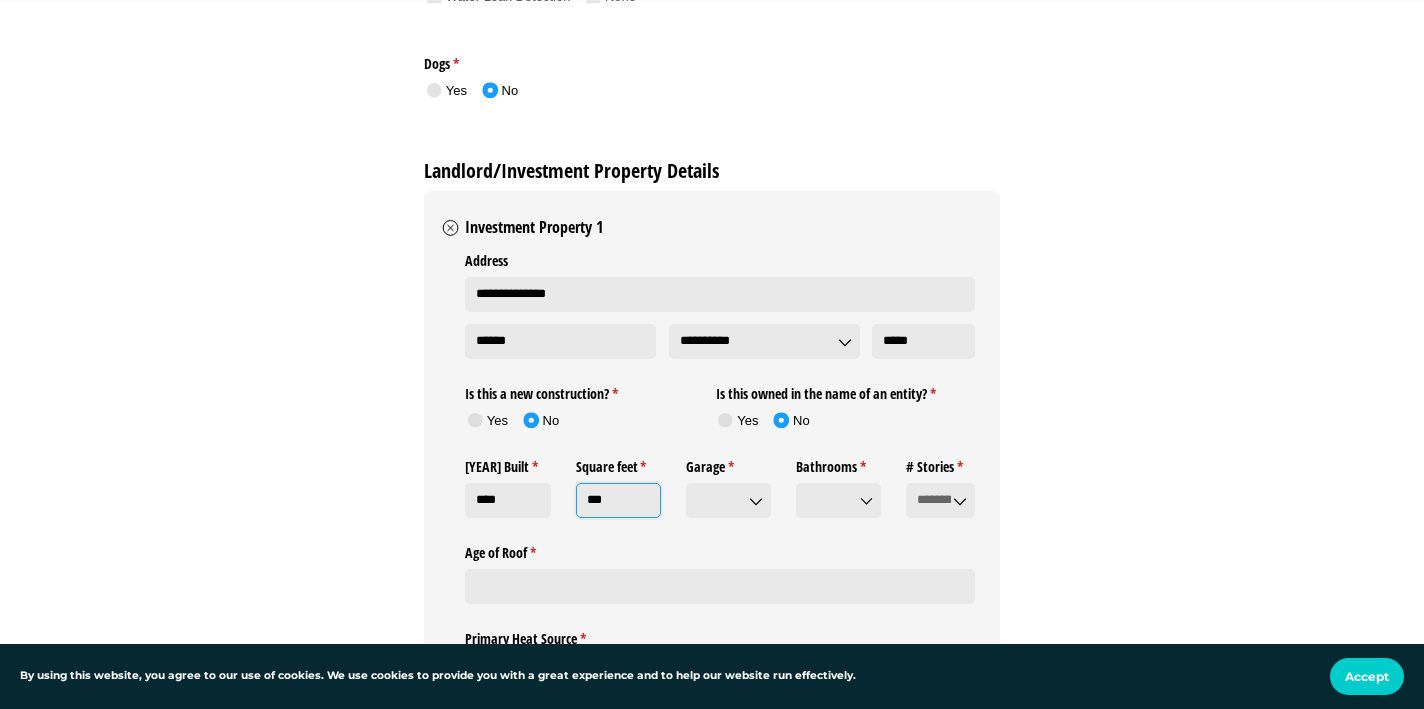 click 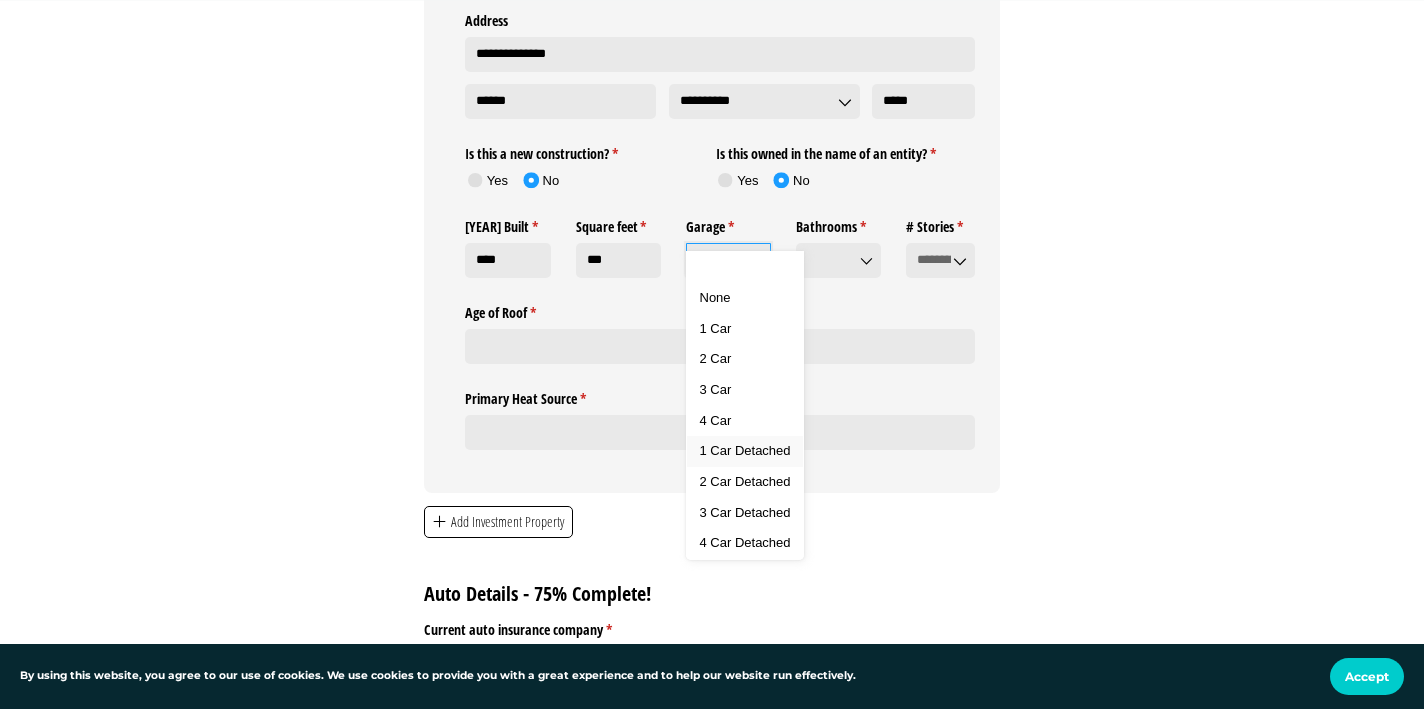 scroll, scrollTop: 3364, scrollLeft: 0, axis: vertical 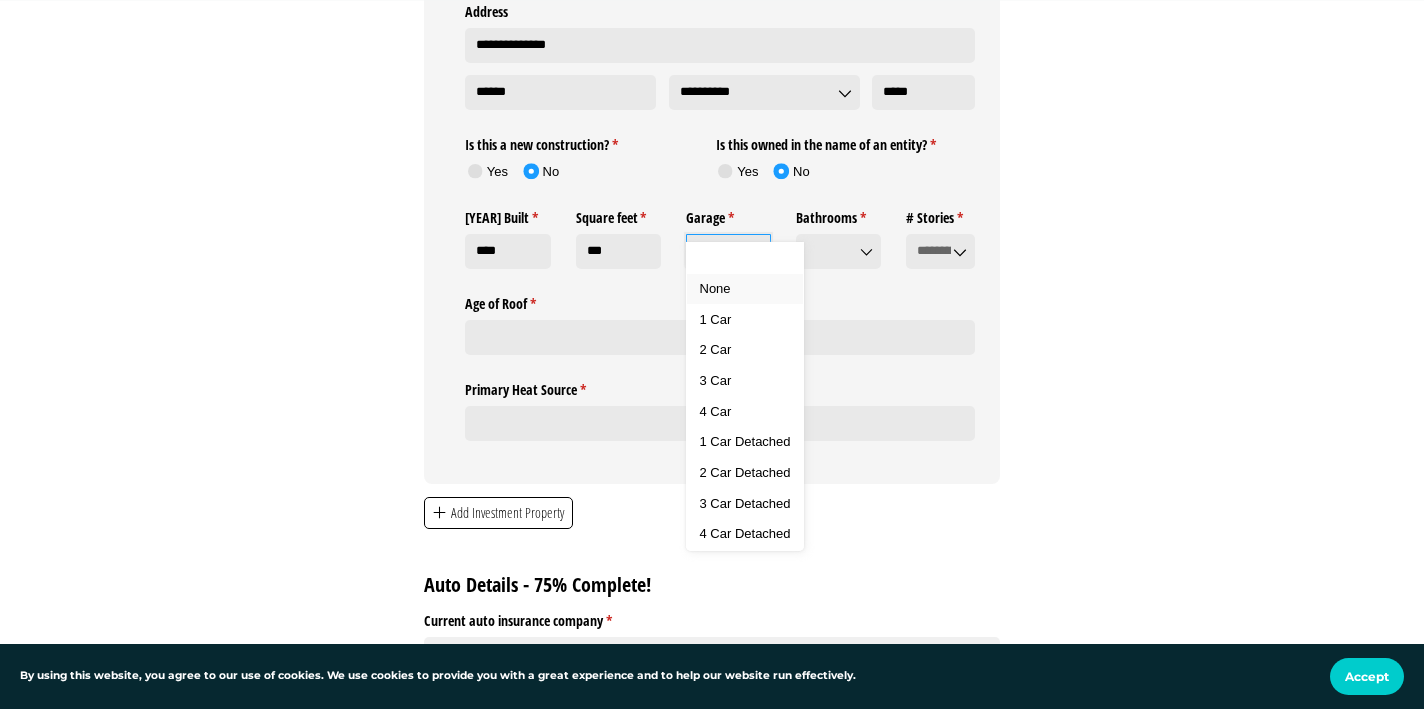 click on "None" at bounding box center [745, 289] 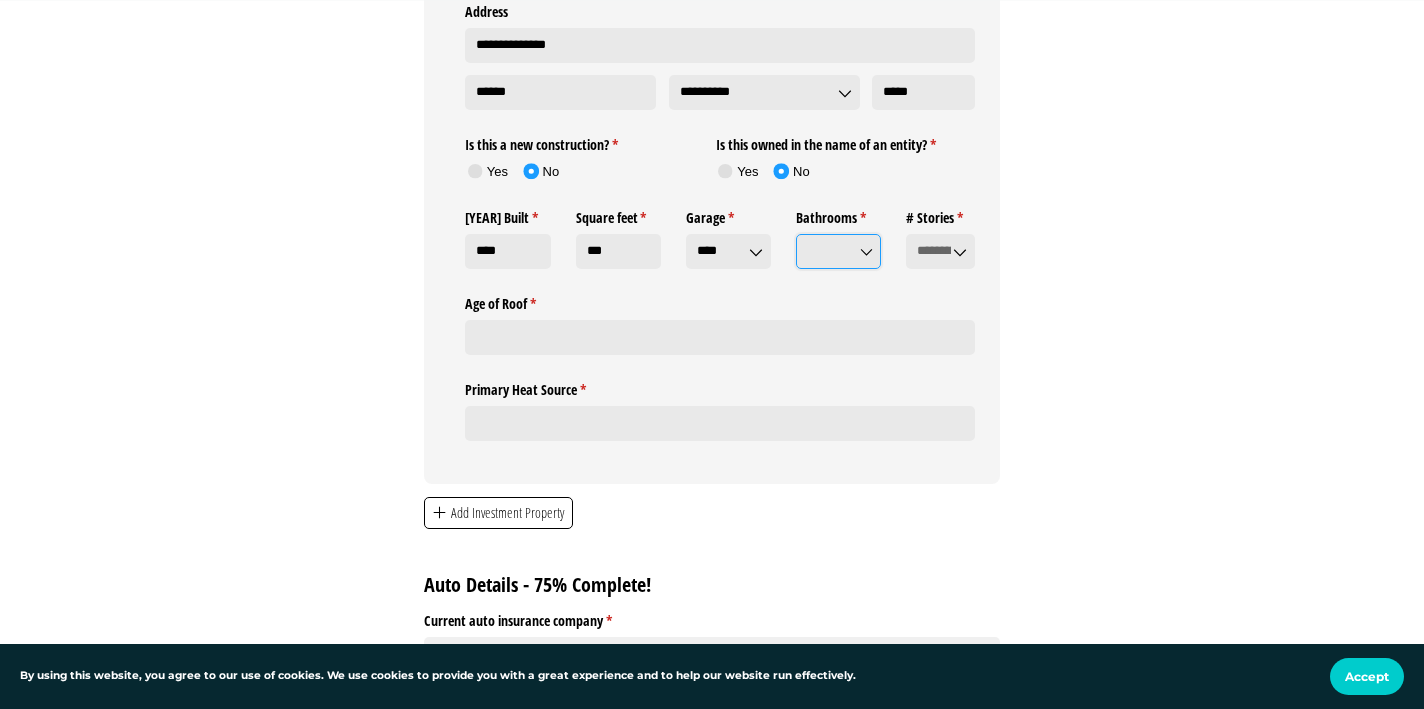 click on "Bathrooms *   (required)" 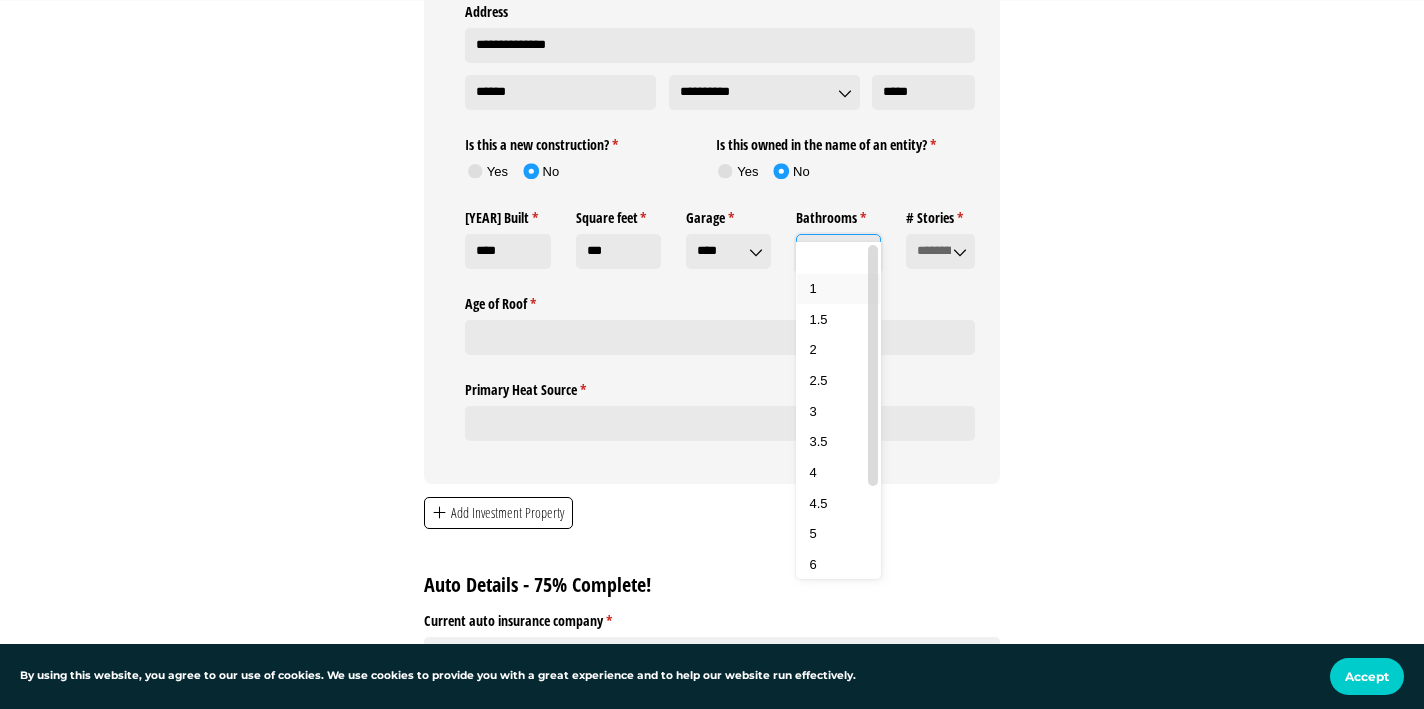 click on "1" at bounding box center [839, 289] 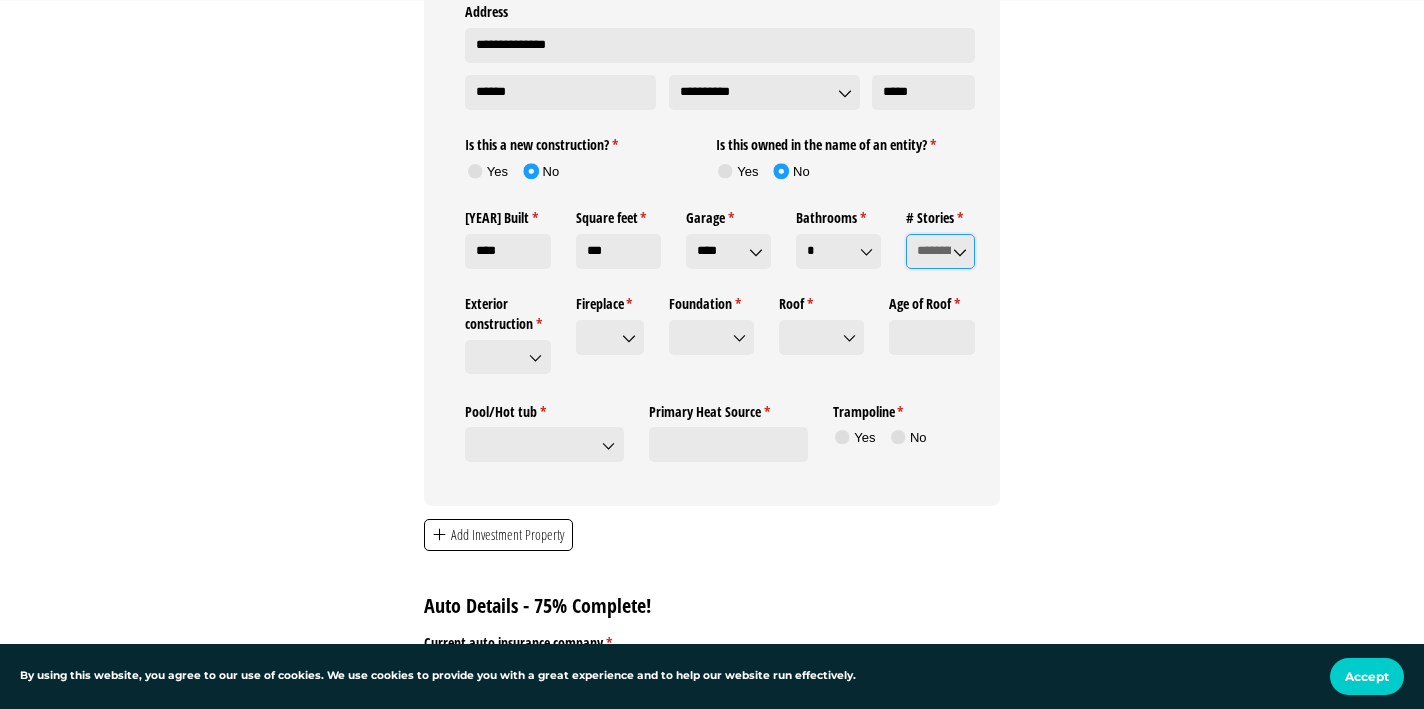 click on "# Stories *   (required)" 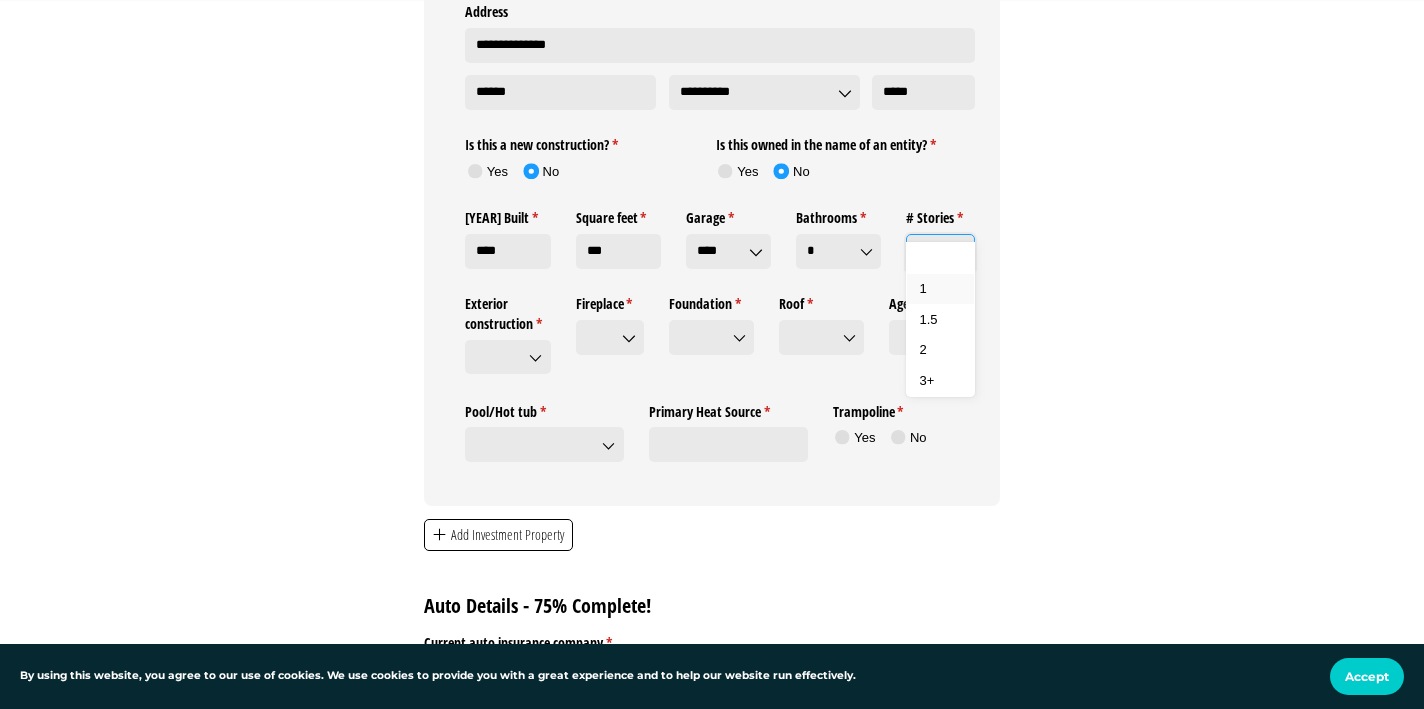 click on "1" at bounding box center [941, 289] 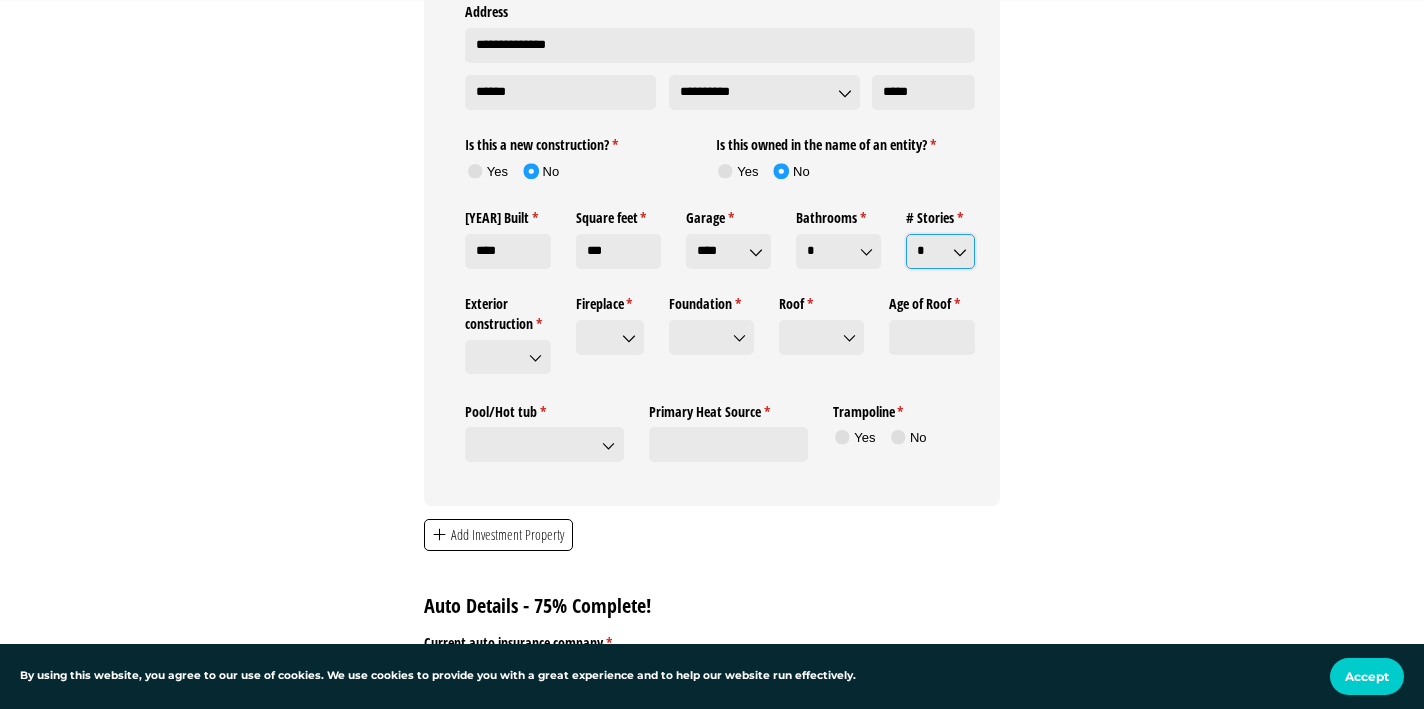 click 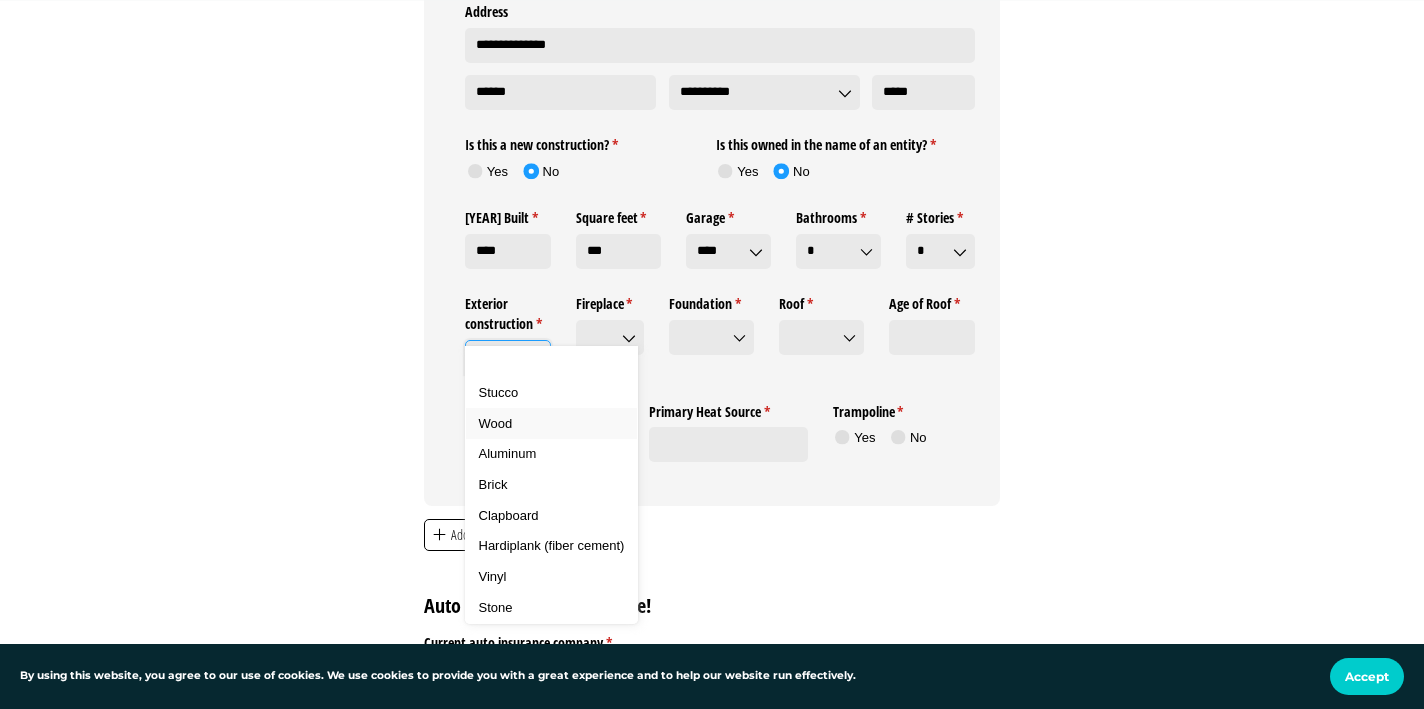 click on "Wood" at bounding box center (496, 423) 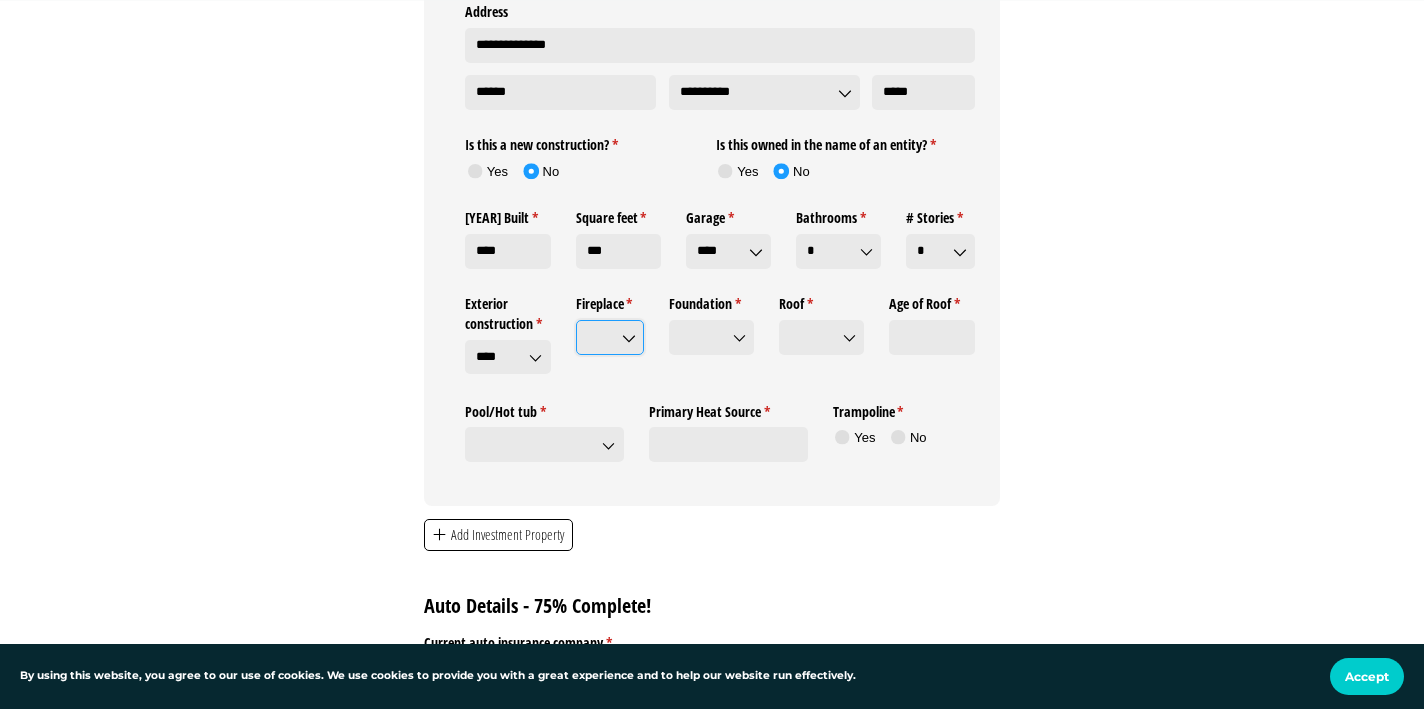 click on "Fireplace *   (required)" 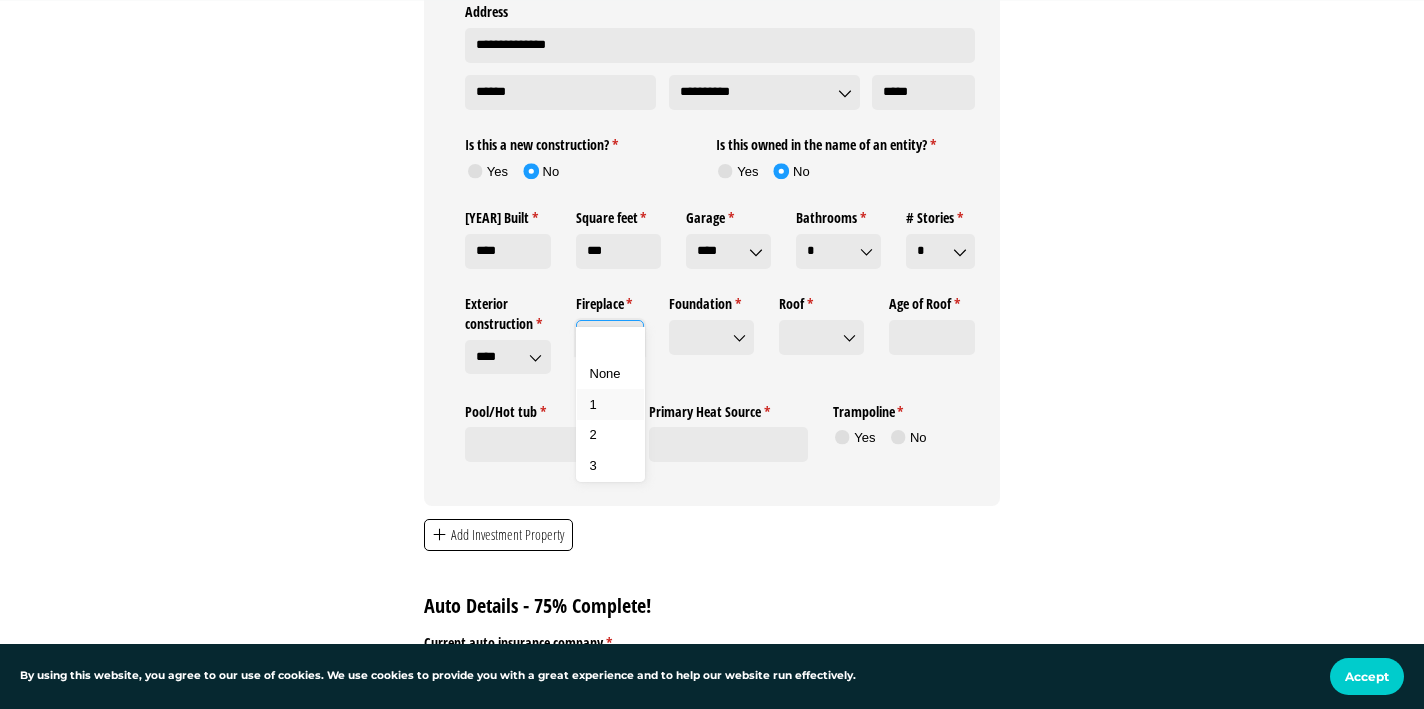 click on "1" at bounding box center [611, 405] 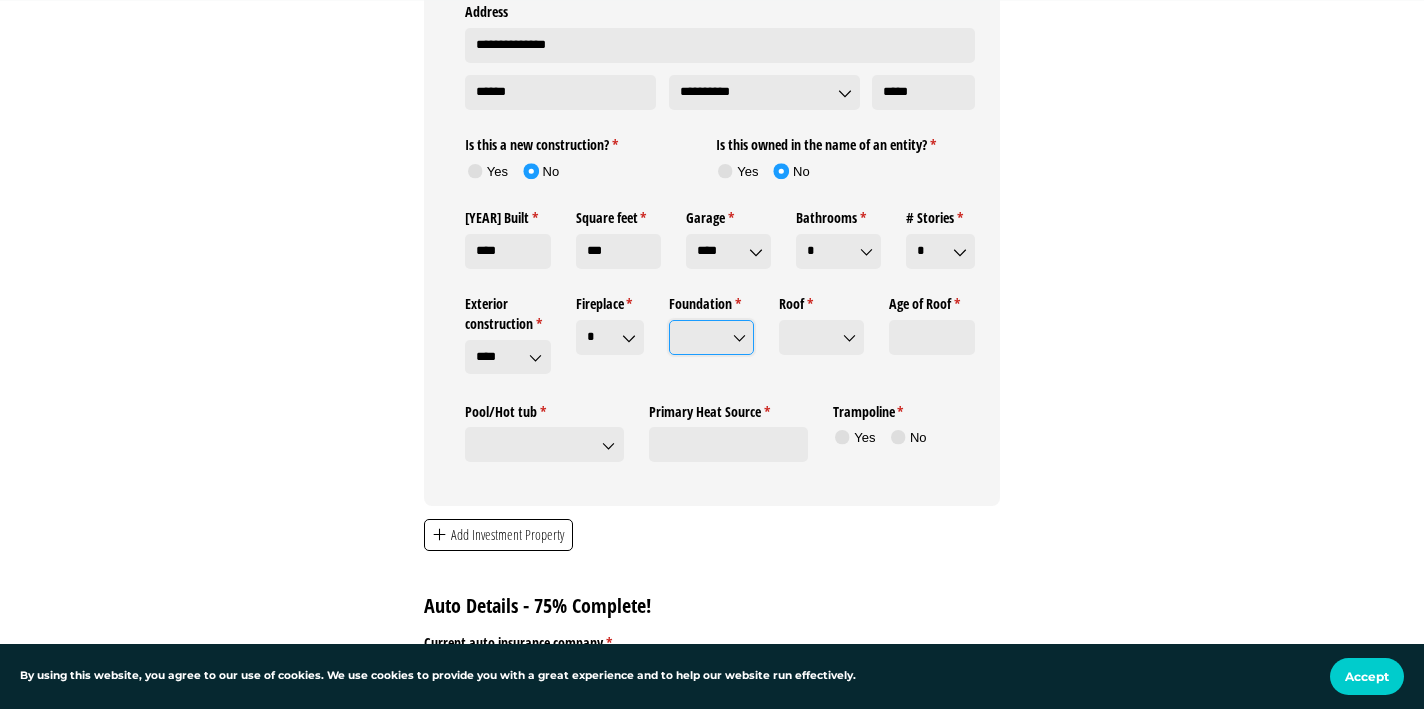 click on "Foundation *   (required)" 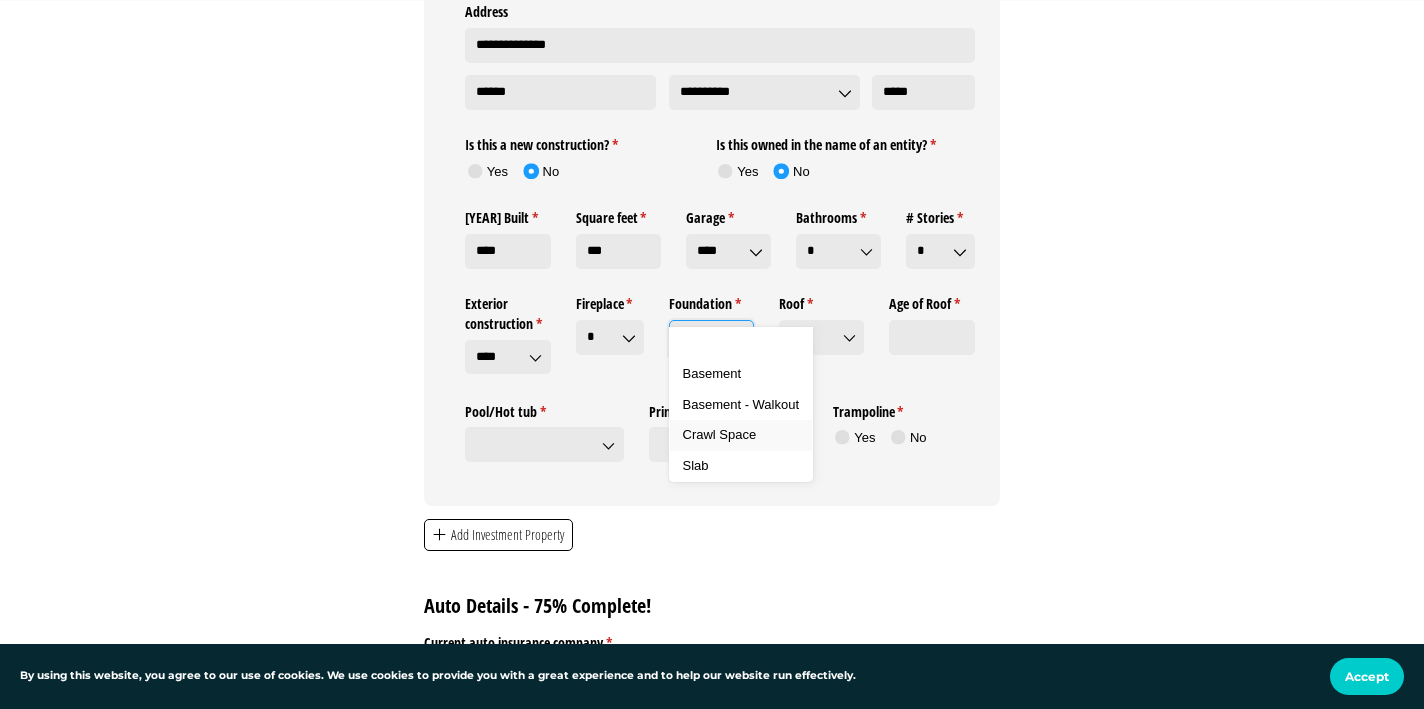 click on "Crawl Space" at bounding box center (720, 434) 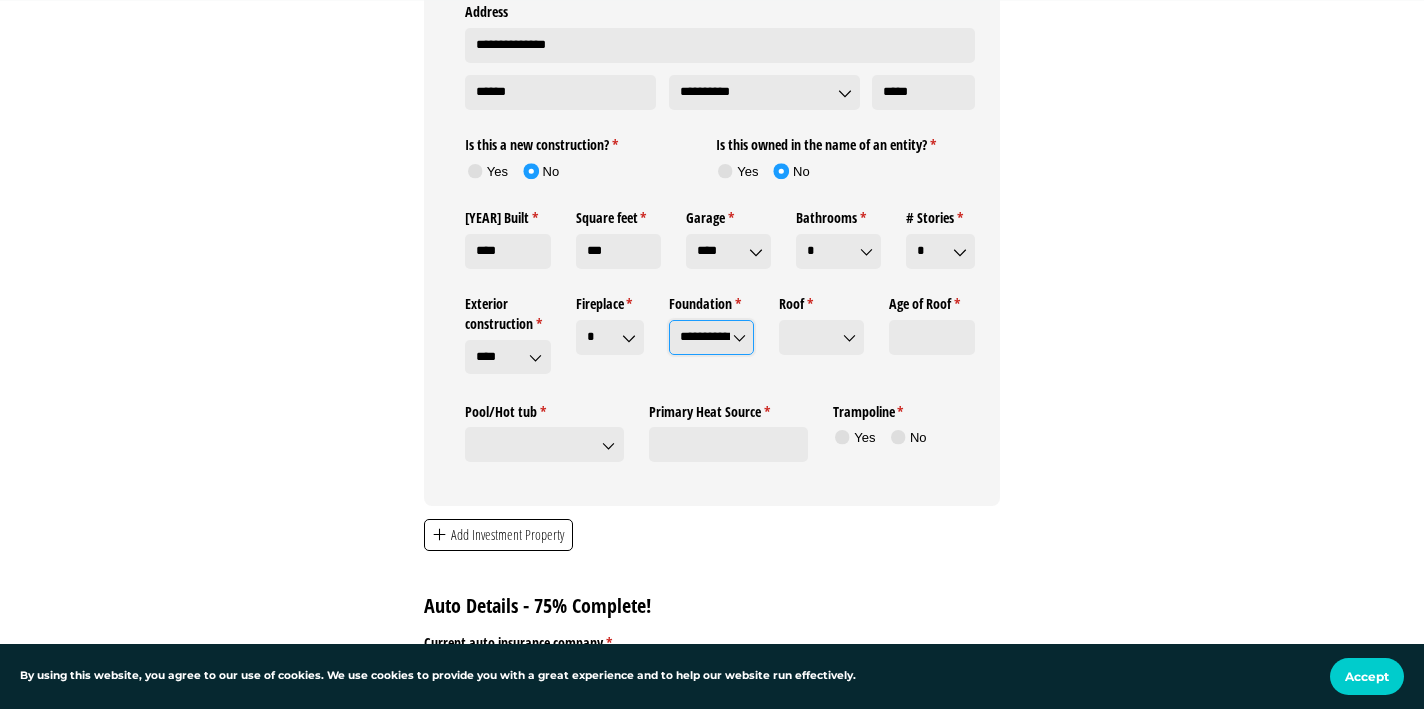 click 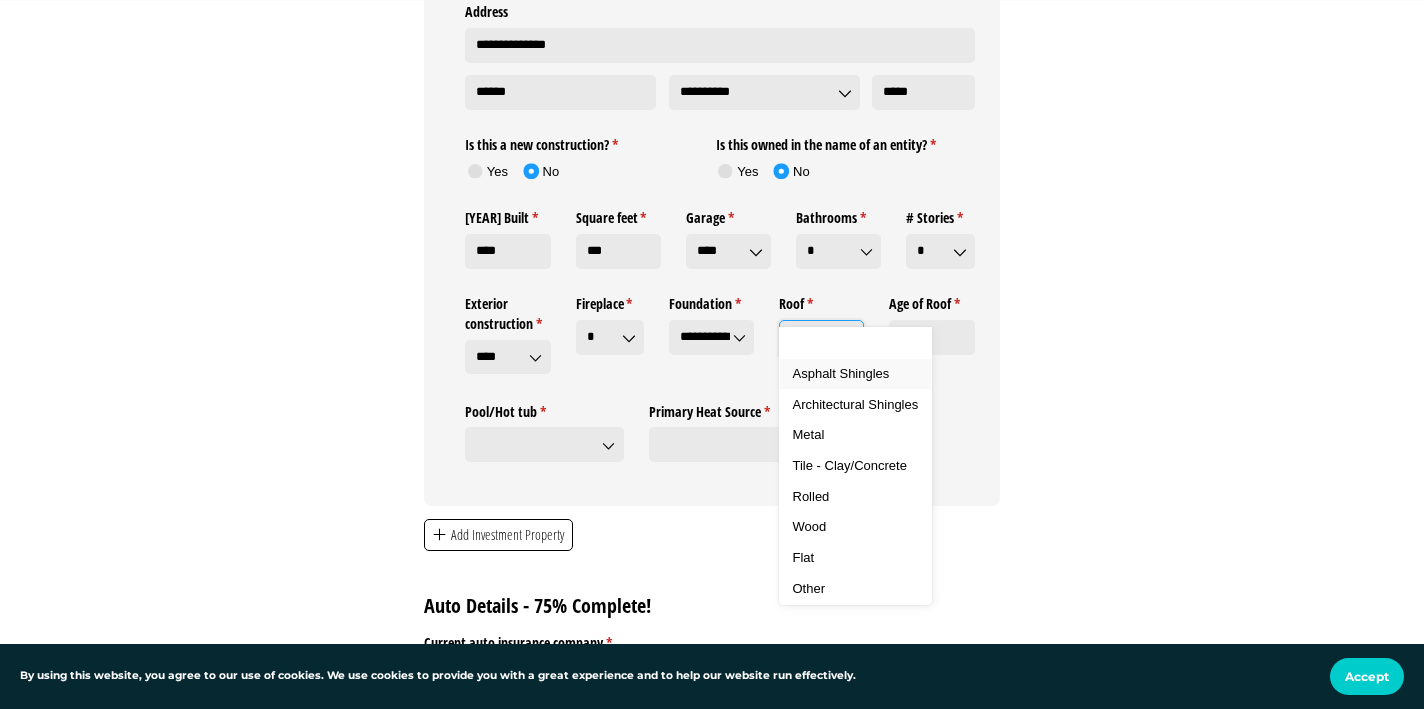 click on "Asphalt Shingles" at bounding box center [841, 373] 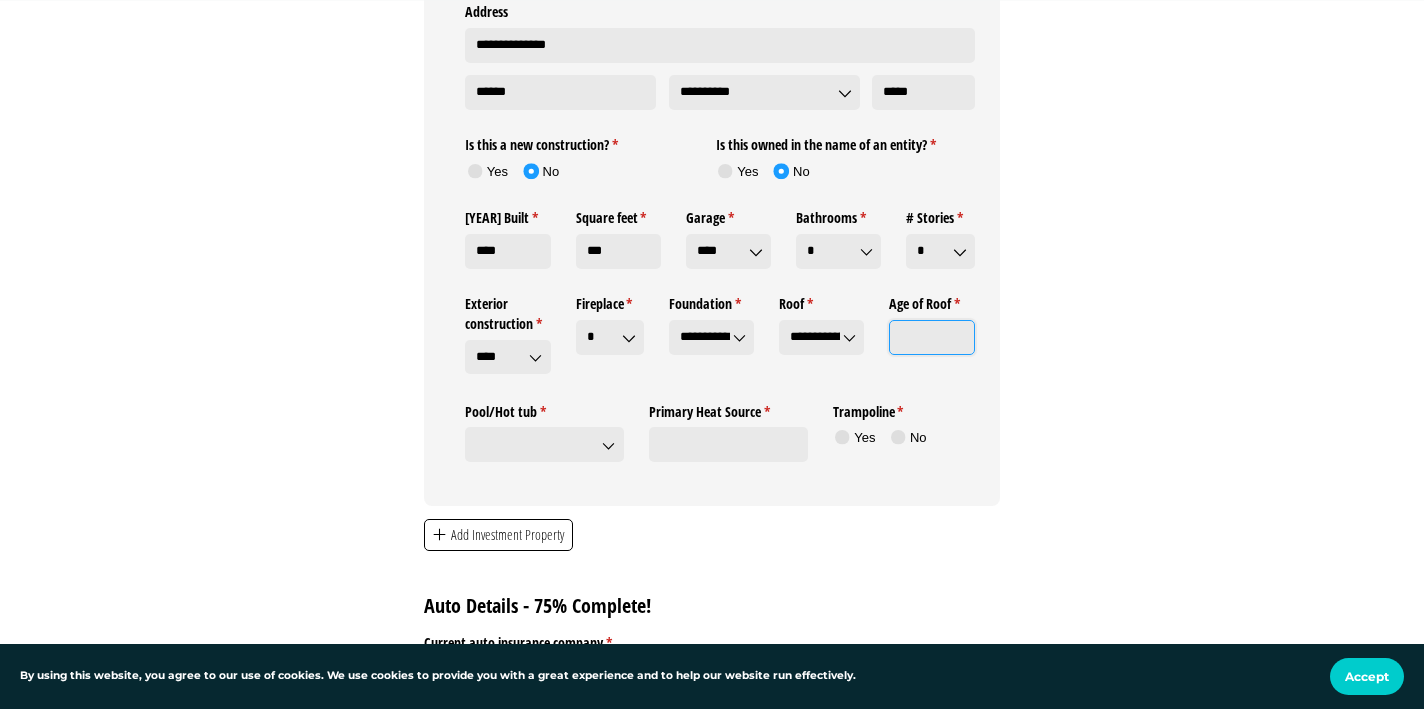 click on "Age of Roof *   (required)" 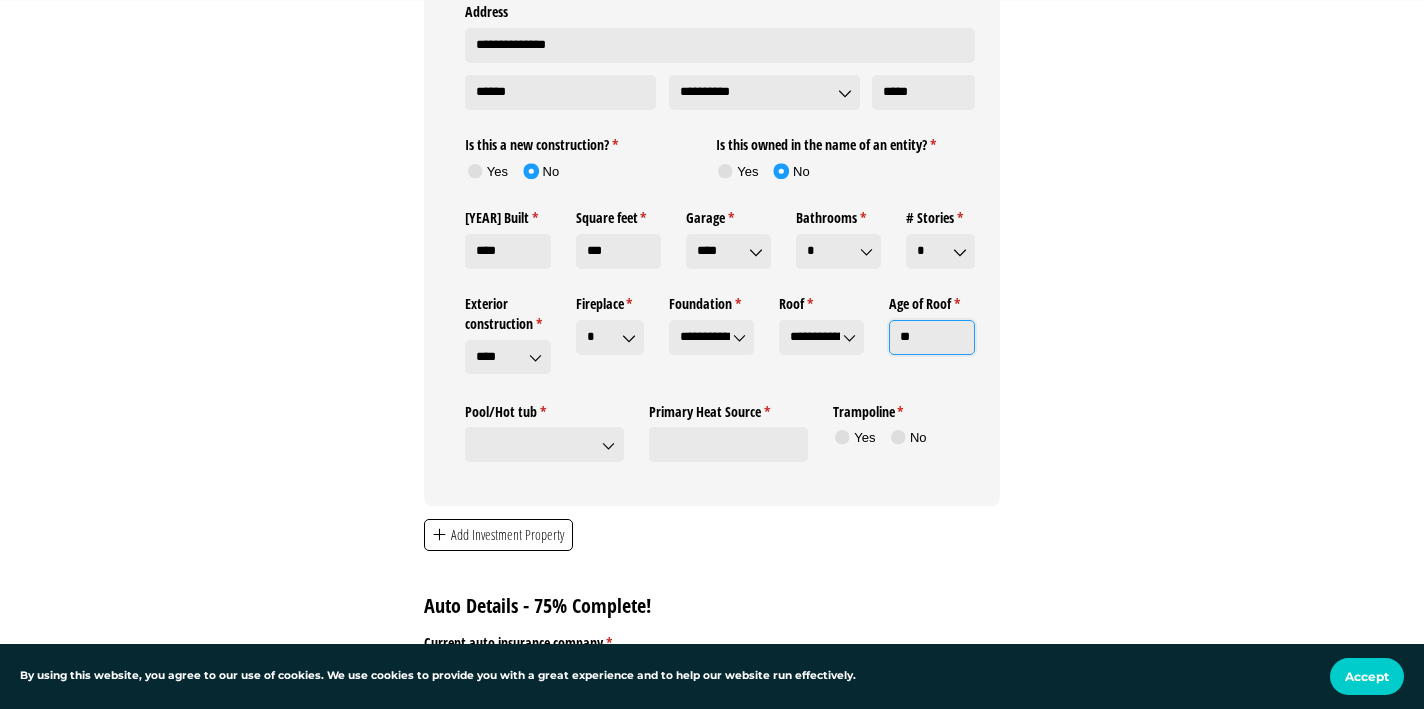 type on "**" 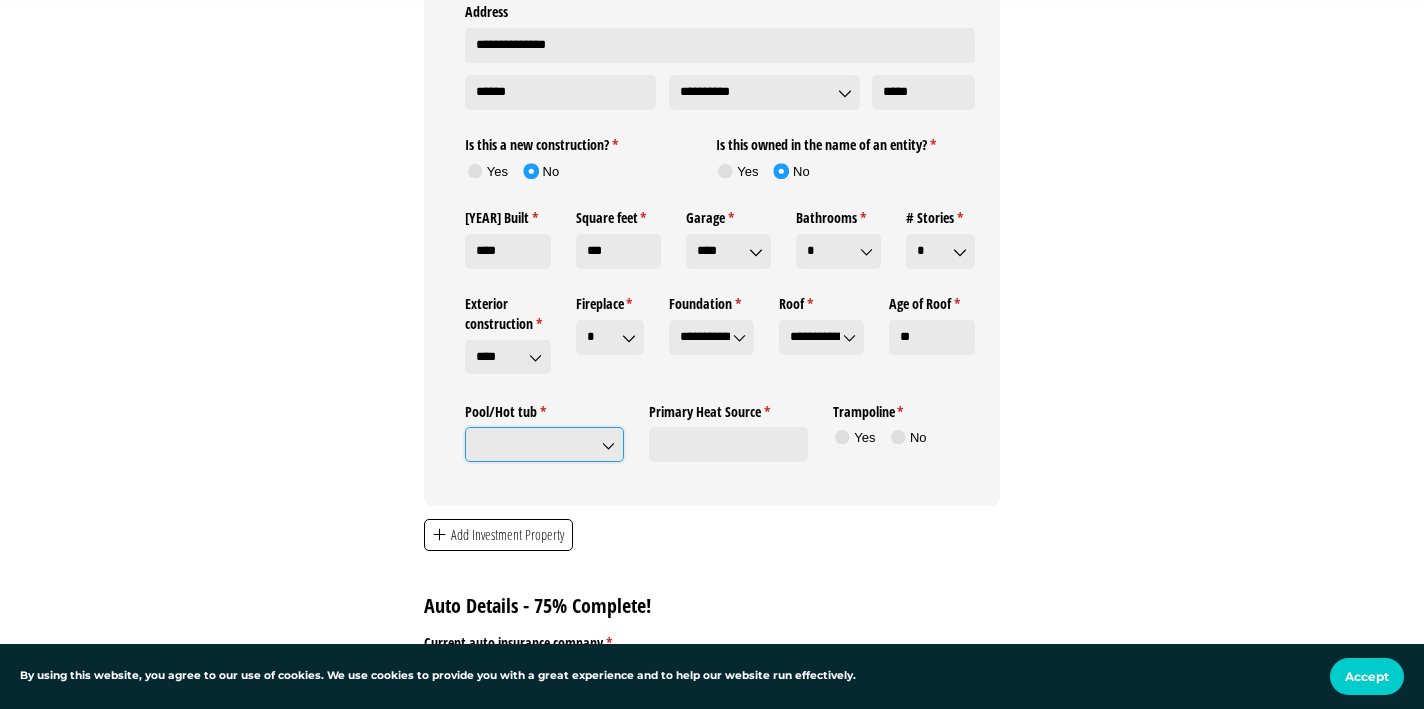 click on "Pool/​Hot tub *   (required)" 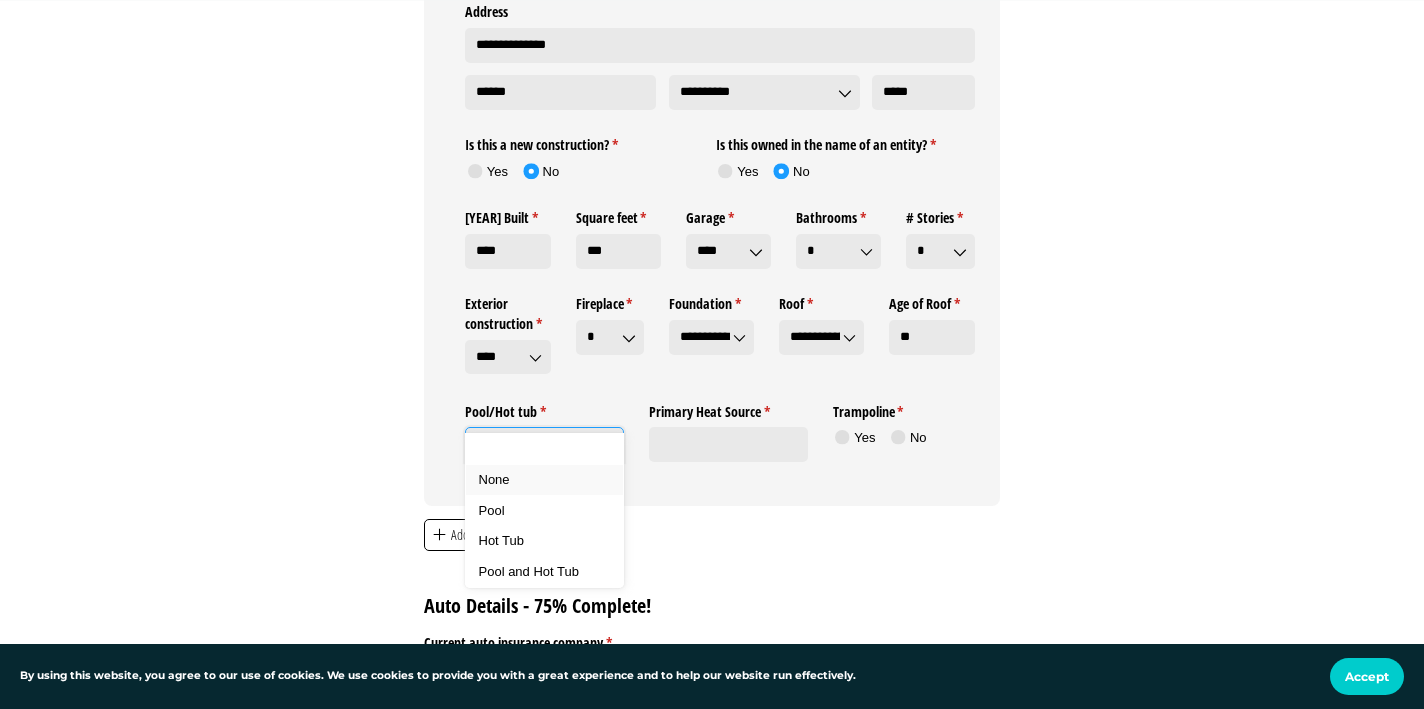 click on "None" at bounding box center [545, 480] 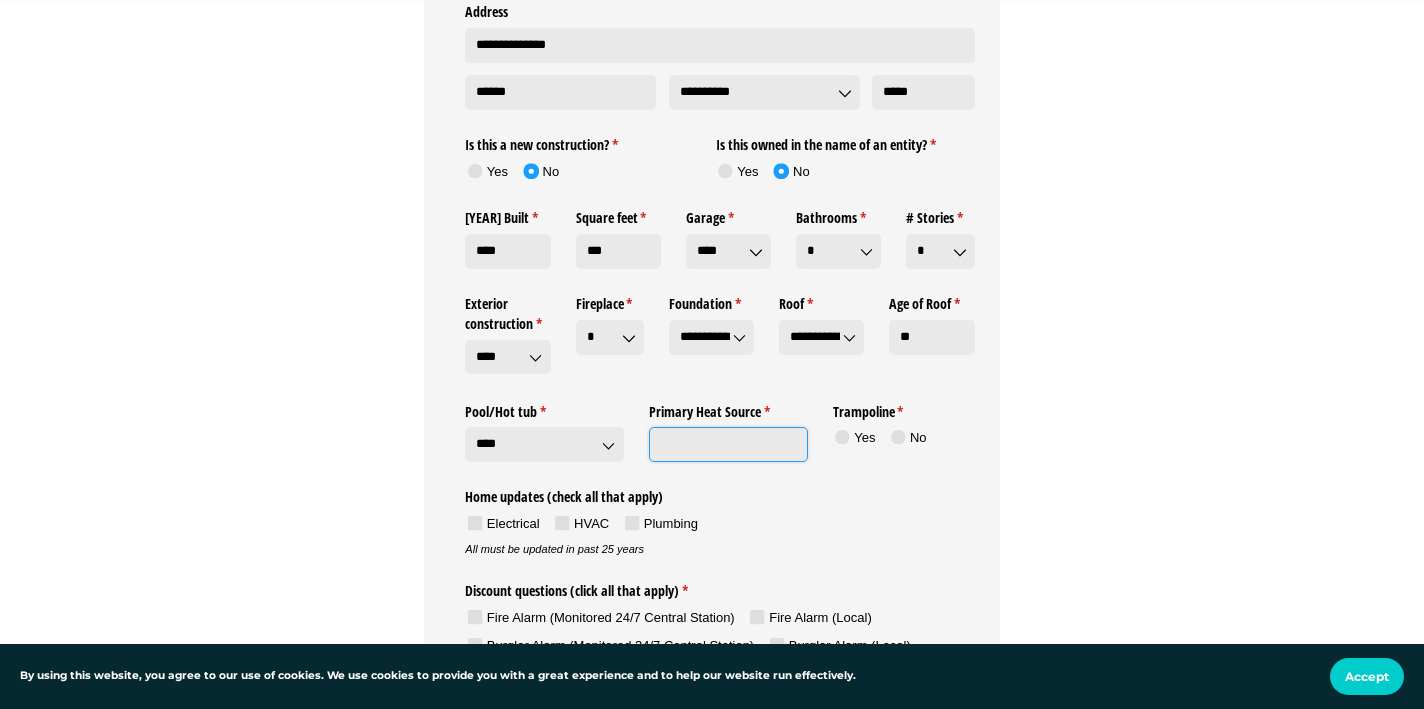 click on "Primary Heat Source *   (required)" 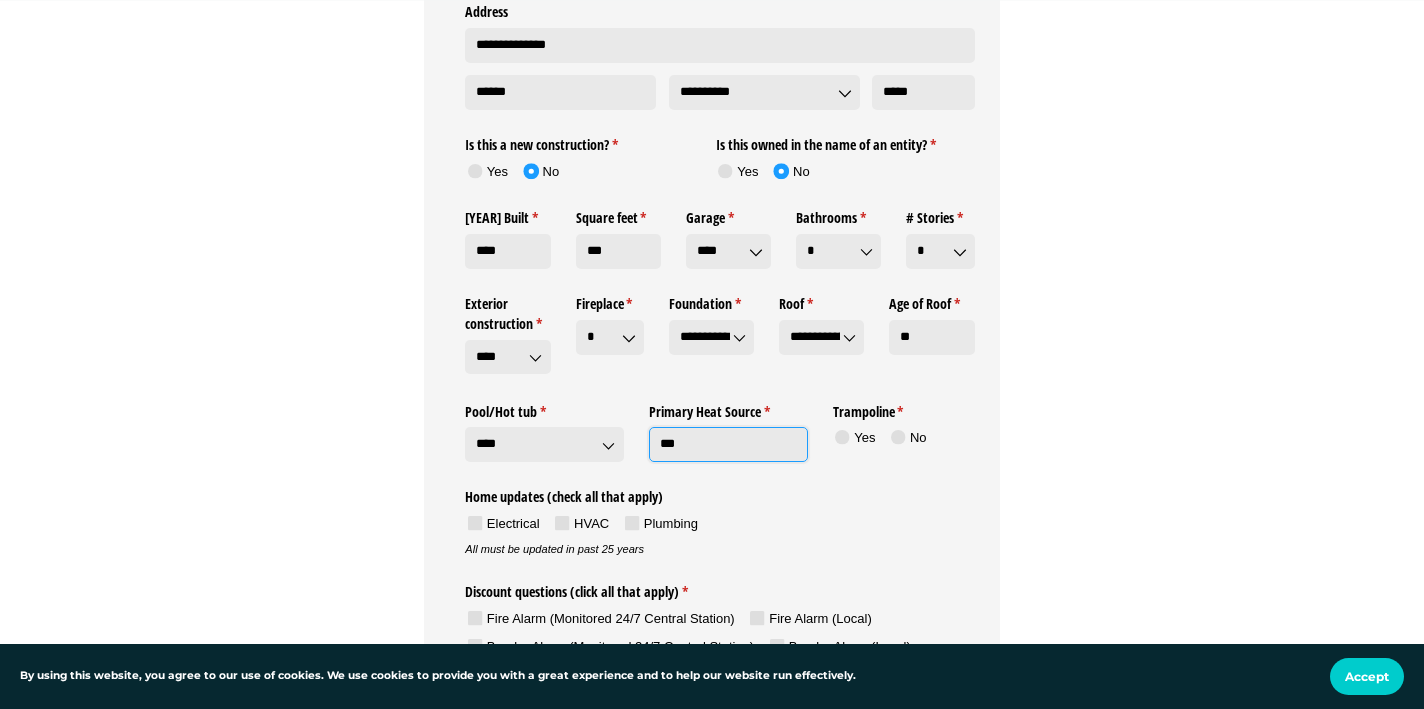 type on "***" 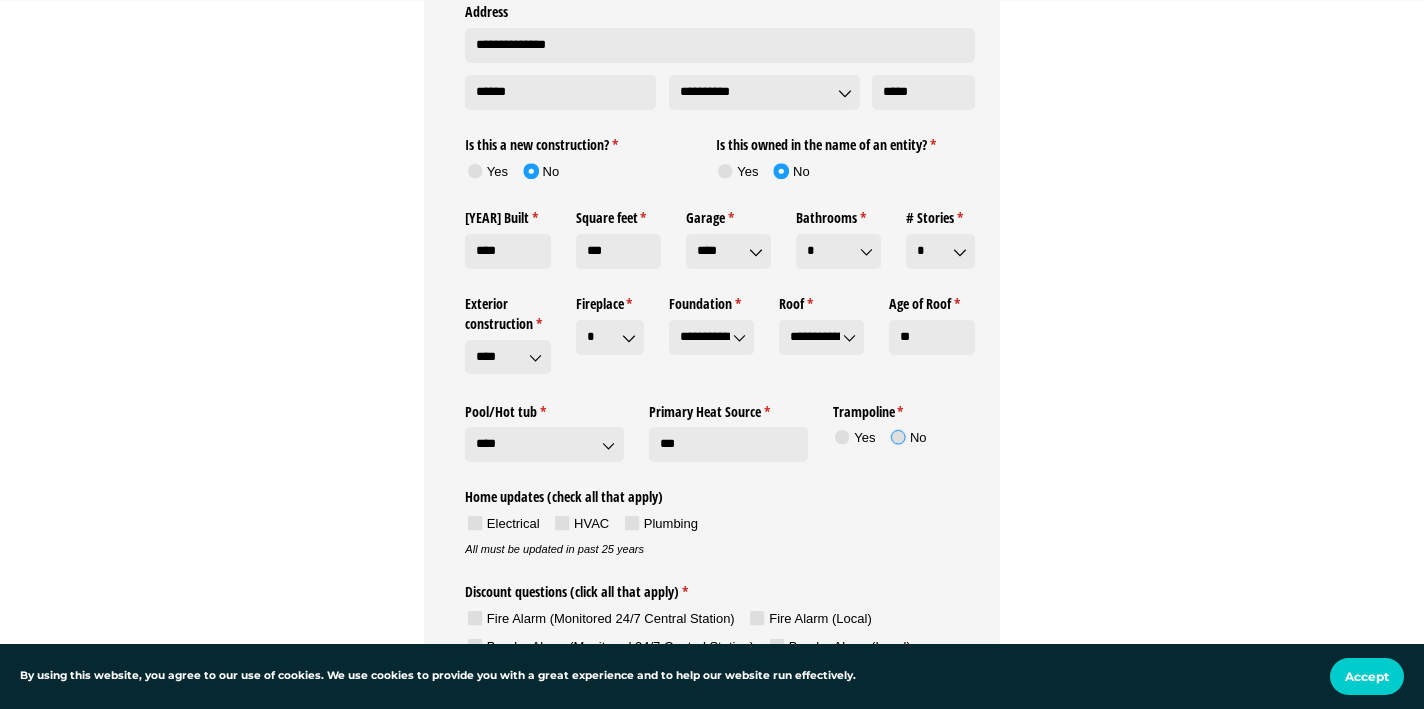 click 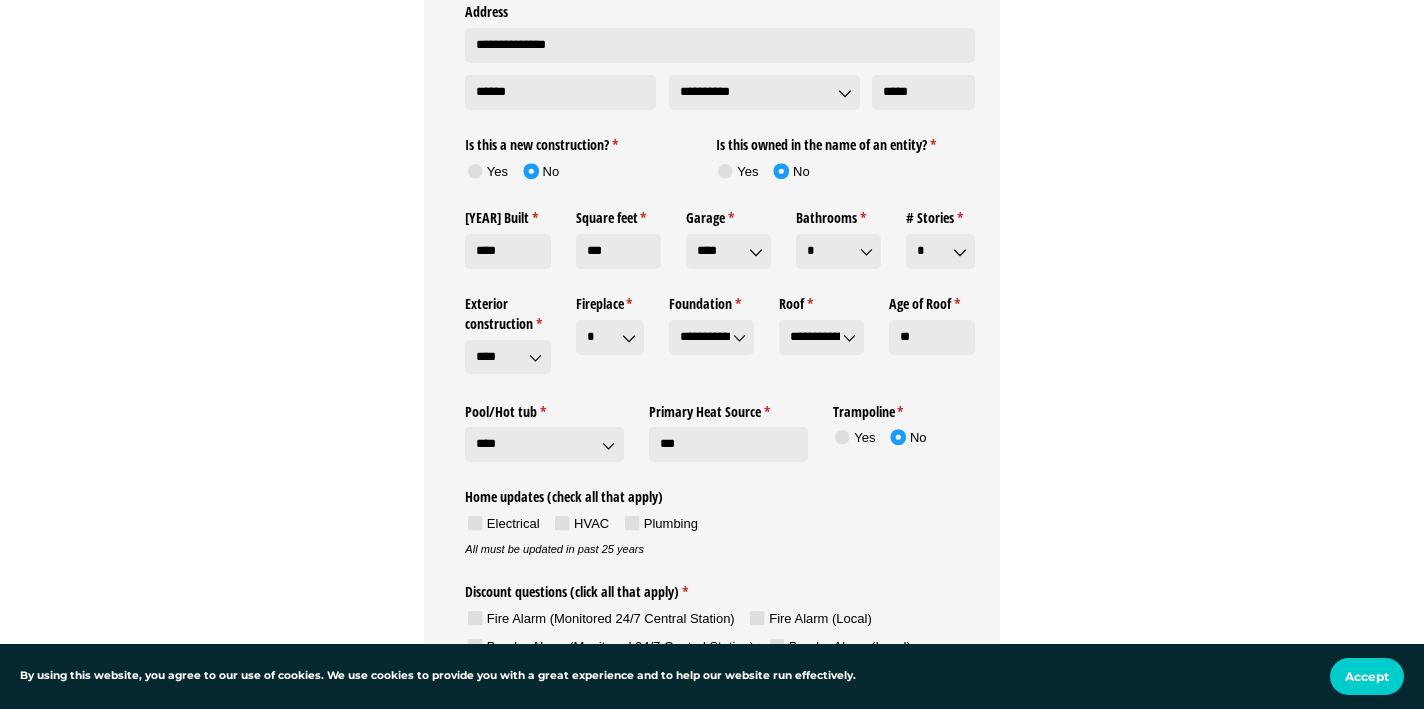 click 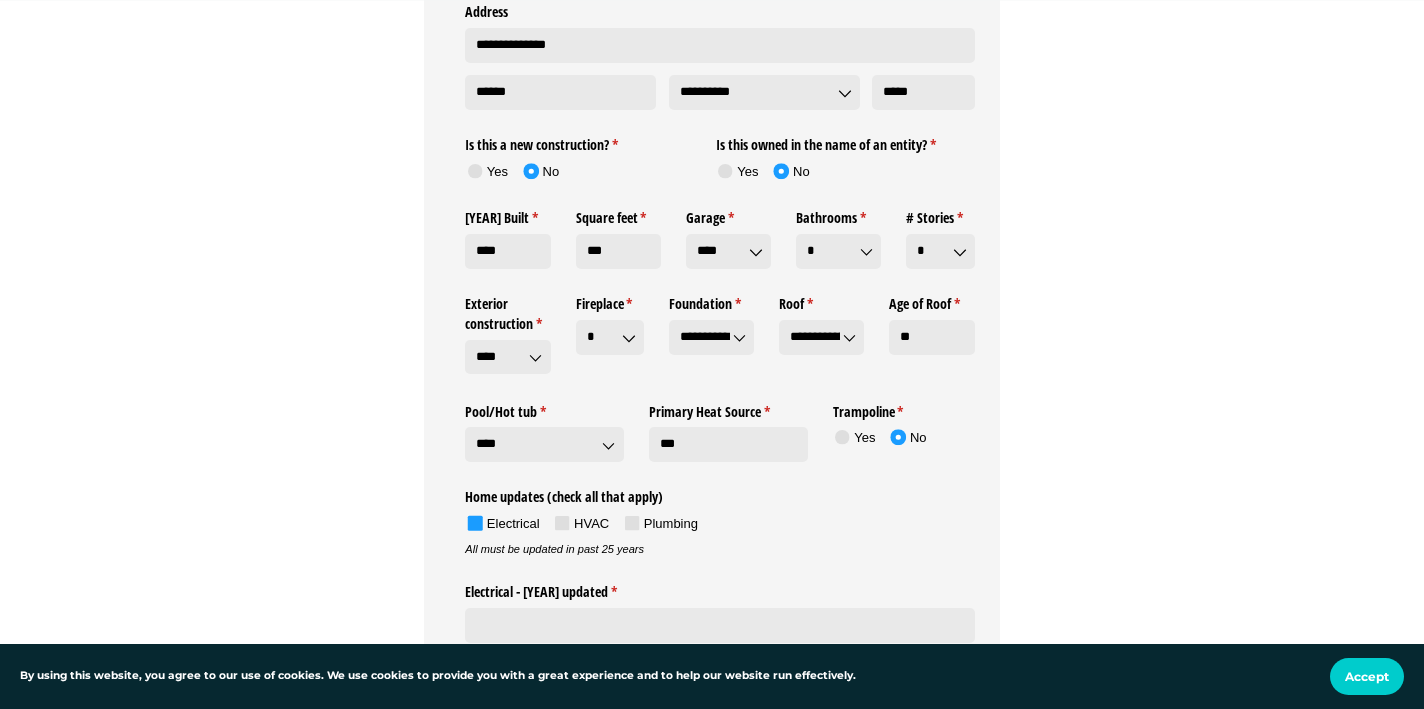 click 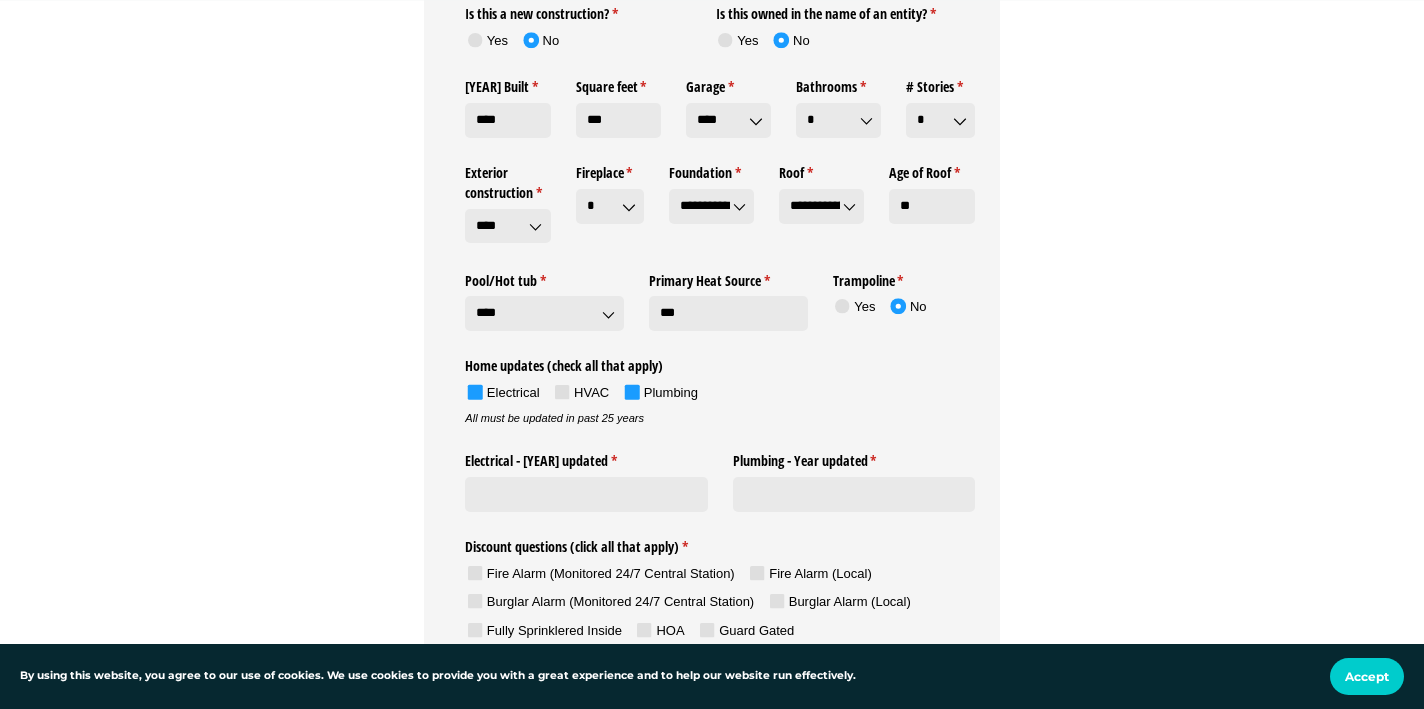 scroll, scrollTop: 3519, scrollLeft: 0, axis: vertical 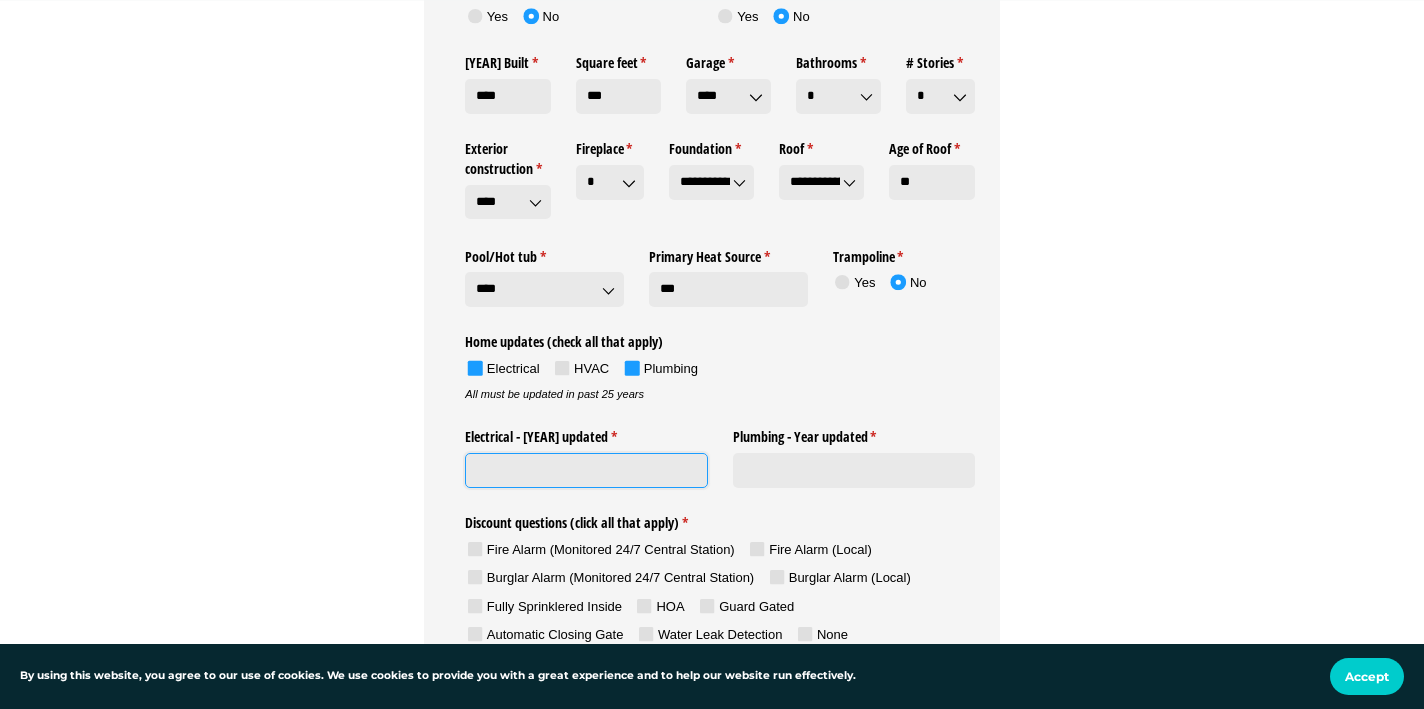click on "Electrical - [YEAR] updated *   (required)" 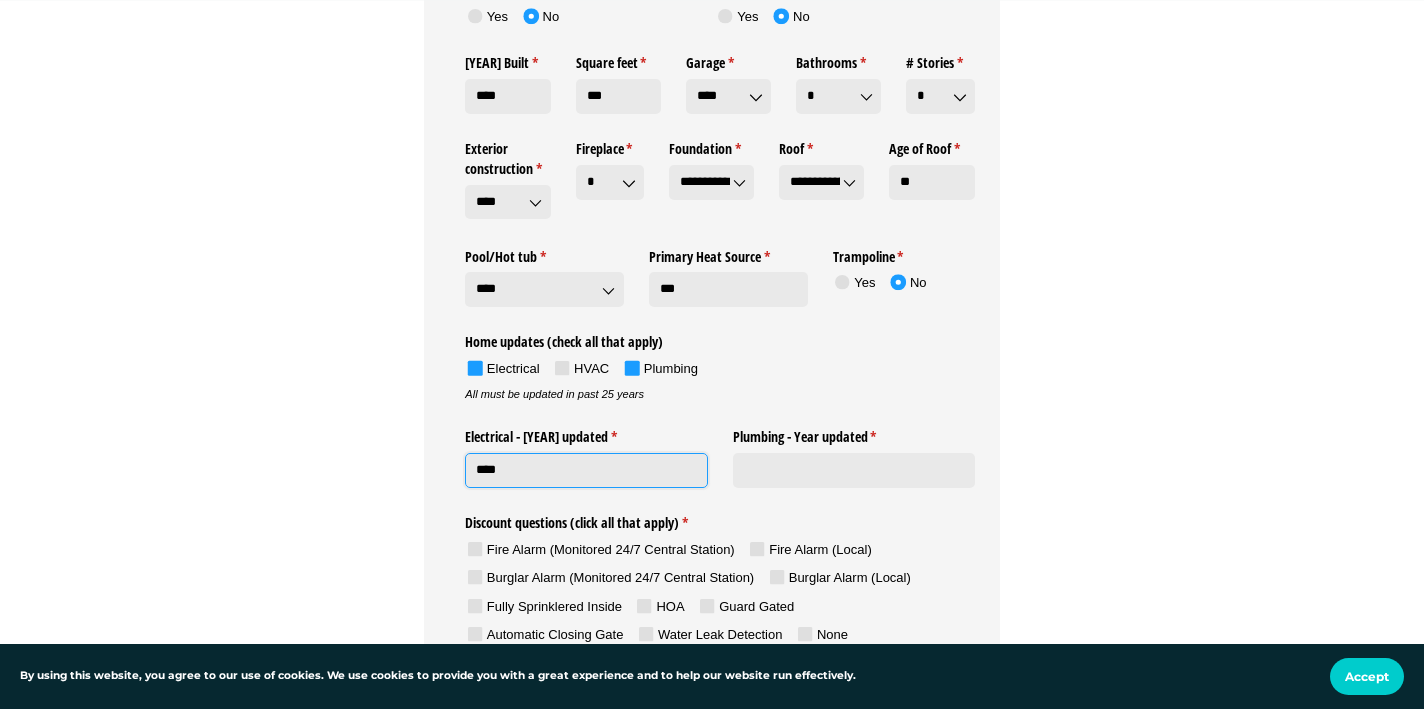 type on "****" 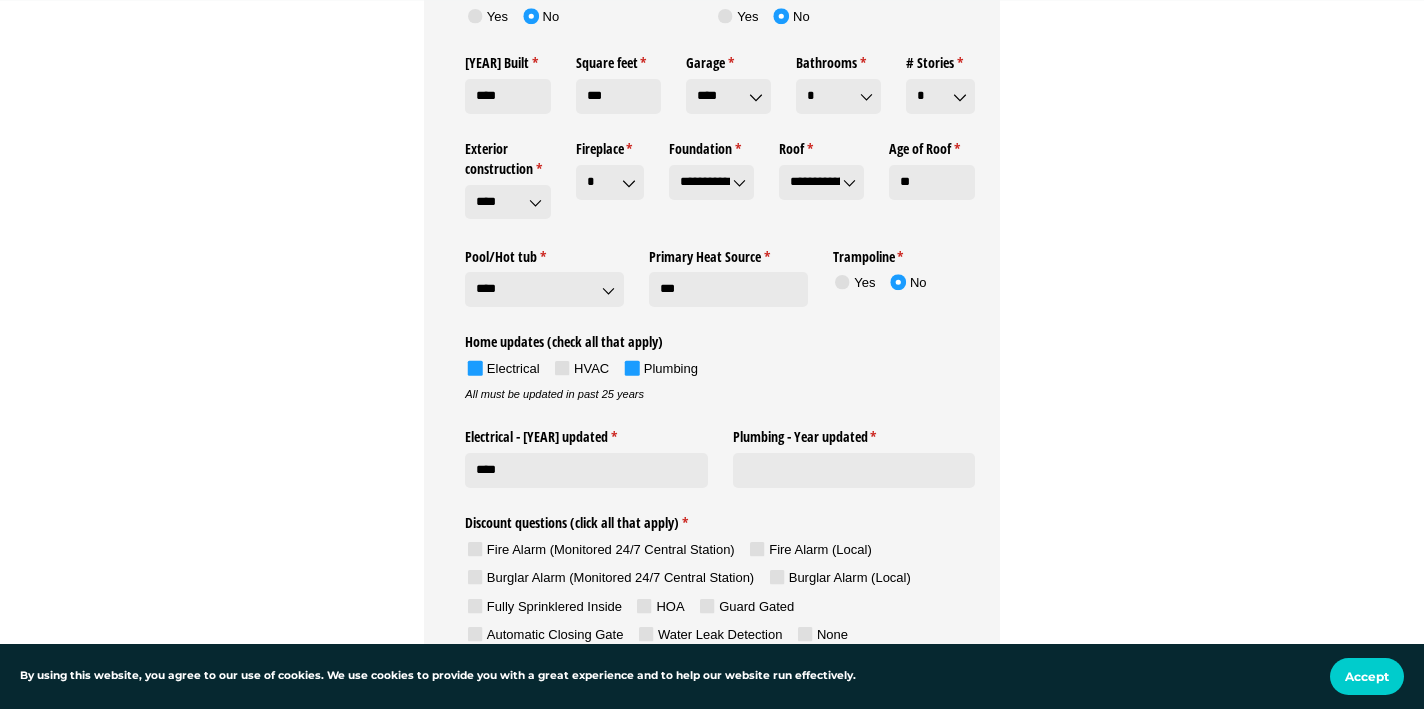 click on "Plumbing - [YEAR] updated *   (required)" 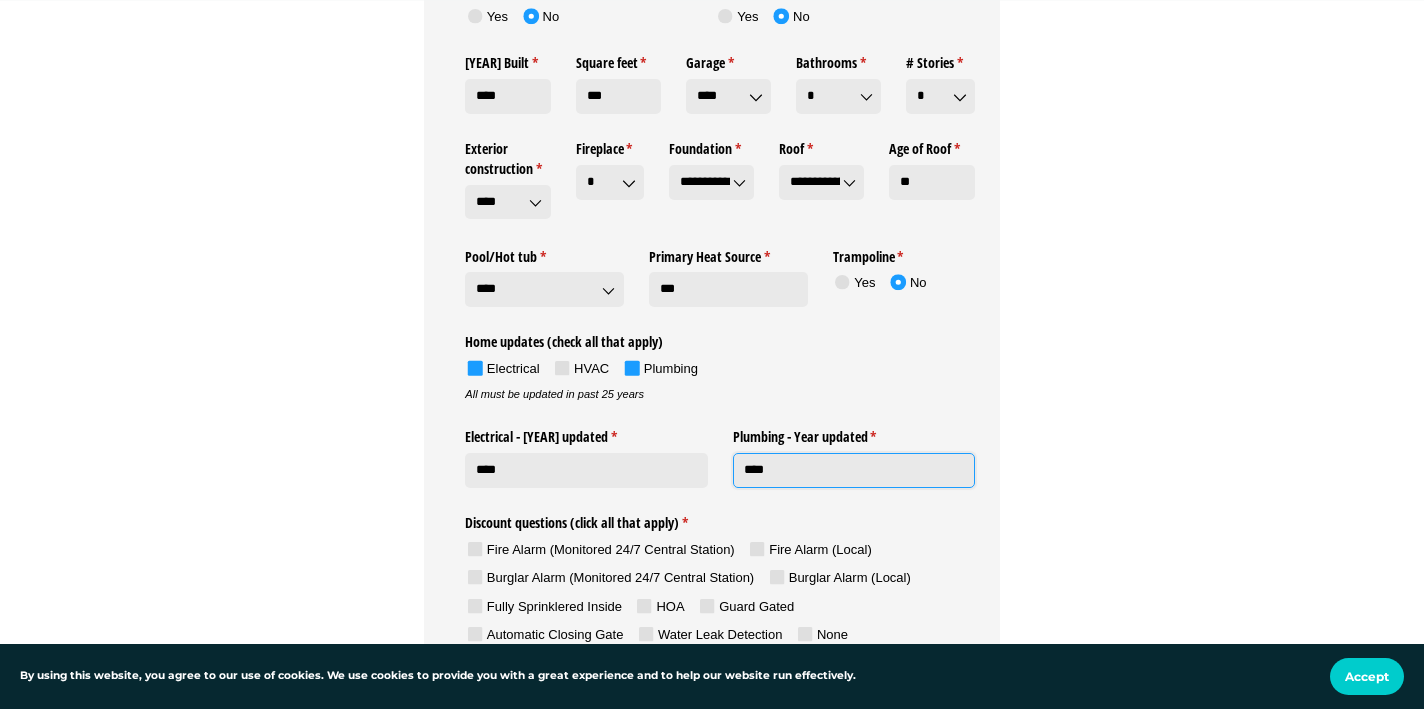 type on "****" 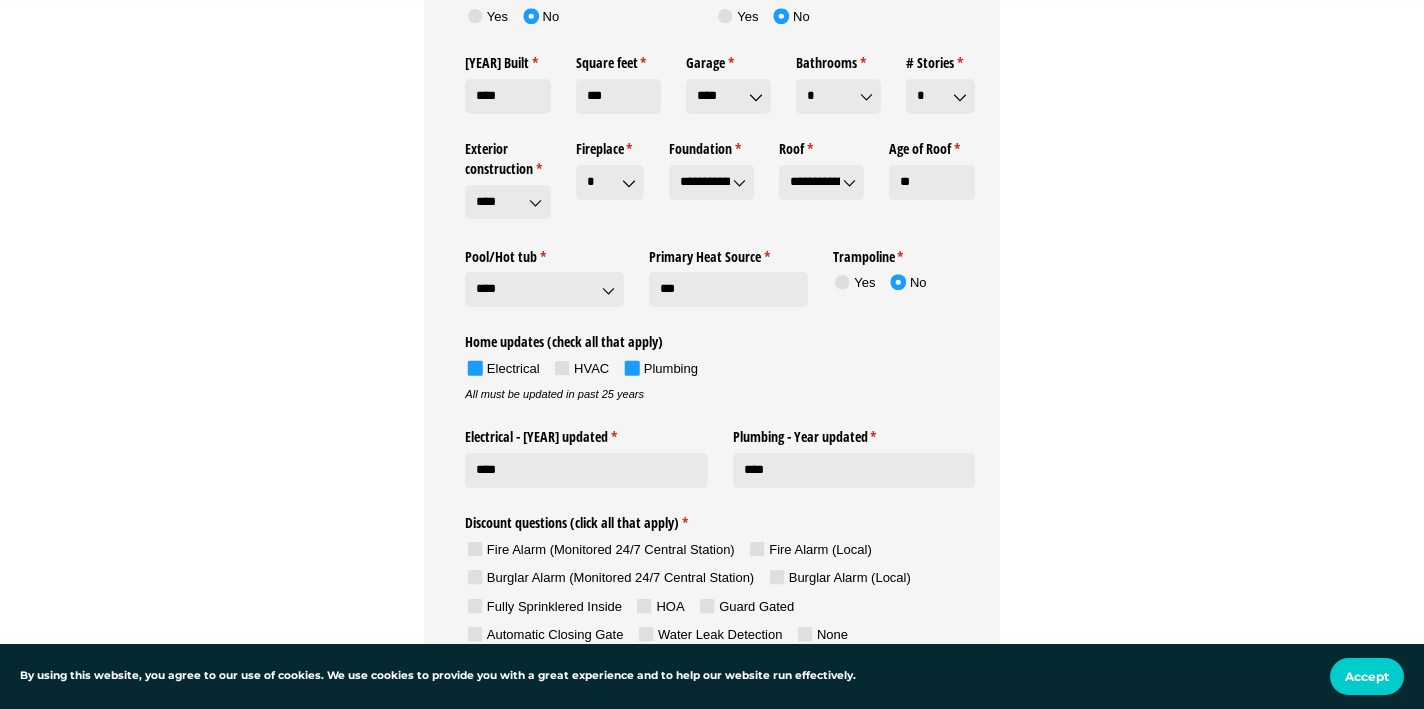 click 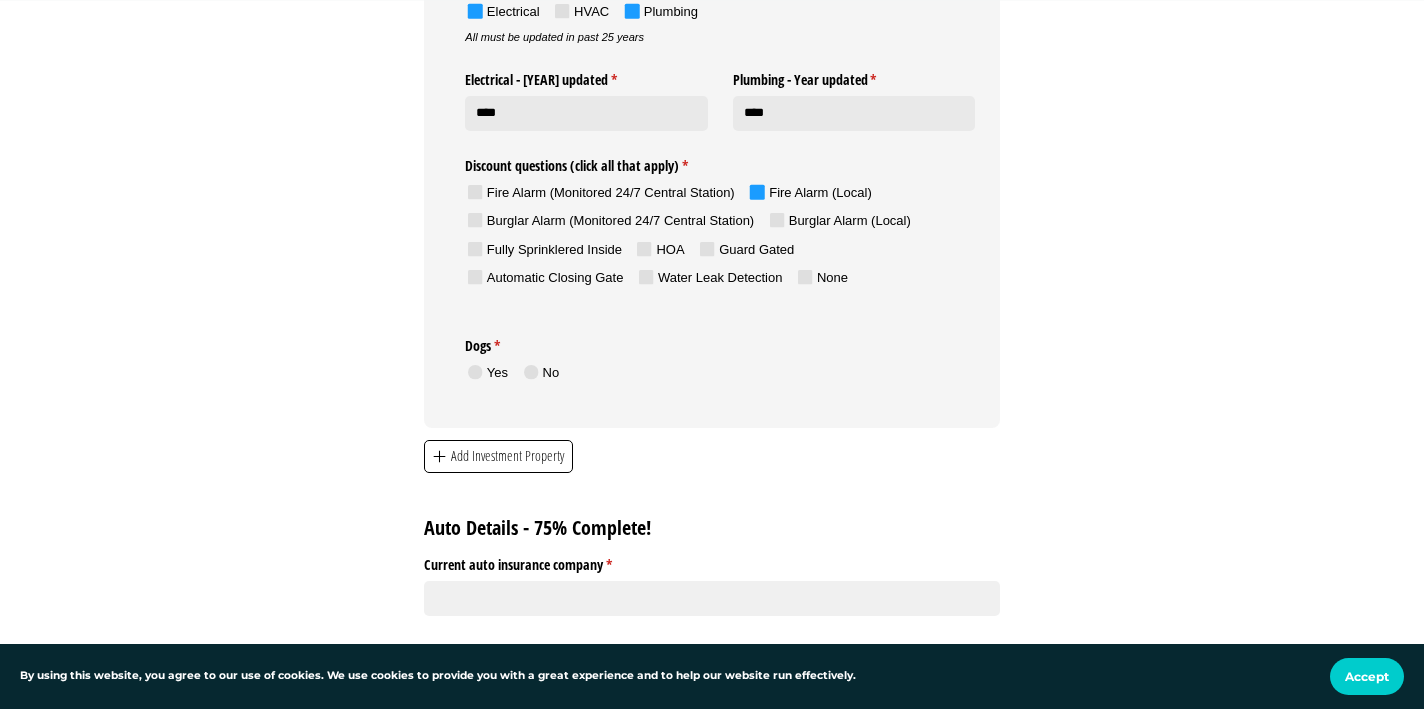 scroll, scrollTop: 3880, scrollLeft: 0, axis: vertical 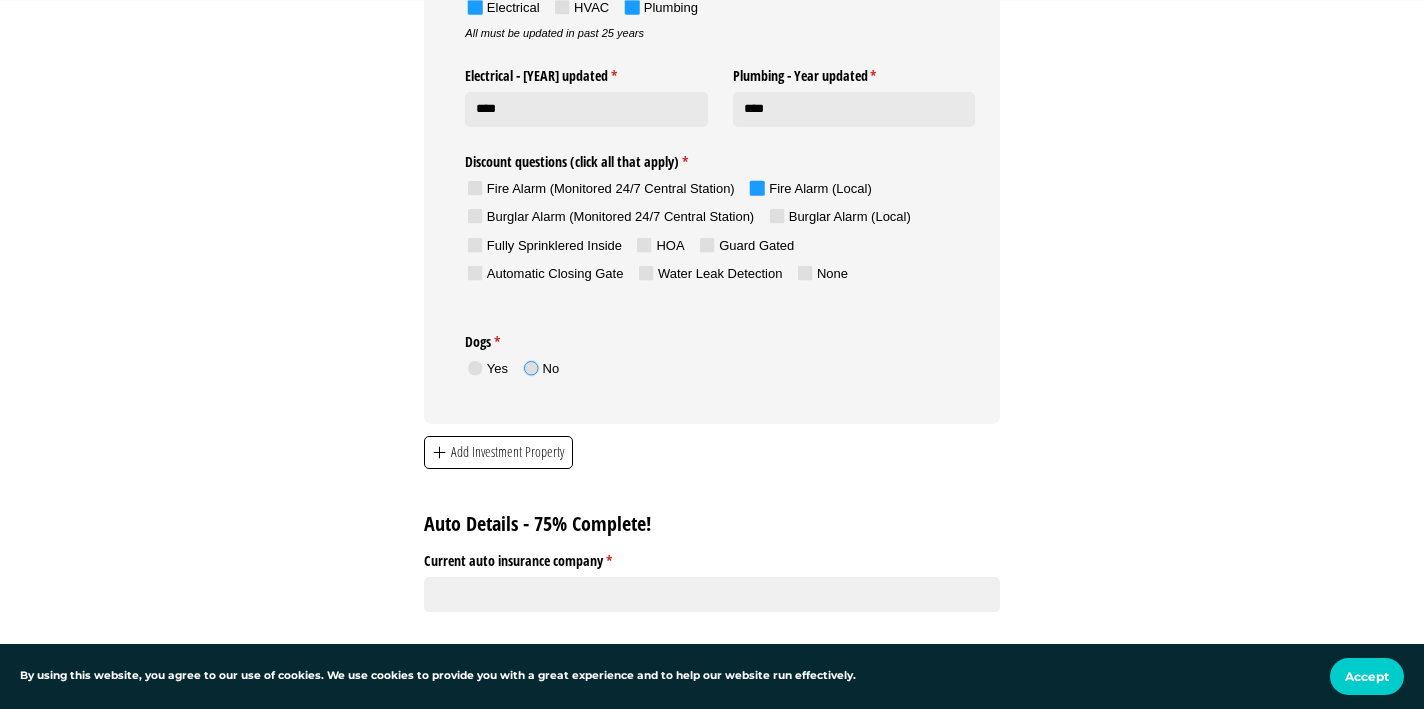 click 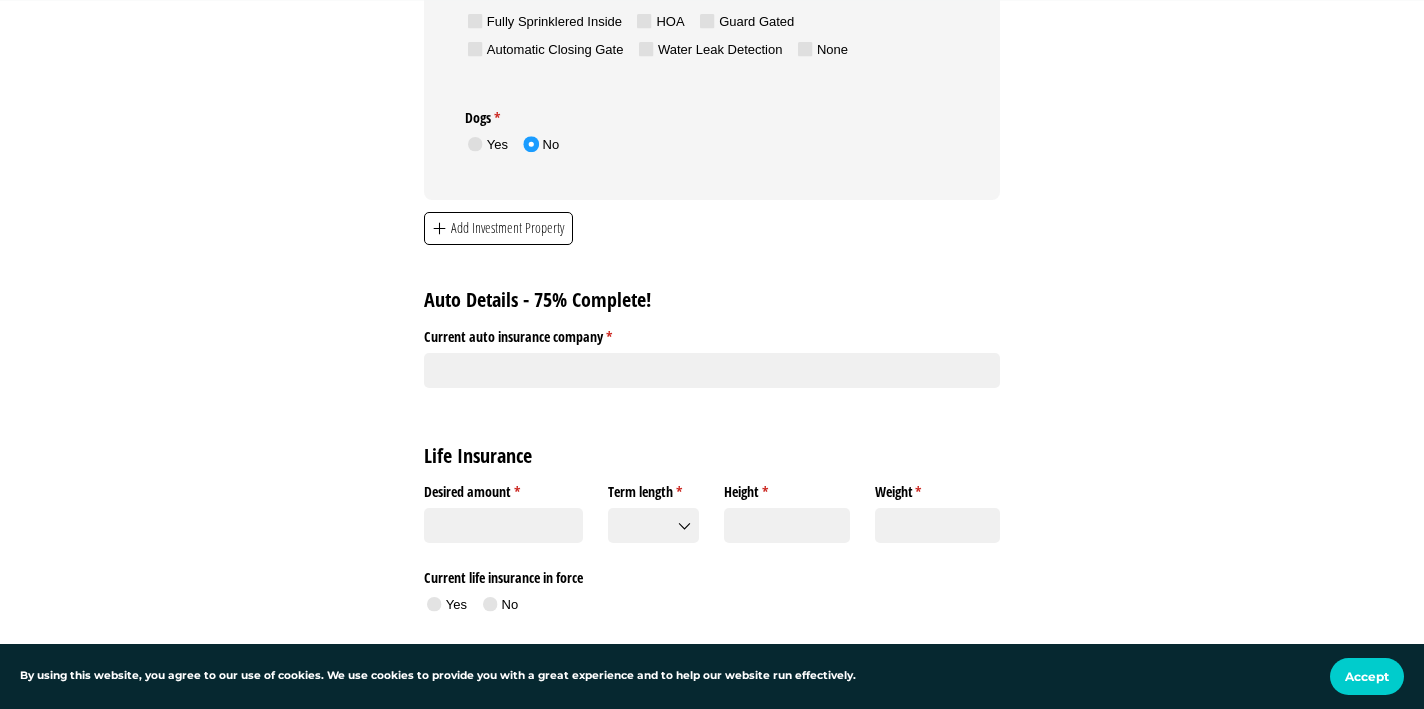 scroll, scrollTop: 4105, scrollLeft: 0, axis: vertical 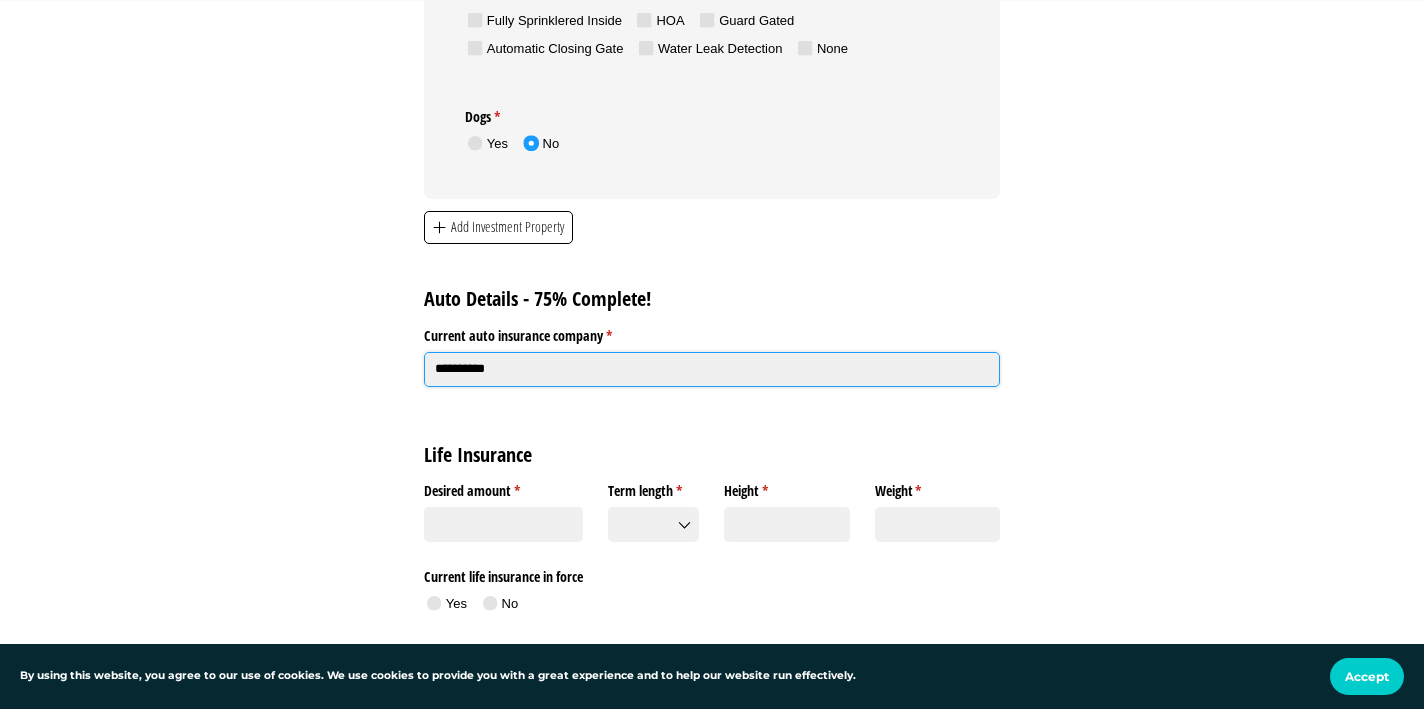 type on "**********" 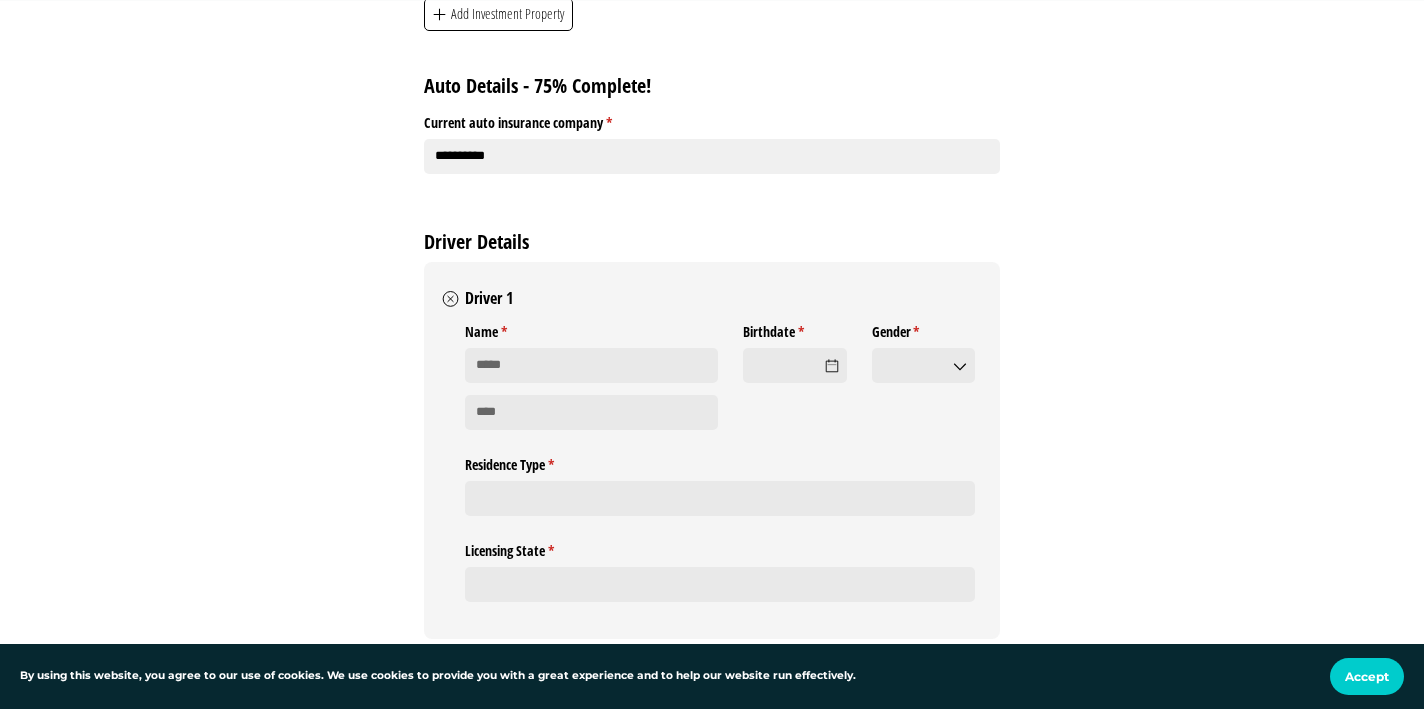 scroll, scrollTop: 4320, scrollLeft: 0, axis: vertical 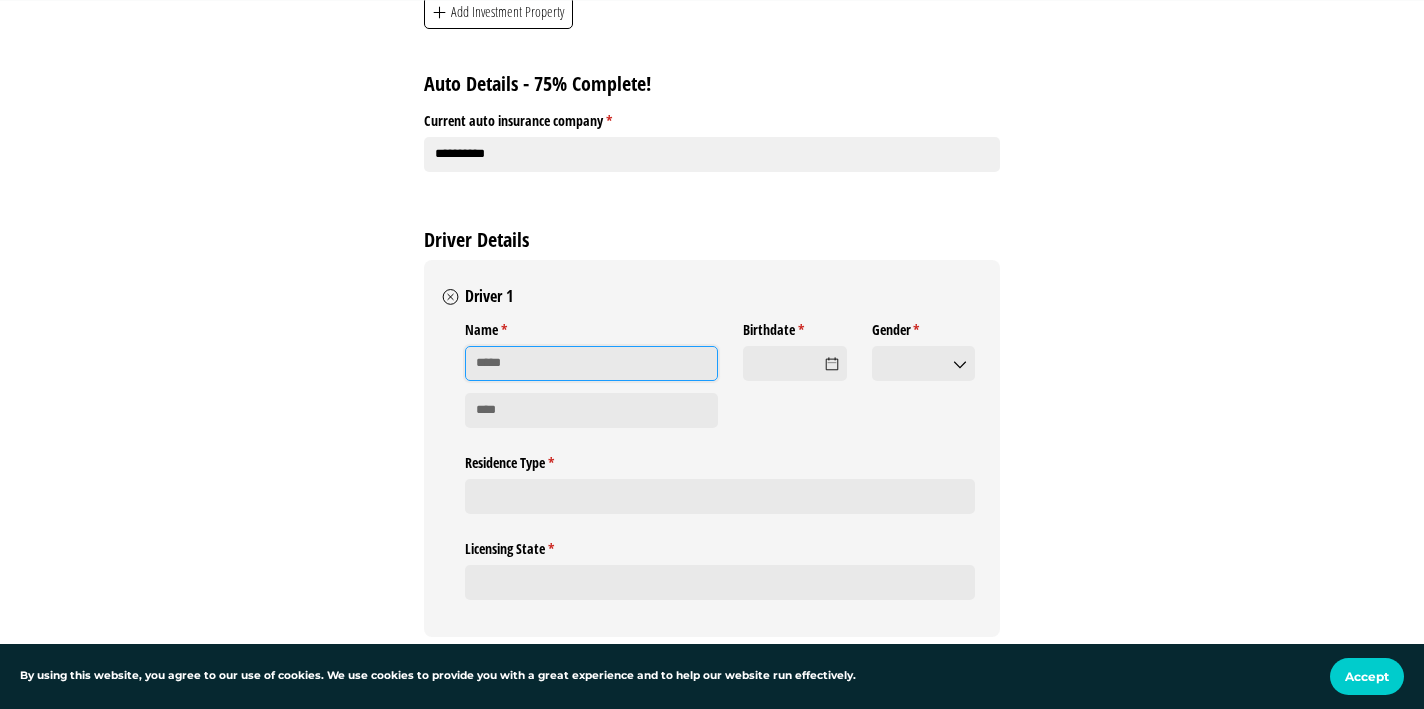 type on "*" 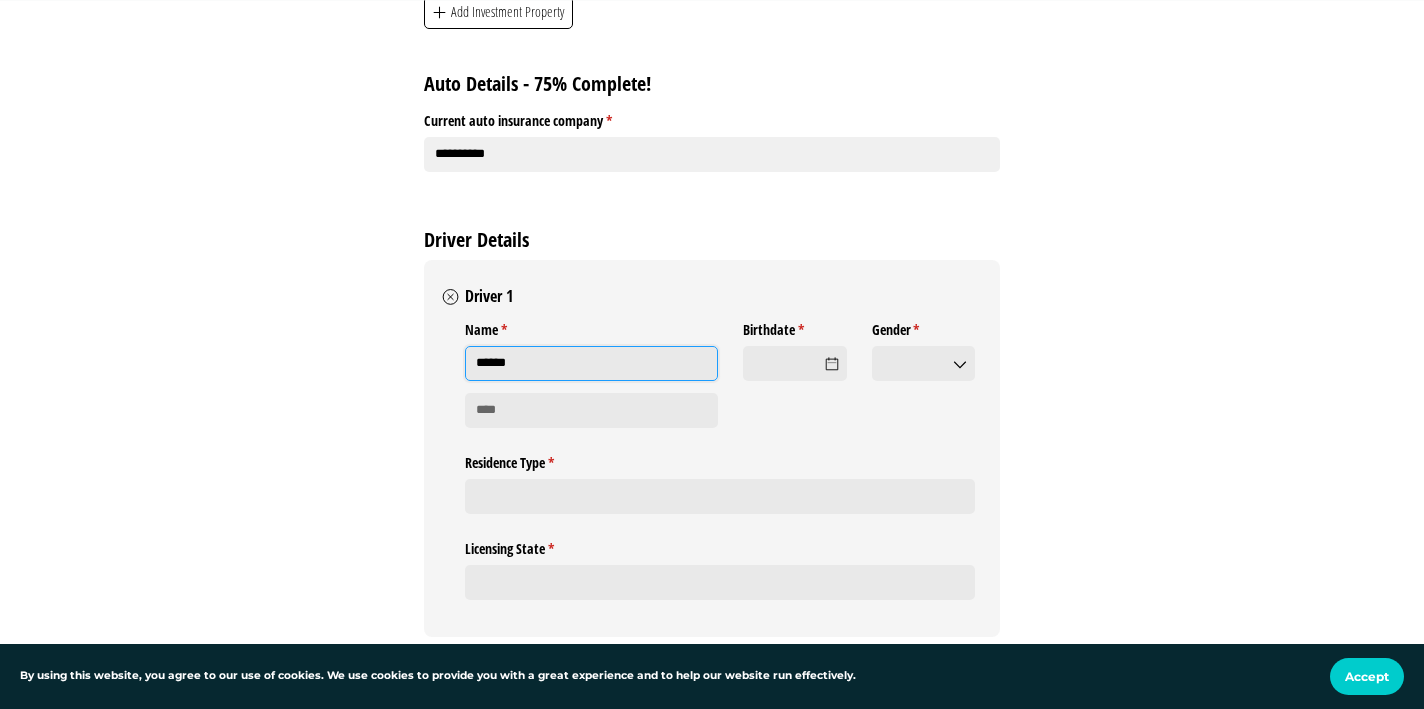 type on "******" 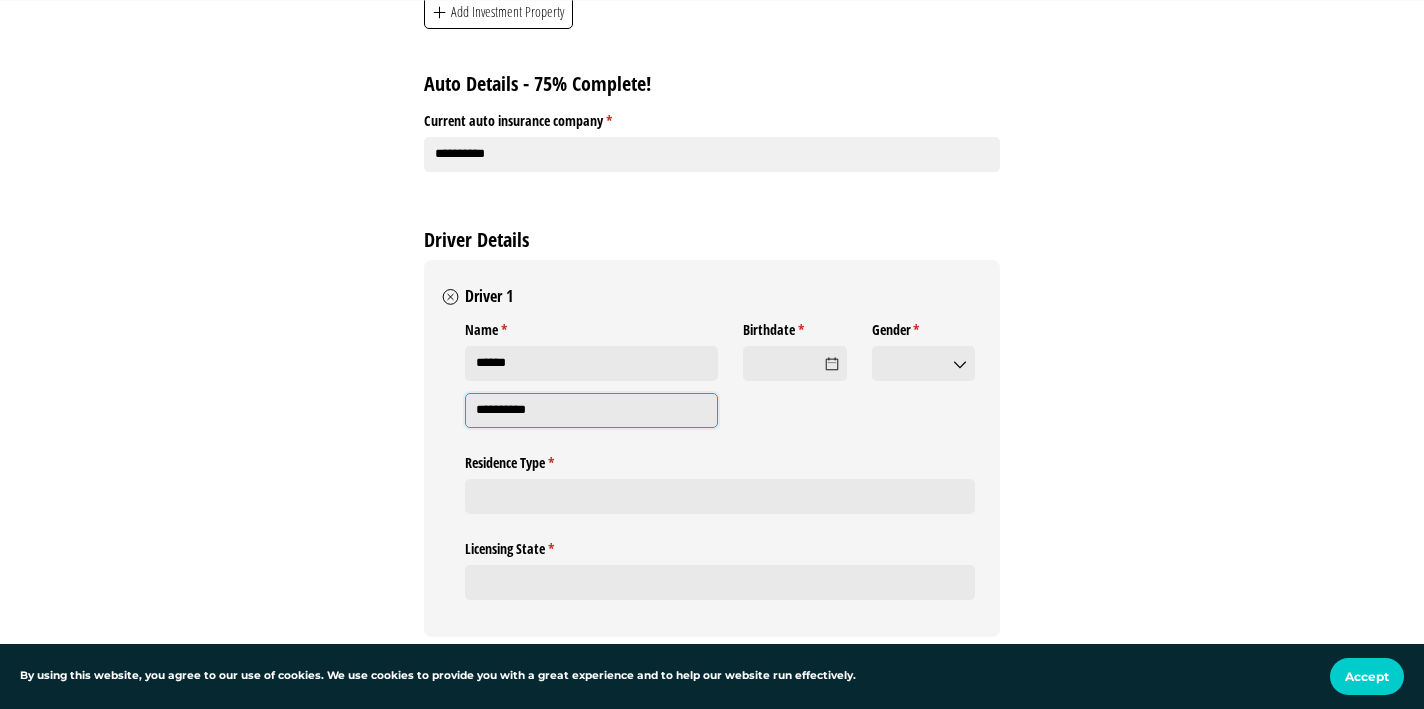 type on "**********" 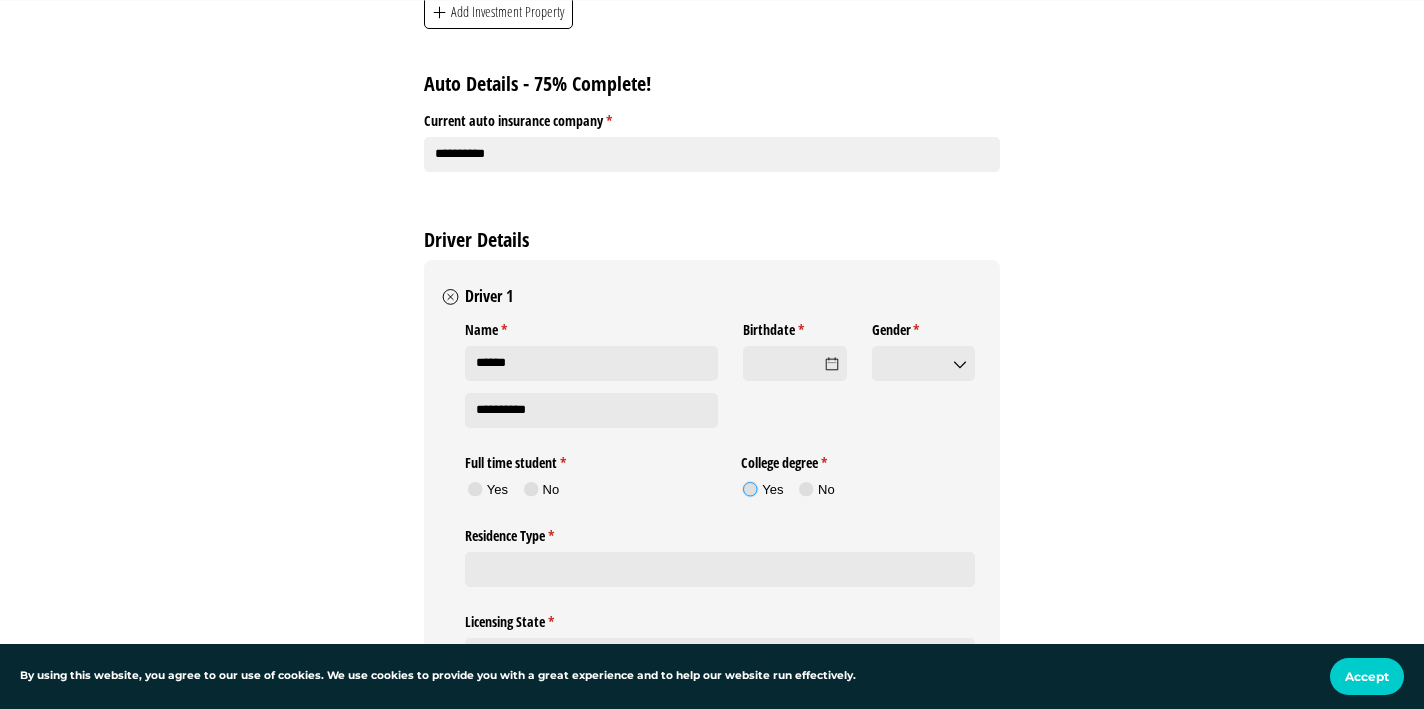 click 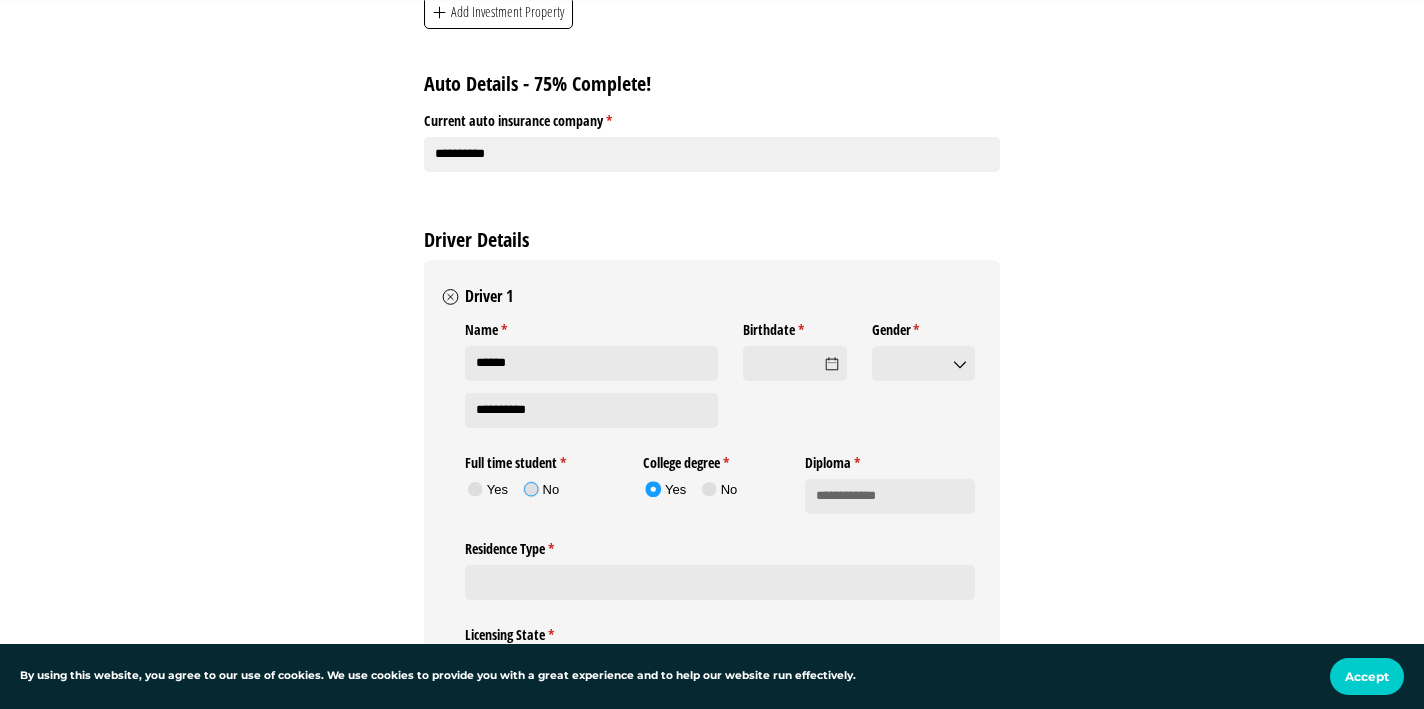 click 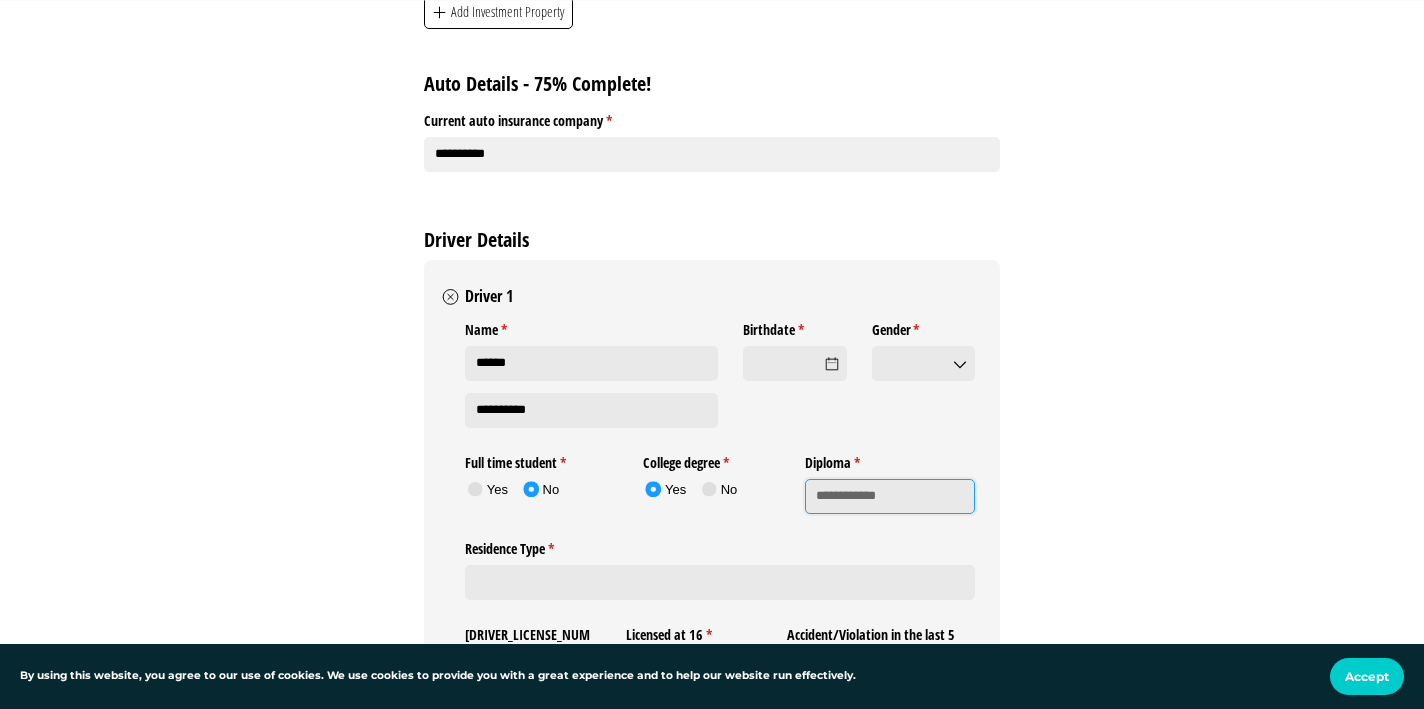 click on "Diploma *   (required)" 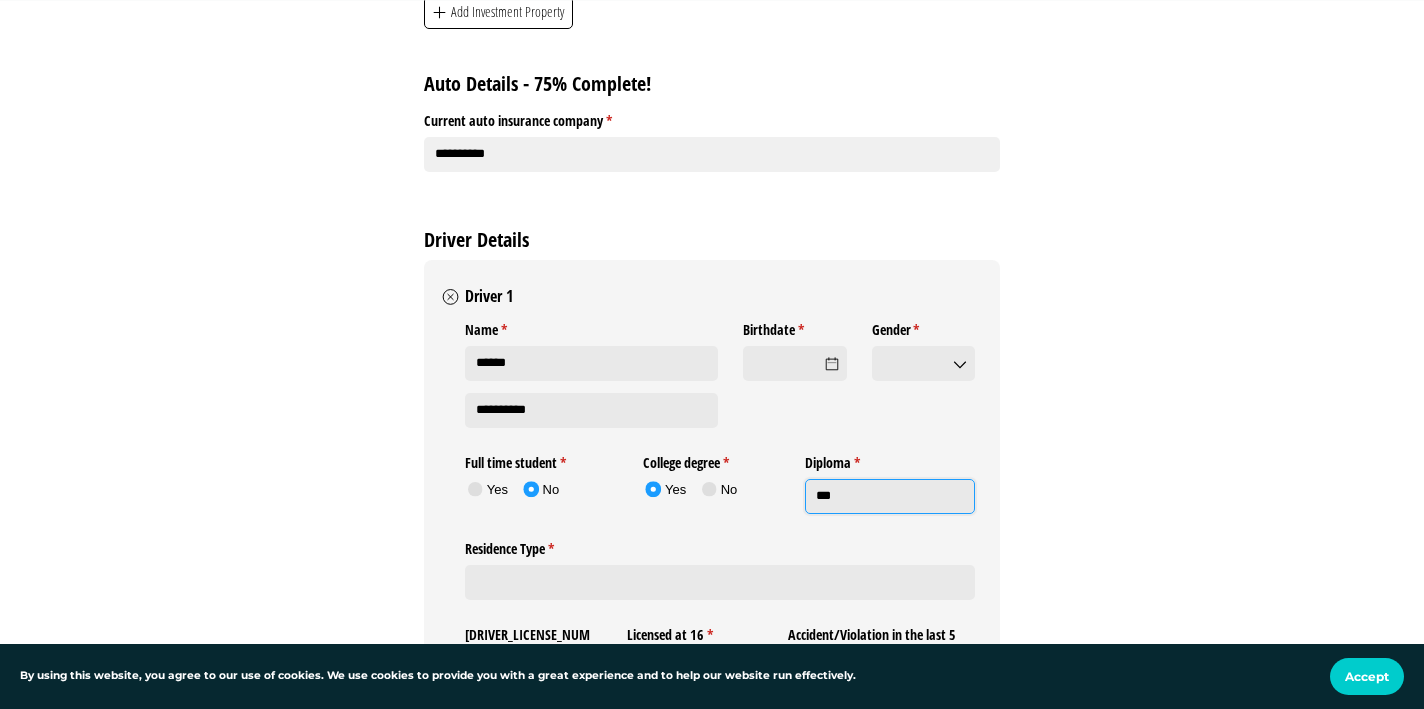 type on "***" 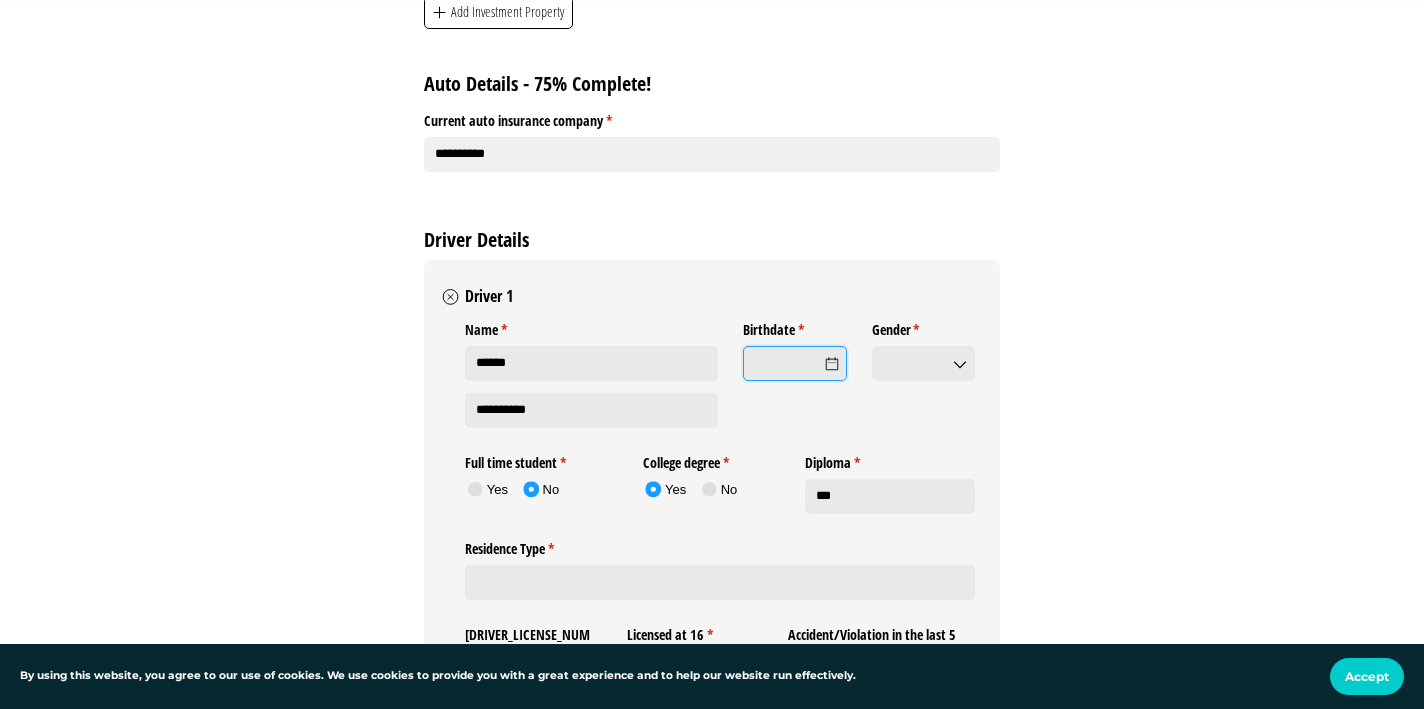 click on "Birthdate *   (required)" 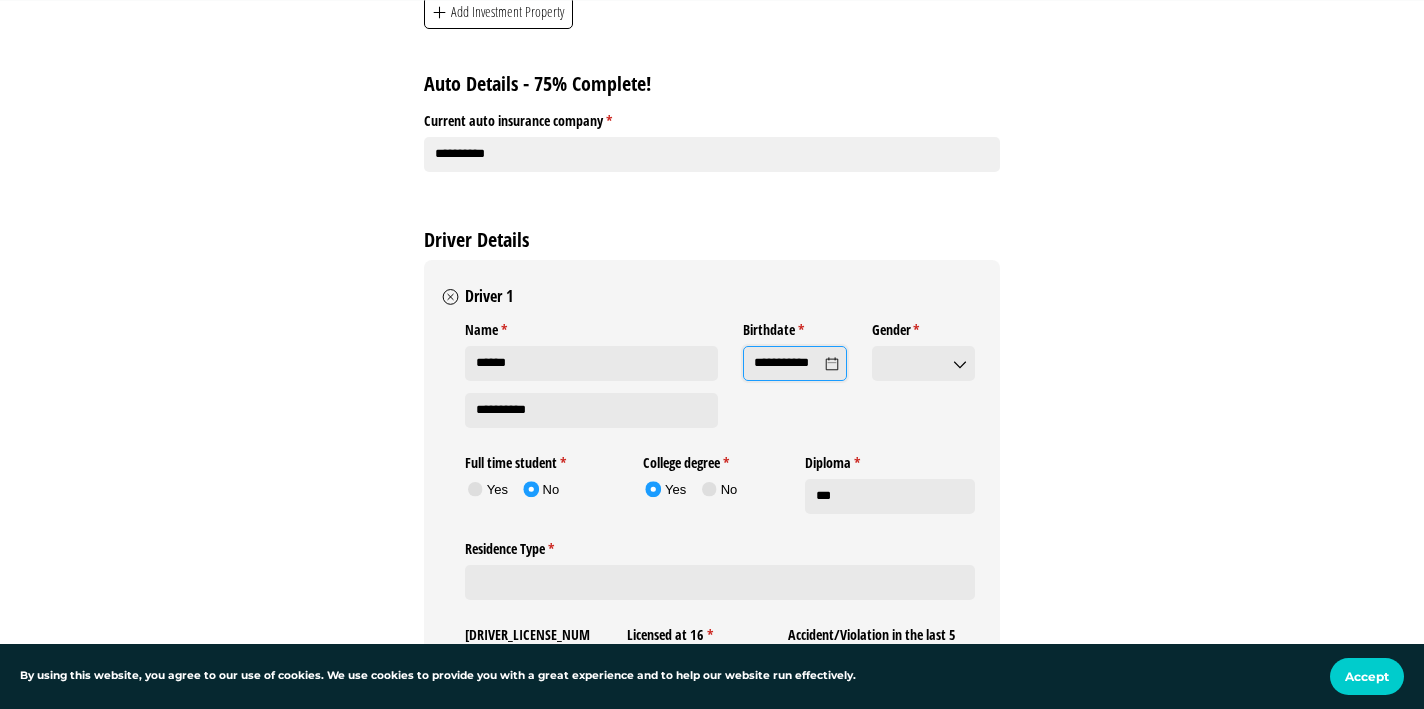 click 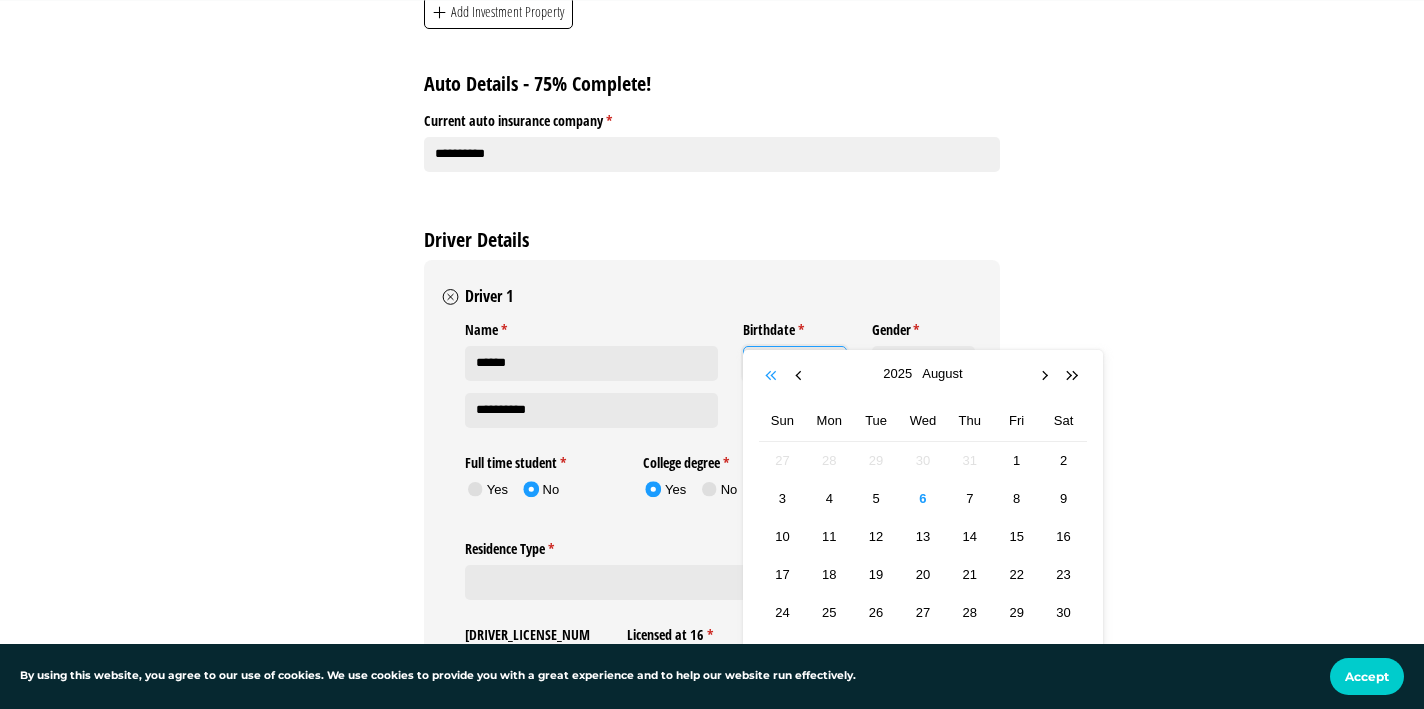 click at bounding box center (773, 376) 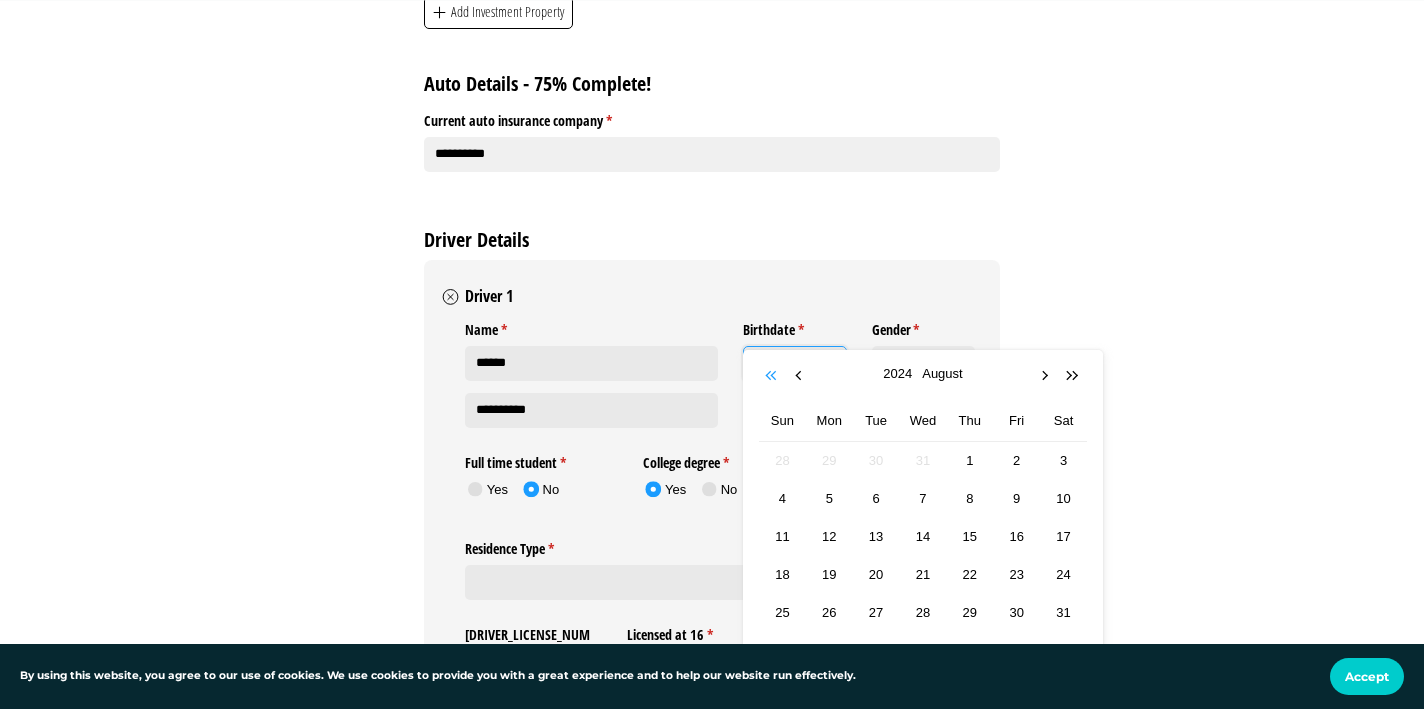 click at bounding box center (773, 376) 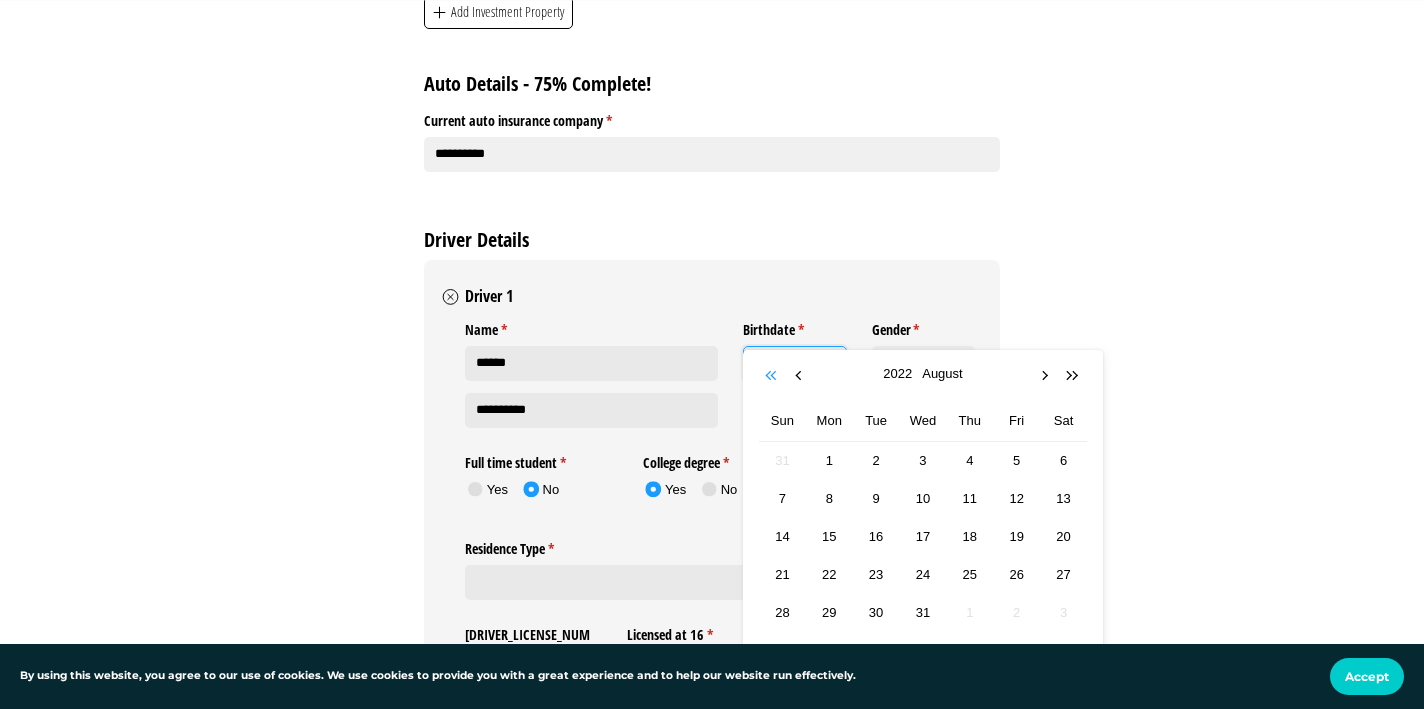 click at bounding box center (773, 376) 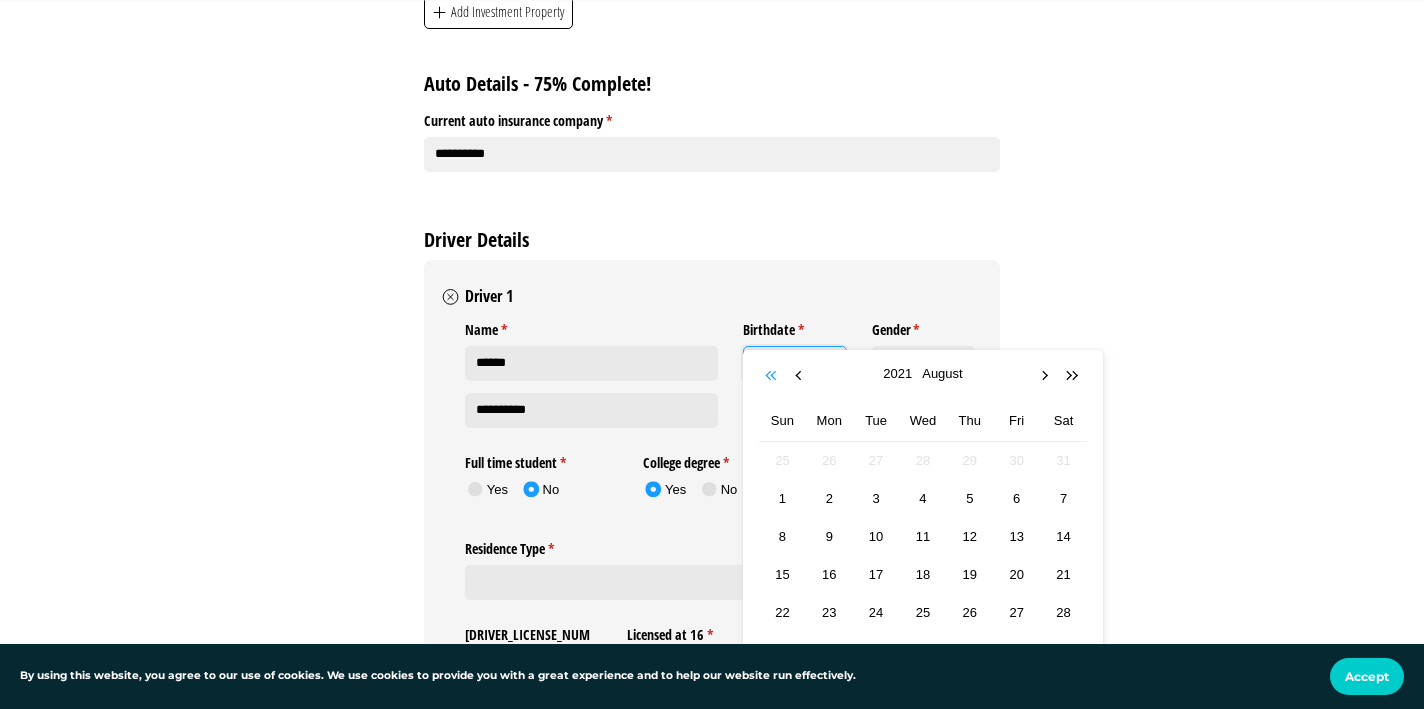 click at bounding box center [773, 376] 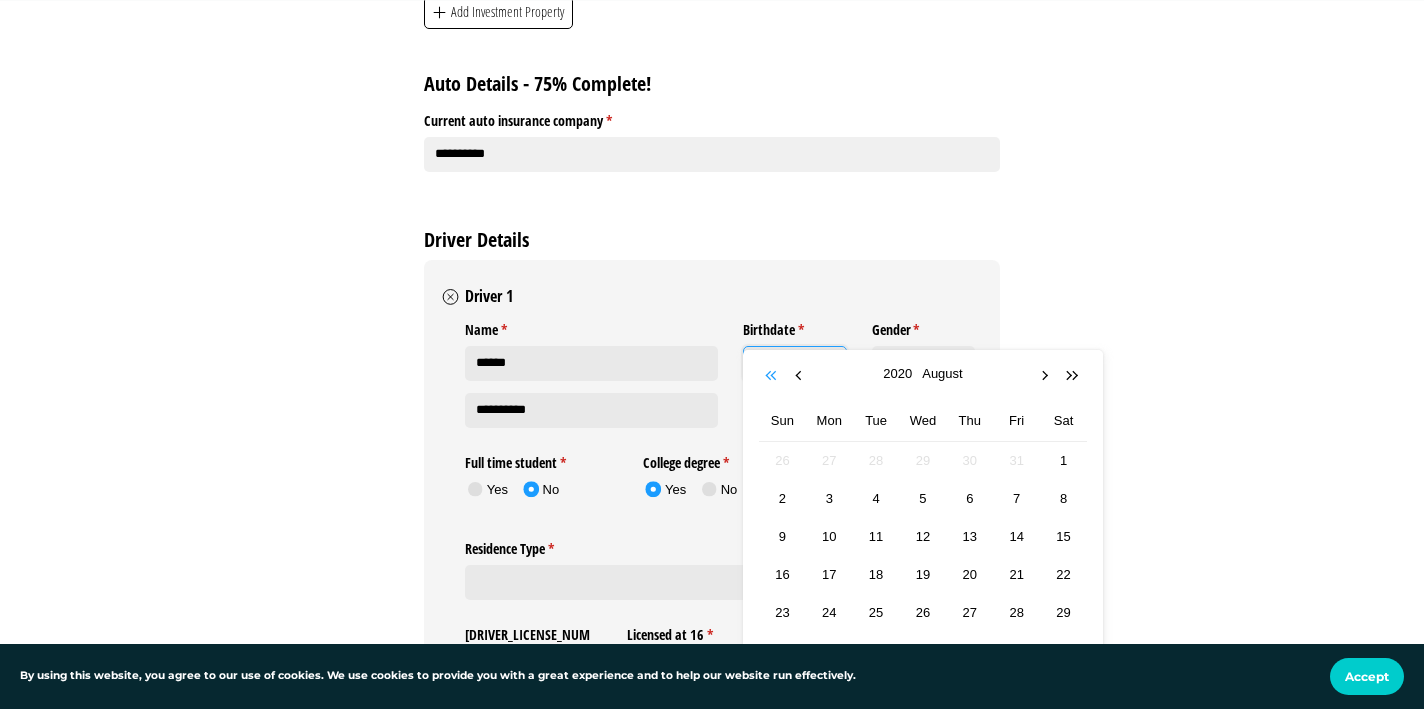 click at bounding box center [773, 376] 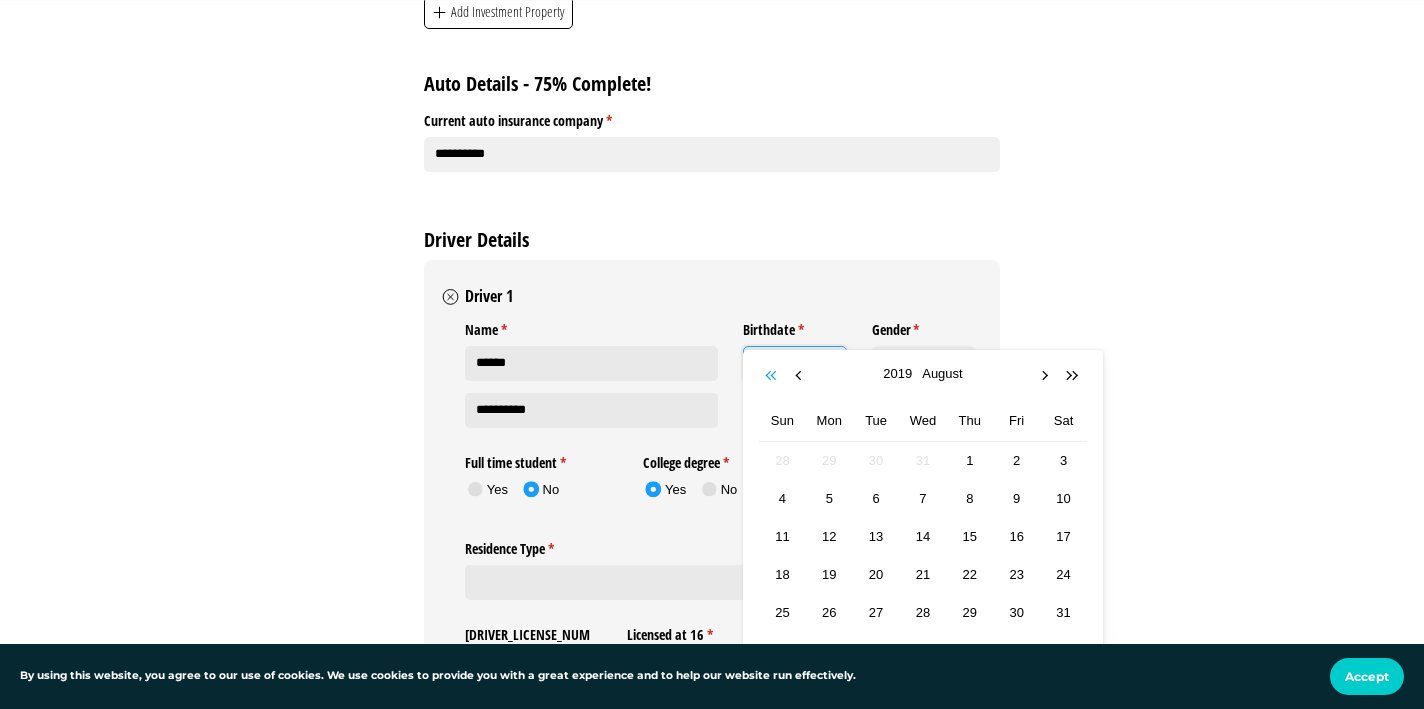 click at bounding box center (773, 376) 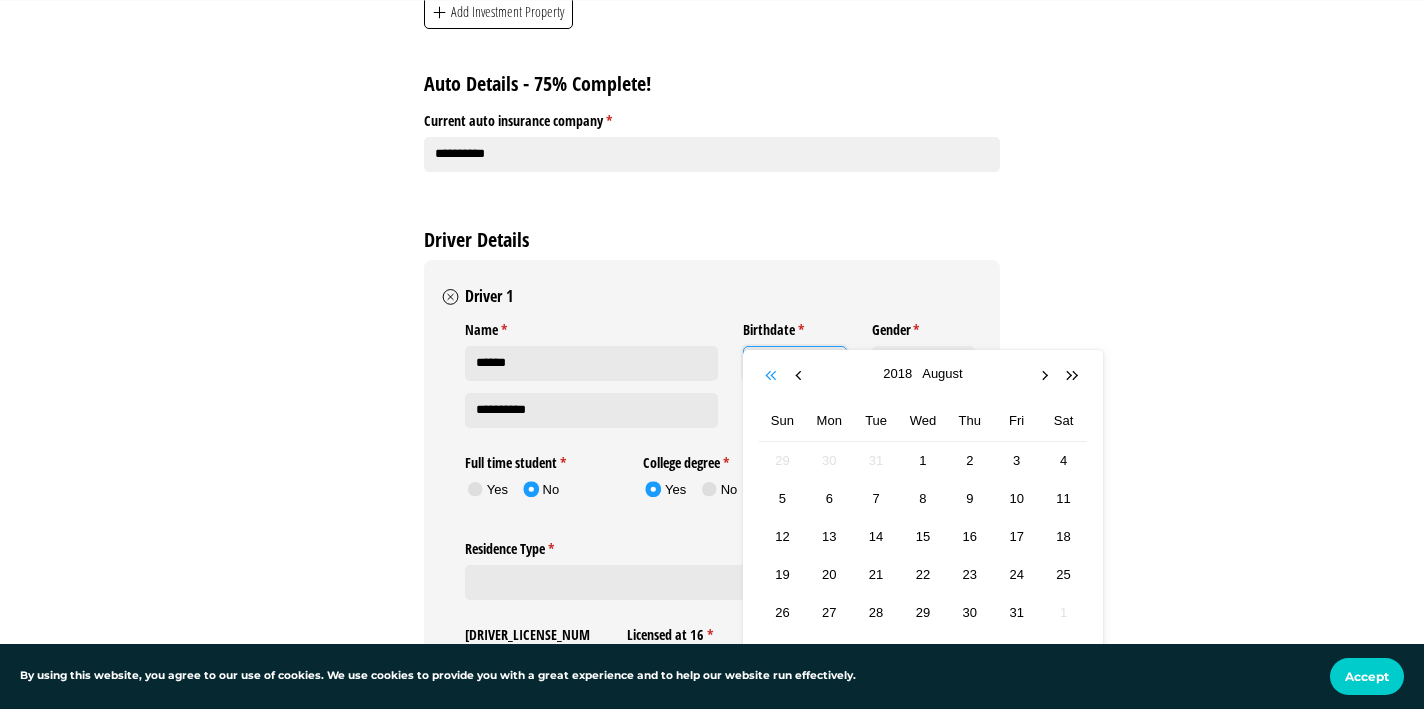 click at bounding box center (773, 376) 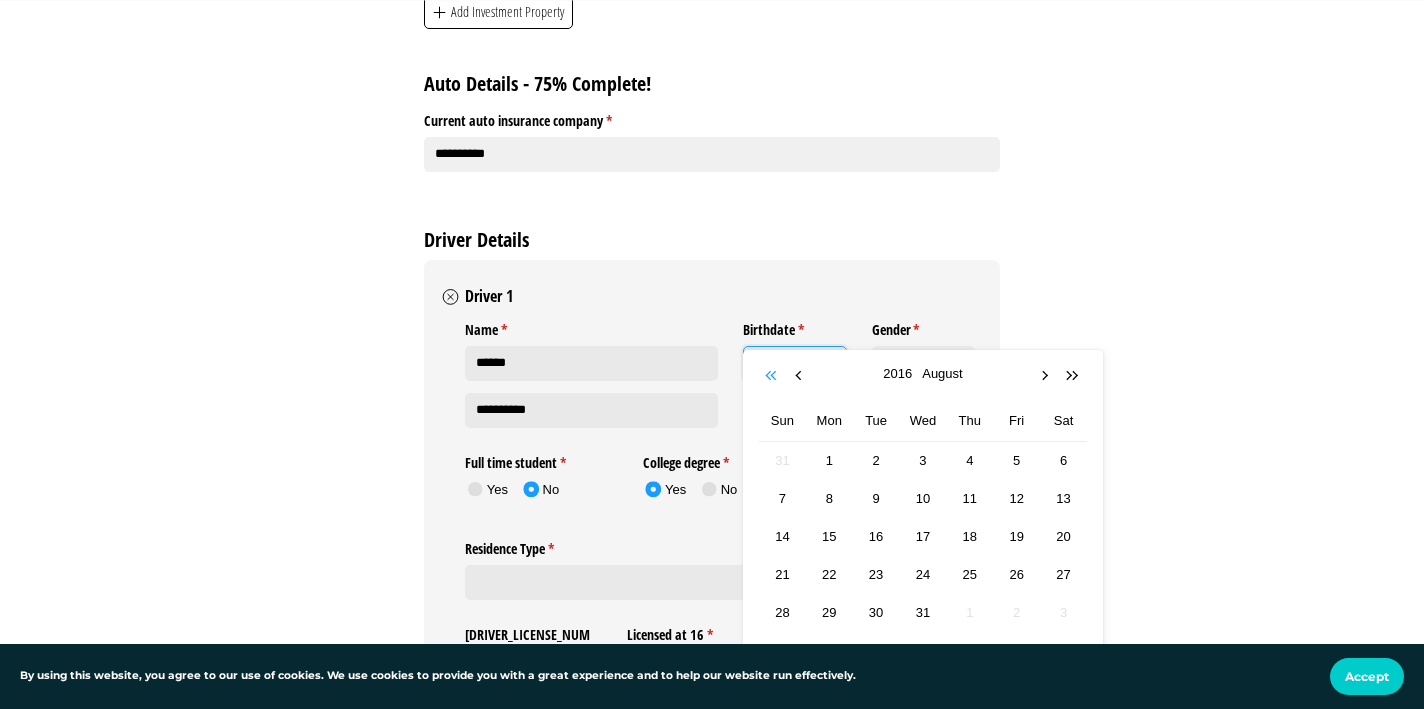 click at bounding box center [773, 376] 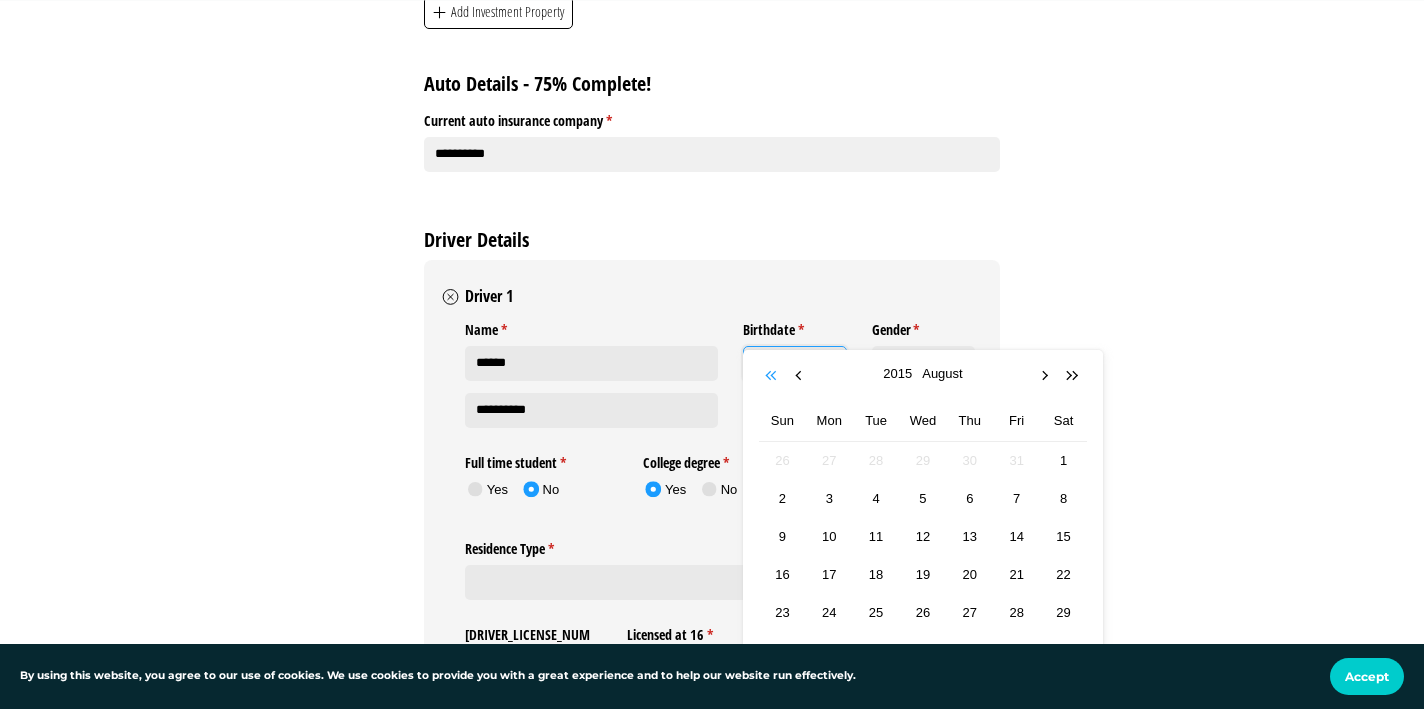 click at bounding box center (773, 376) 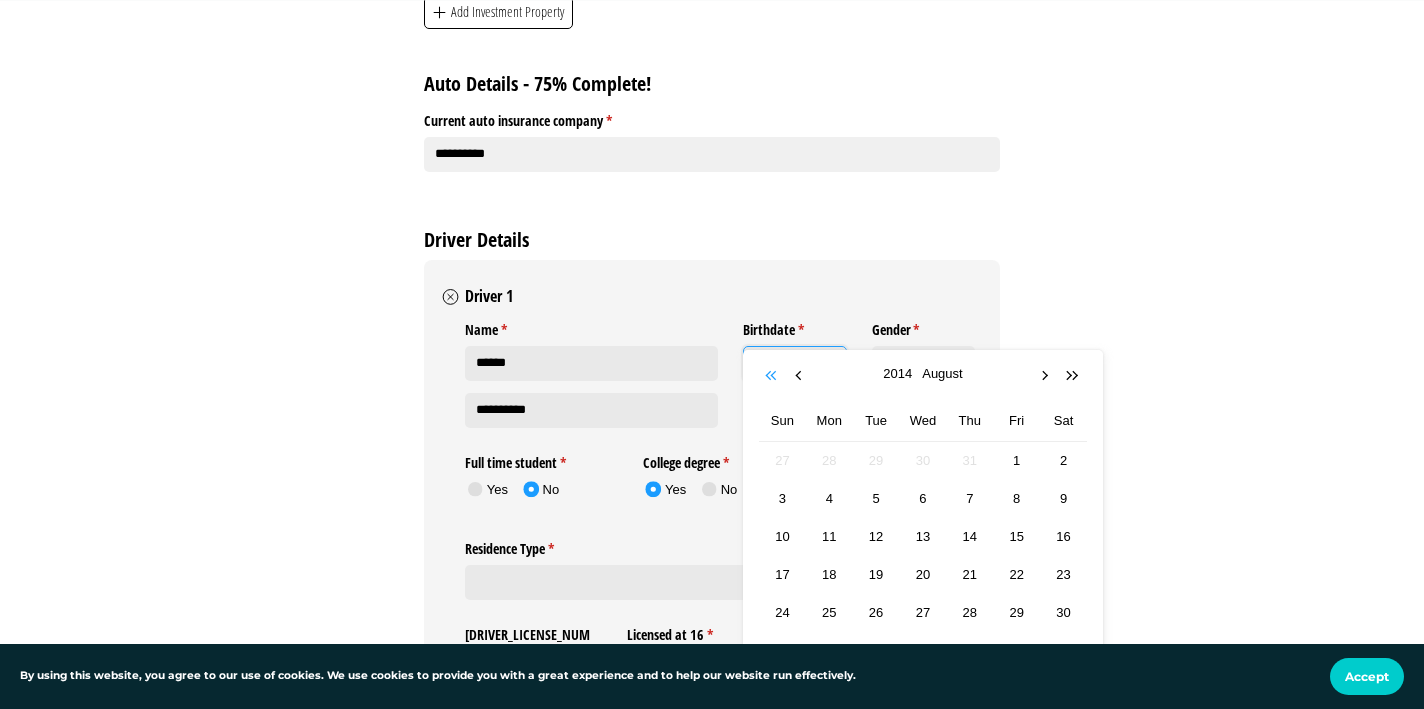 click at bounding box center [773, 376] 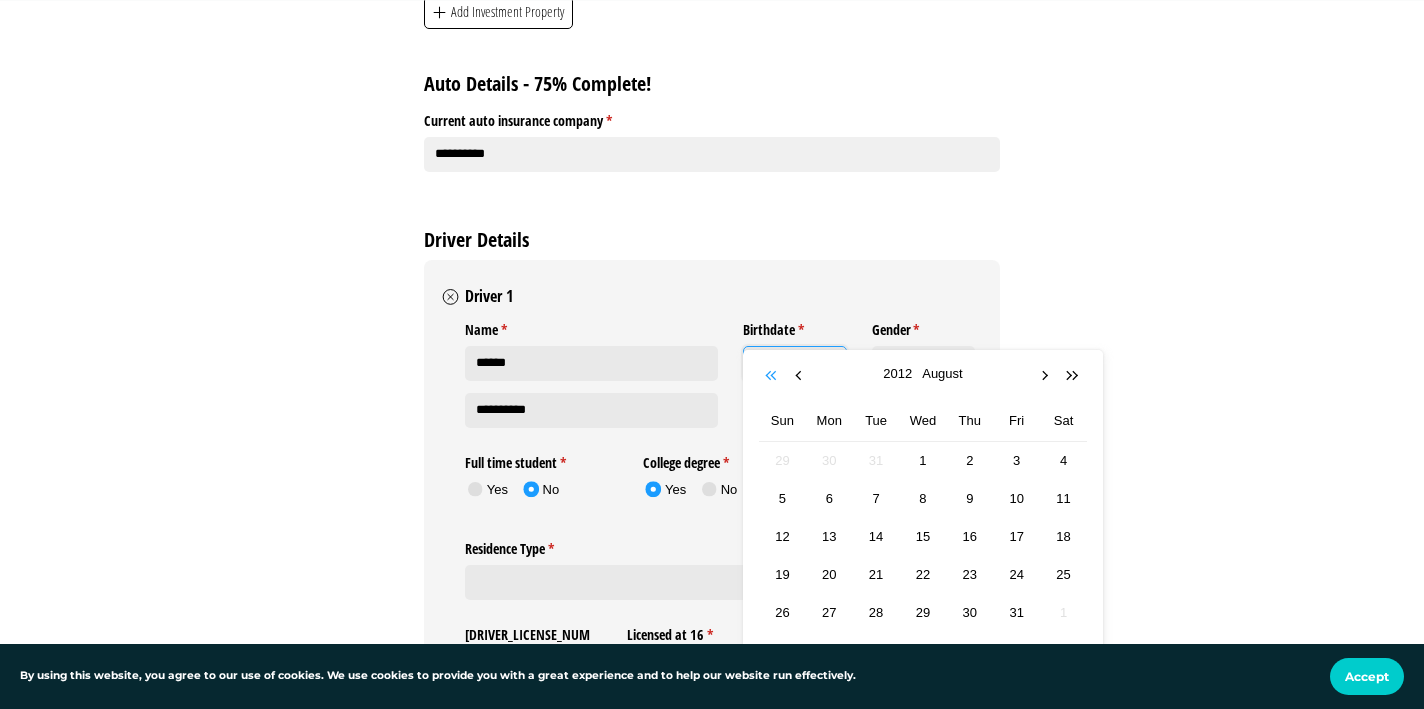 click at bounding box center [773, 376] 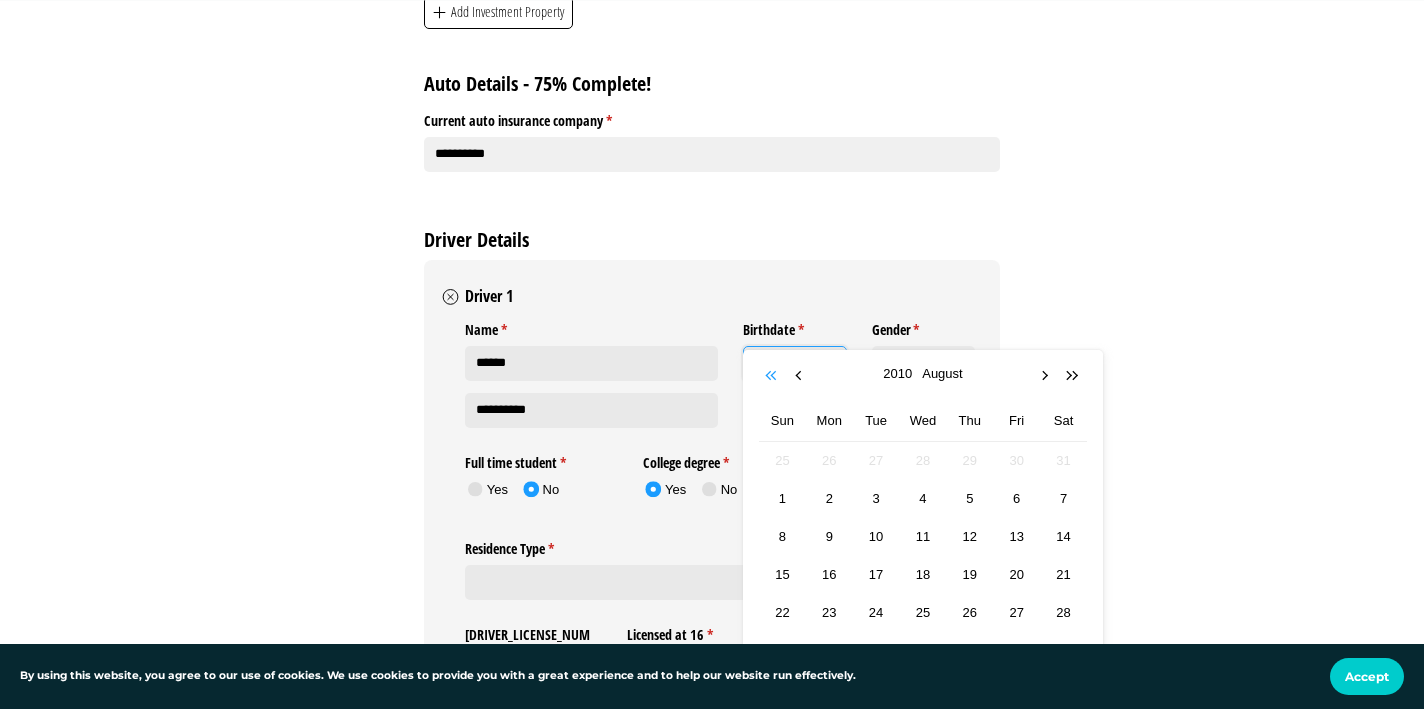 click at bounding box center (773, 376) 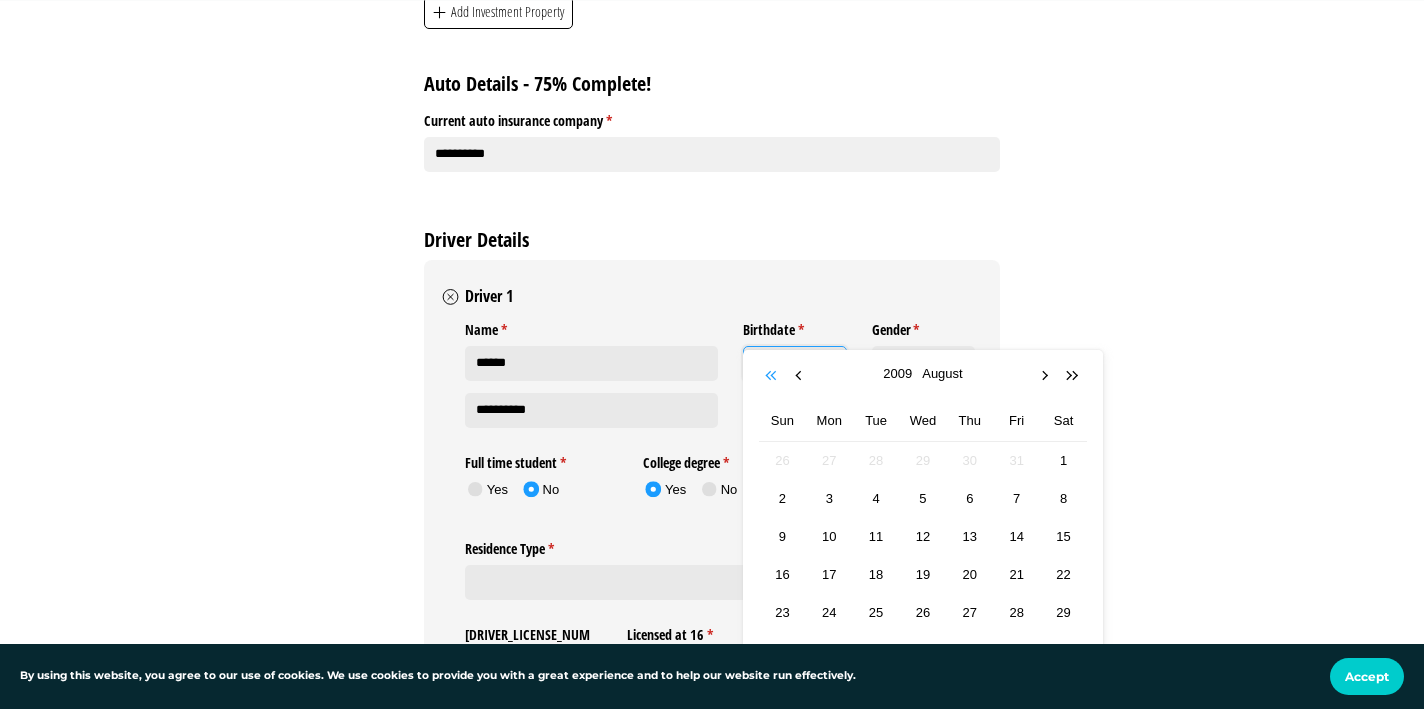 click at bounding box center (773, 376) 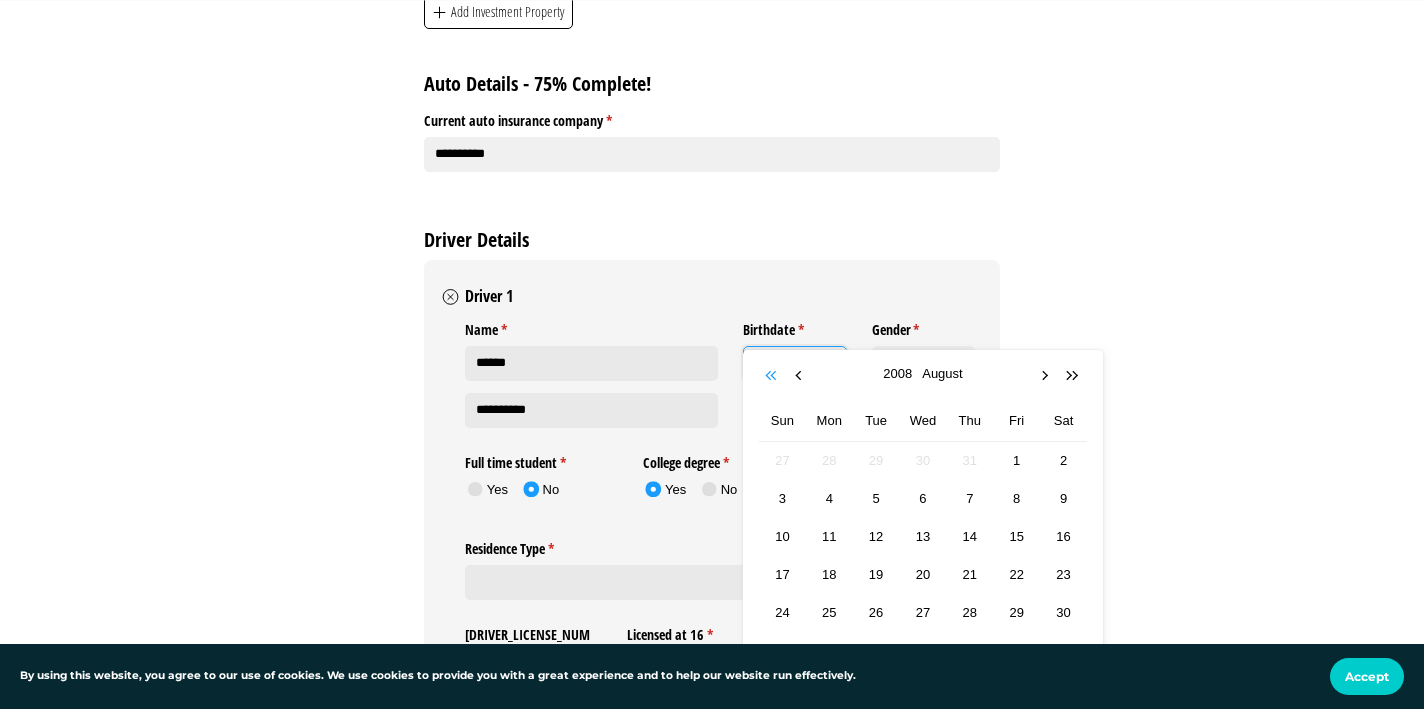 click at bounding box center [773, 376] 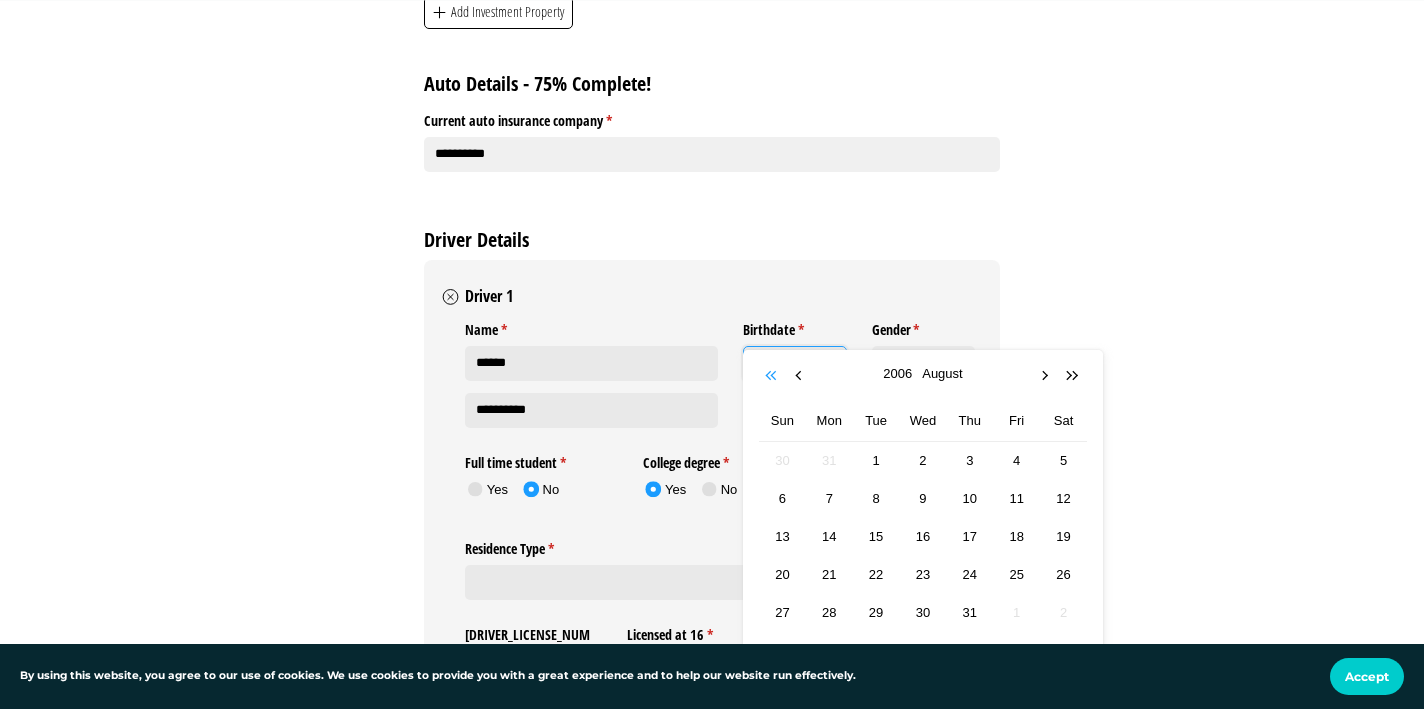 click at bounding box center [773, 376] 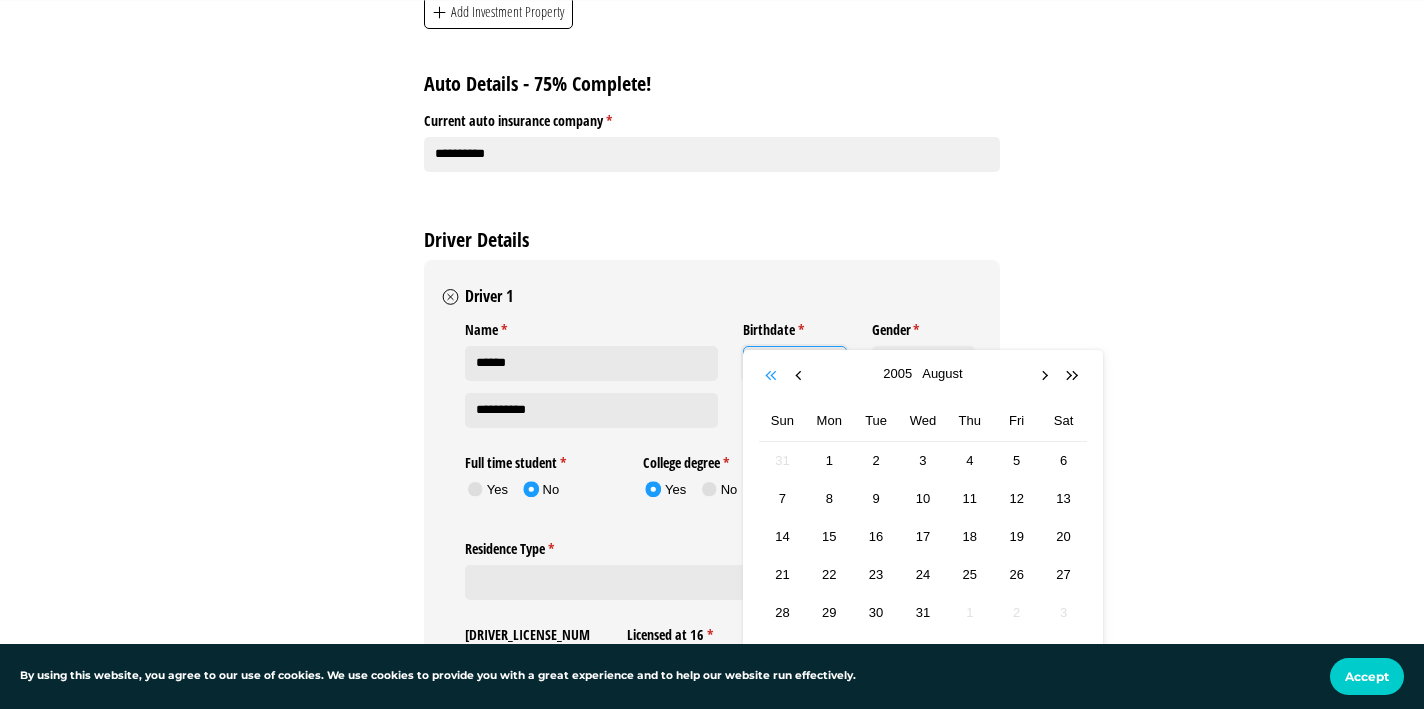 click at bounding box center [773, 376] 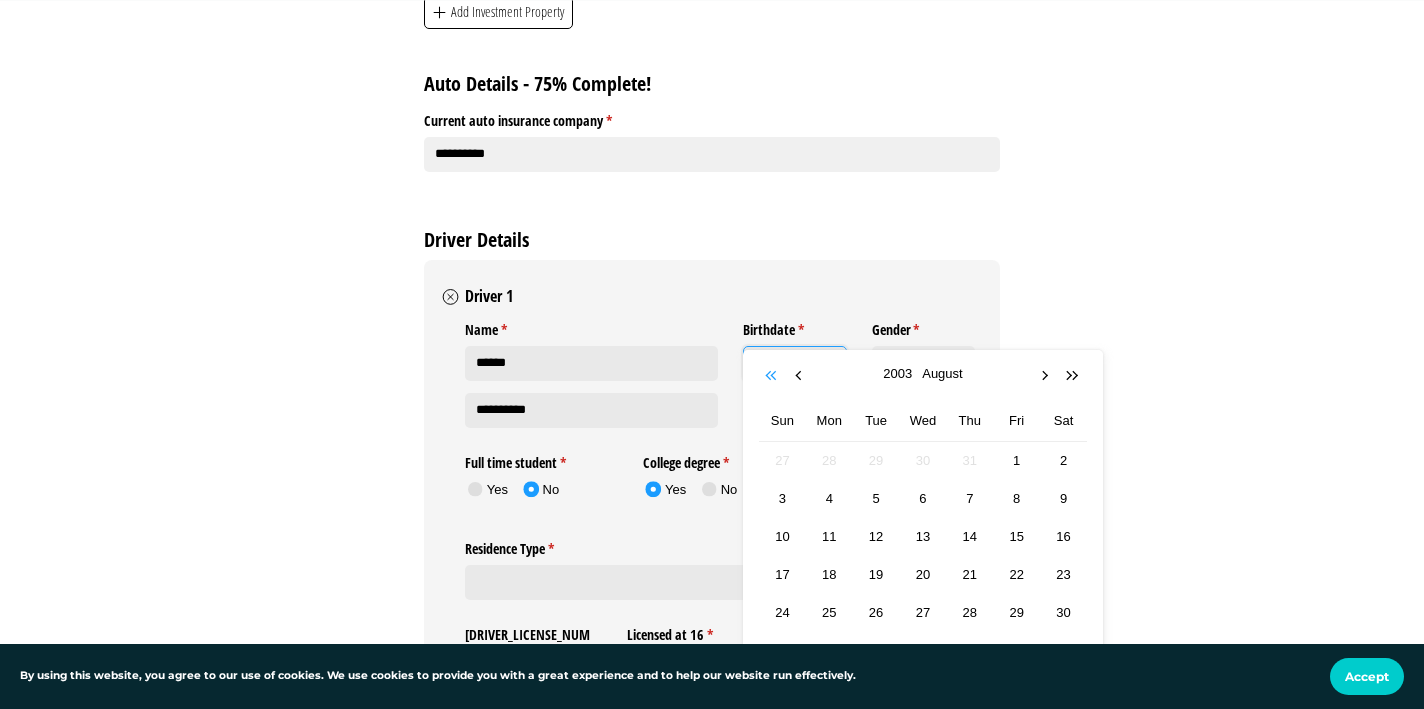 click at bounding box center [773, 376] 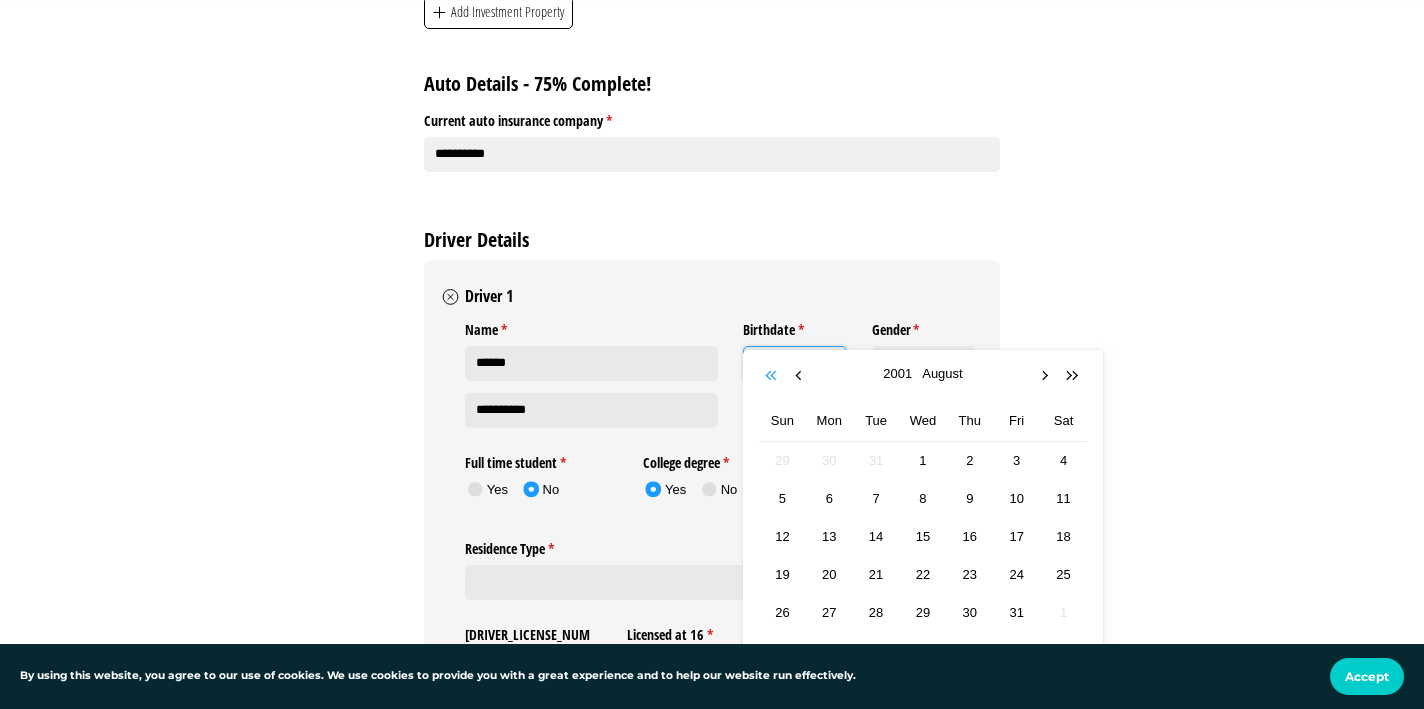 click at bounding box center [773, 376] 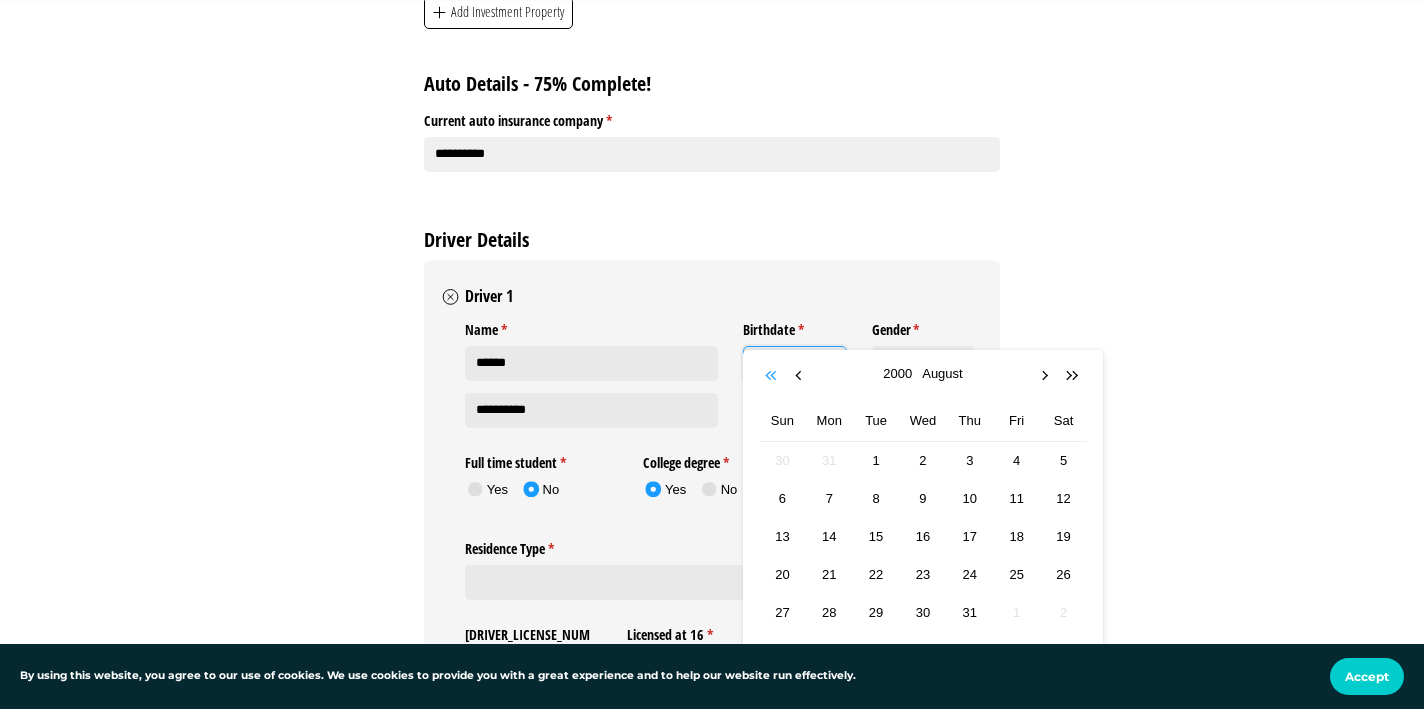 click at bounding box center (773, 376) 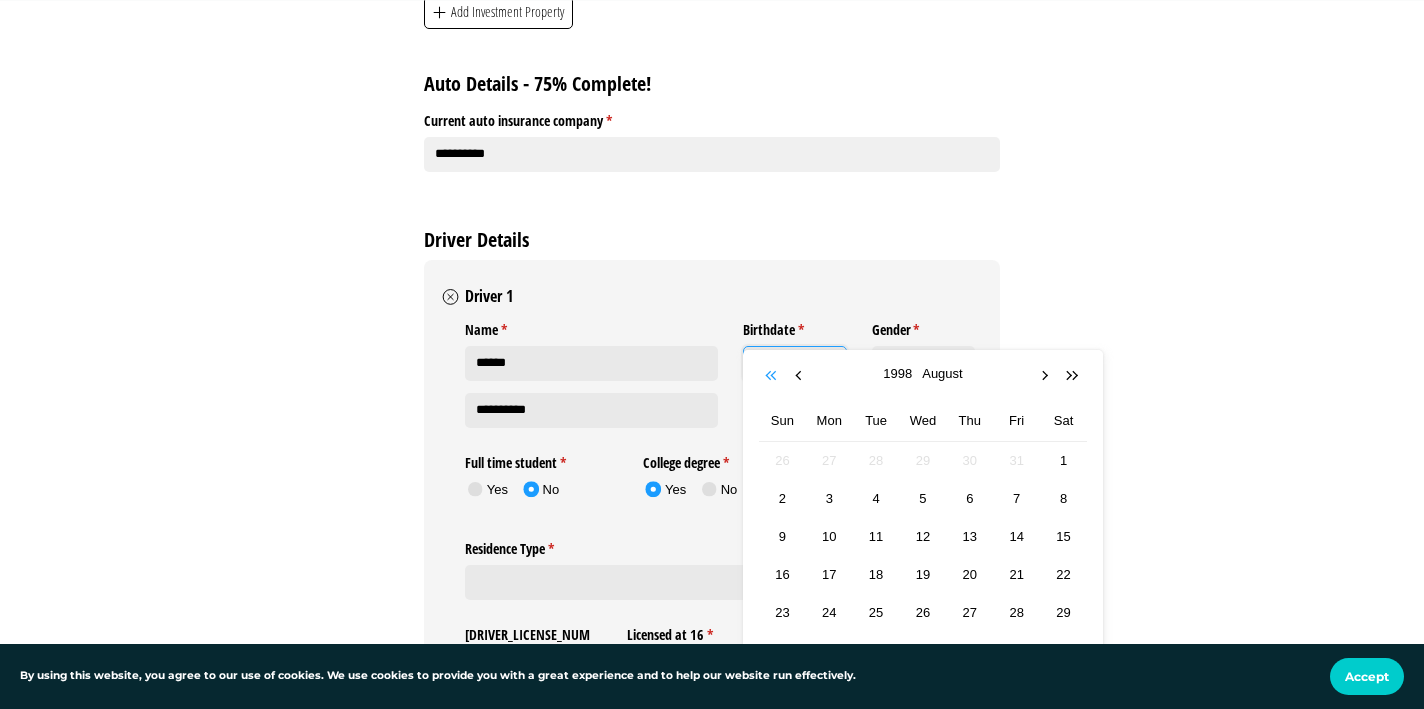 click at bounding box center (773, 376) 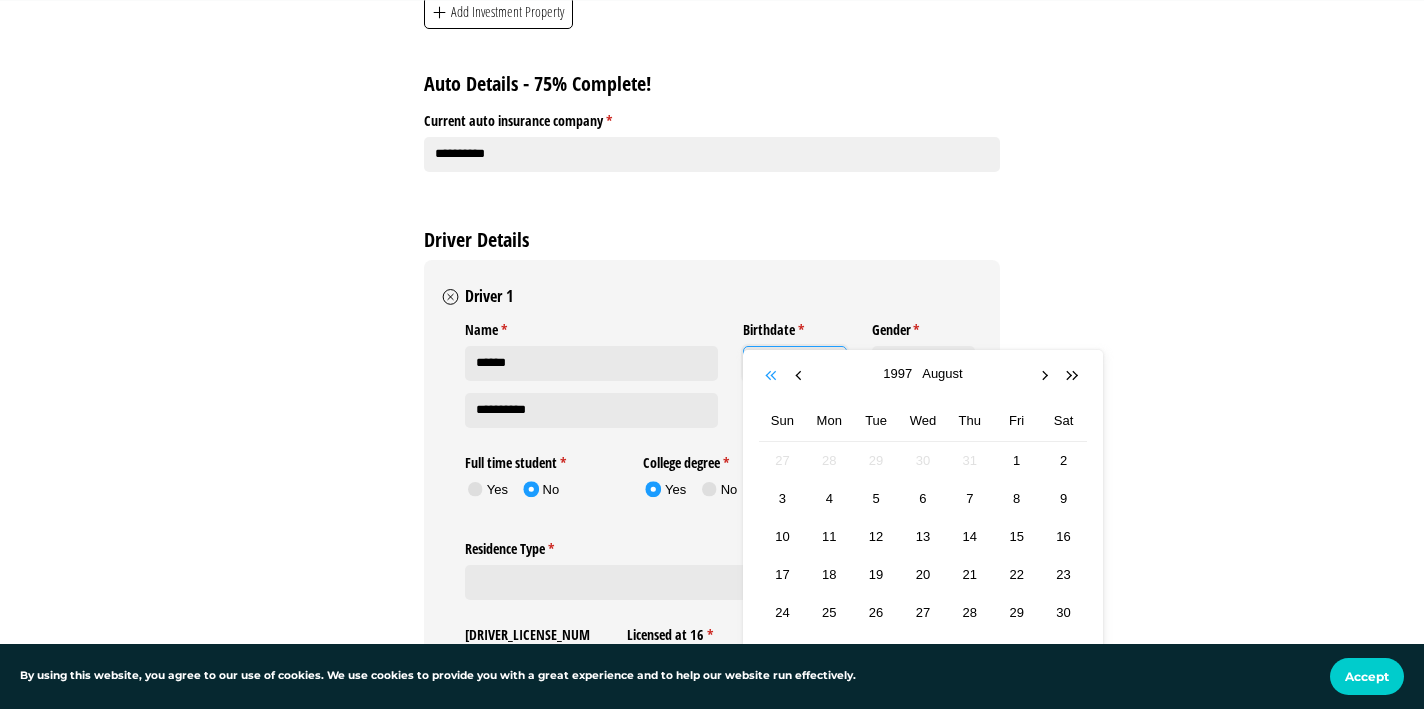 click at bounding box center (773, 376) 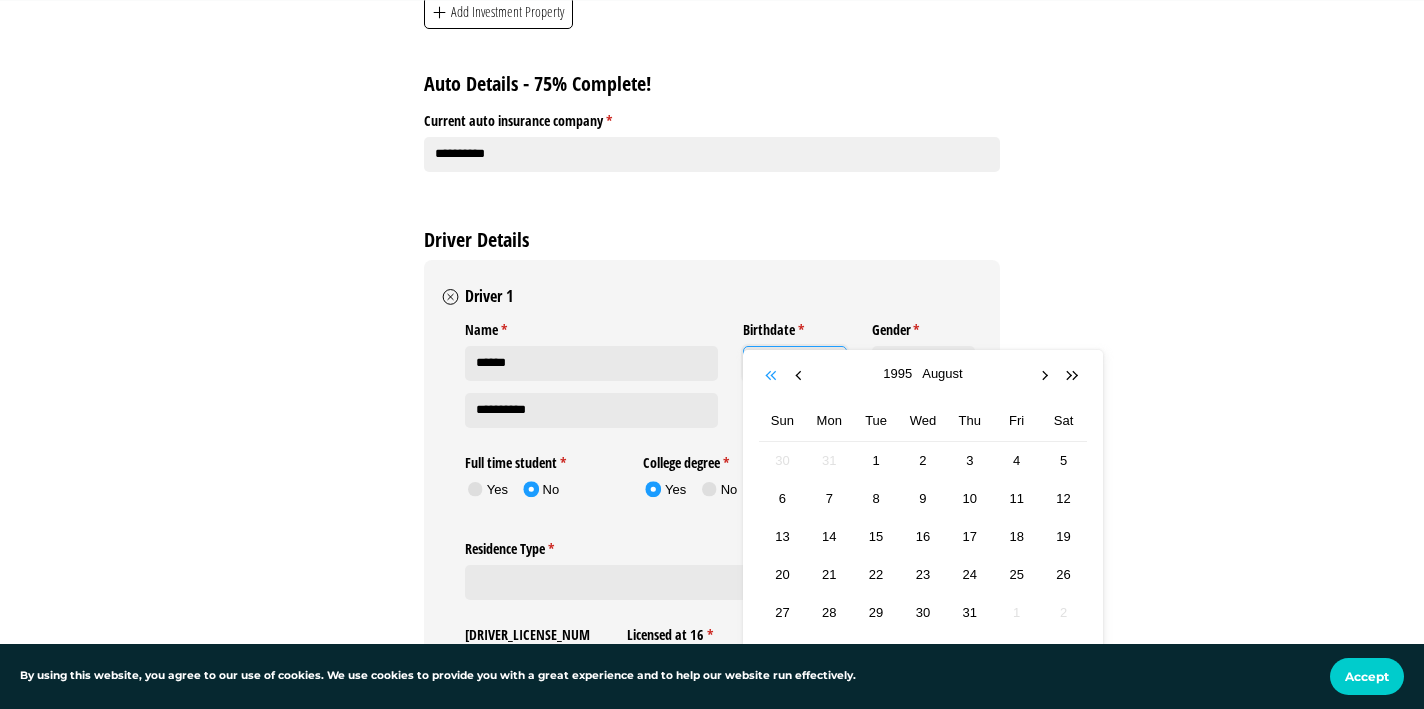 click at bounding box center [773, 376] 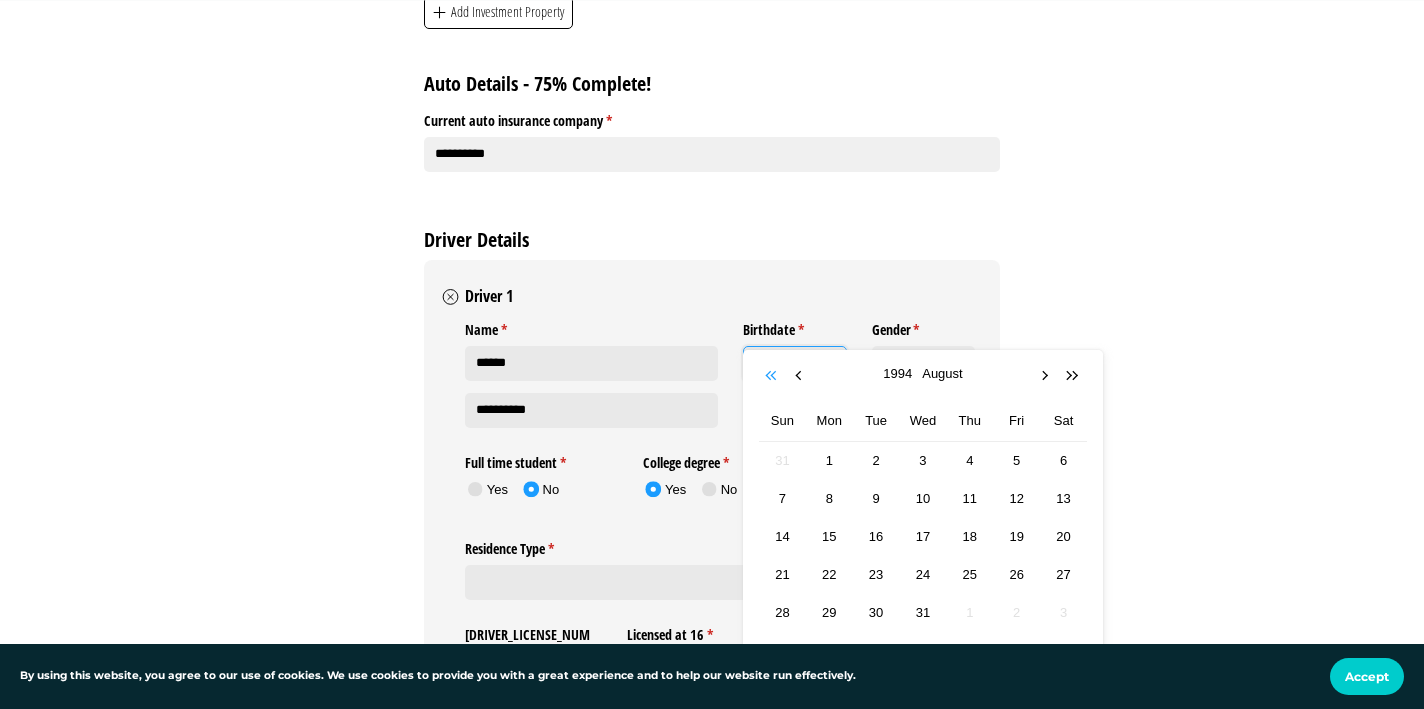 click at bounding box center [773, 376] 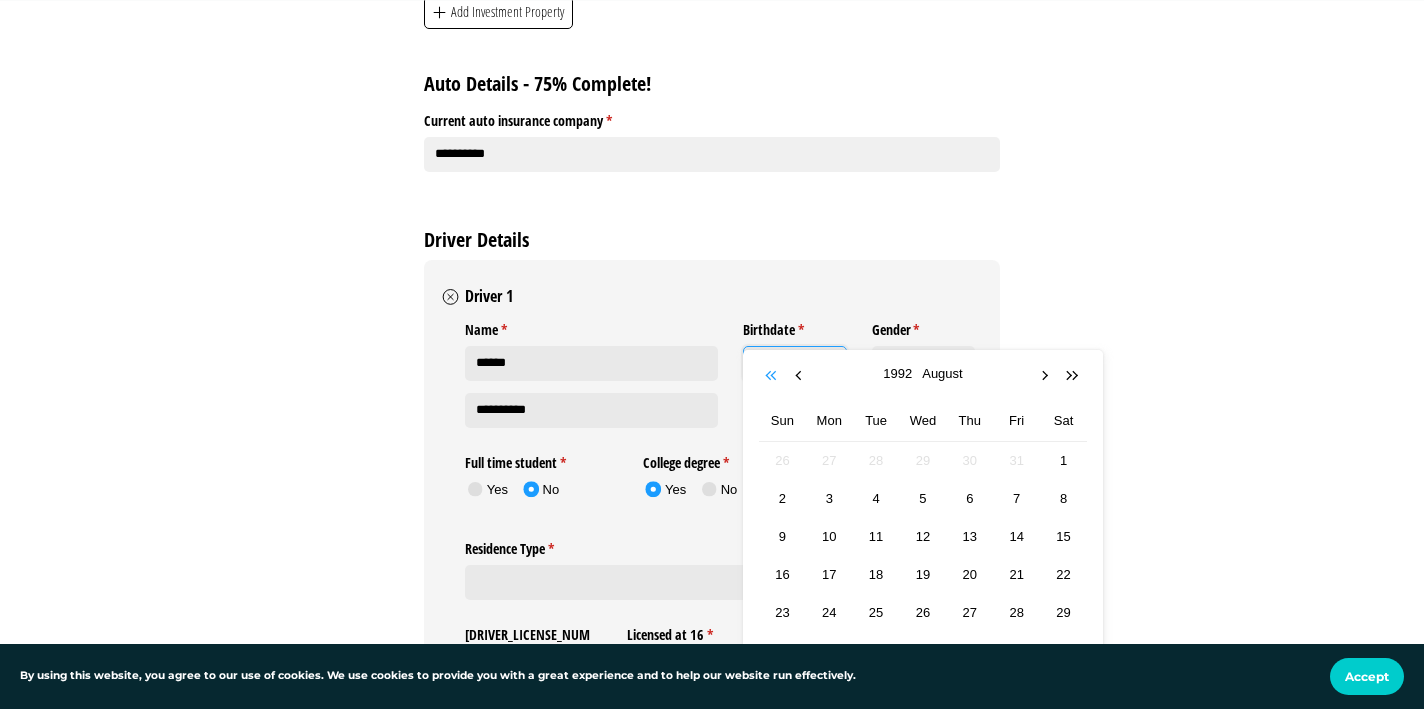 click at bounding box center (773, 376) 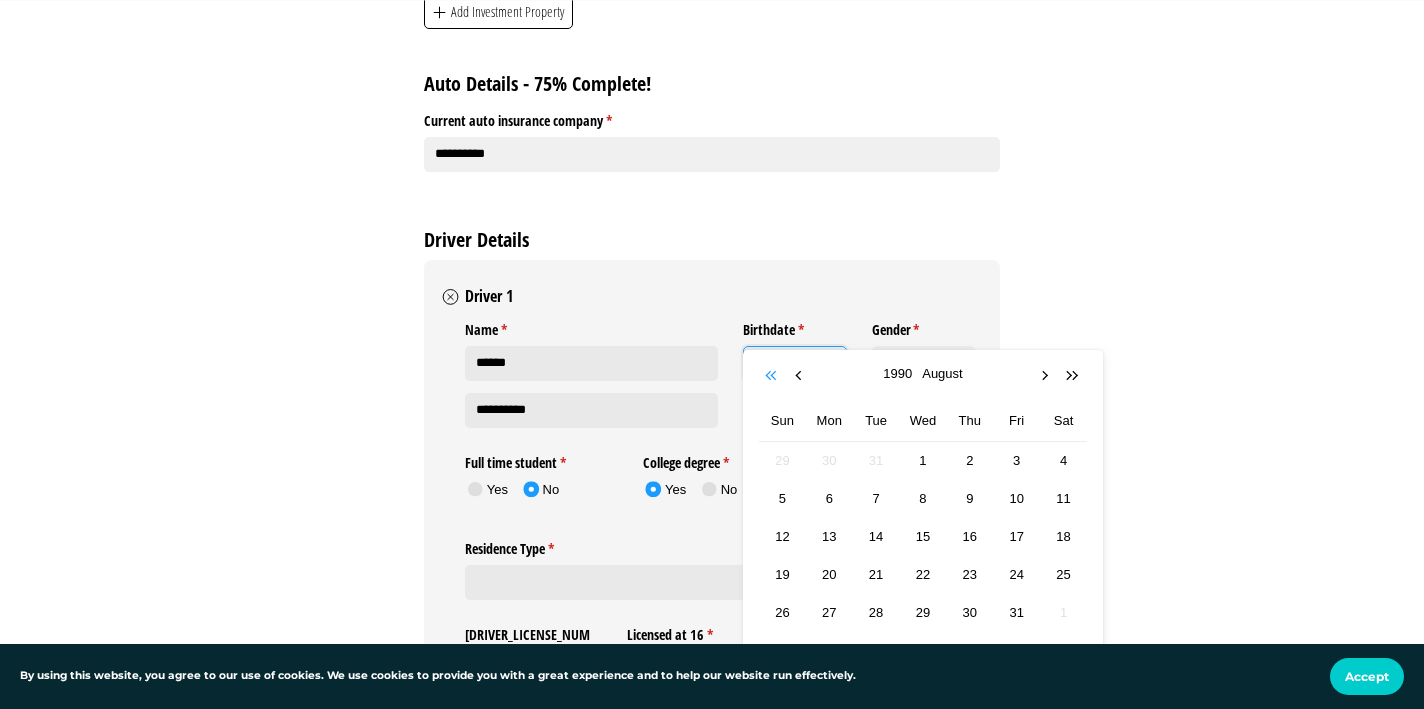 click at bounding box center [773, 376] 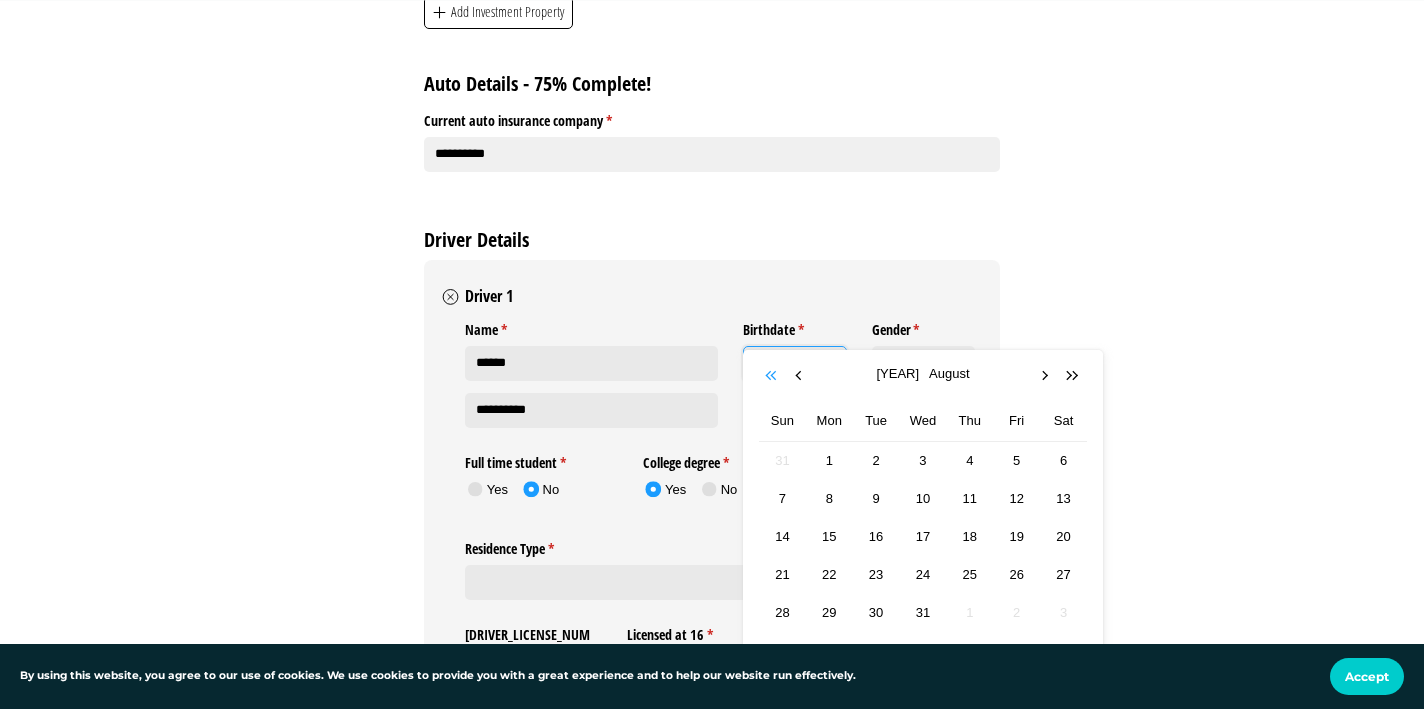 click at bounding box center [773, 376] 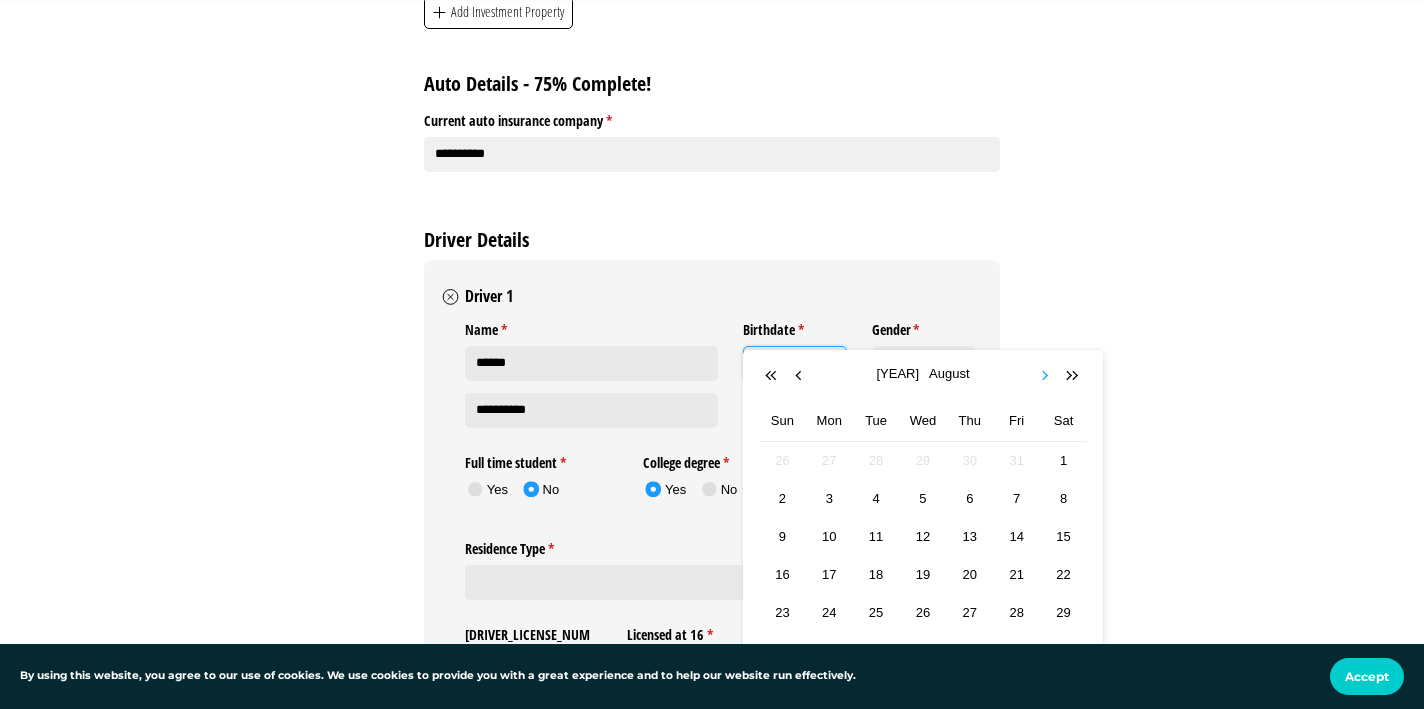 click at bounding box center [1046, 376] 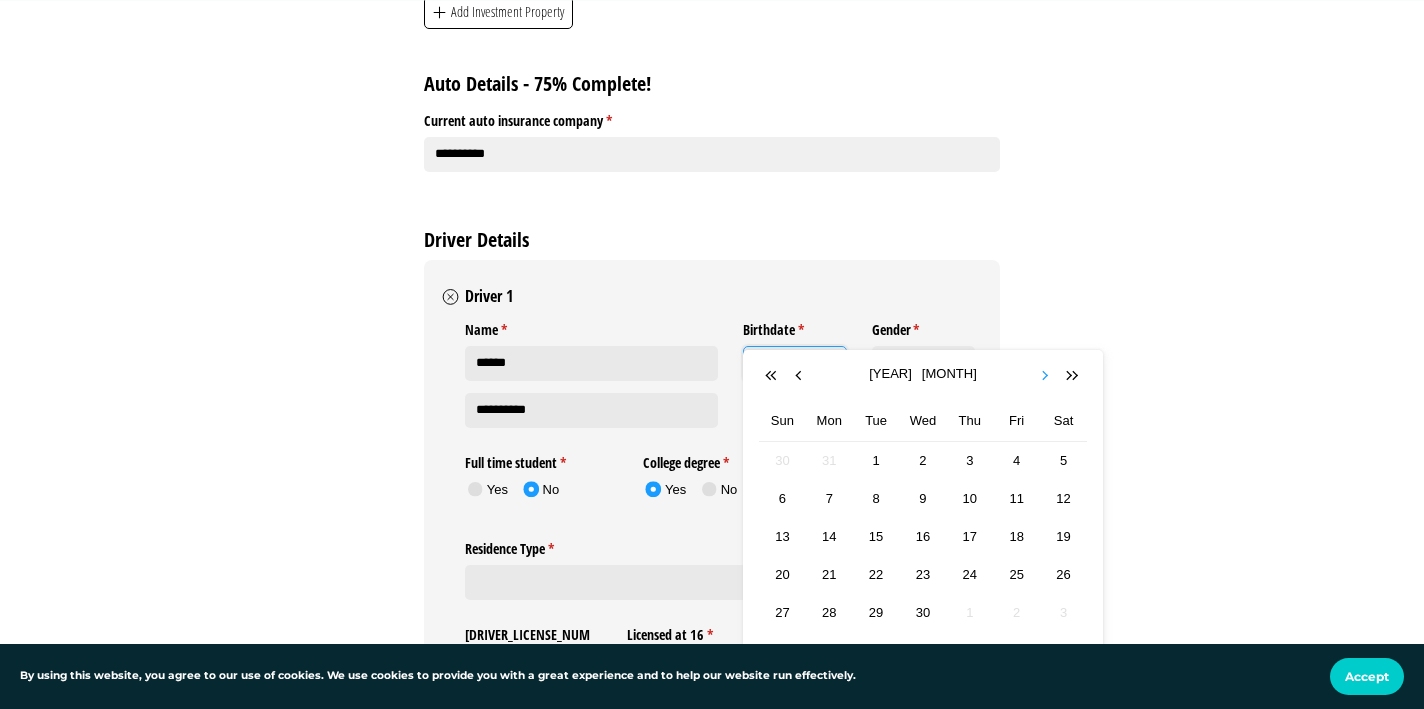 click at bounding box center (1046, 376) 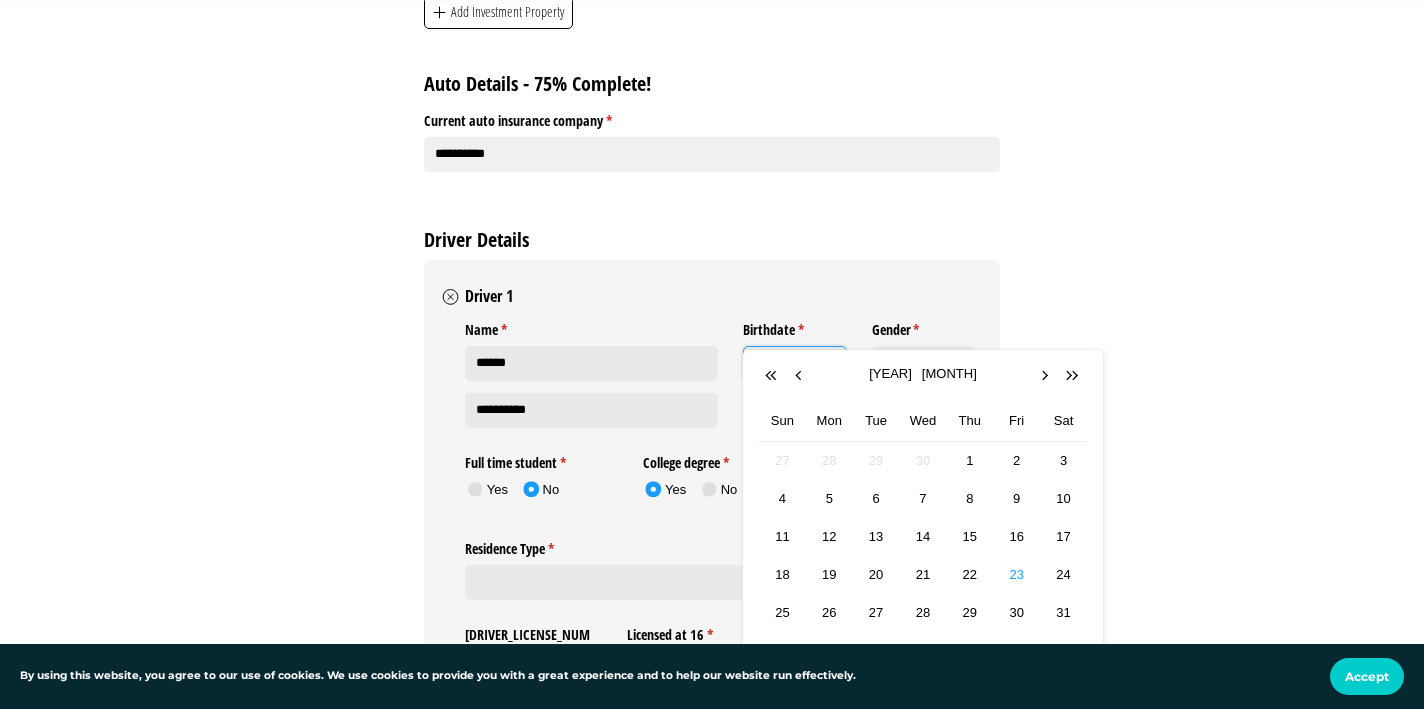 click on "23" at bounding box center [1016, 574] 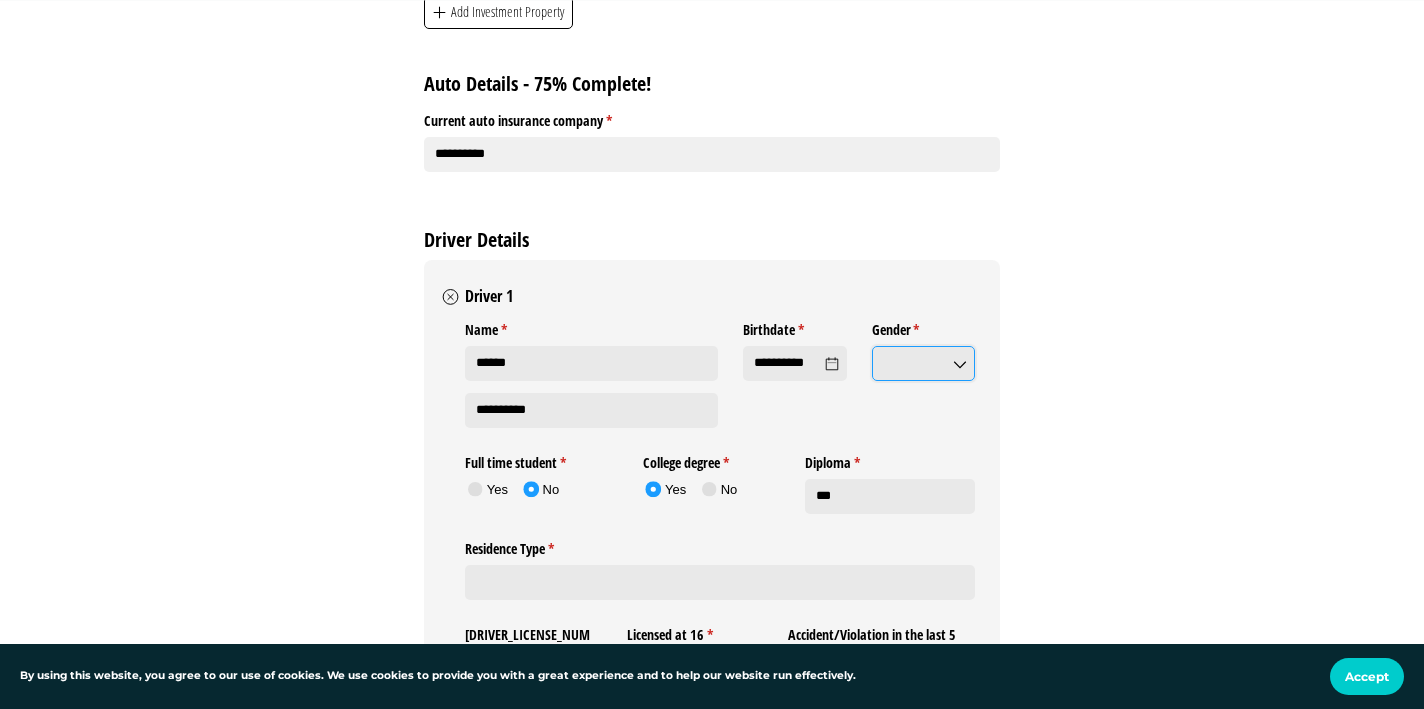 click on "Gender *   (required)" 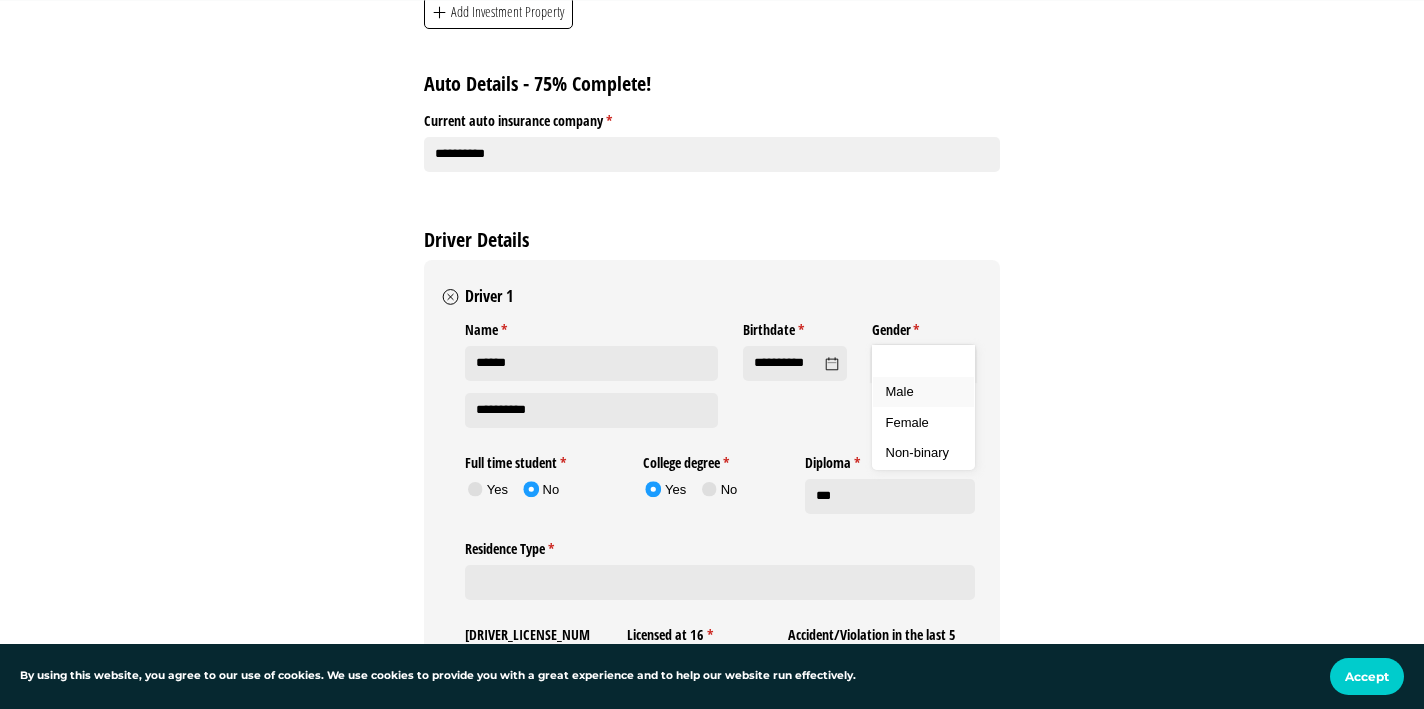 click on "Male" at bounding box center (900, 391) 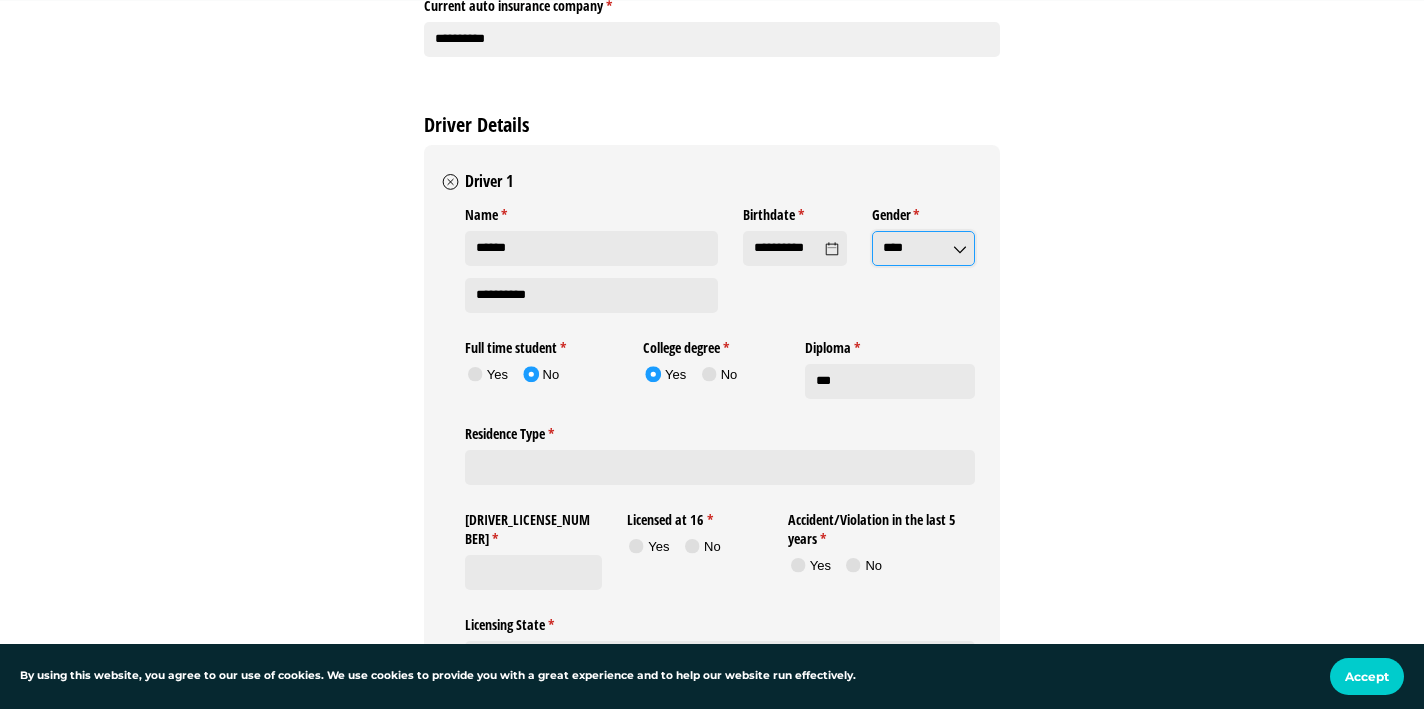 scroll, scrollTop: 4468, scrollLeft: 0, axis: vertical 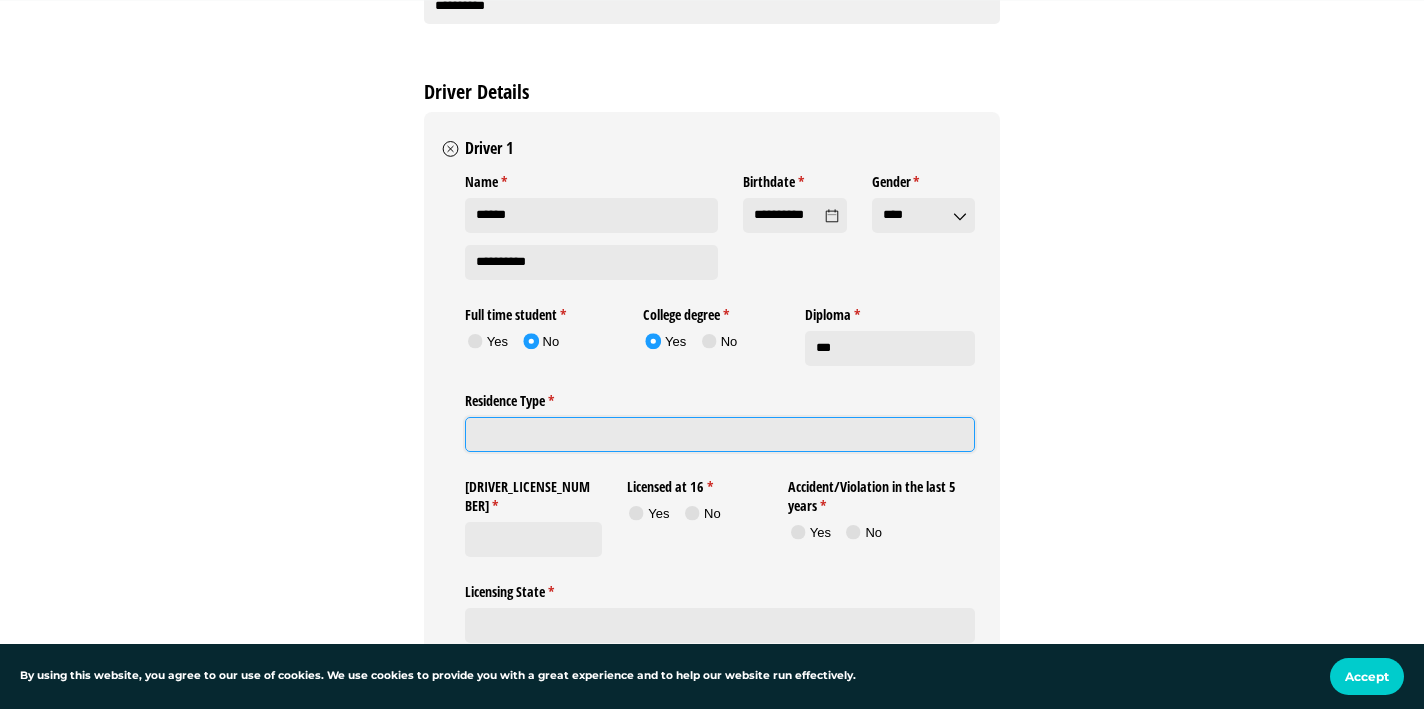 click on "[RESIDENCE_TYPE] *   (required)" 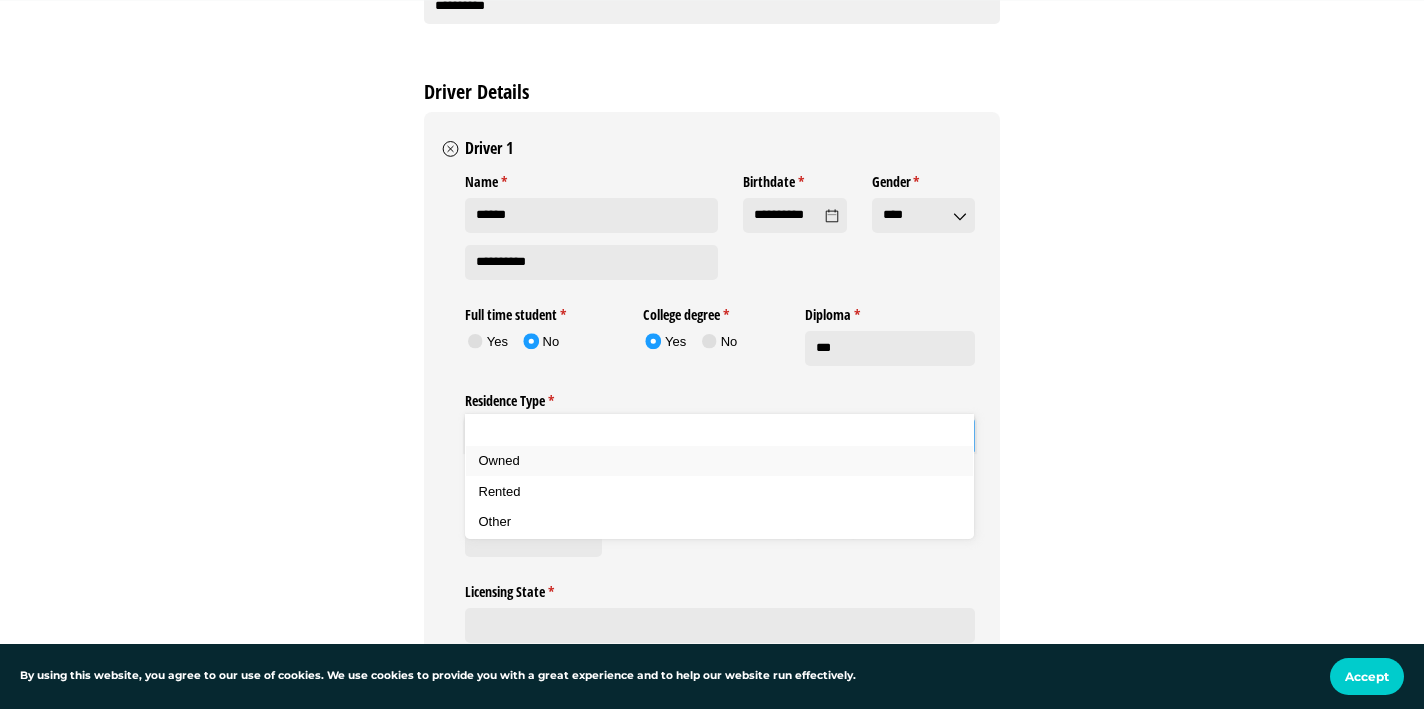 click on "Owned" at bounding box center [720, 461] 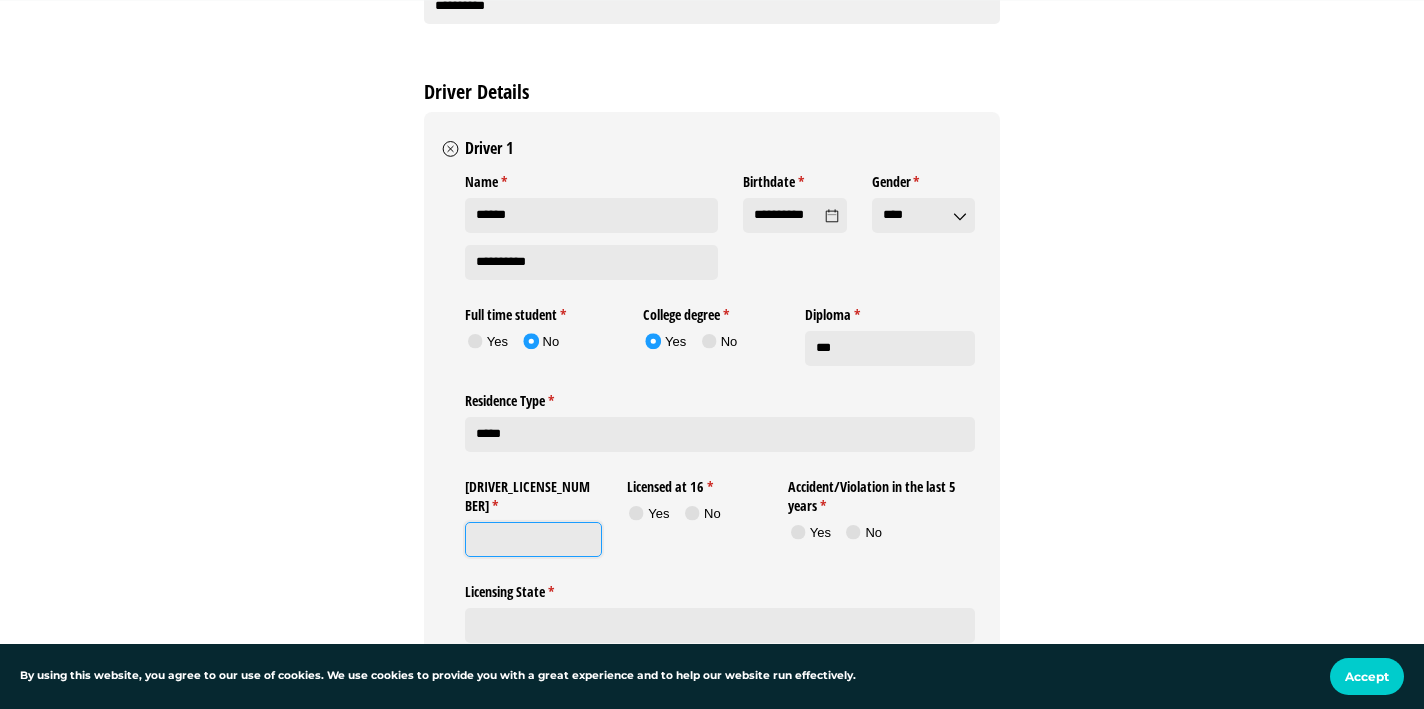 click on "[DRIVER_LICENSE_NUMBER] *   (required)" 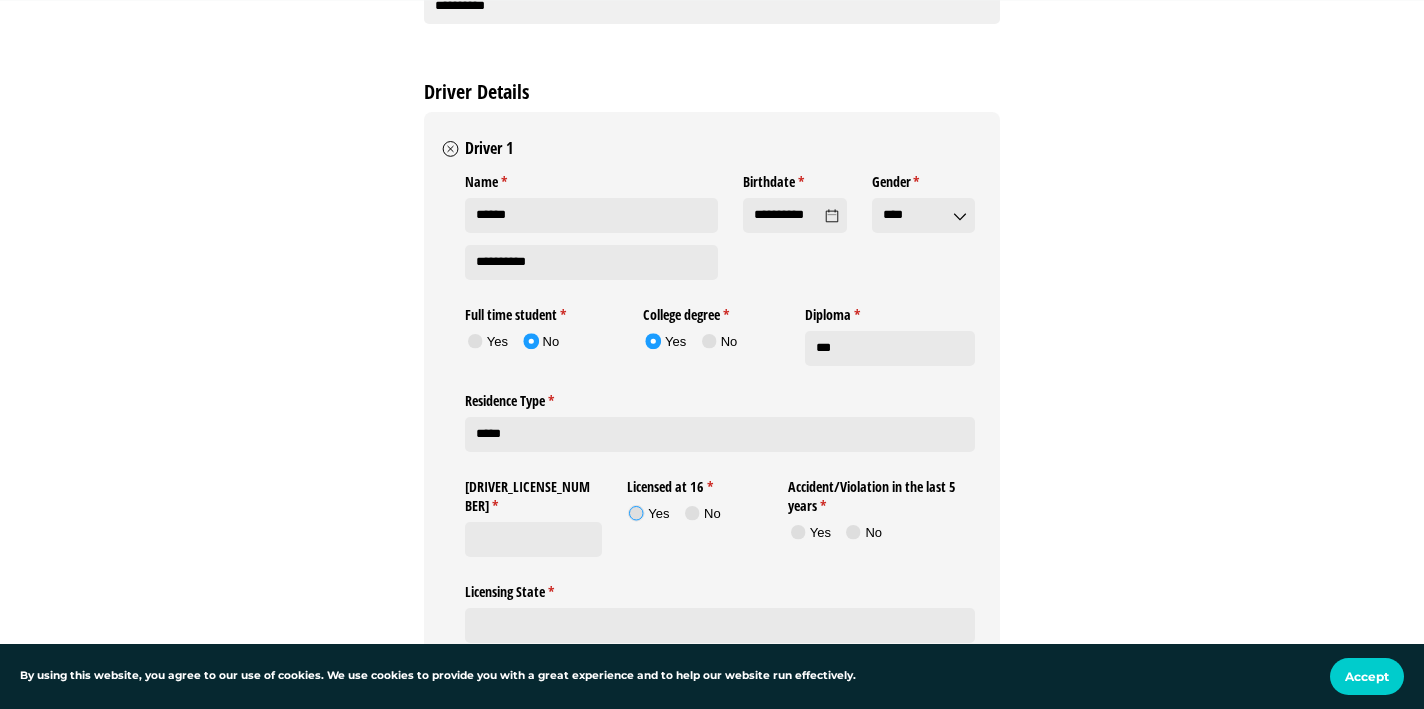click 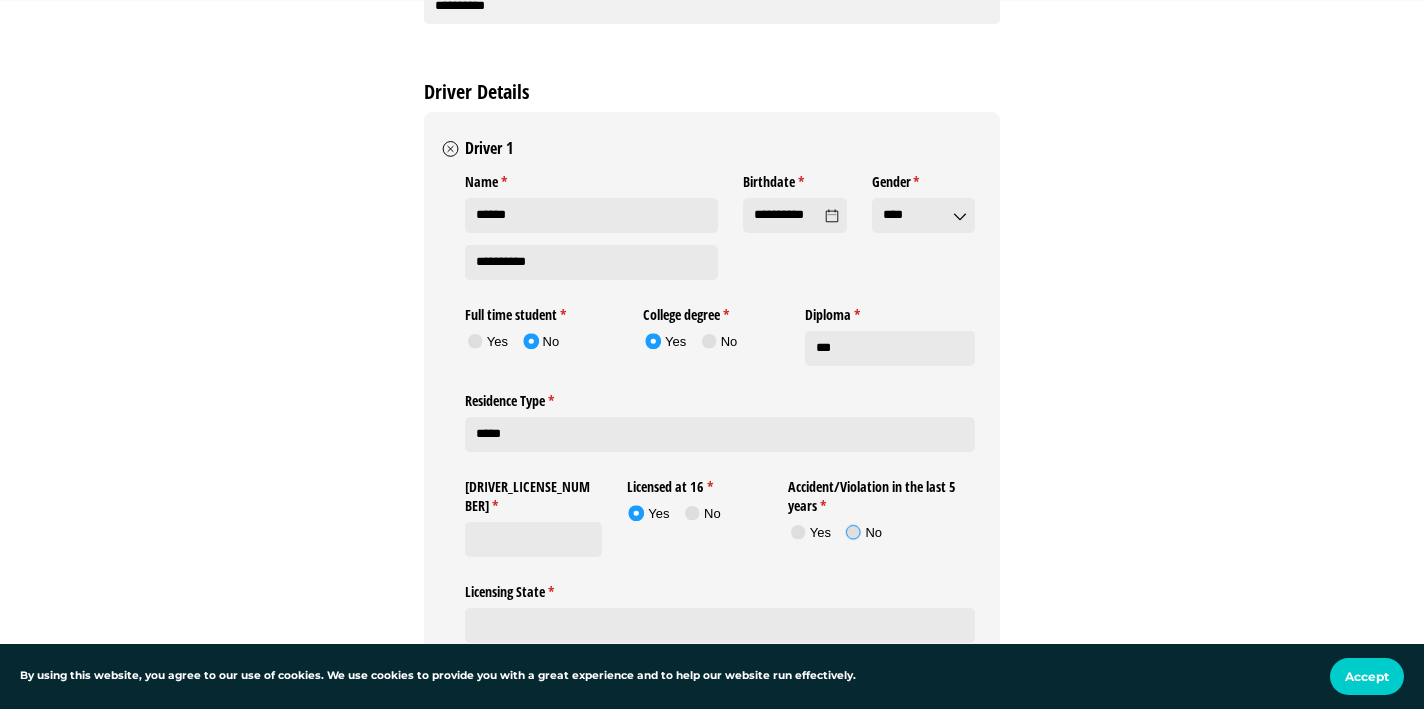 click 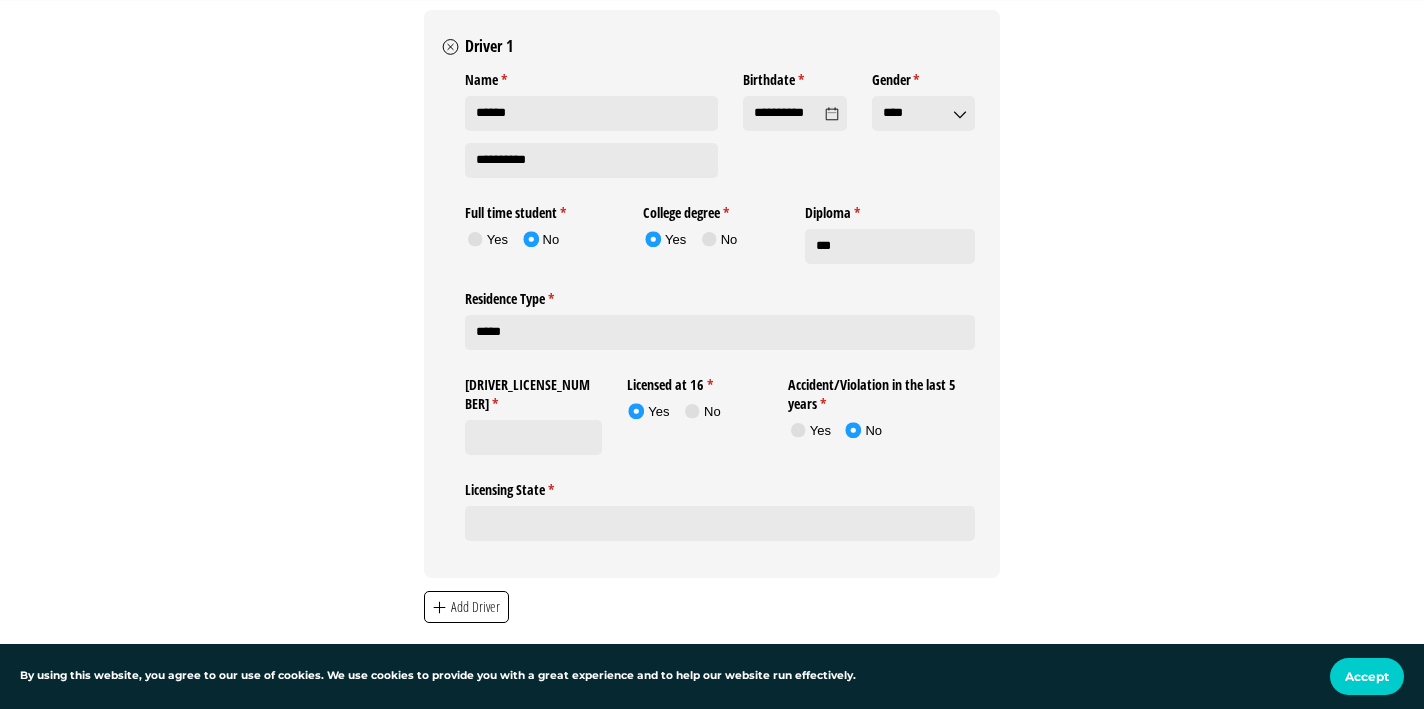 scroll, scrollTop: 4574, scrollLeft: 0, axis: vertical 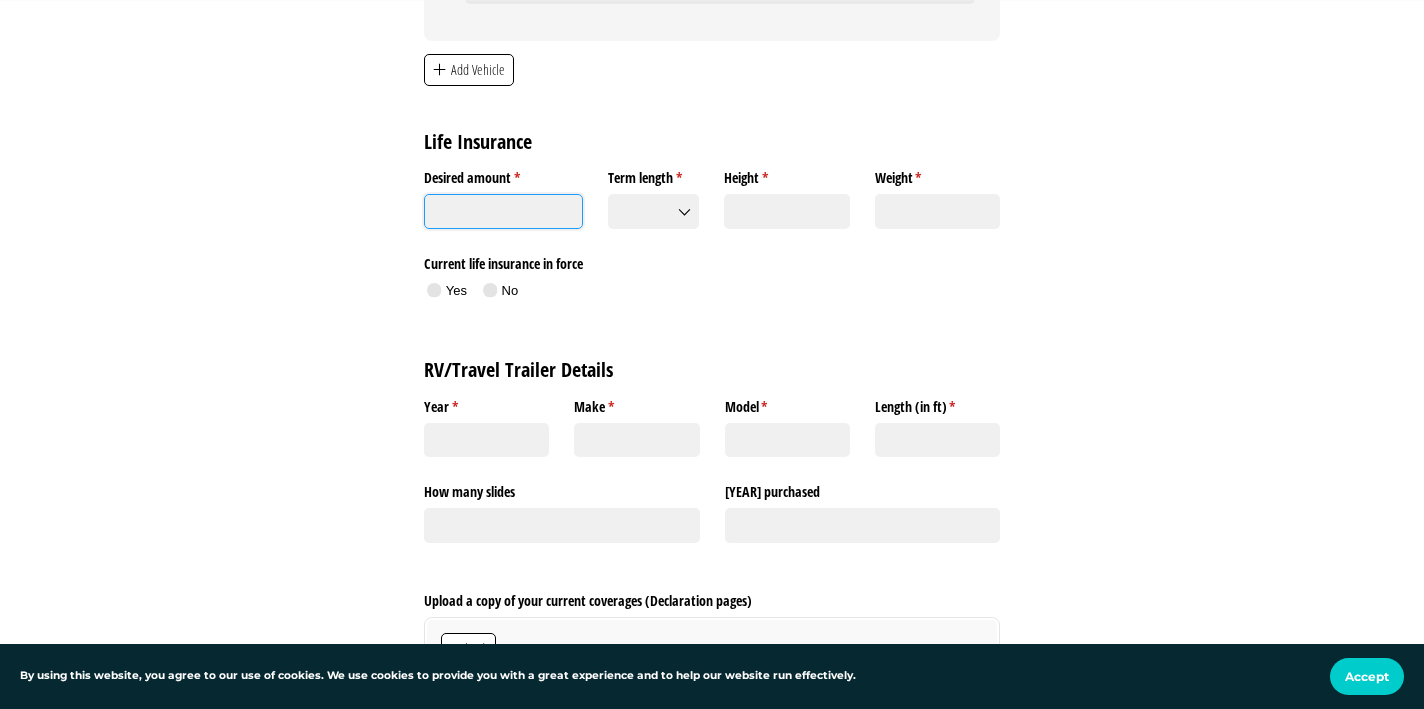 click on "Desired amount *   (required)" 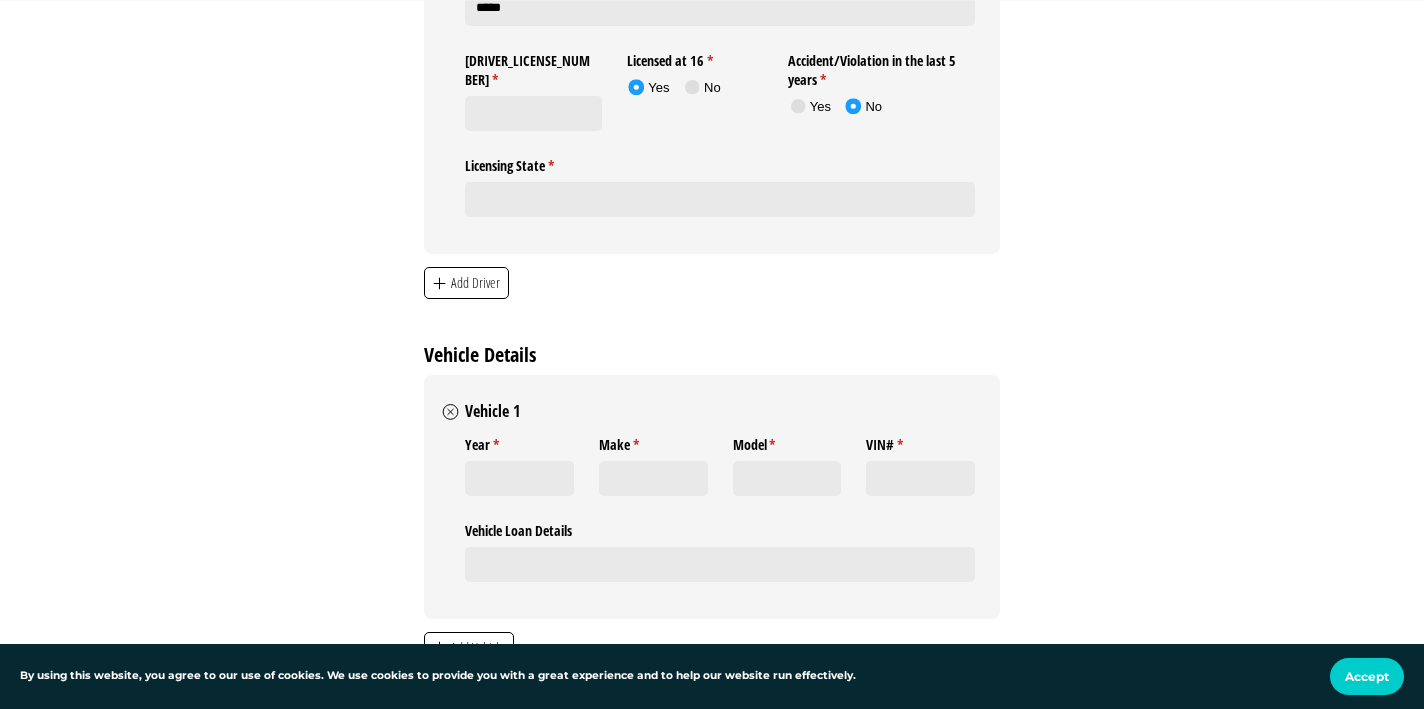 scroll, scrollTop: 4913, scrollLeft: 0, axis: vertical 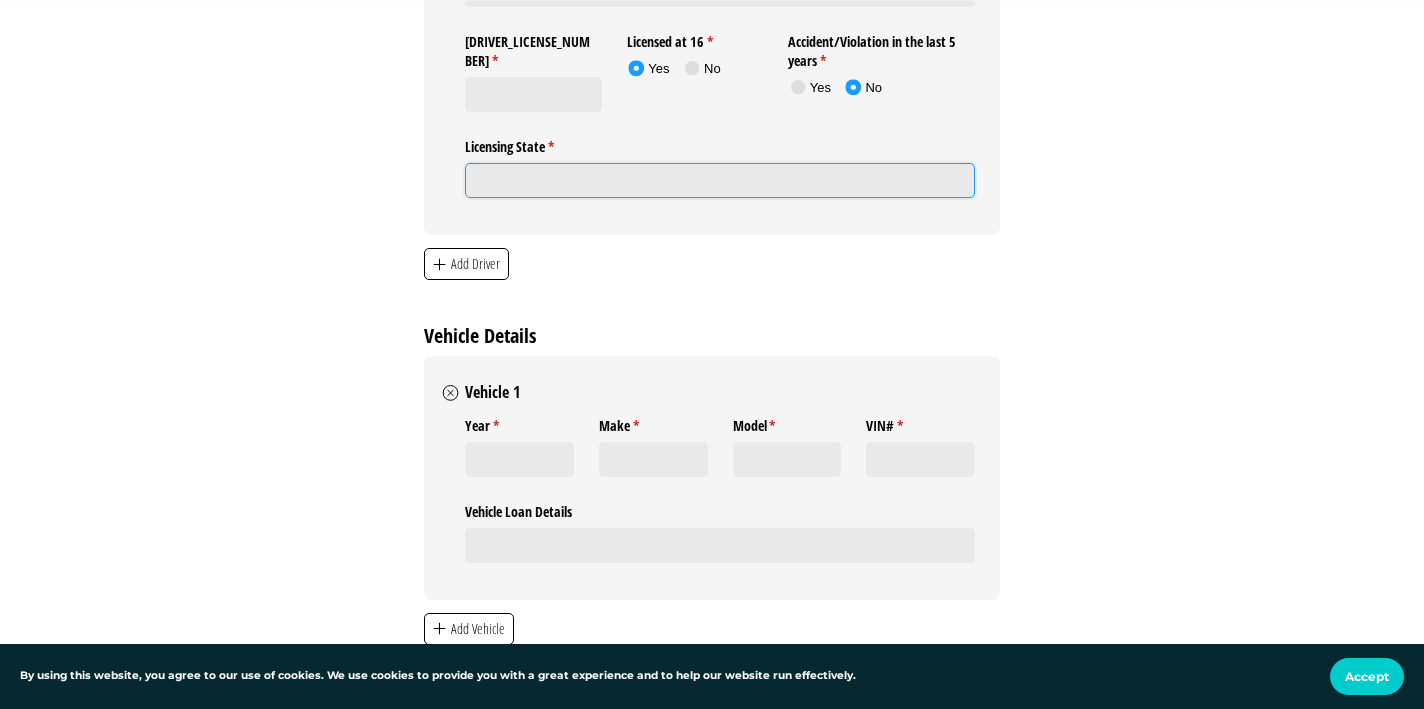 click on "Licensing State *   (required)" 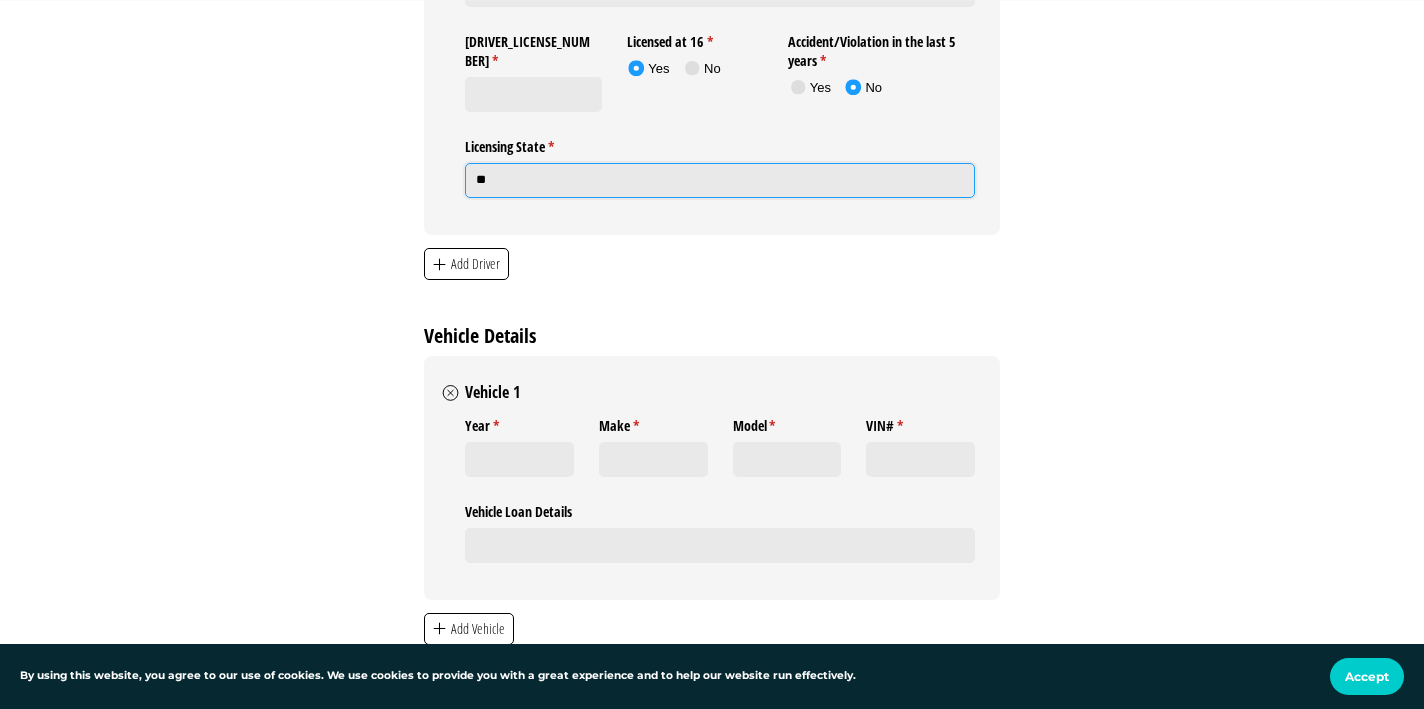 type on "**" 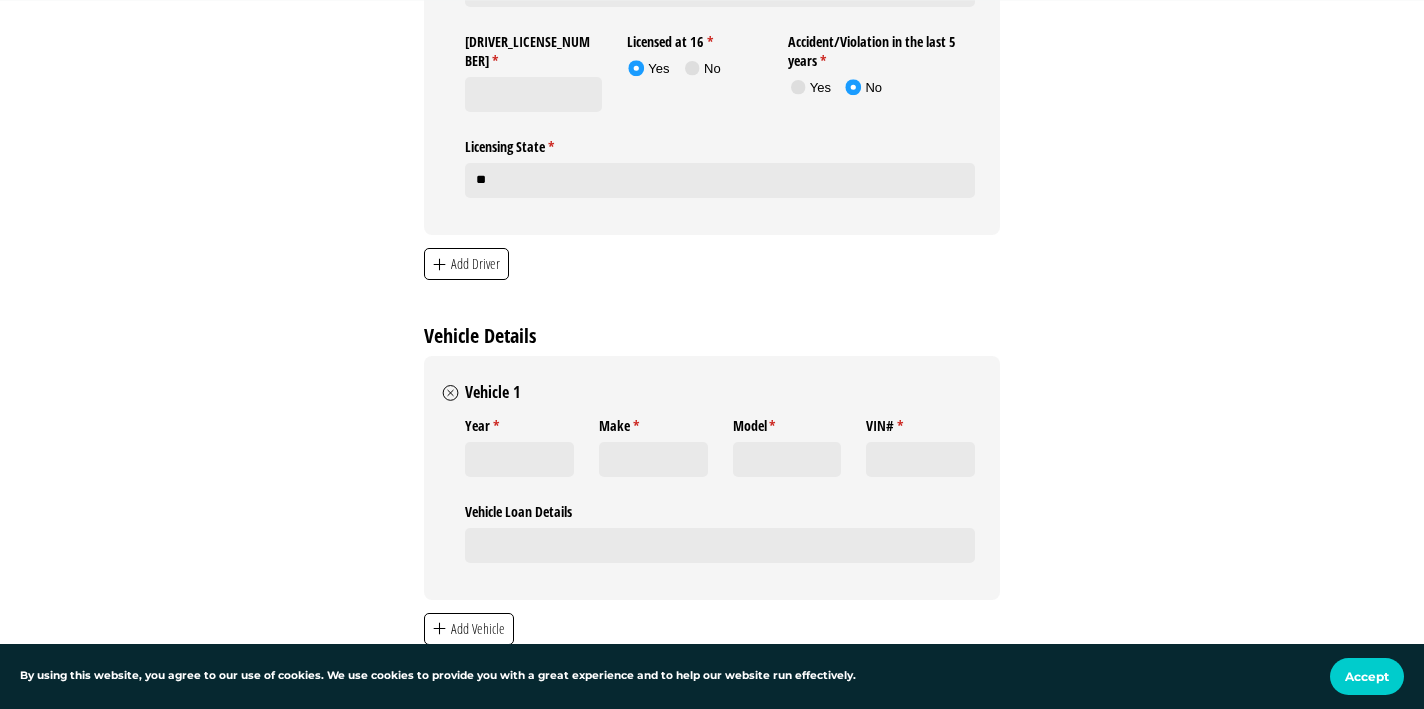 click on "**********" 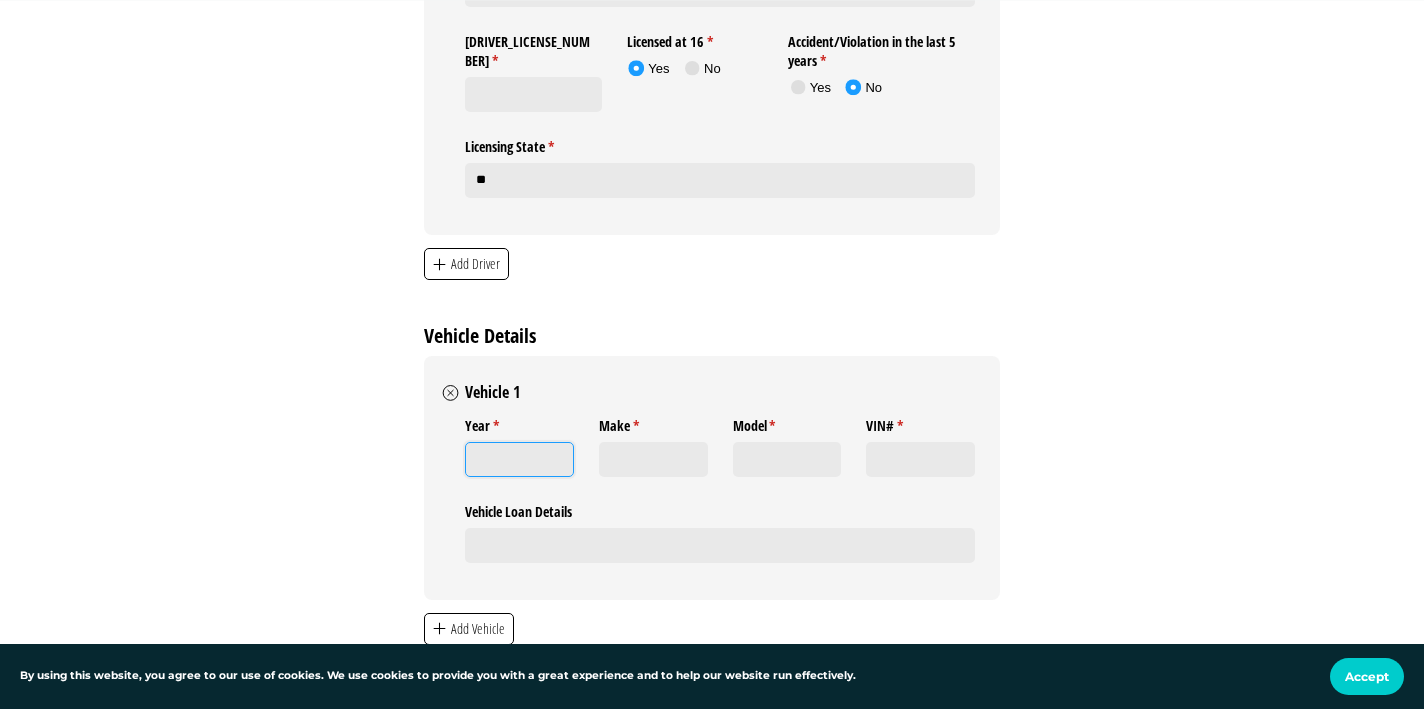 click on "[YEAR] *   (required)" 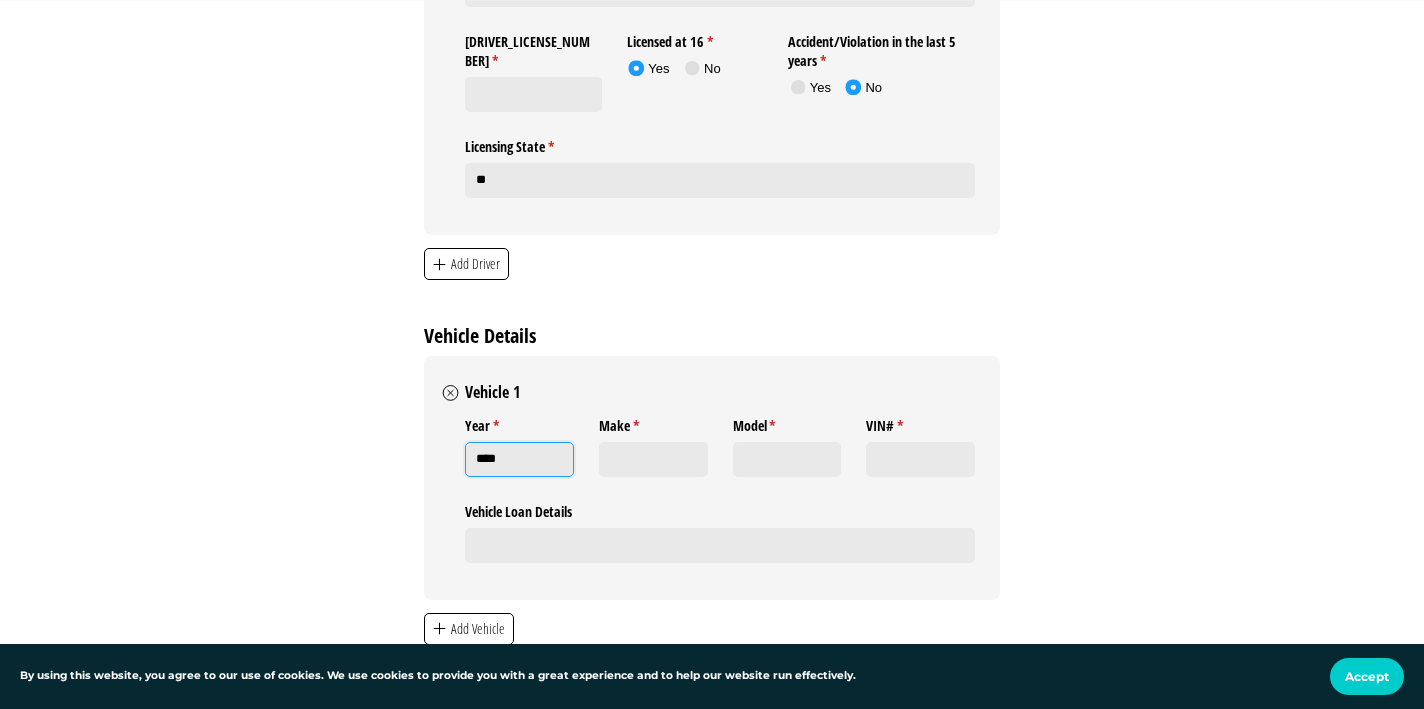 type on "****" 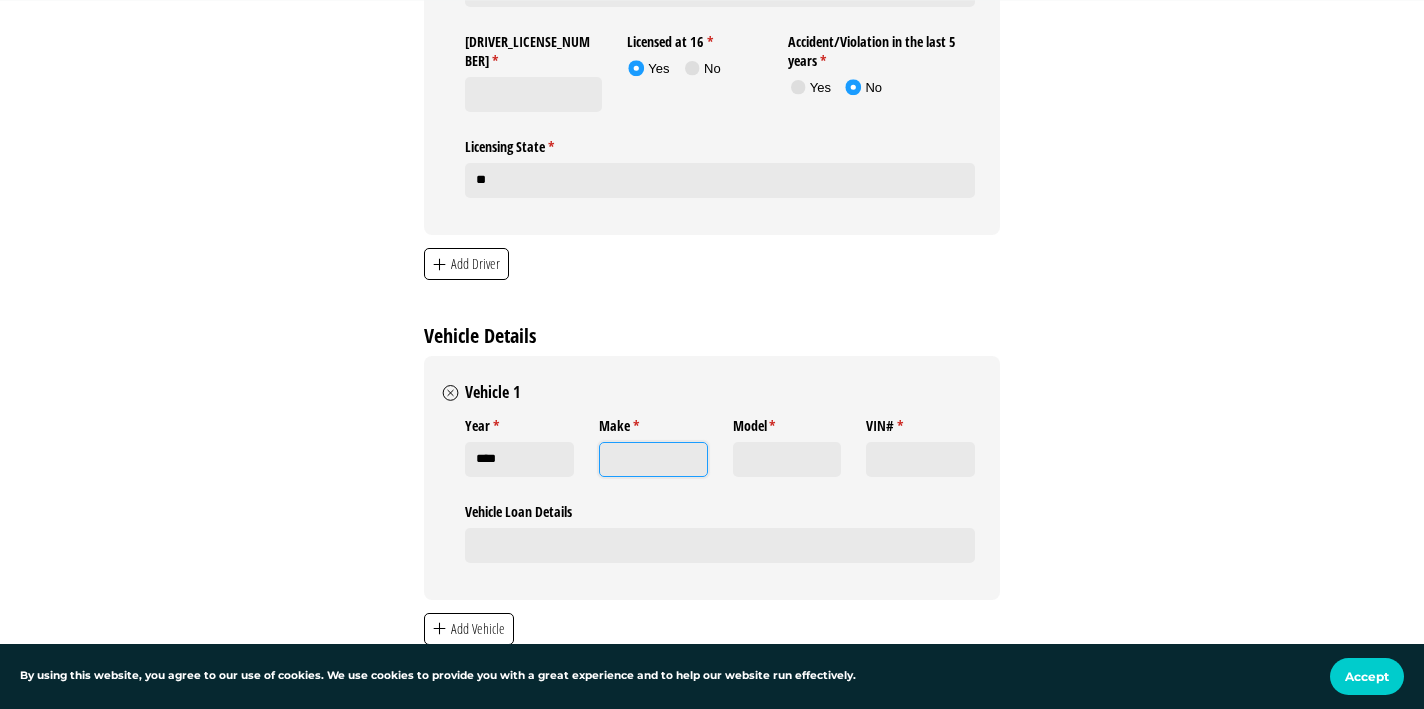click on "Make *   (required)" 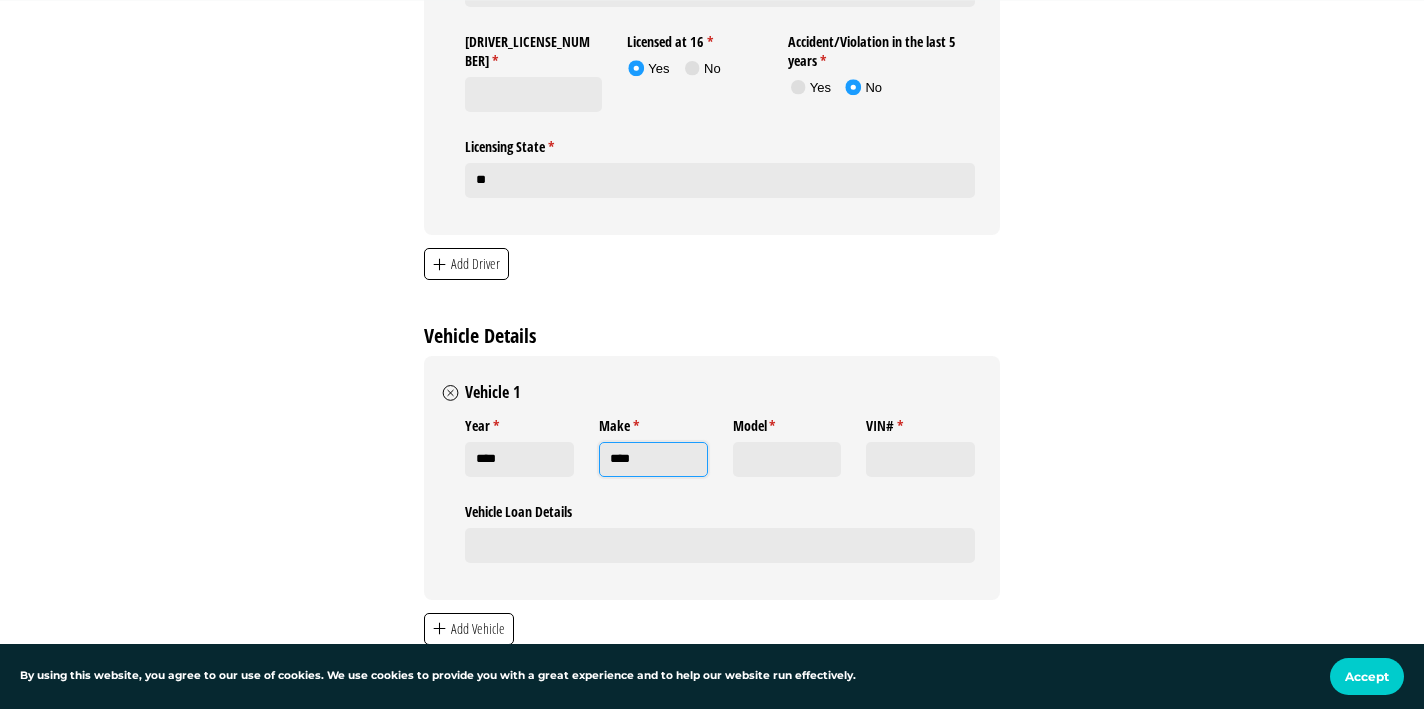 type on "****" 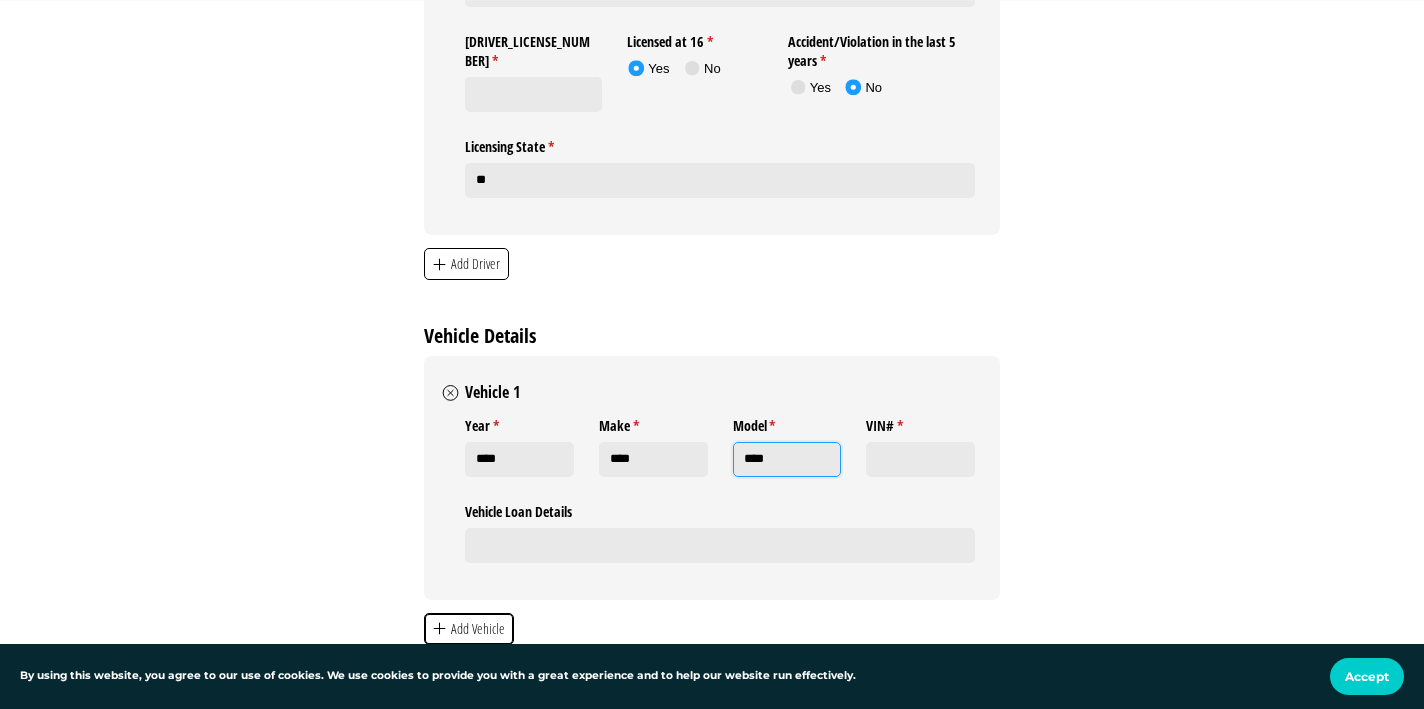 type on "****" 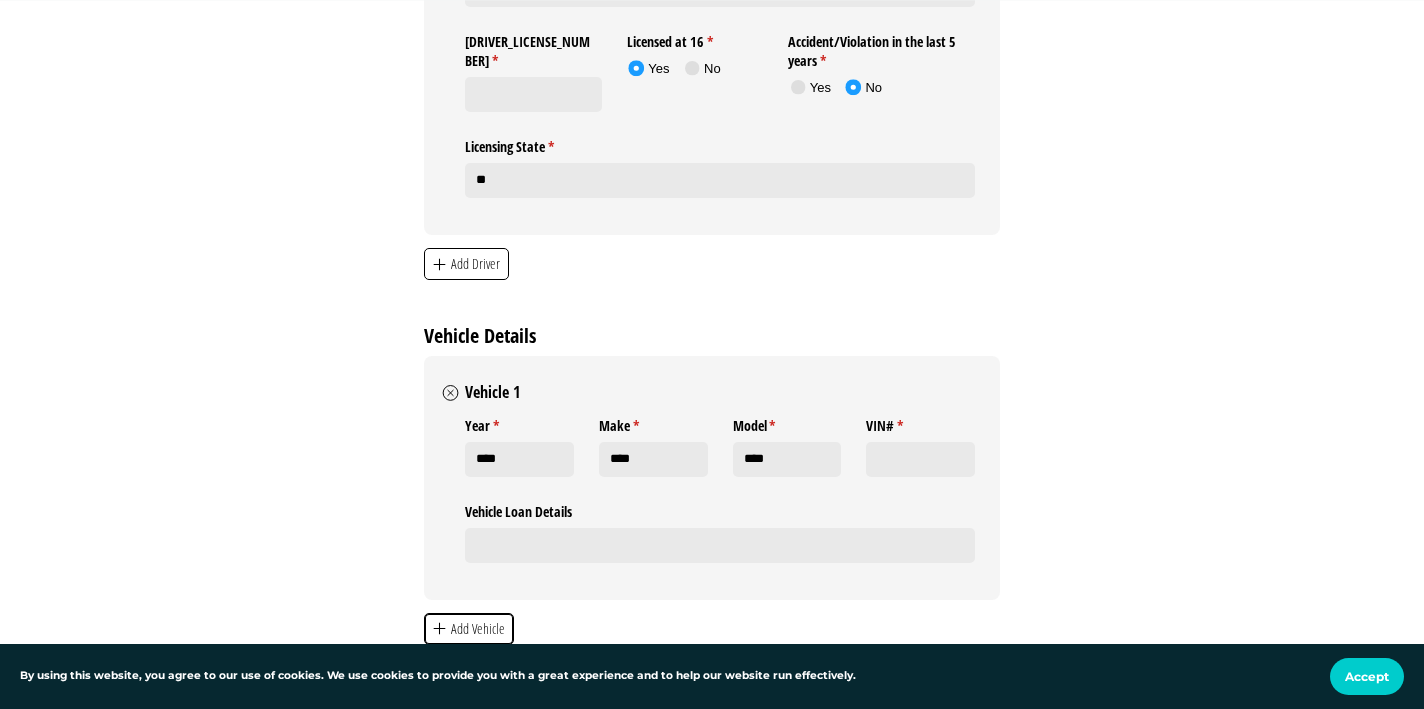 click on "Add Vehicle" 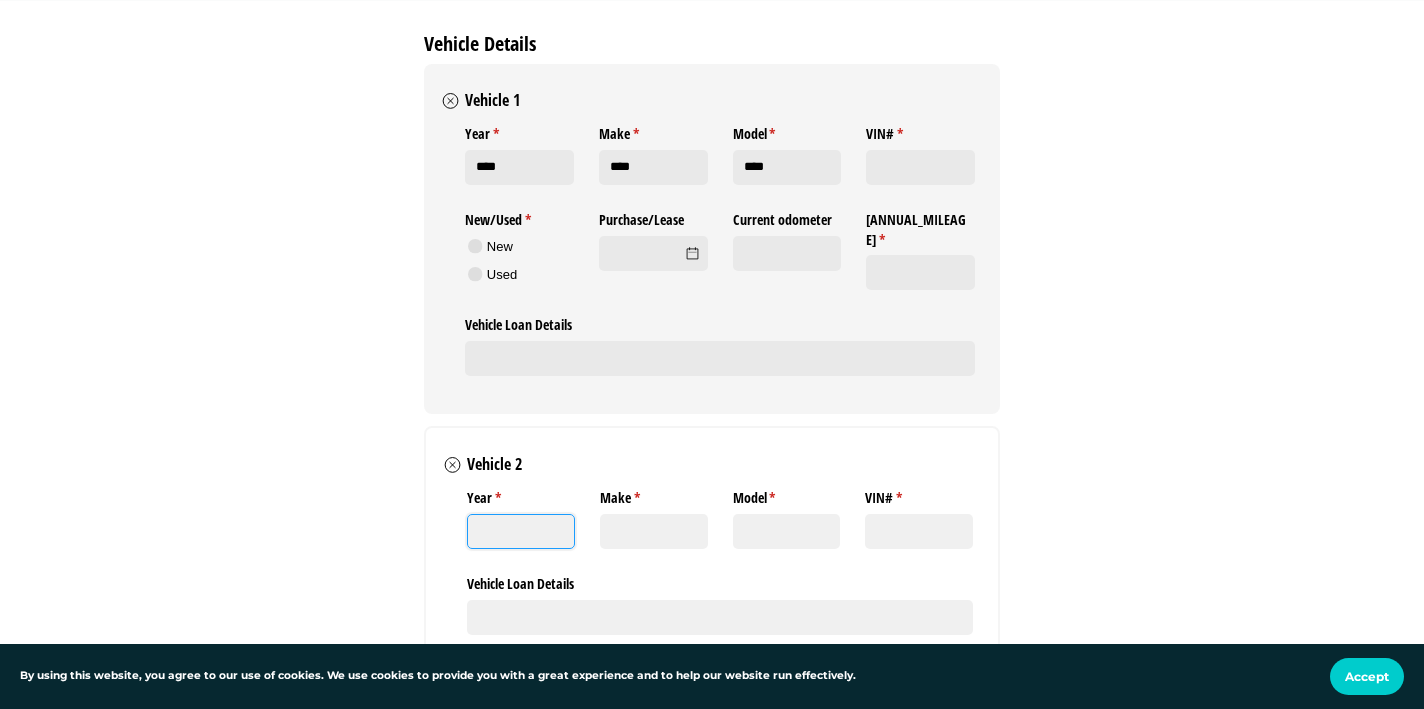 scroll, scrollTop: 5197, scrollLeft: 0, axis: vertical 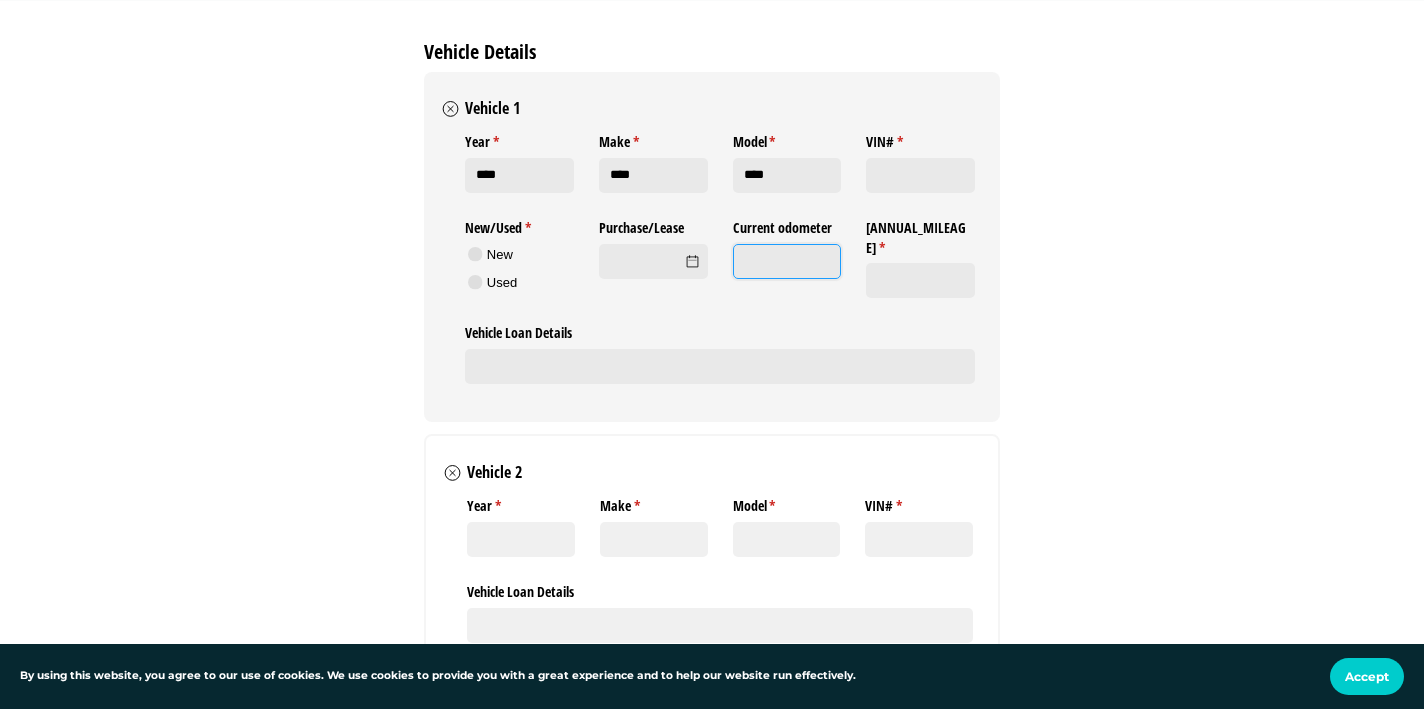 click on "Current odometer" 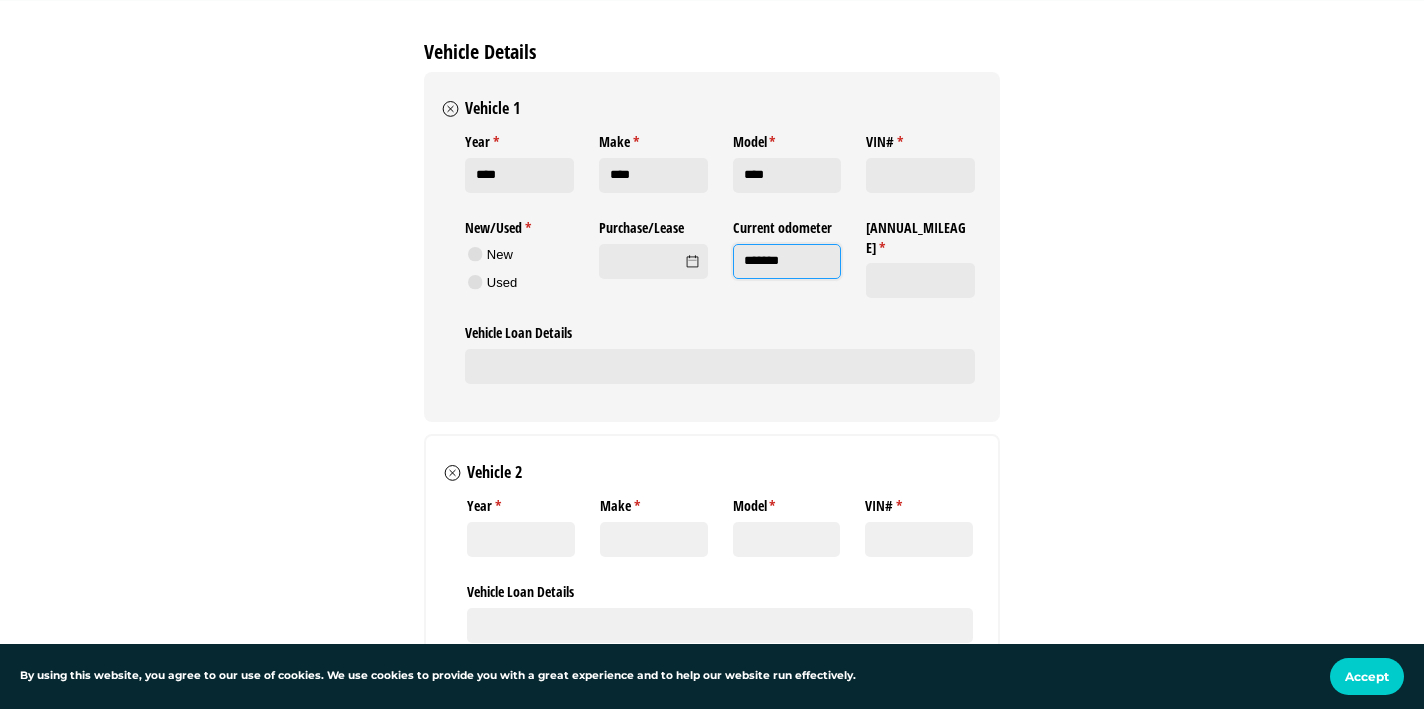 type on "*******" 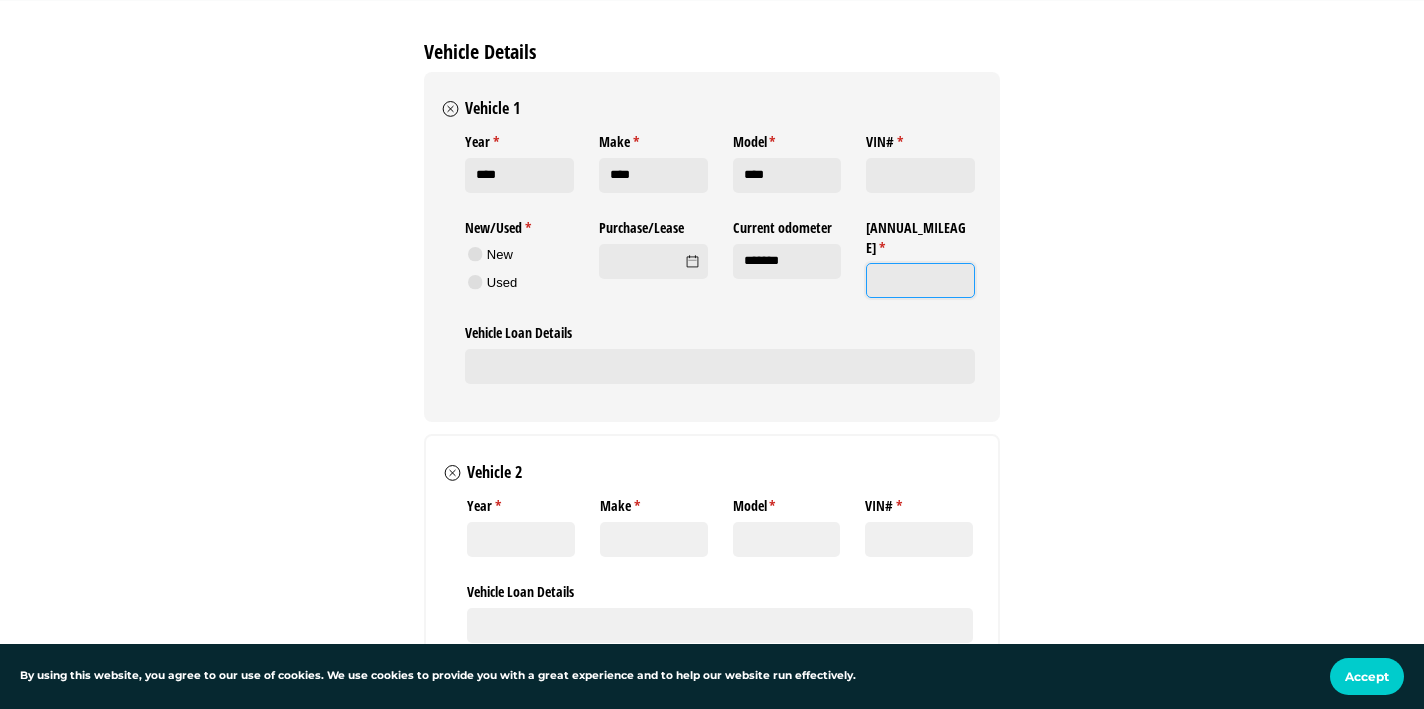click on "[ANNUAL_MILEAGE] *   (required)" 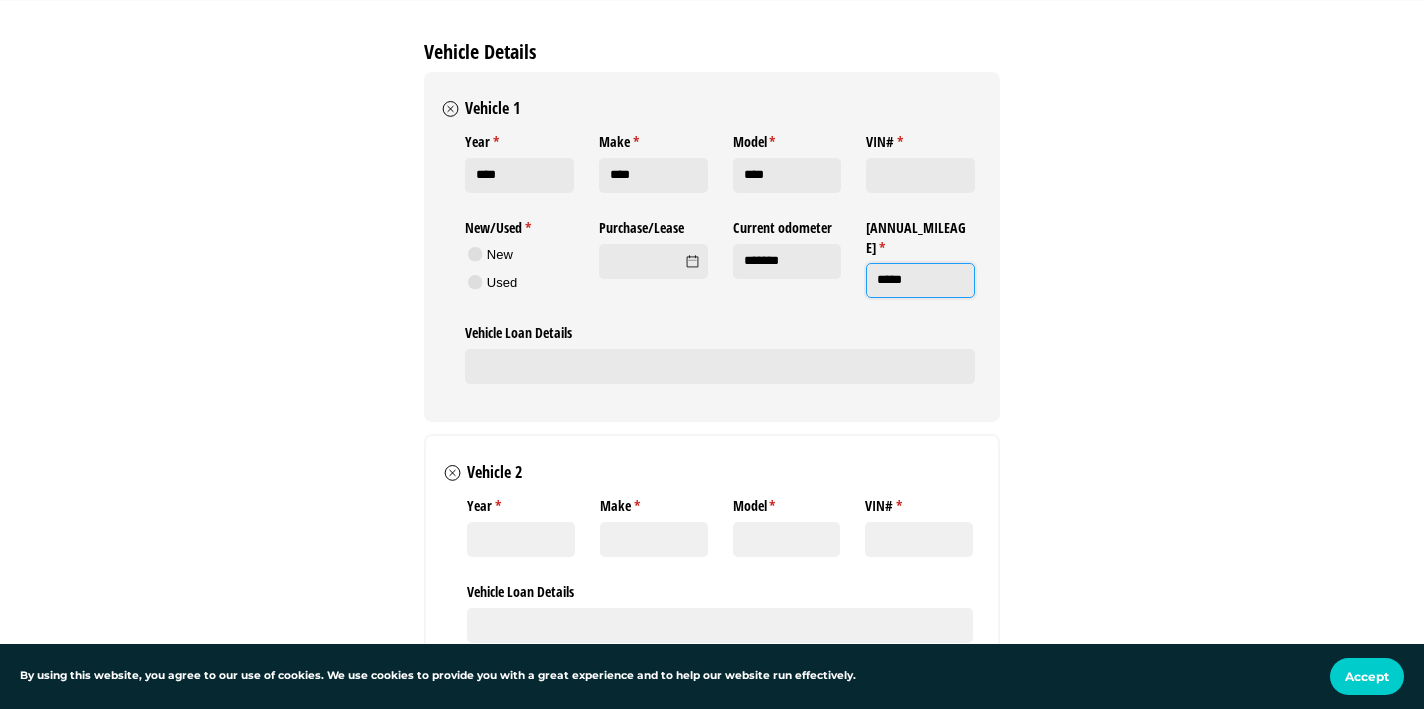 type on "*****" 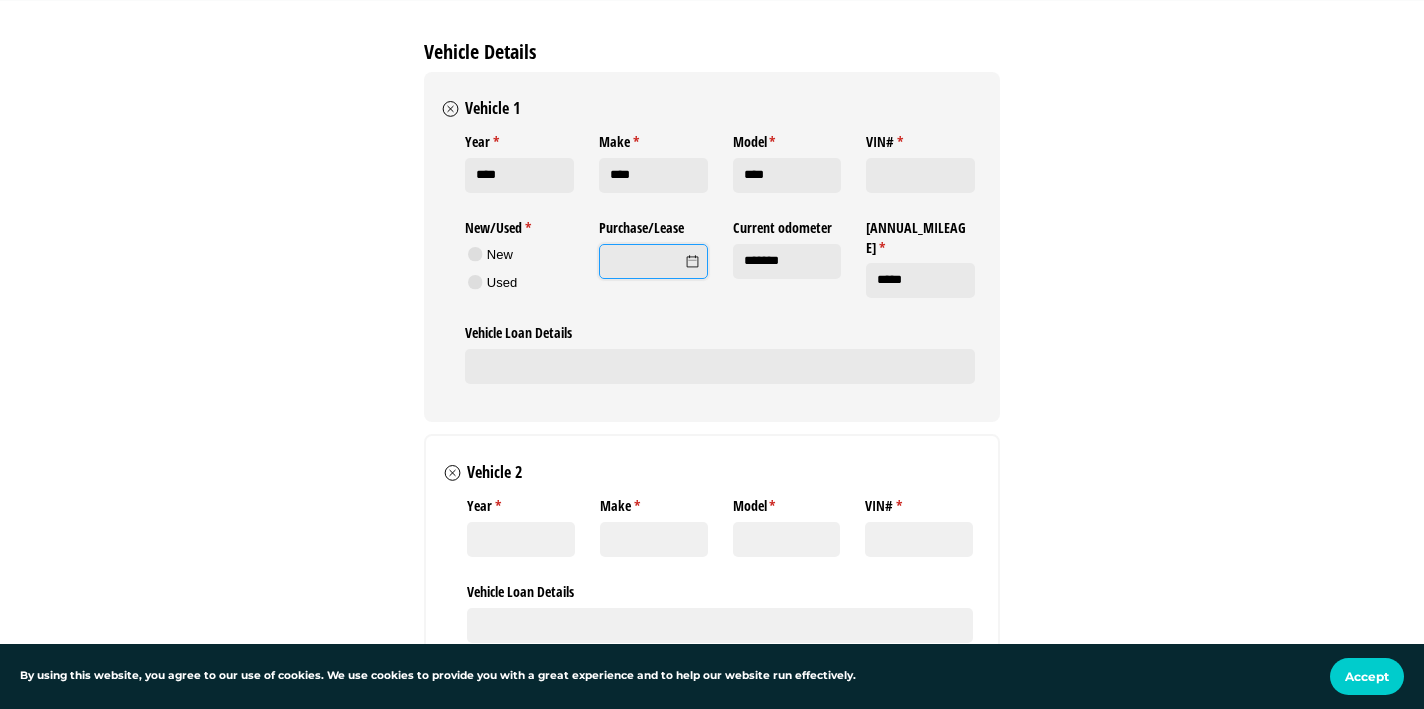 click on "Purchase/​Lease" 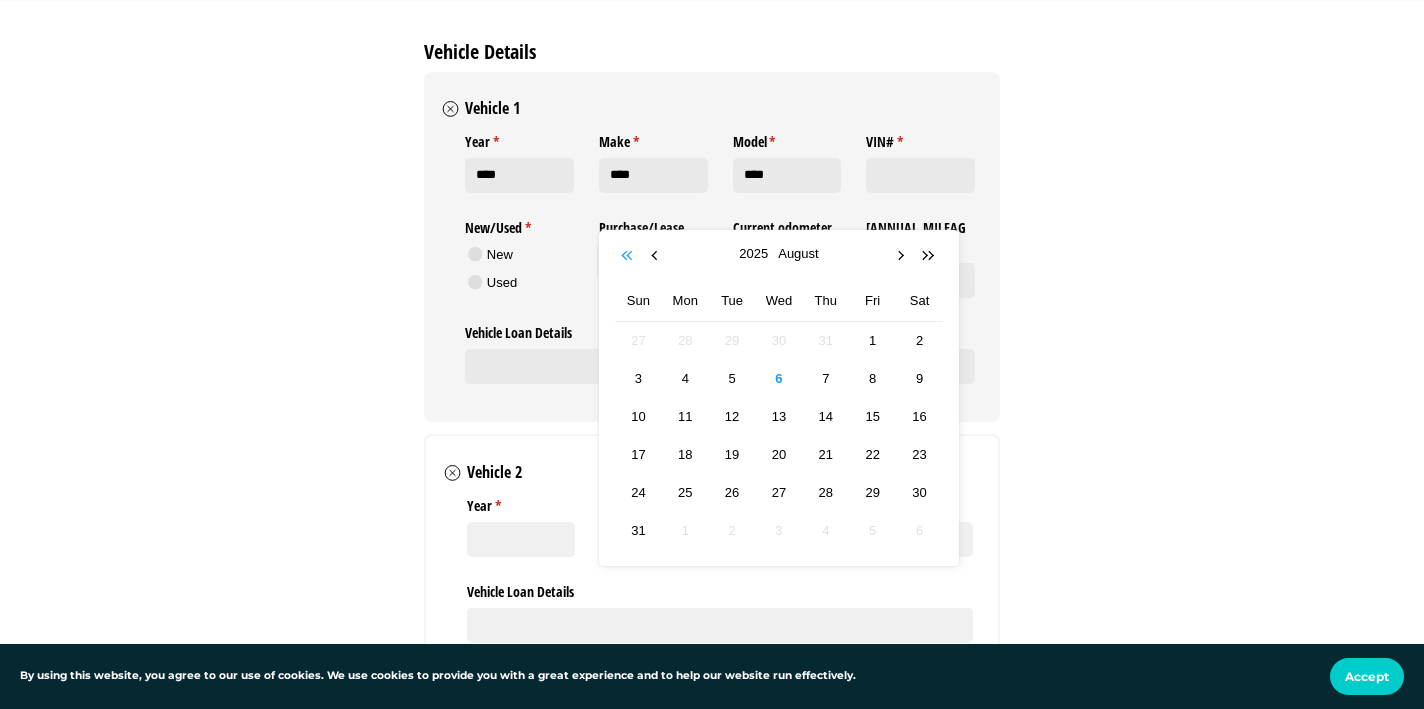 click at bounding box center [629, 256] 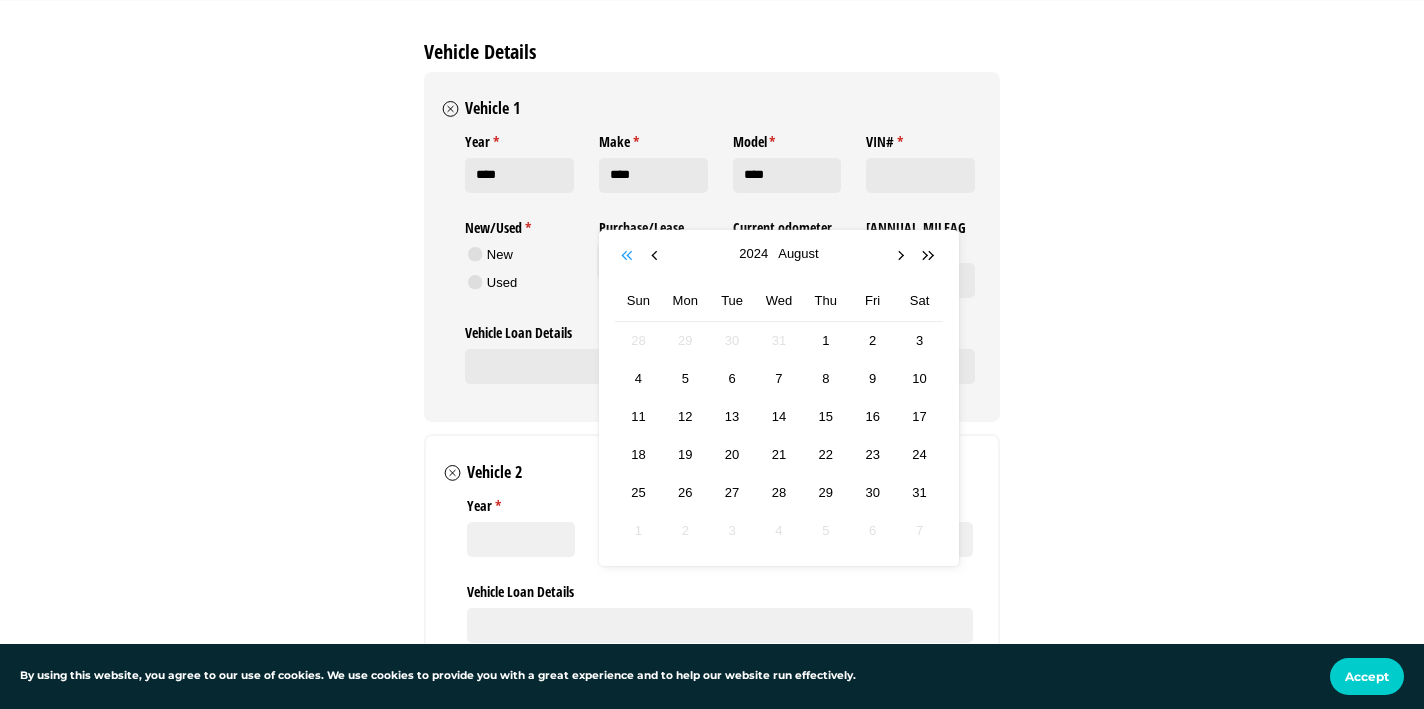 click at bounding box center [629, 256] 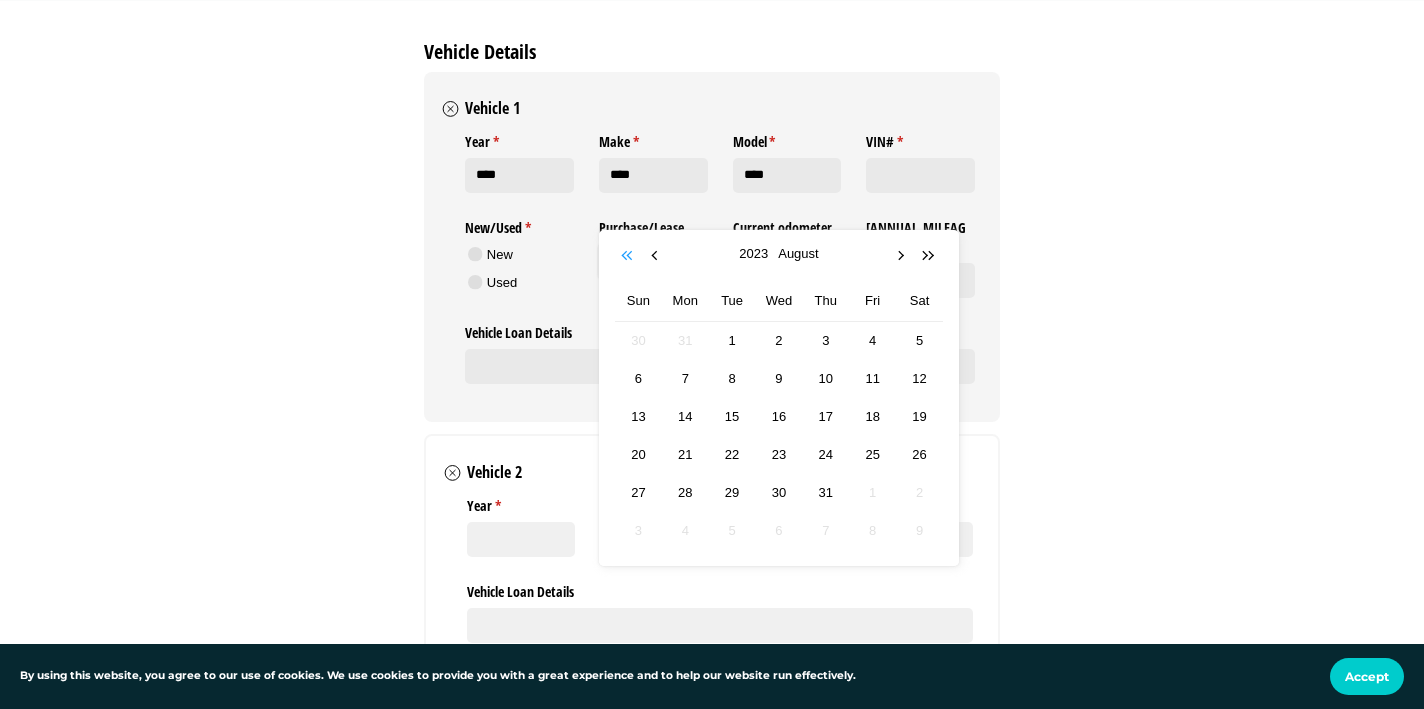 click at bounding box center (629, 256) 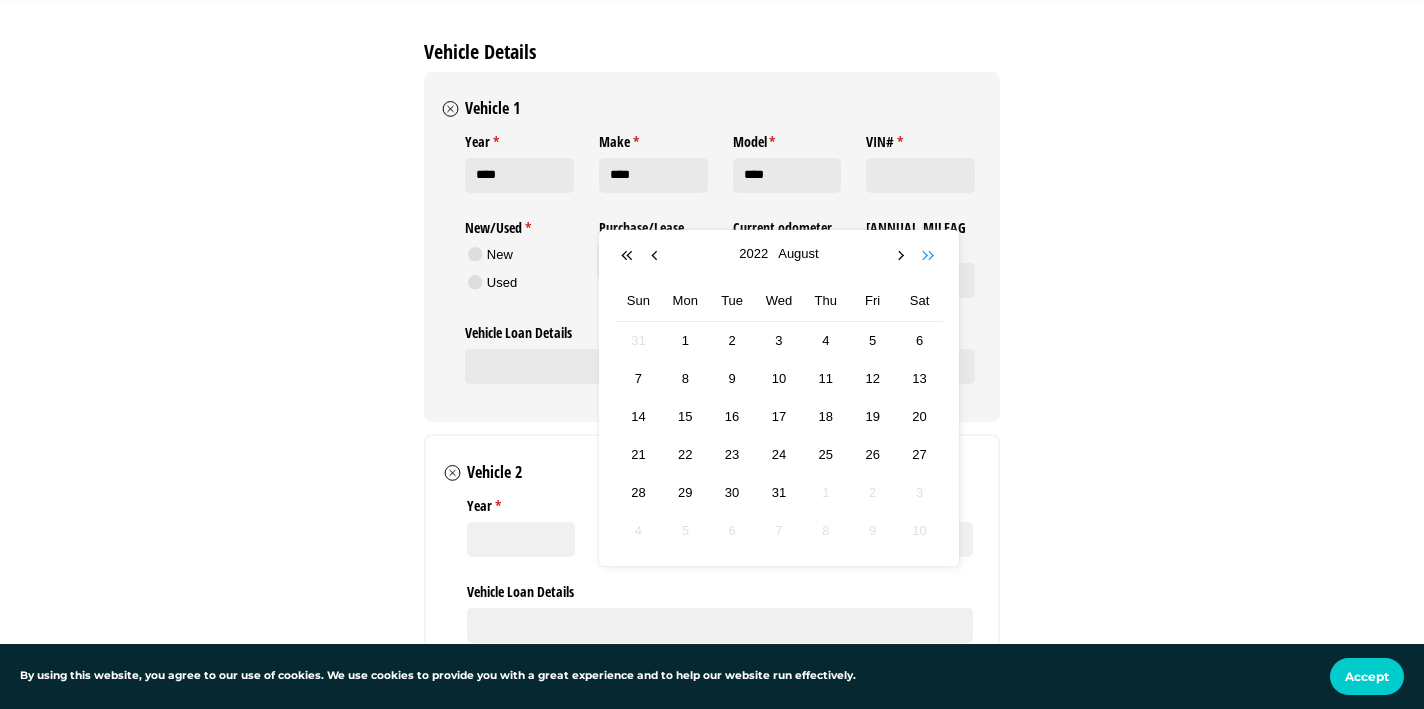 click at bounding box center [930, 256] 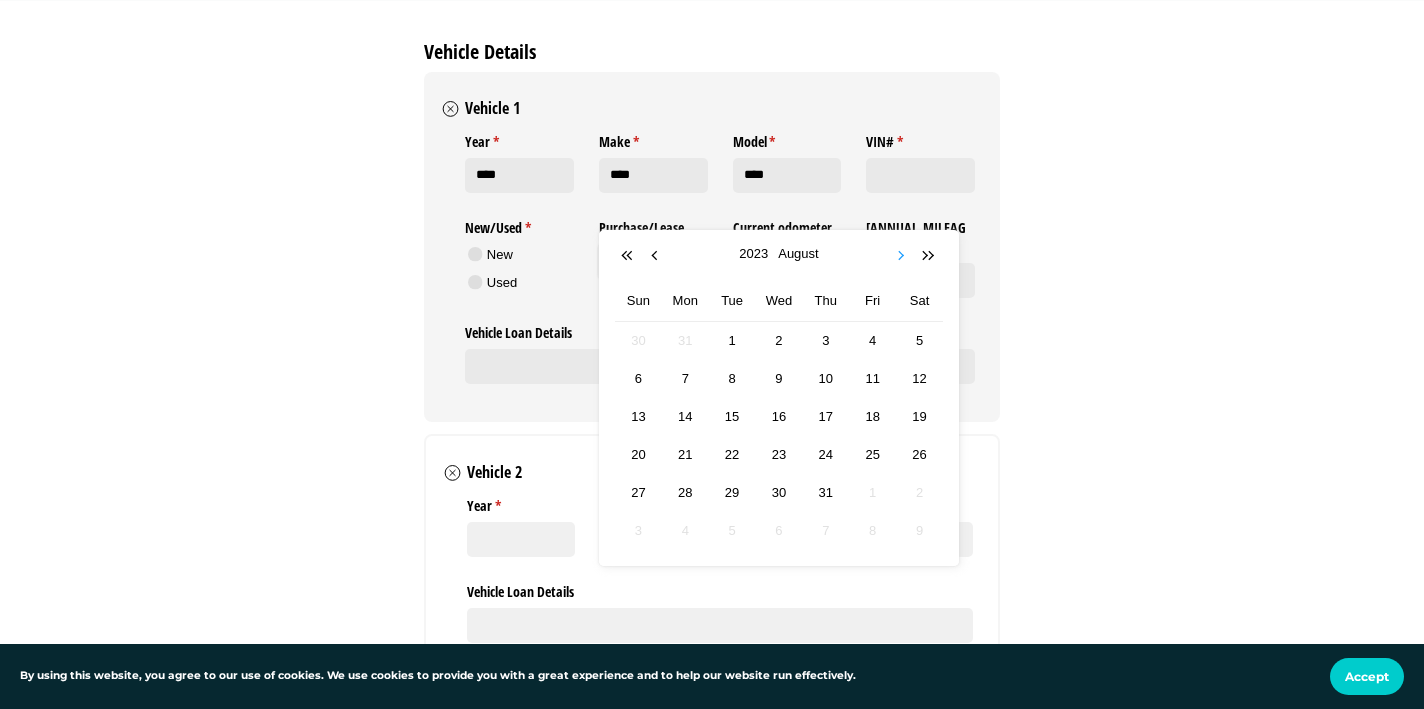 click at bounding box center (902, 256) 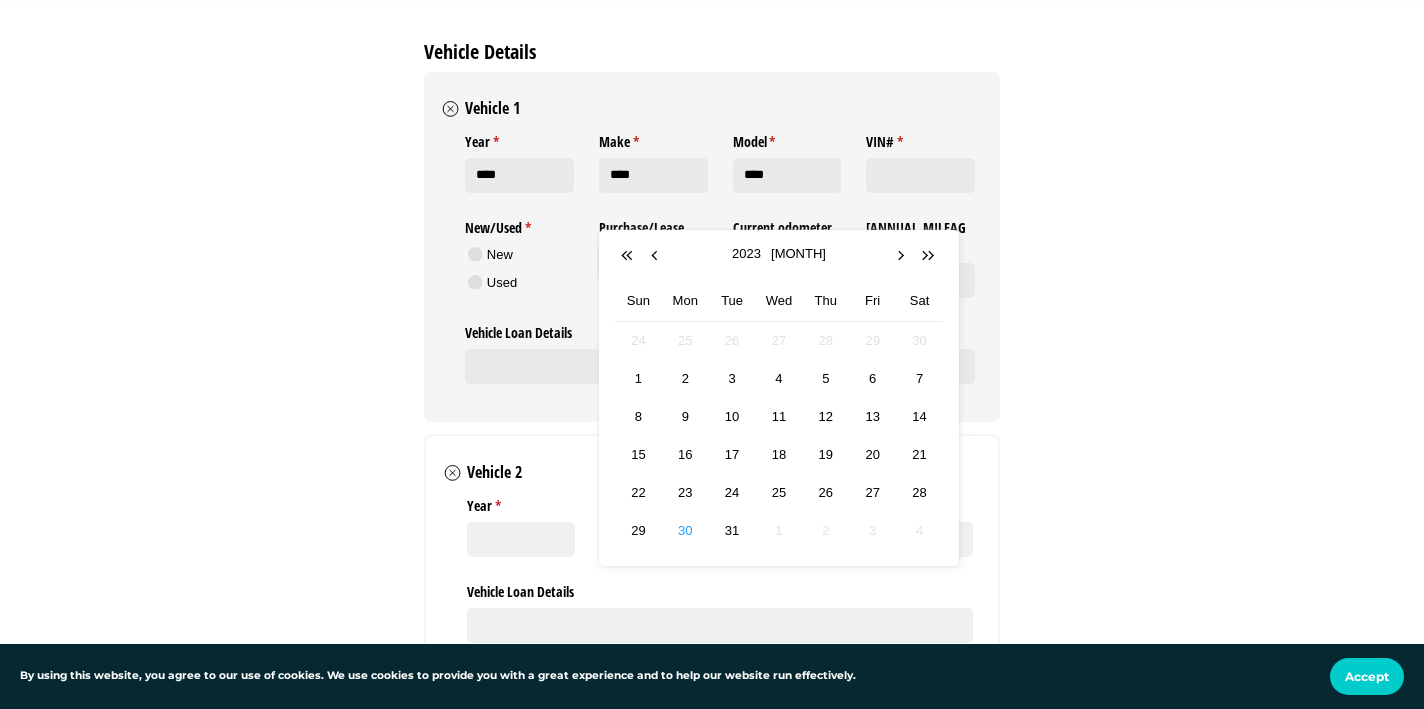 click on "30" at bounding box center [685, 530] 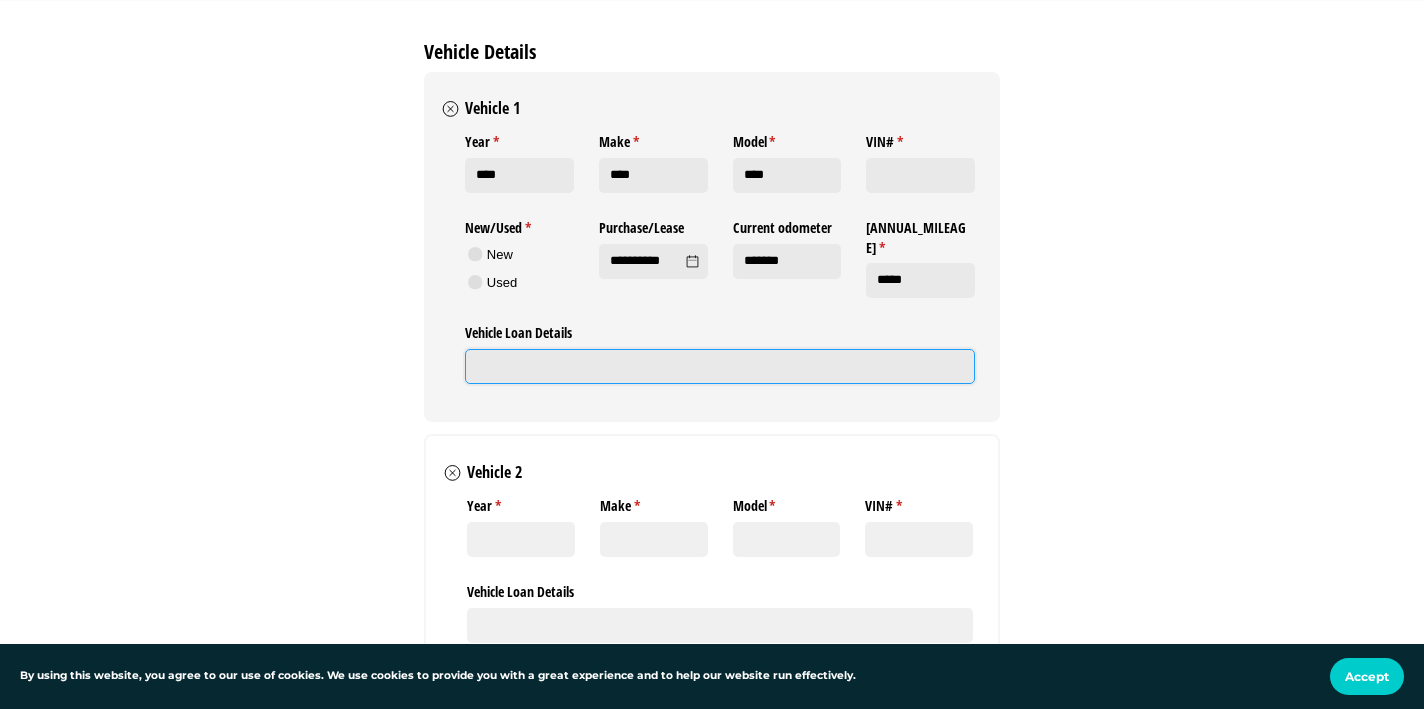 click on "Vehicle Loan Details" 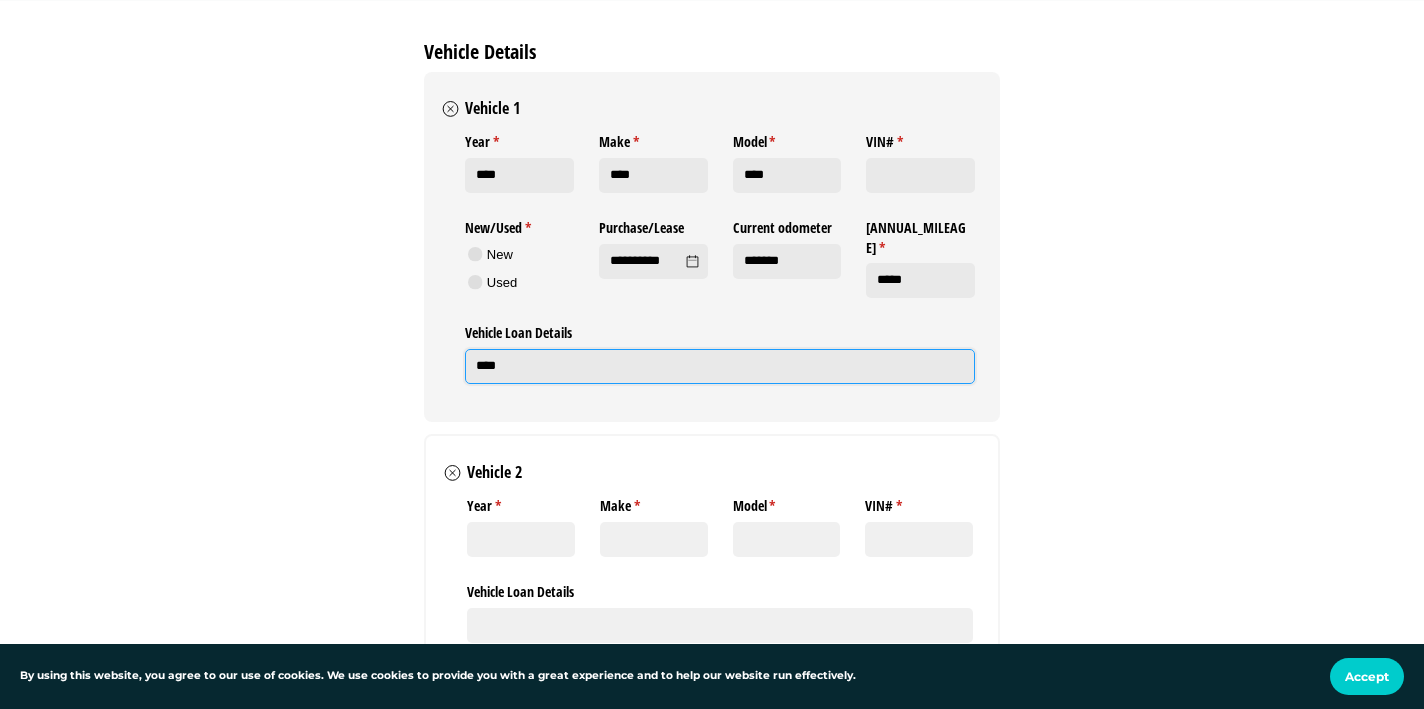 type on "****" 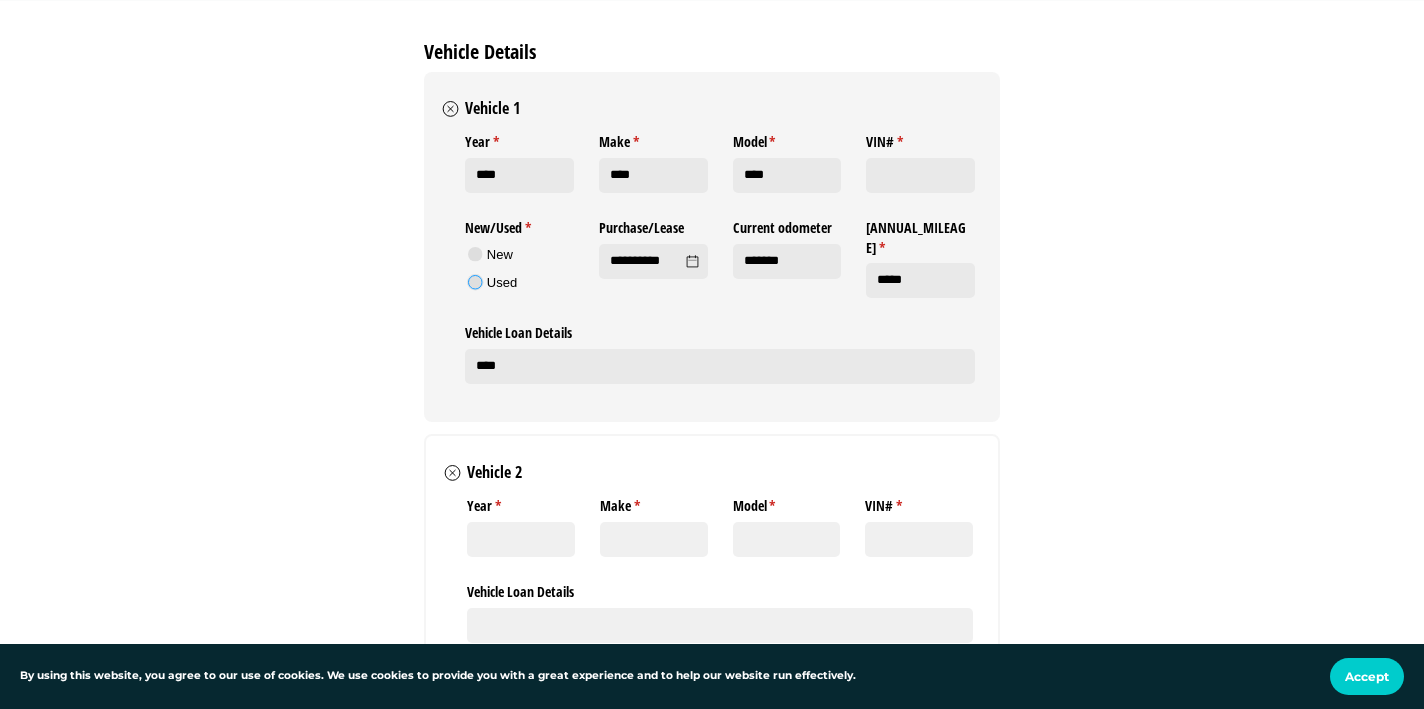 click 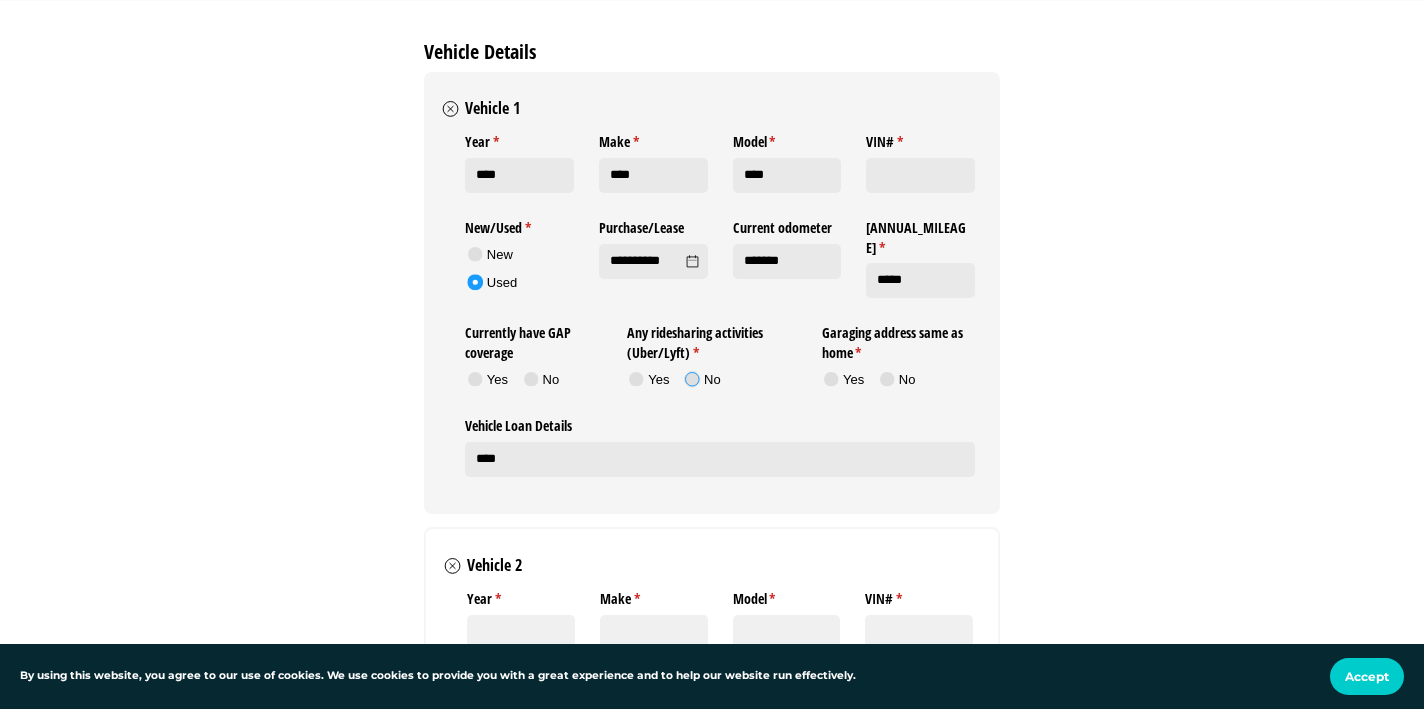 click on "No" 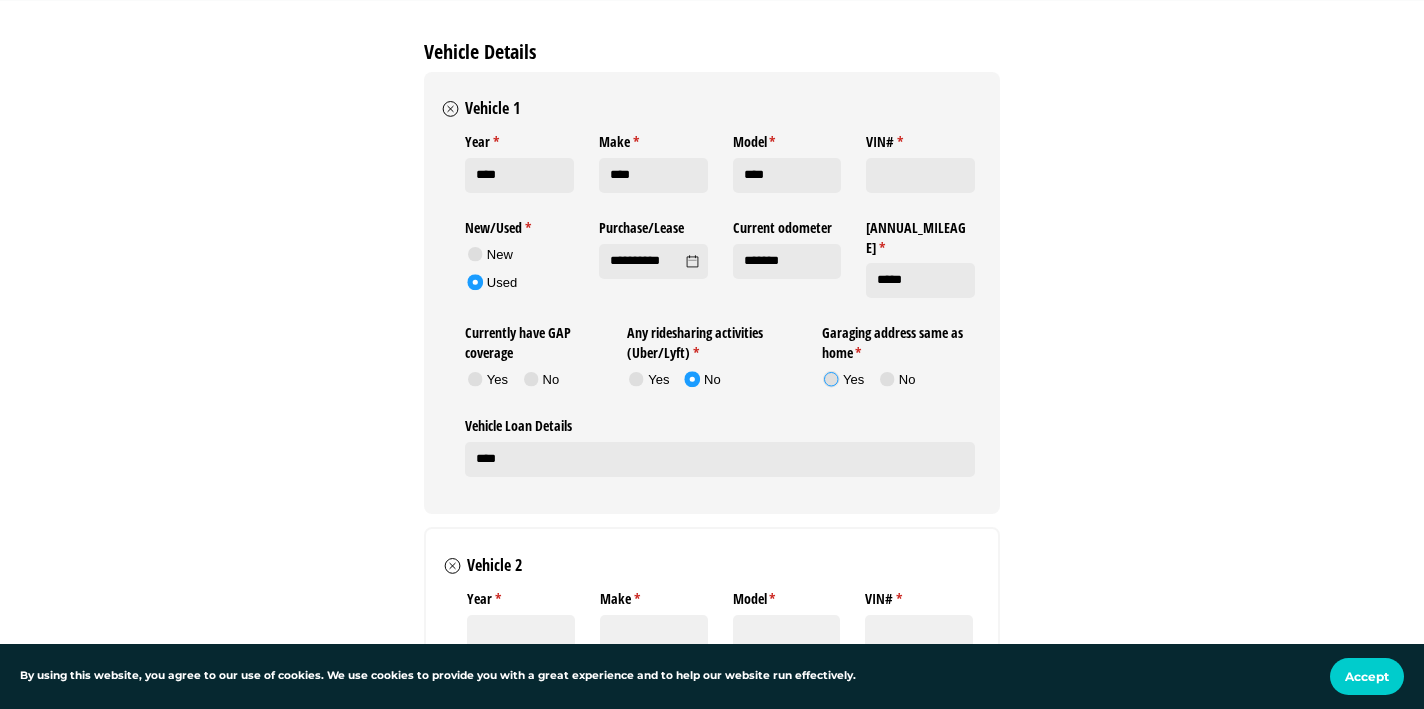 click 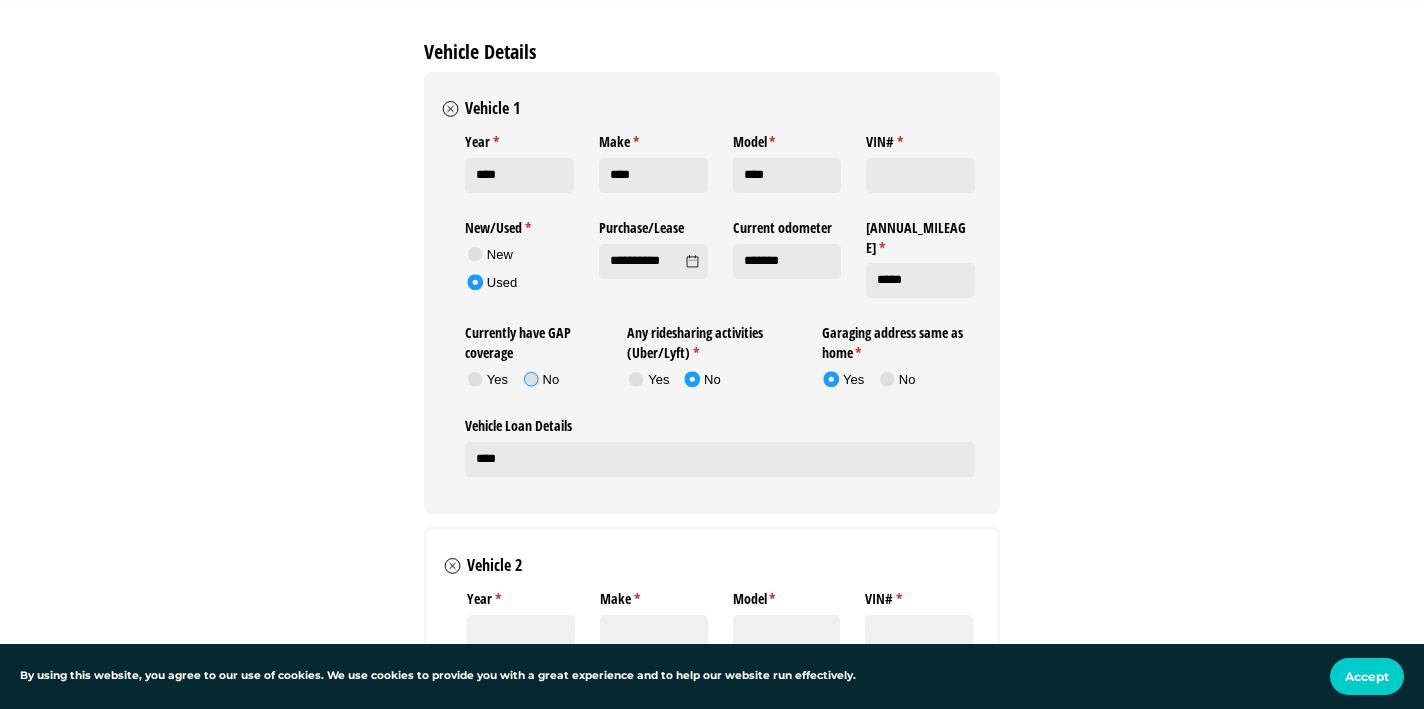 click 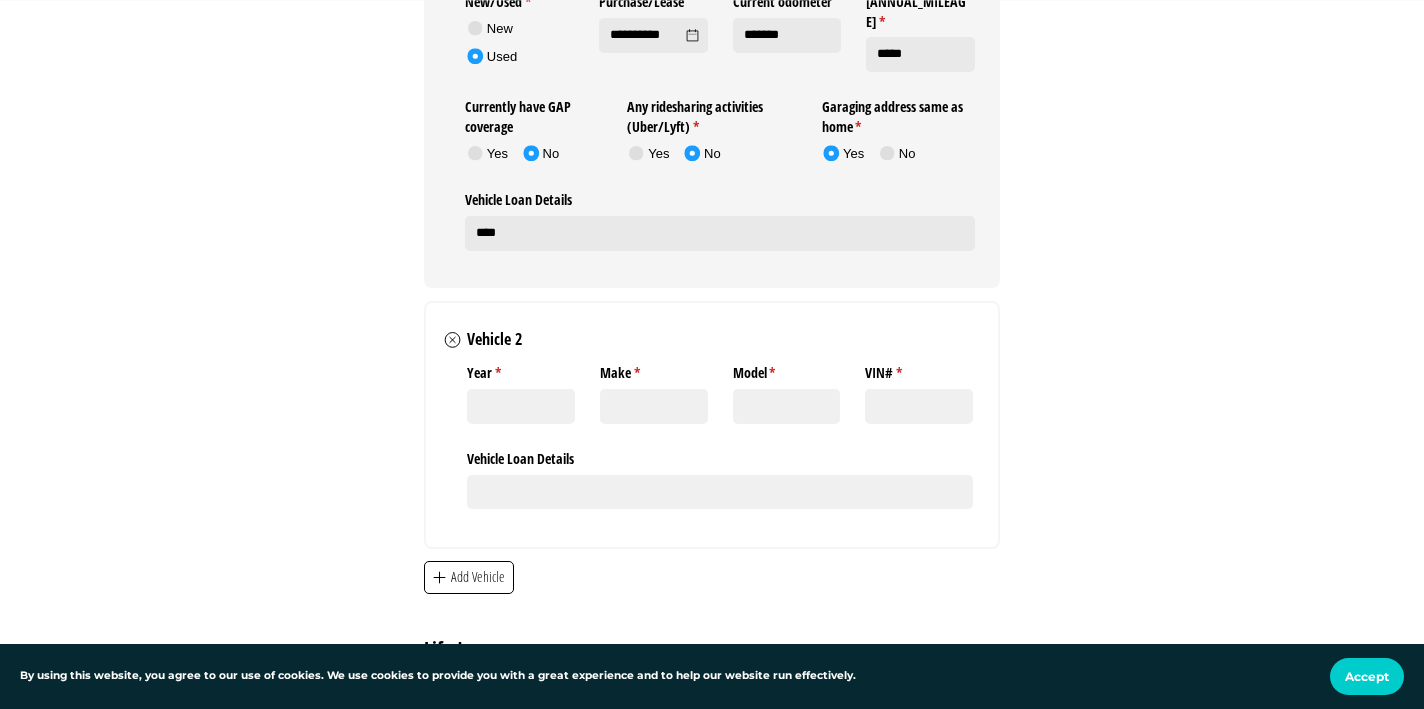 scroll, scrollTop: 5423, scrollLeft: 0, axis: vertical 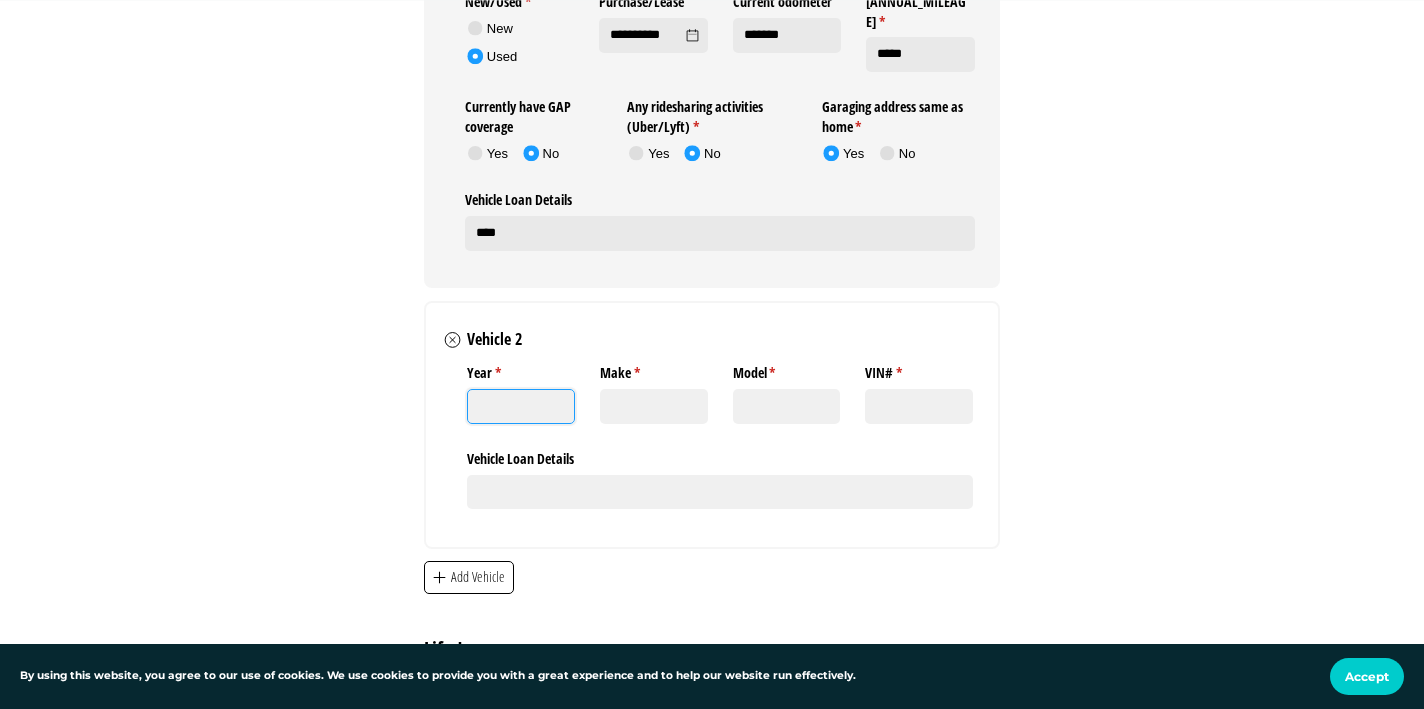 click on "[YEAR] *   (required)" 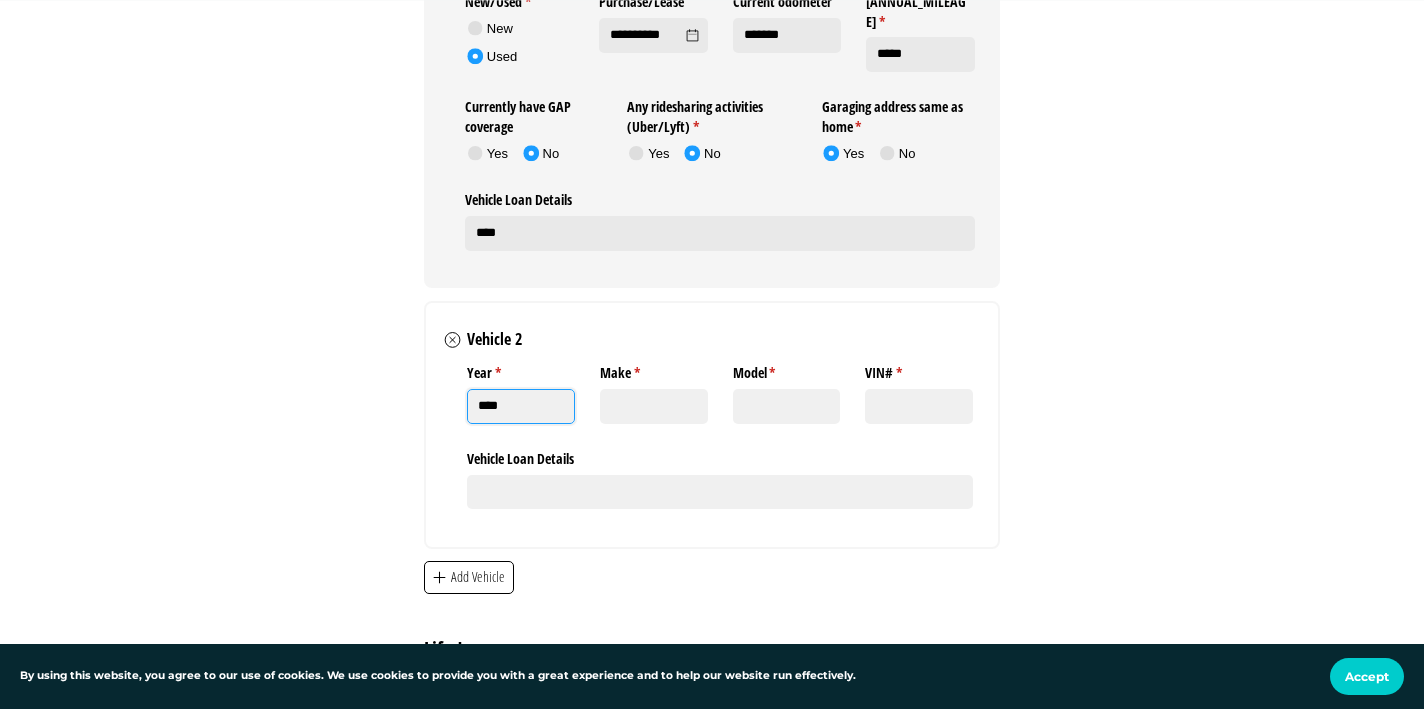 type on "****" 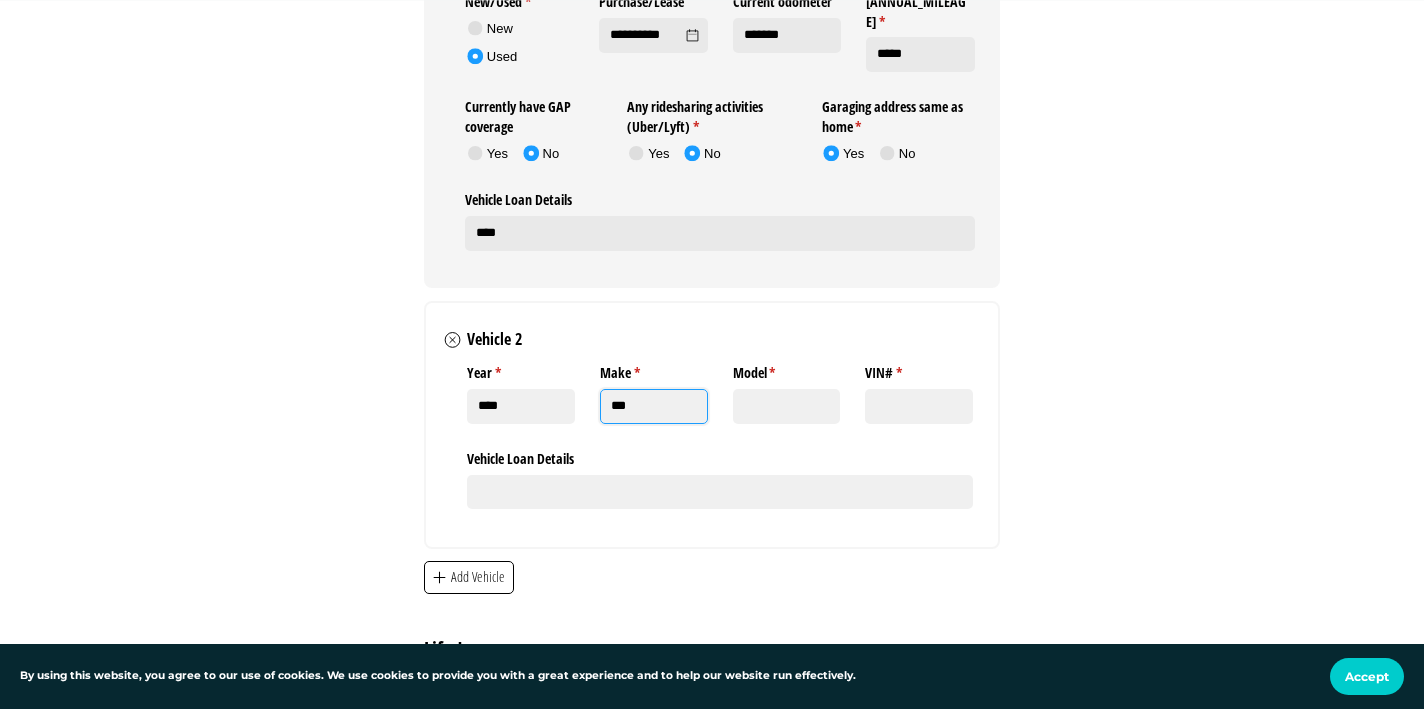 type on "***" 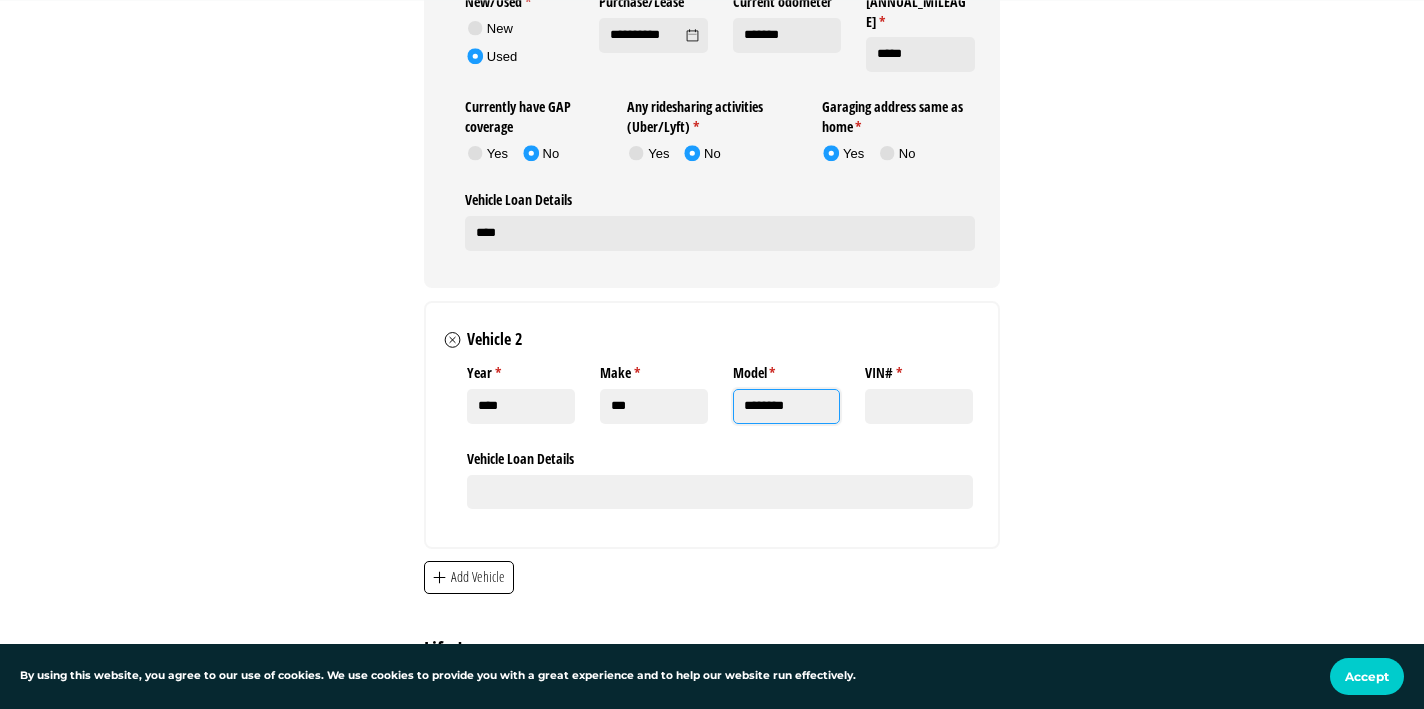 type on "********" 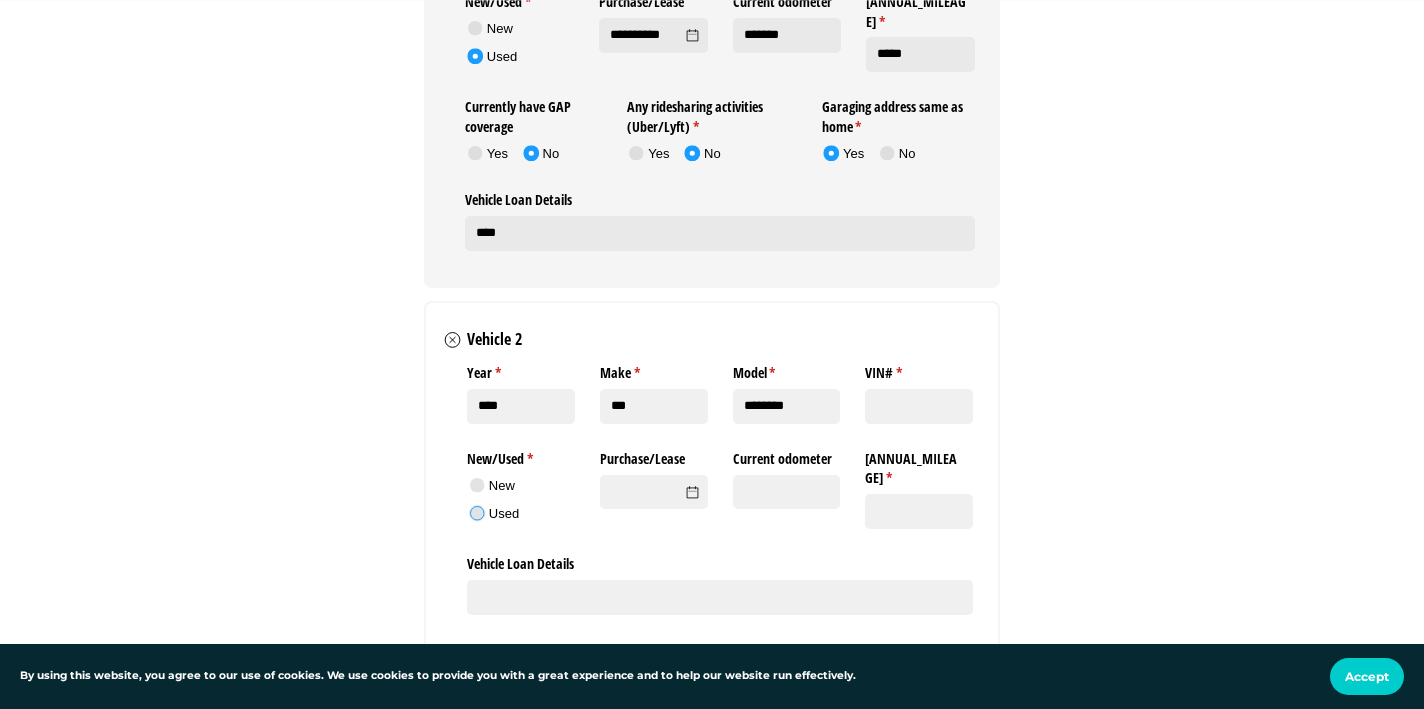click 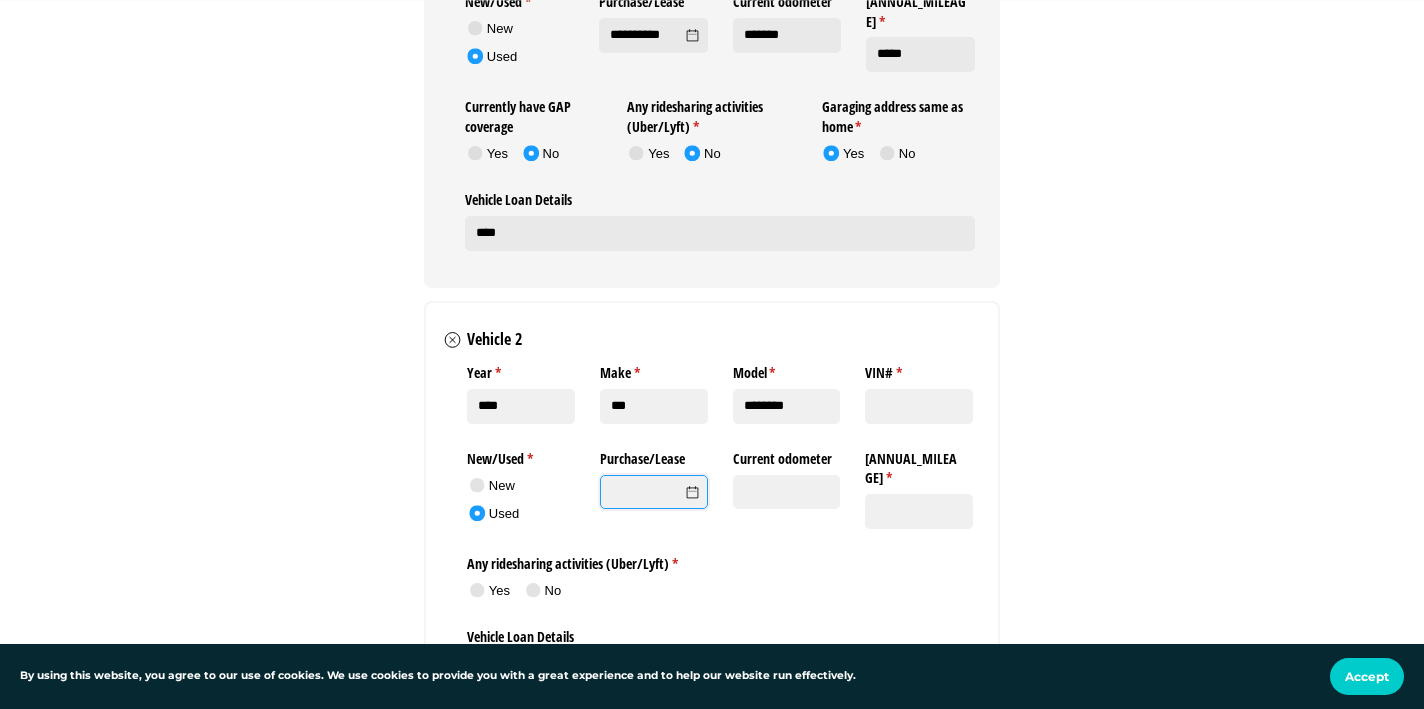 click on "Purchase/​Lease" 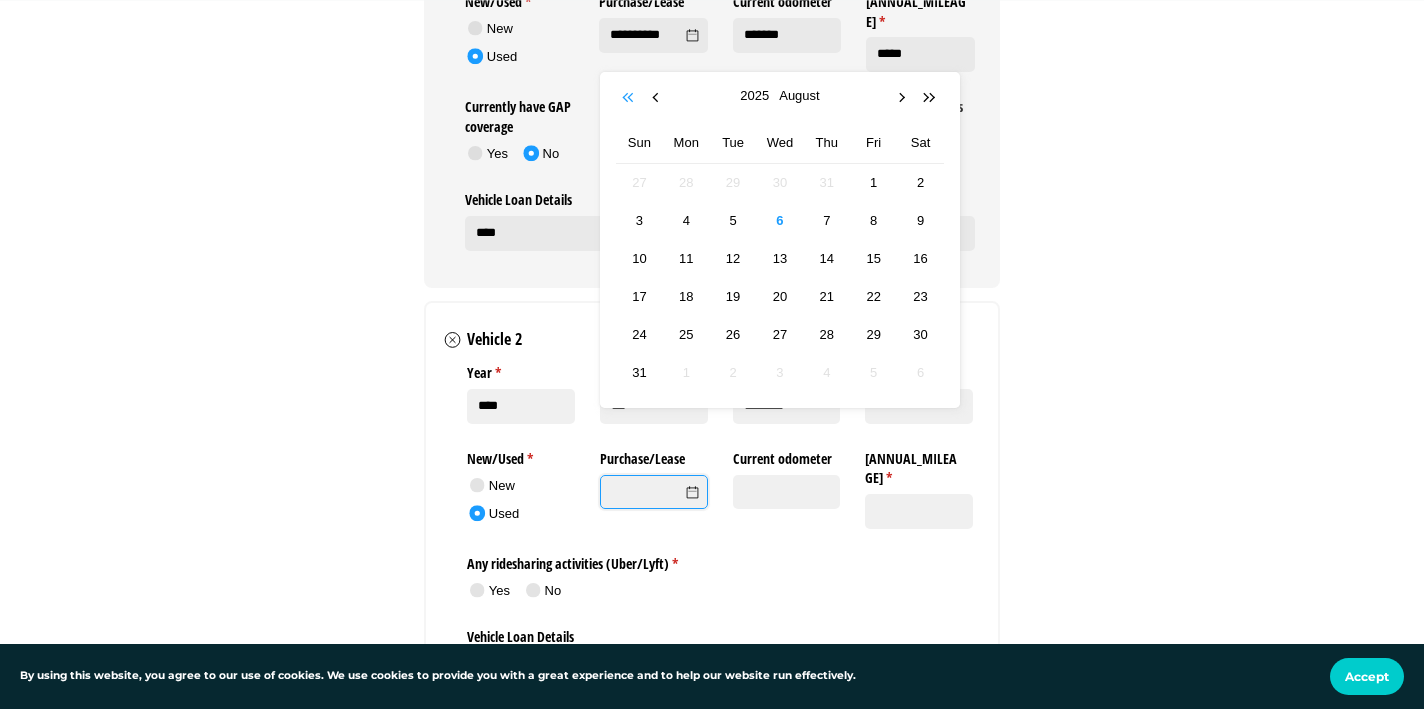 click at bounding box center [630, 98] 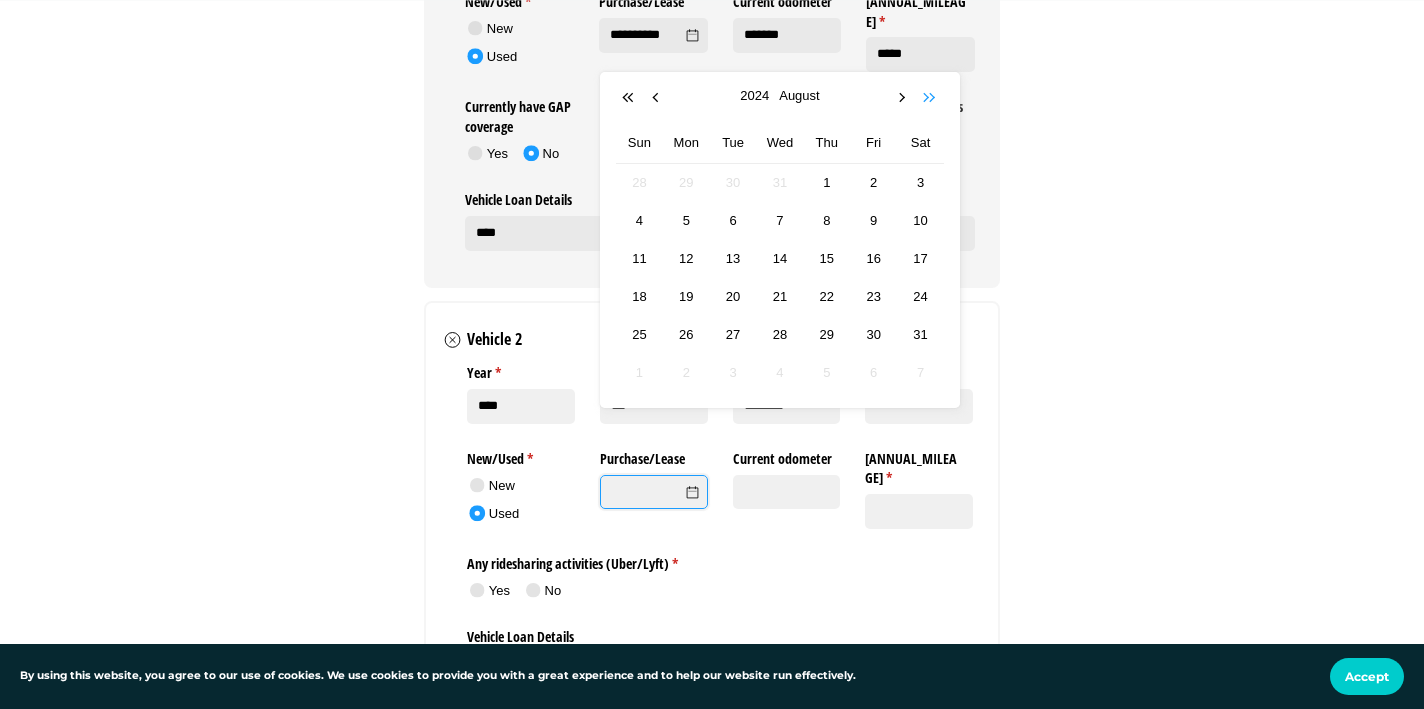 click at bounding box center (931, 98) 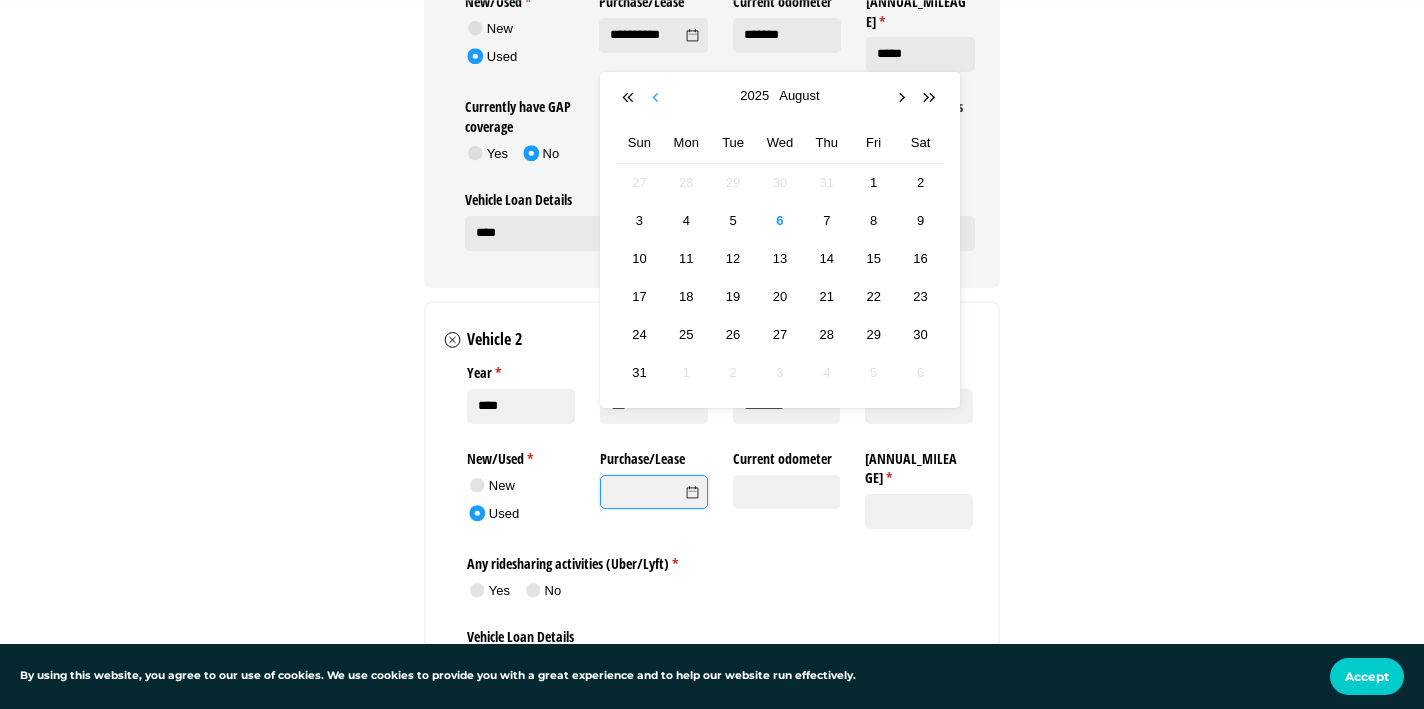 click at bounding box center [658, 98] 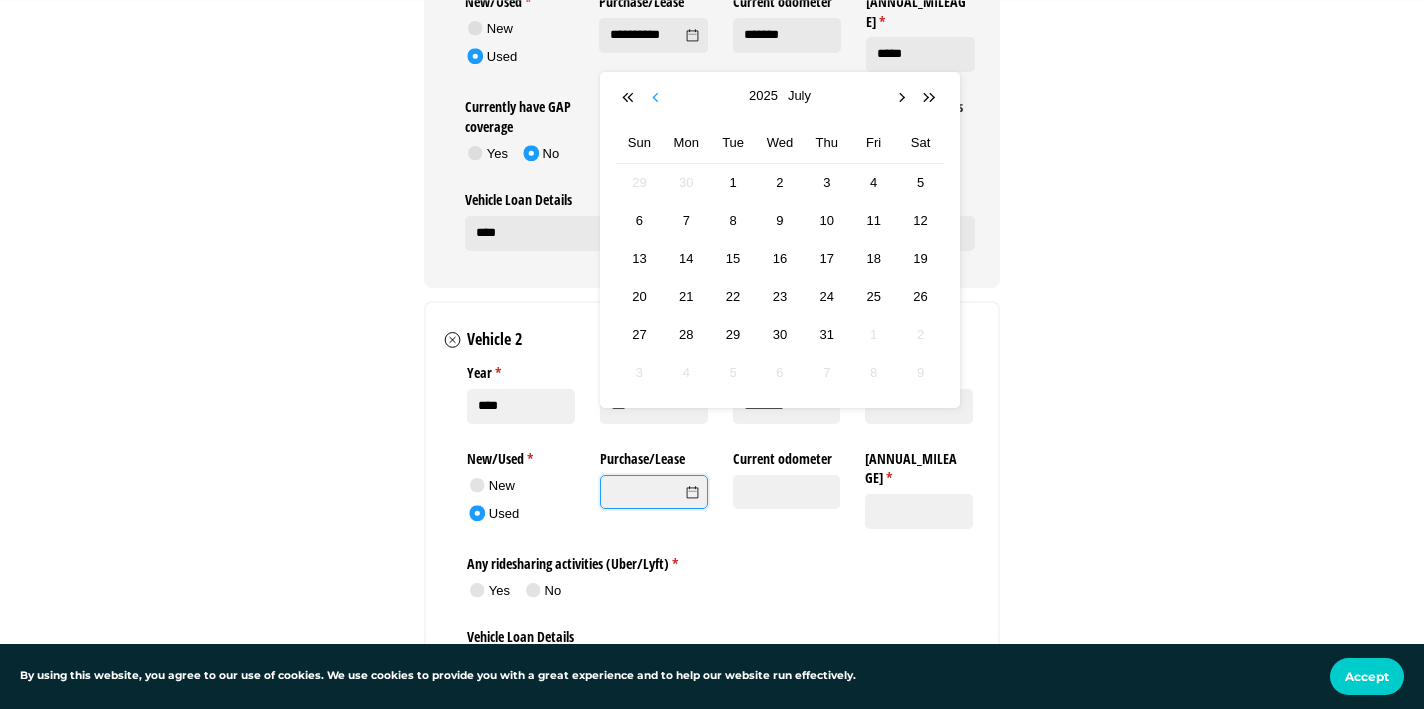 click at bounding box center [658, 98] 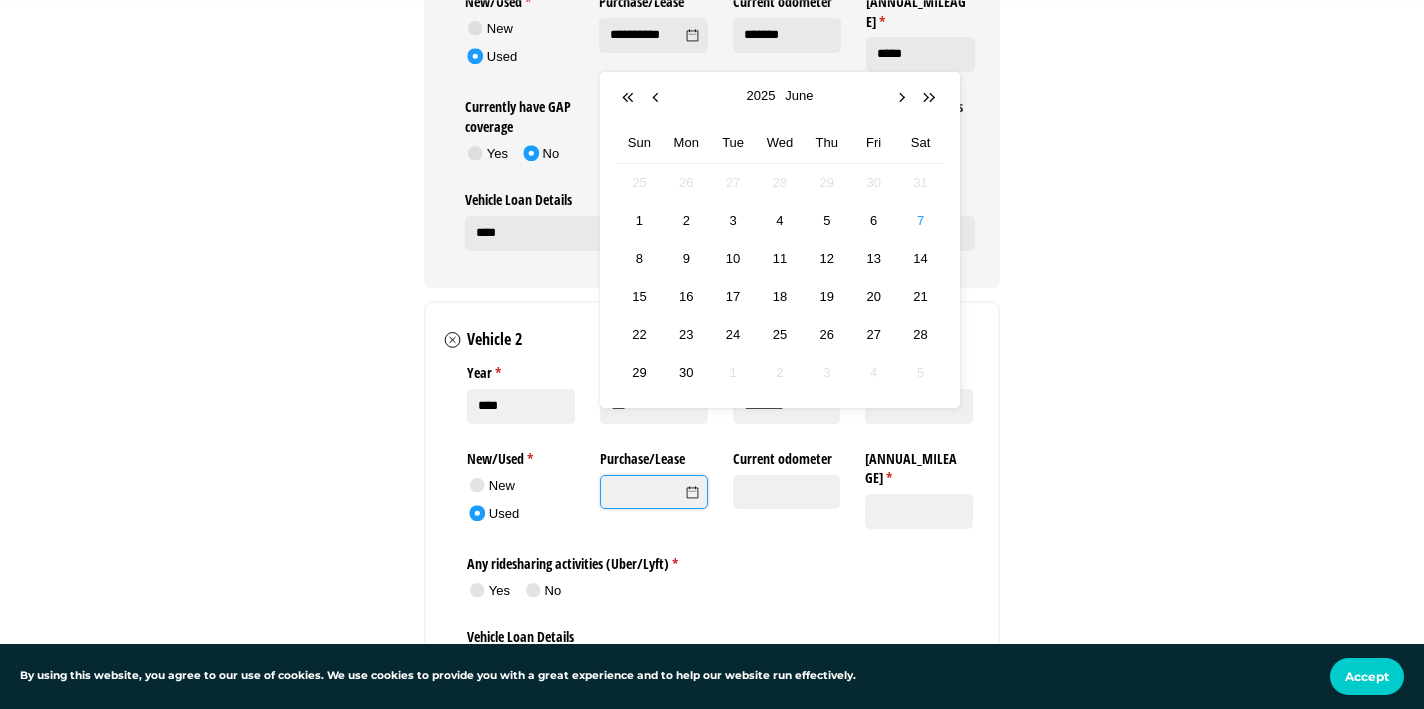click on "7" at bounding box center (920, 220) 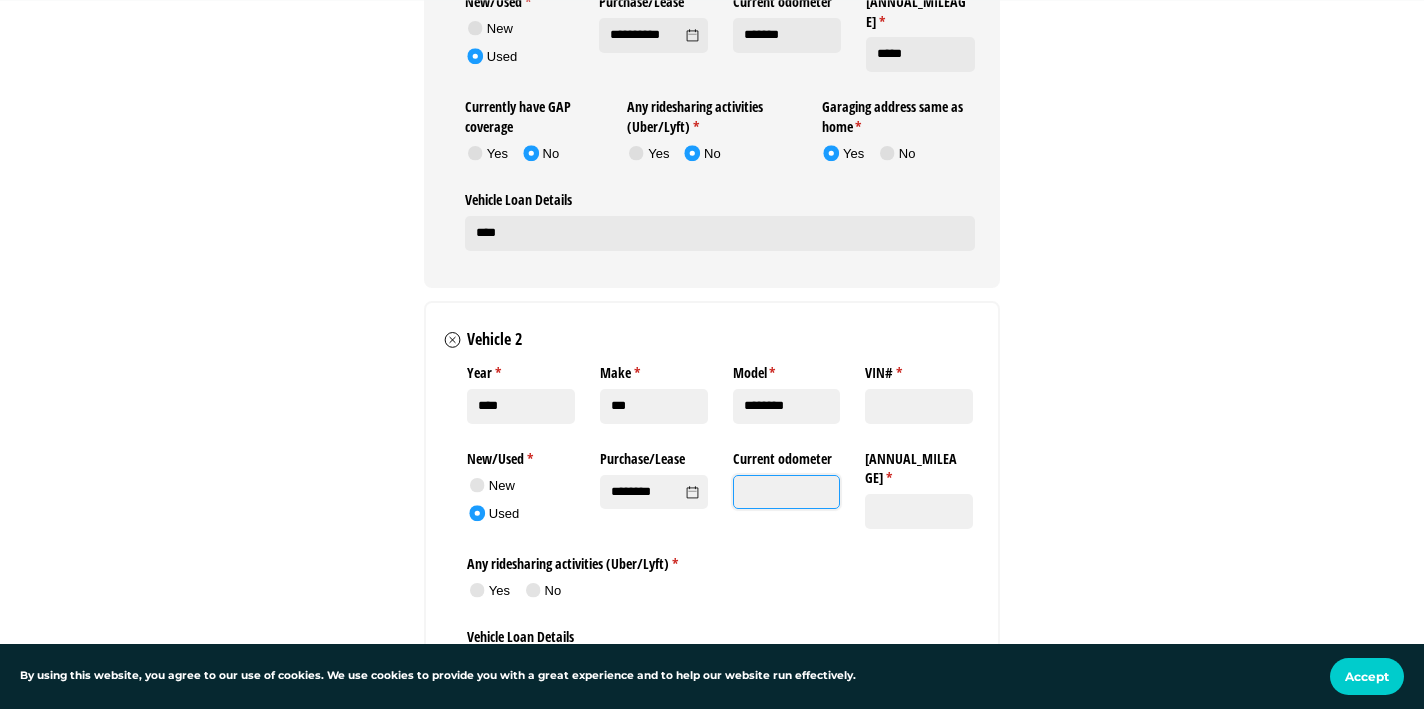 click on "Current odometer" 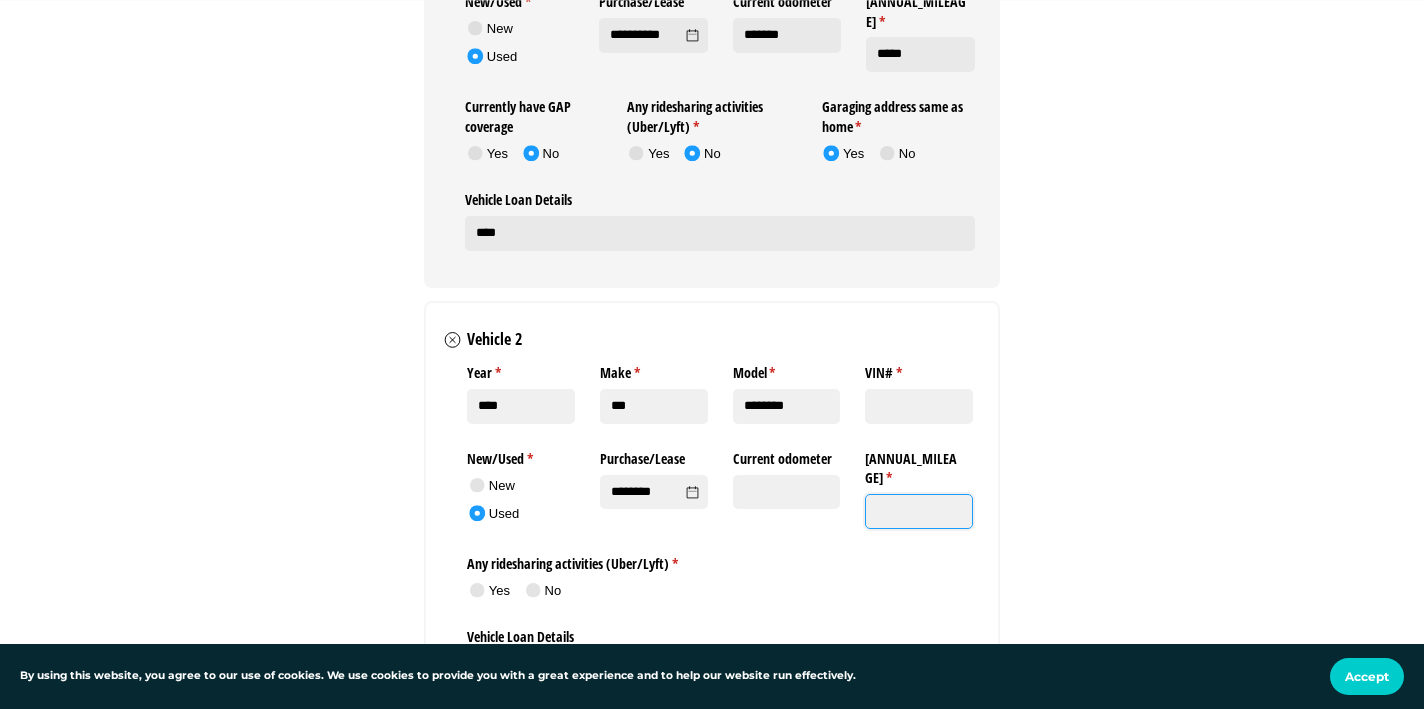 click on "[ANNUAL_MILEAGE] *   (required)" 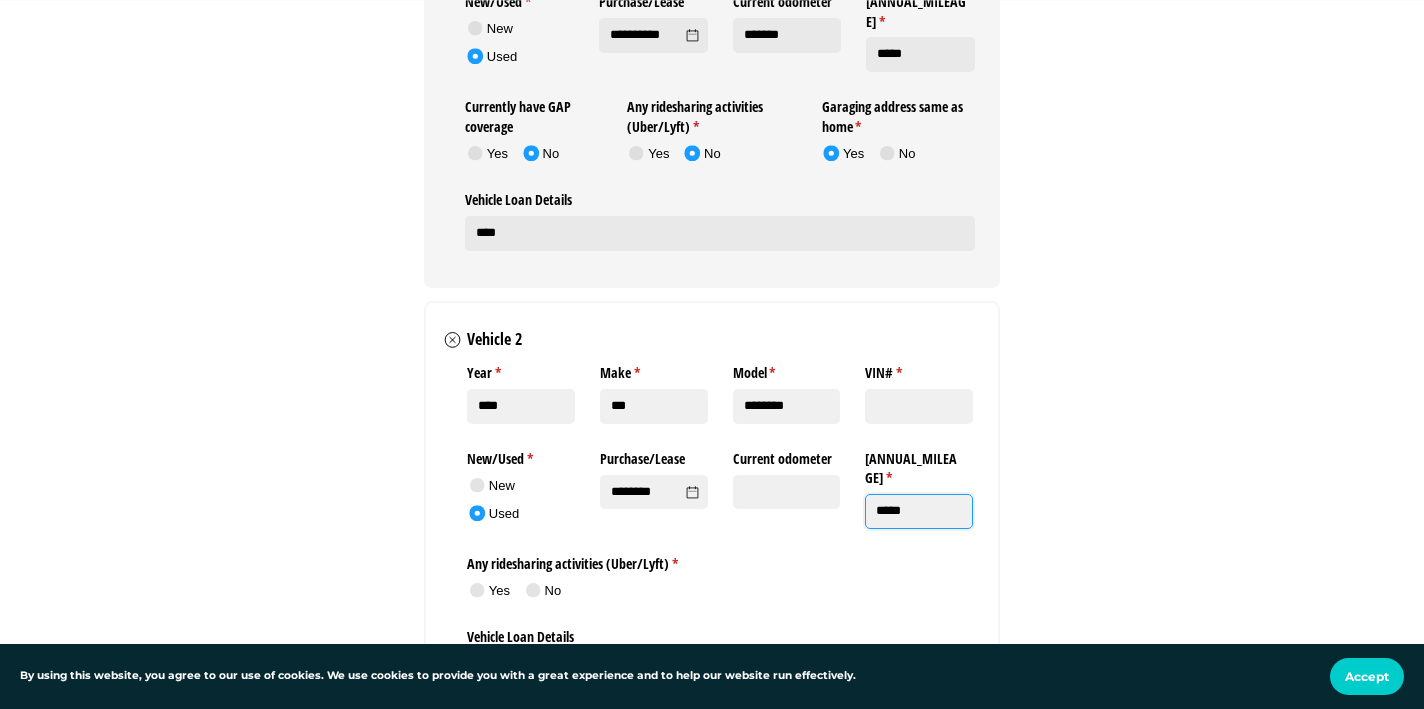 type on "*****" 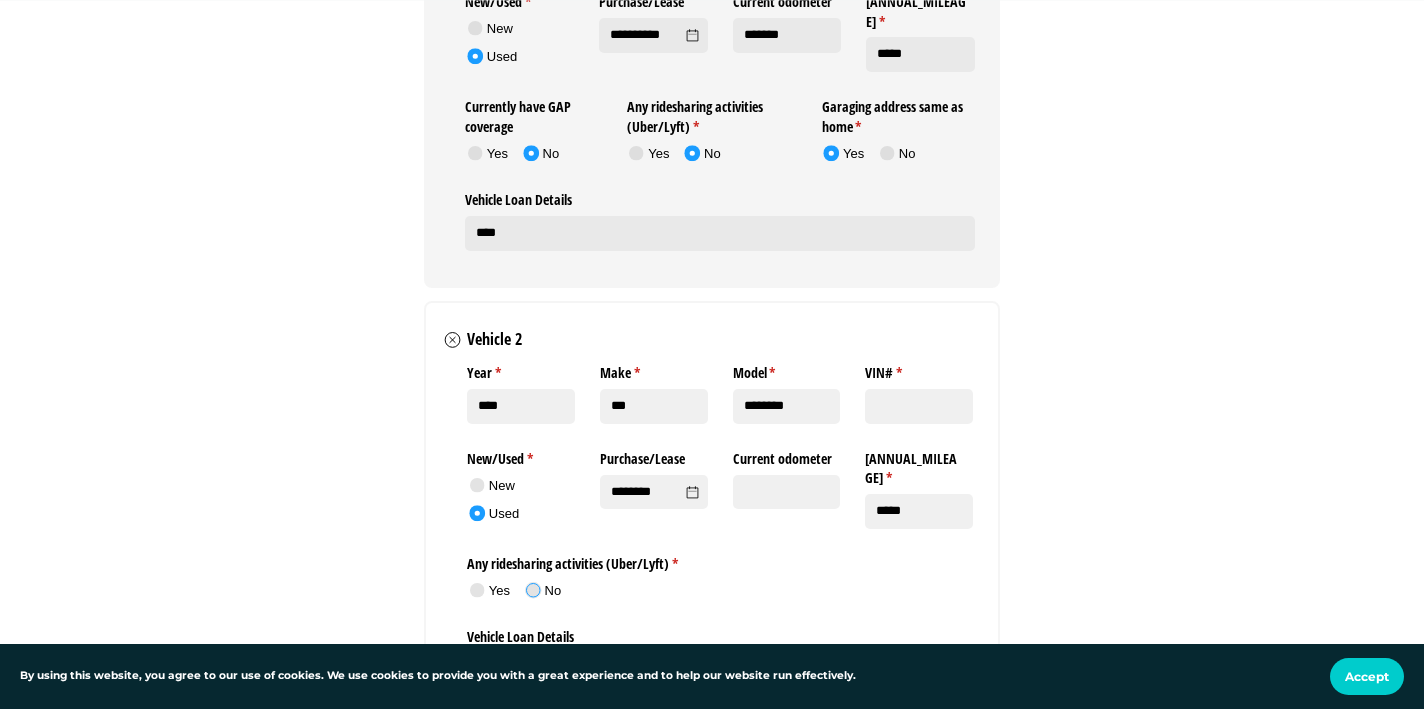 click 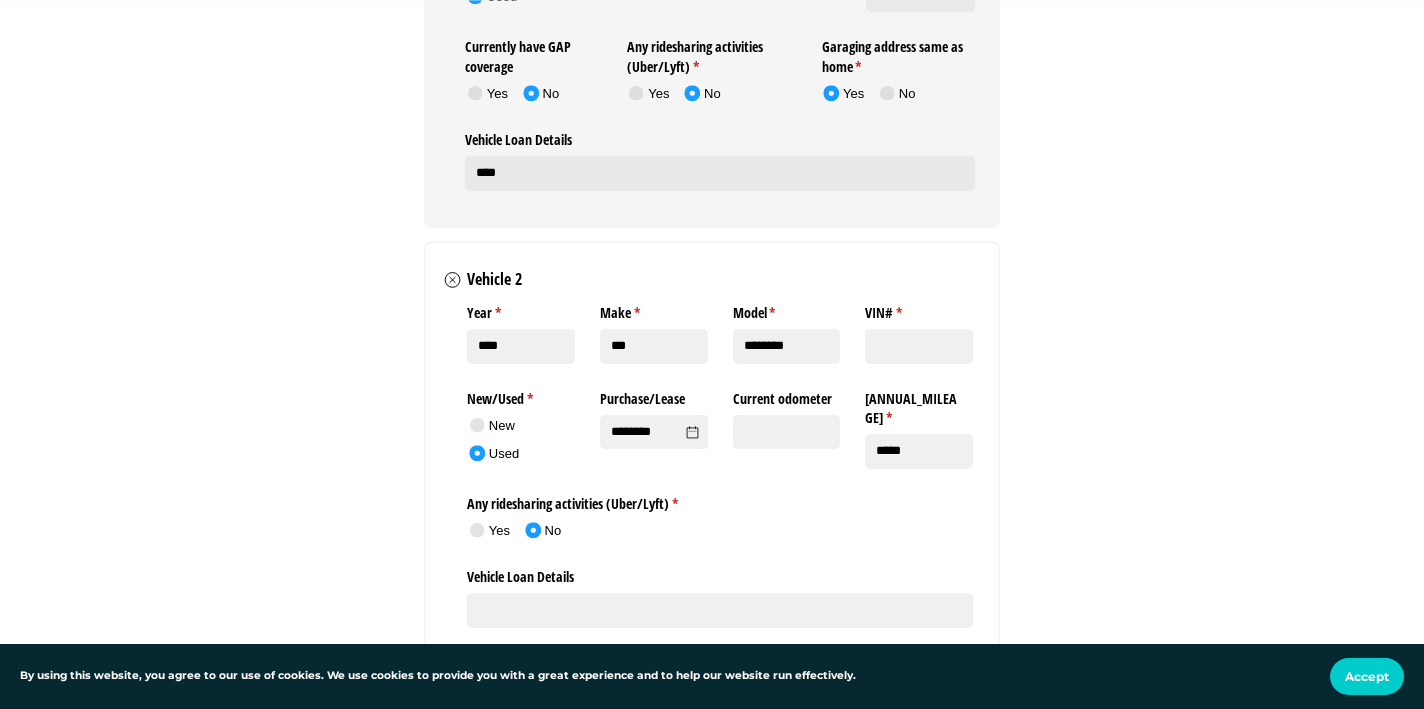 scroll, scrollTop: 5495, scrollLeft: 0, axis: vertical 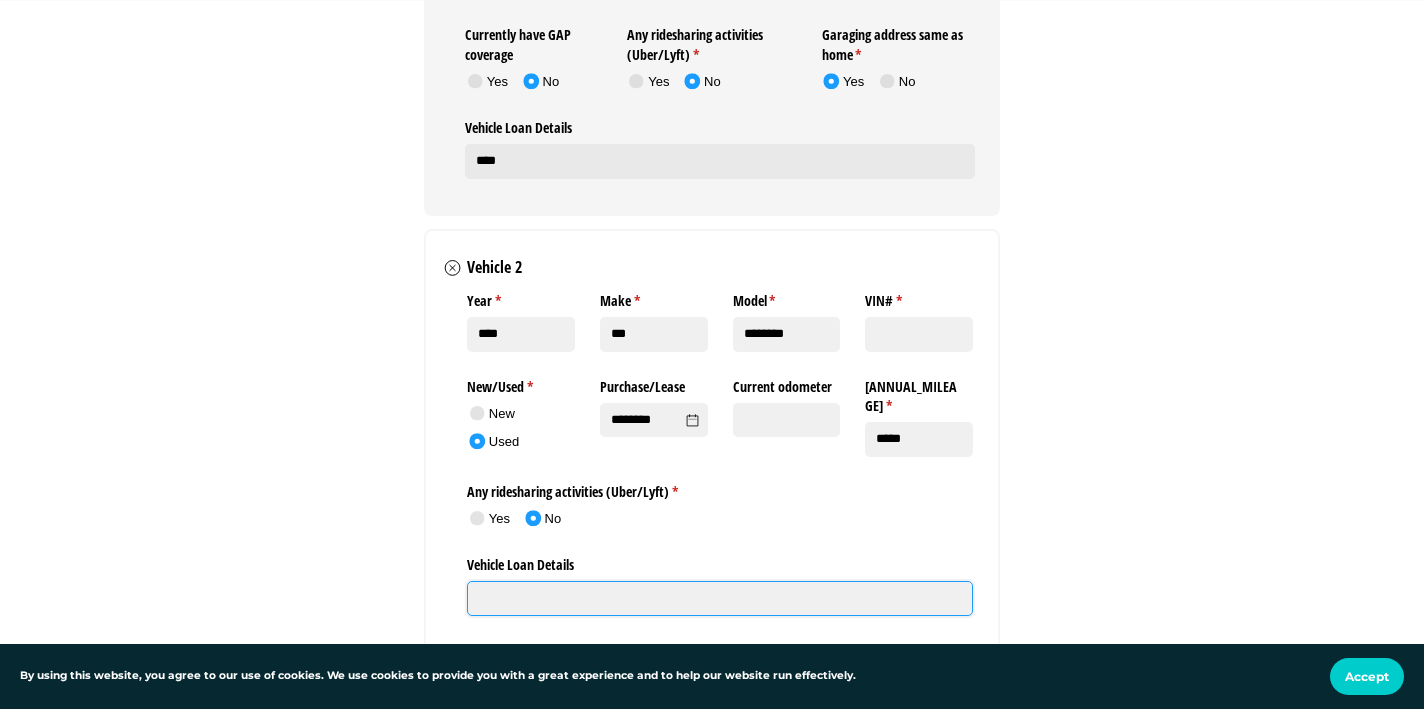 click on "Vehicle Loan Details" 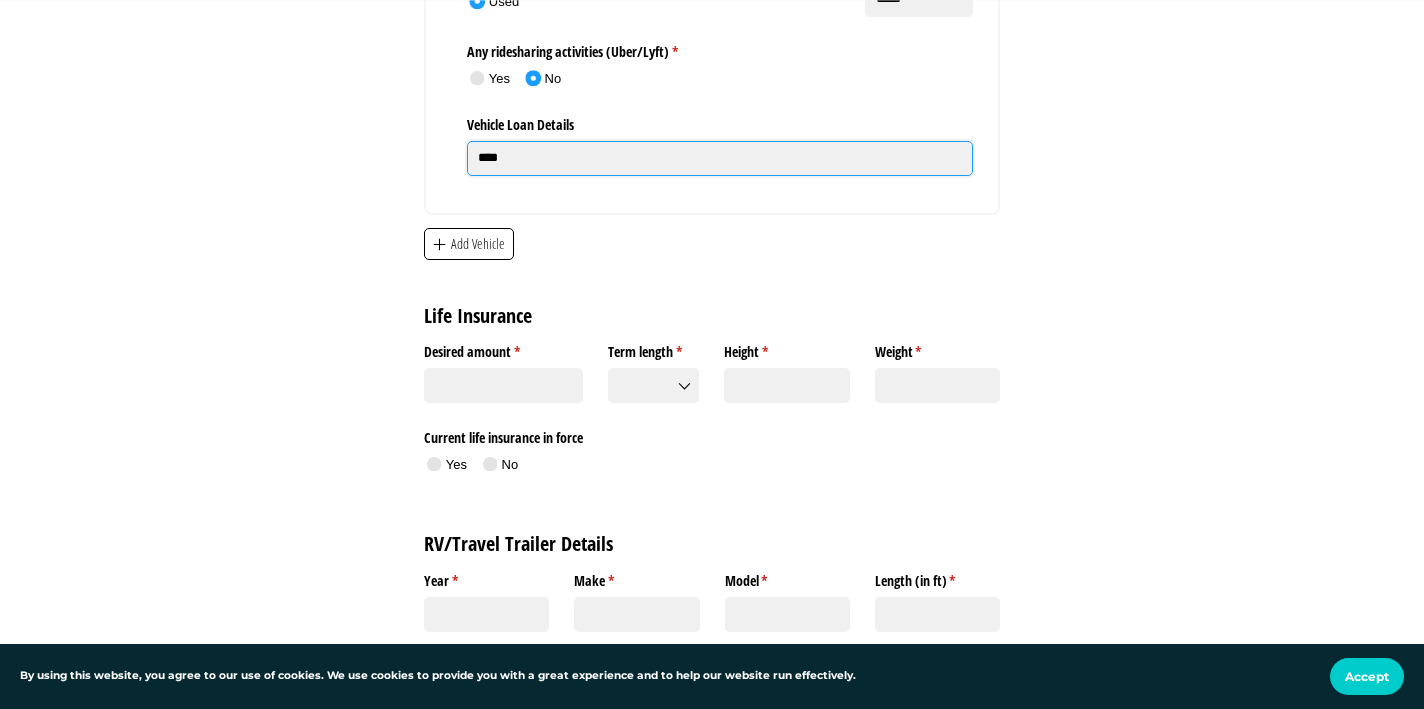scroll, scrollTop: 5942, scrollLeft: 0, axis: vertical 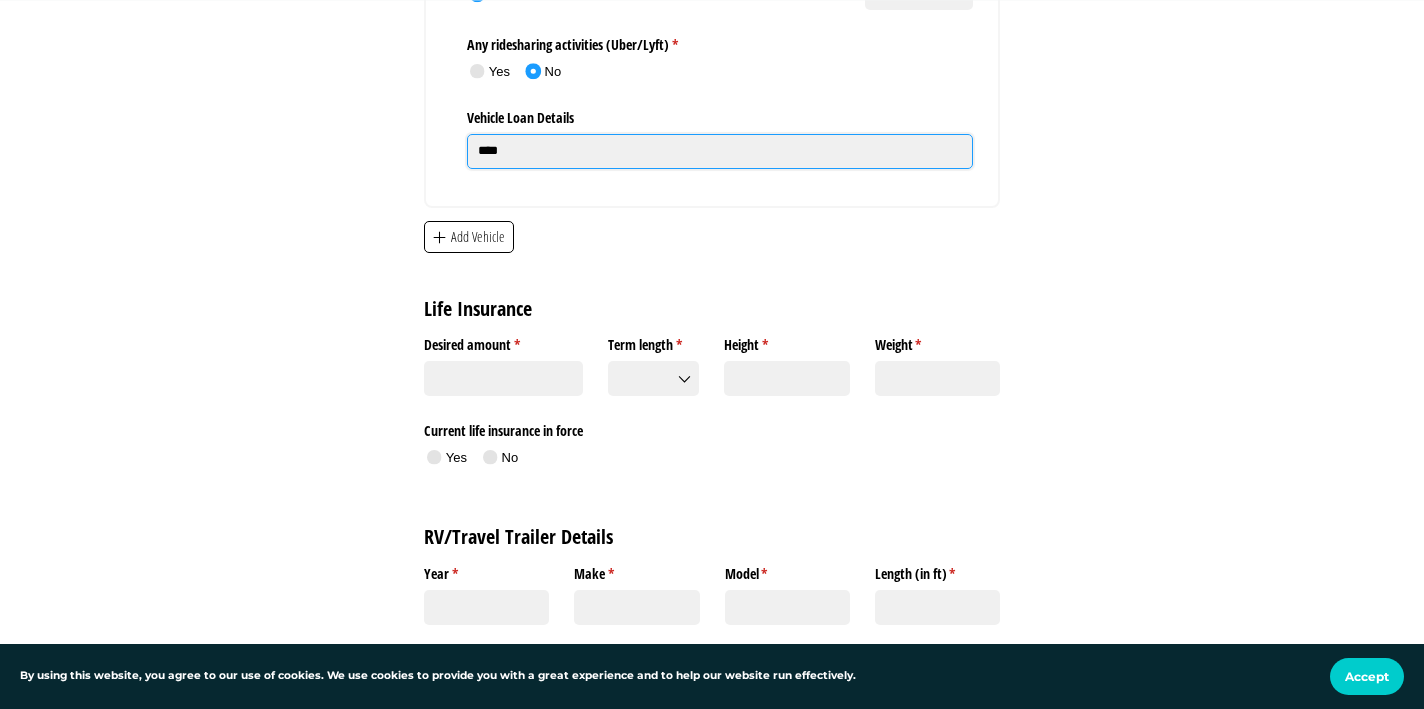 type on "****" 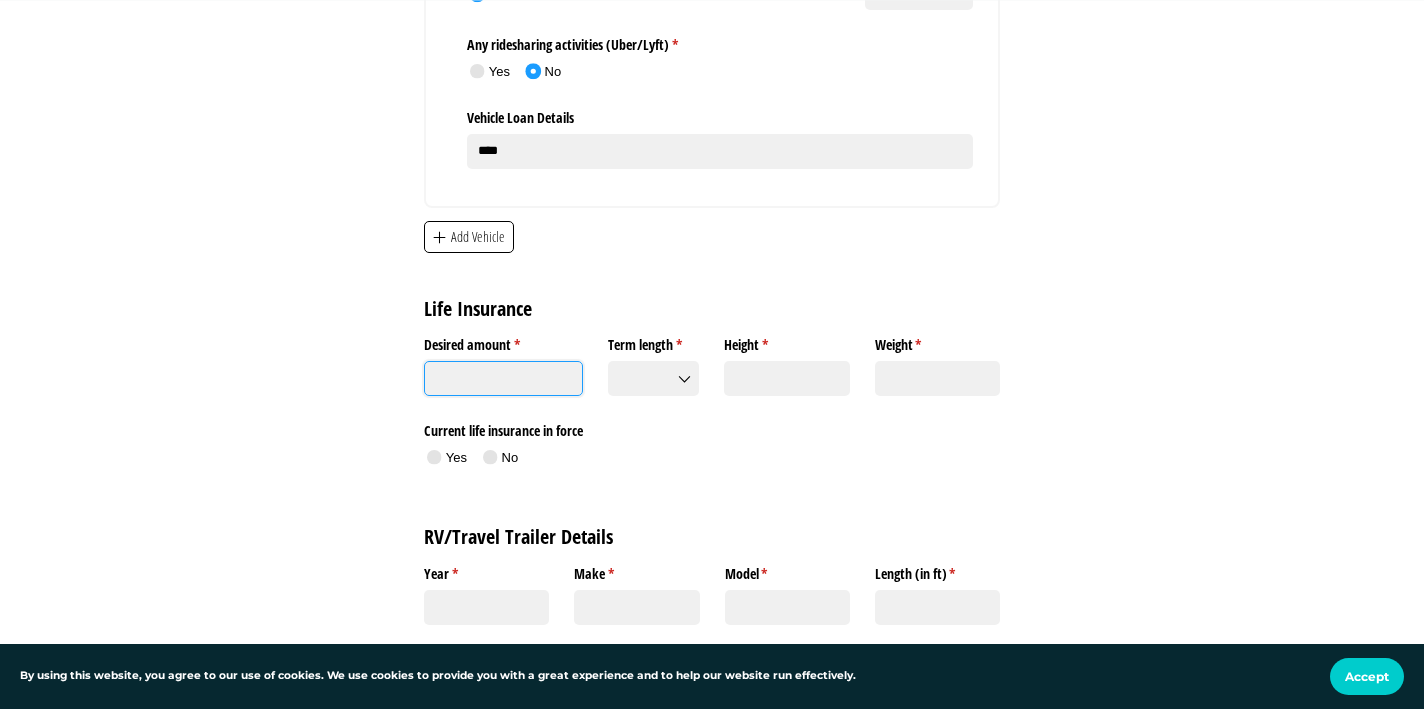 click on "Desired amount *   (required)" 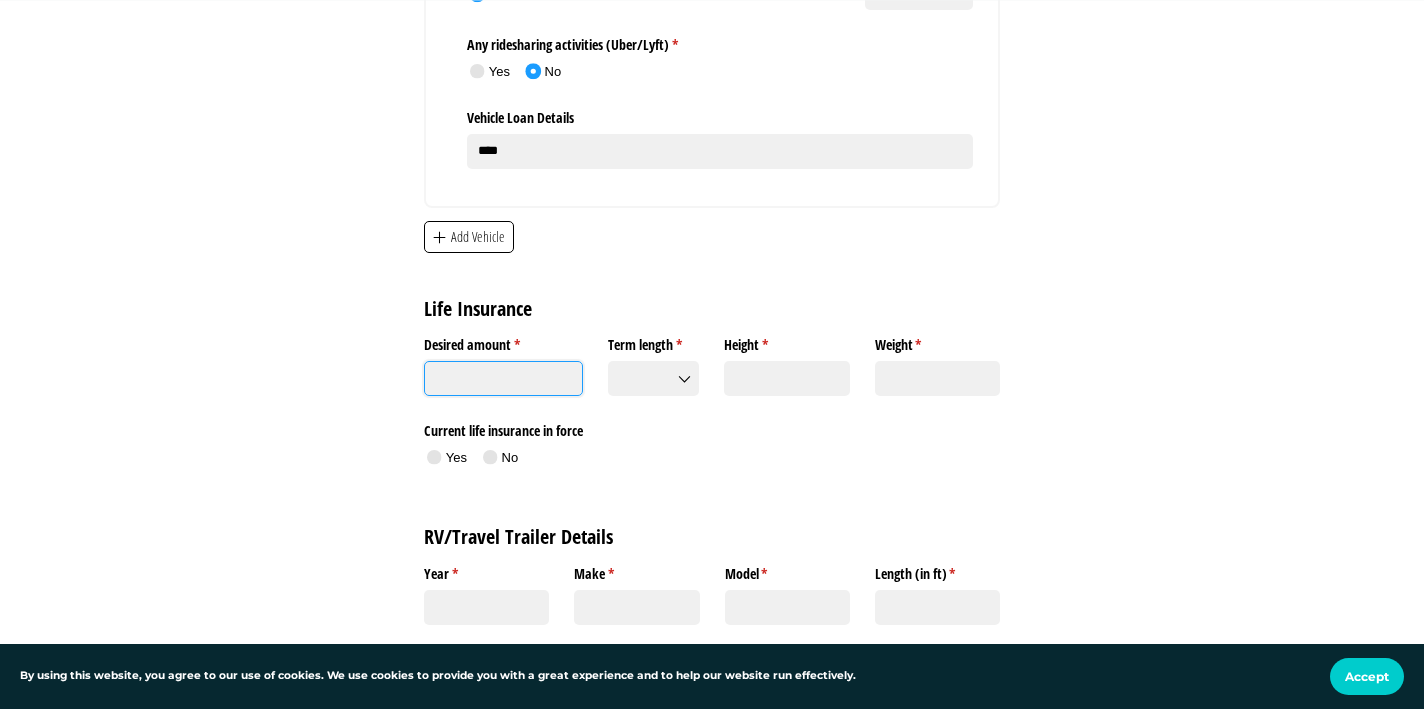 type on "*" 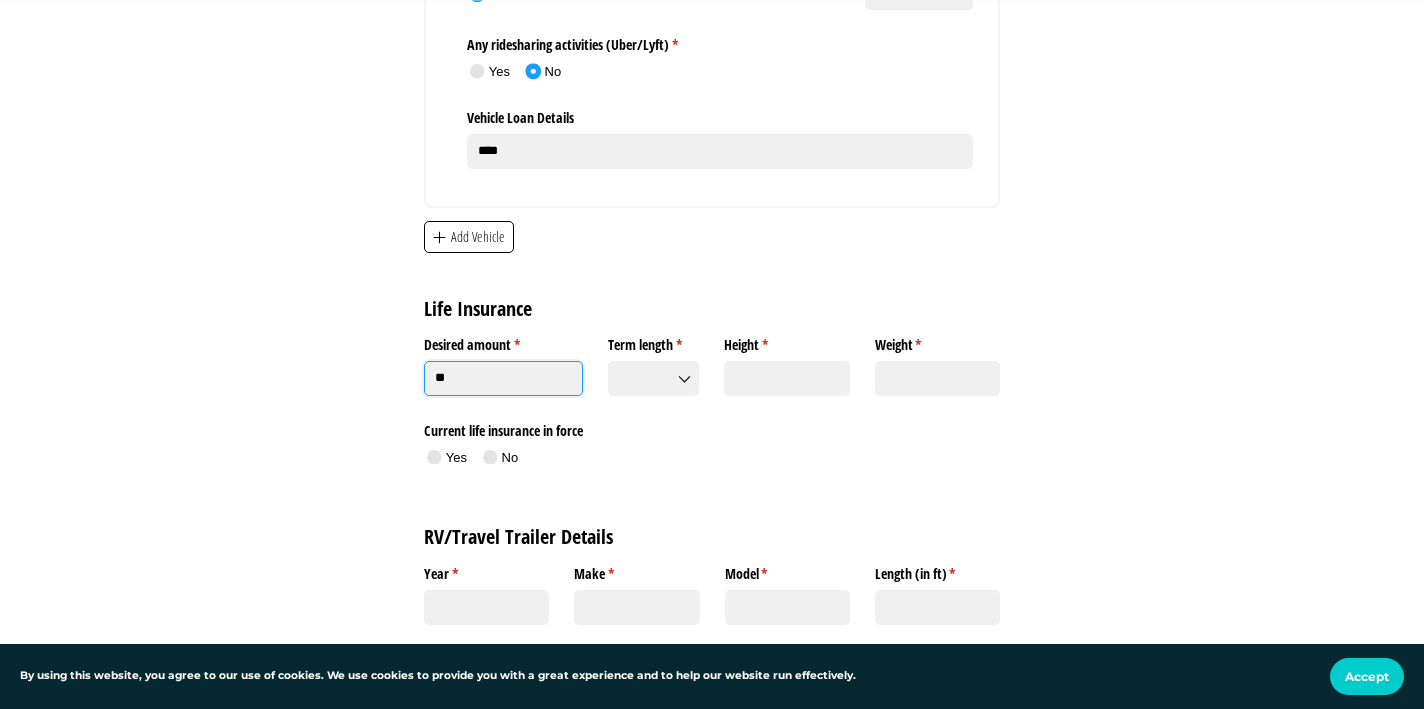 type on "*" 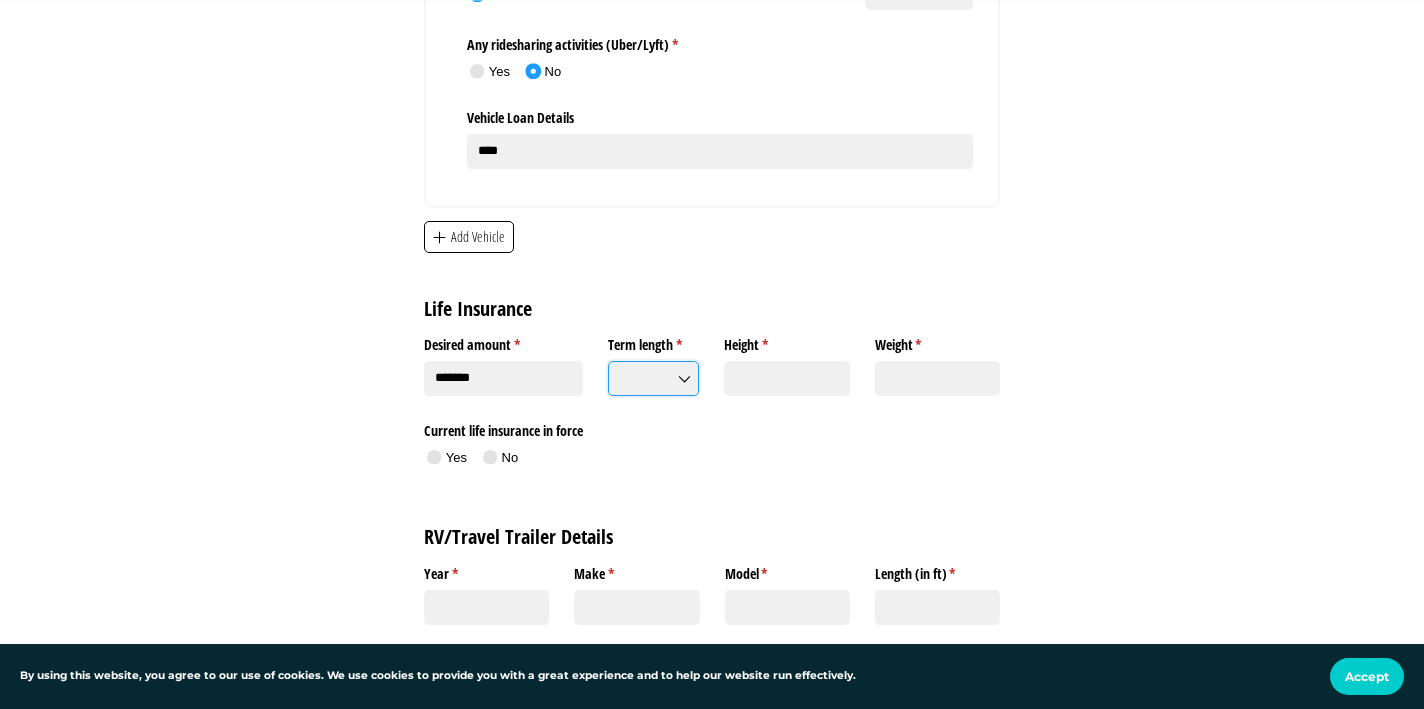 type on "**********" 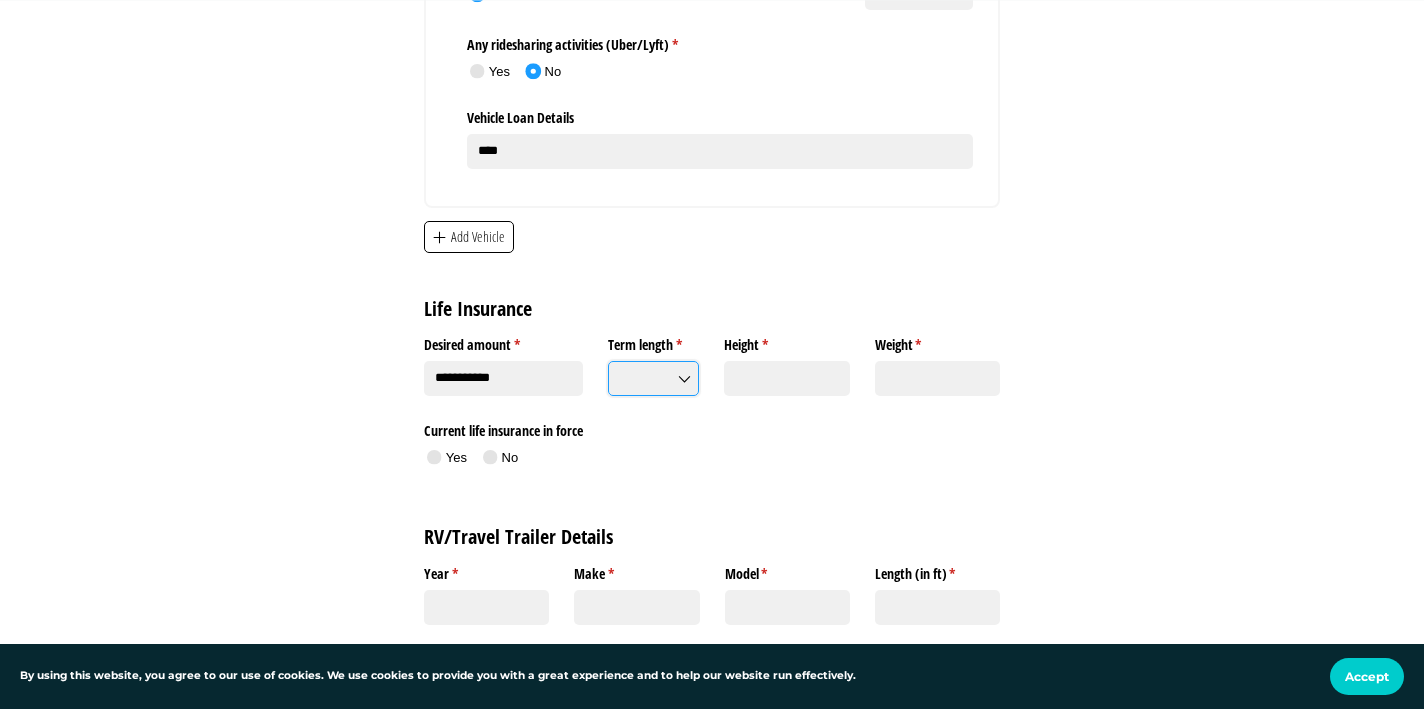 click on "Term length *   (required)" 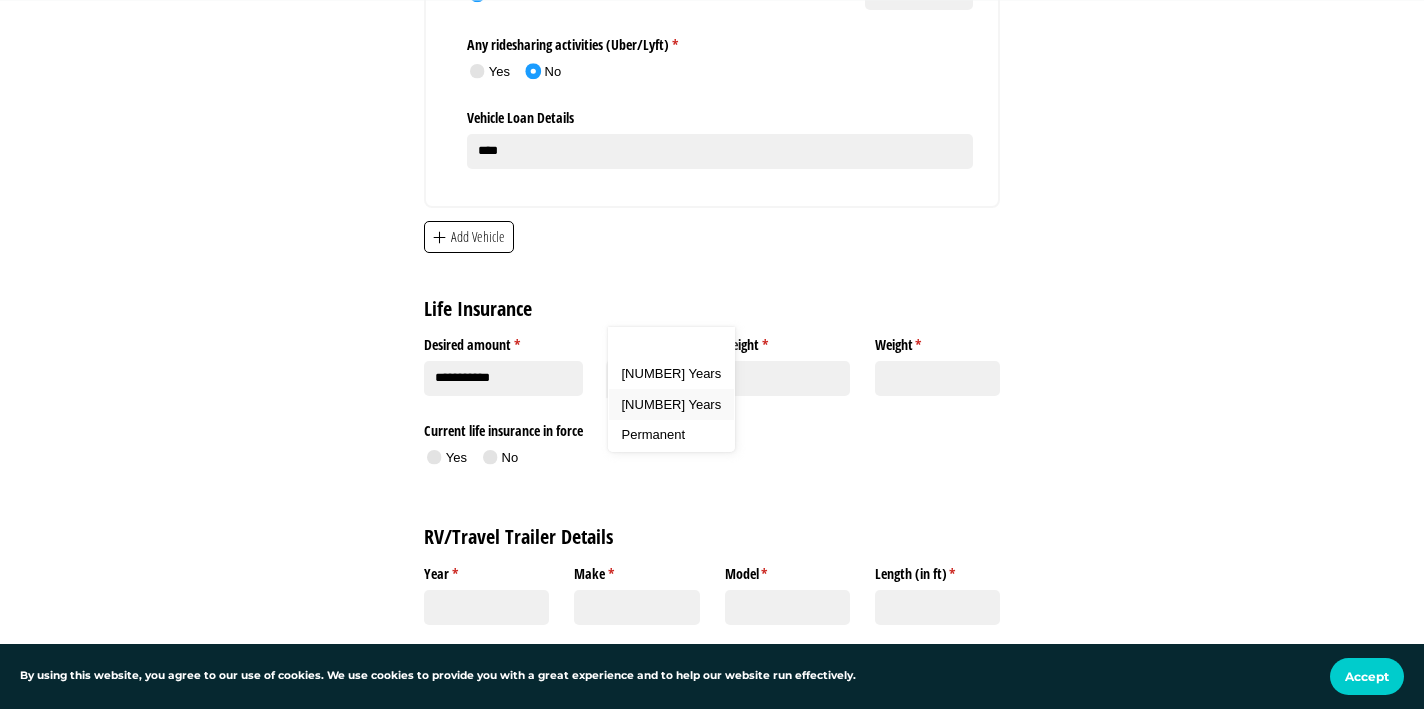 click on "[NUMBER] Years" at bounding box center (672, 404) 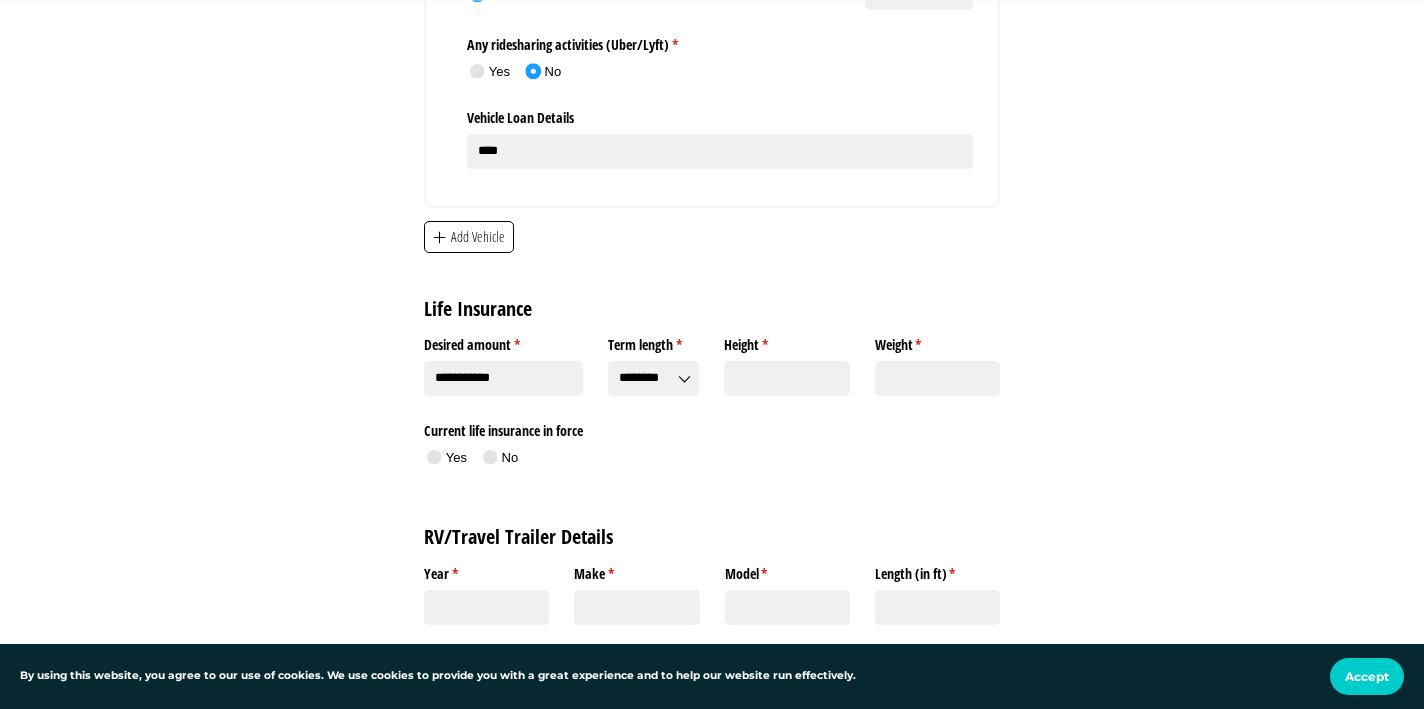 click 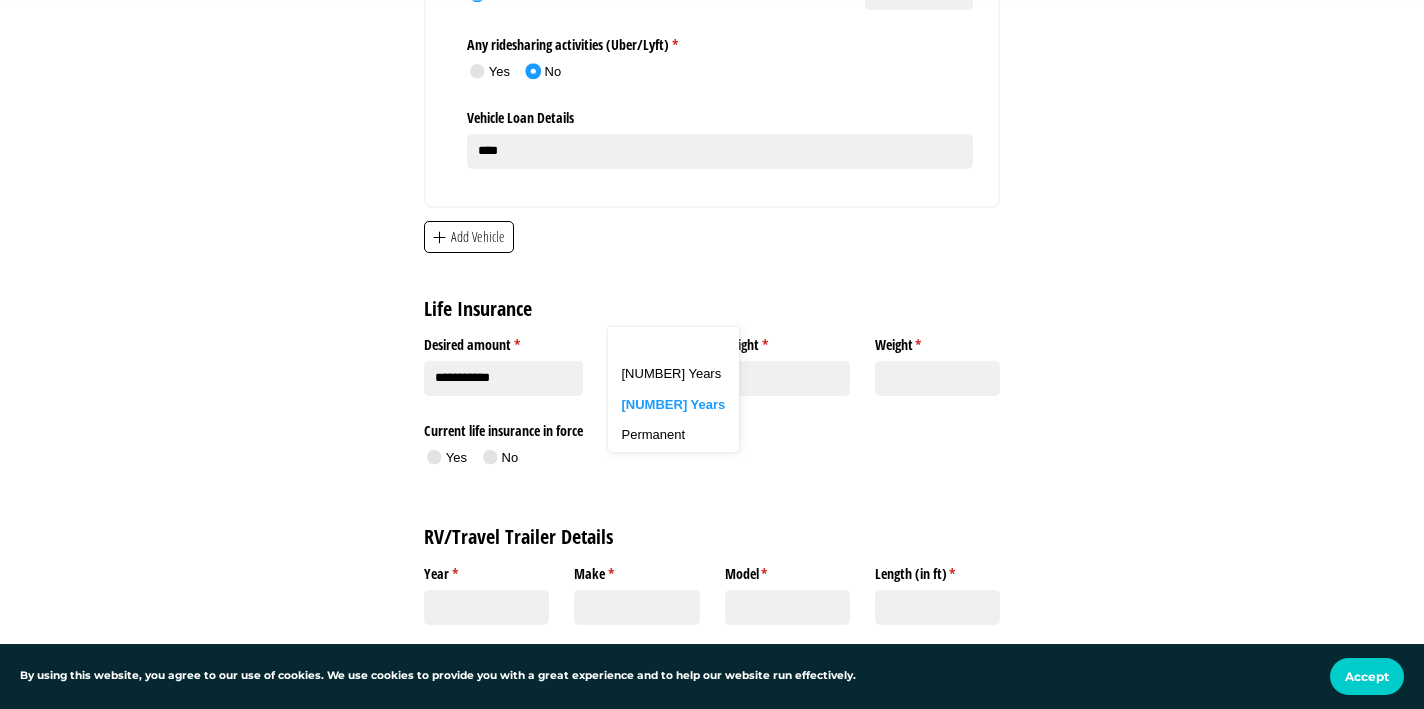 type on "********" 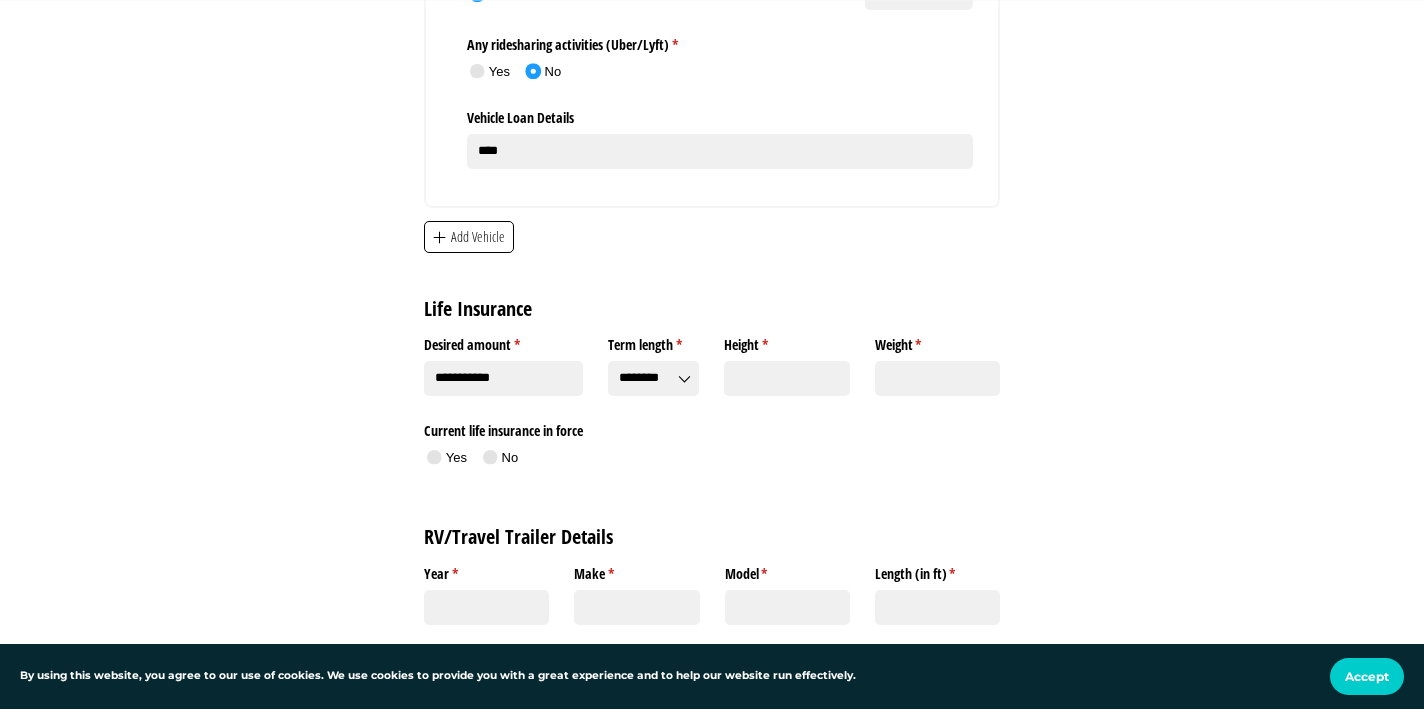 click on "**********" 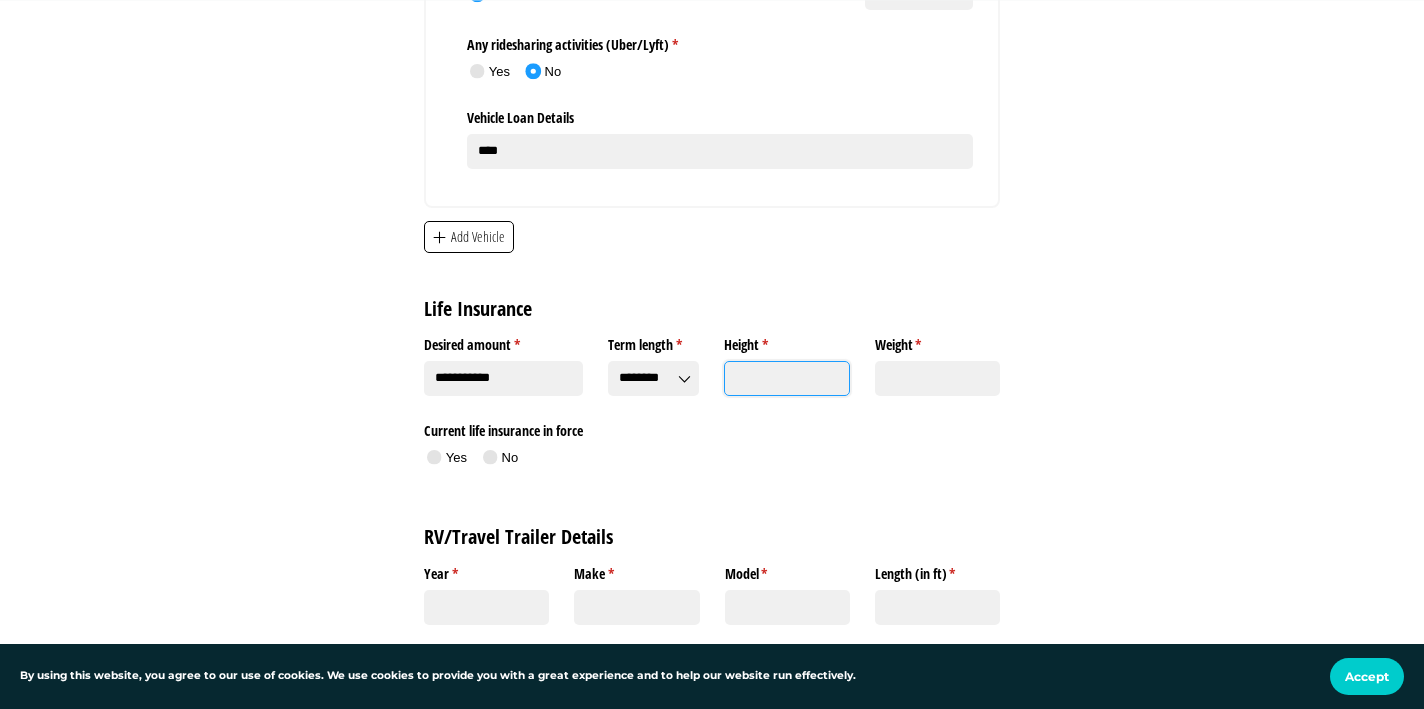 click on "Height *   (required)" 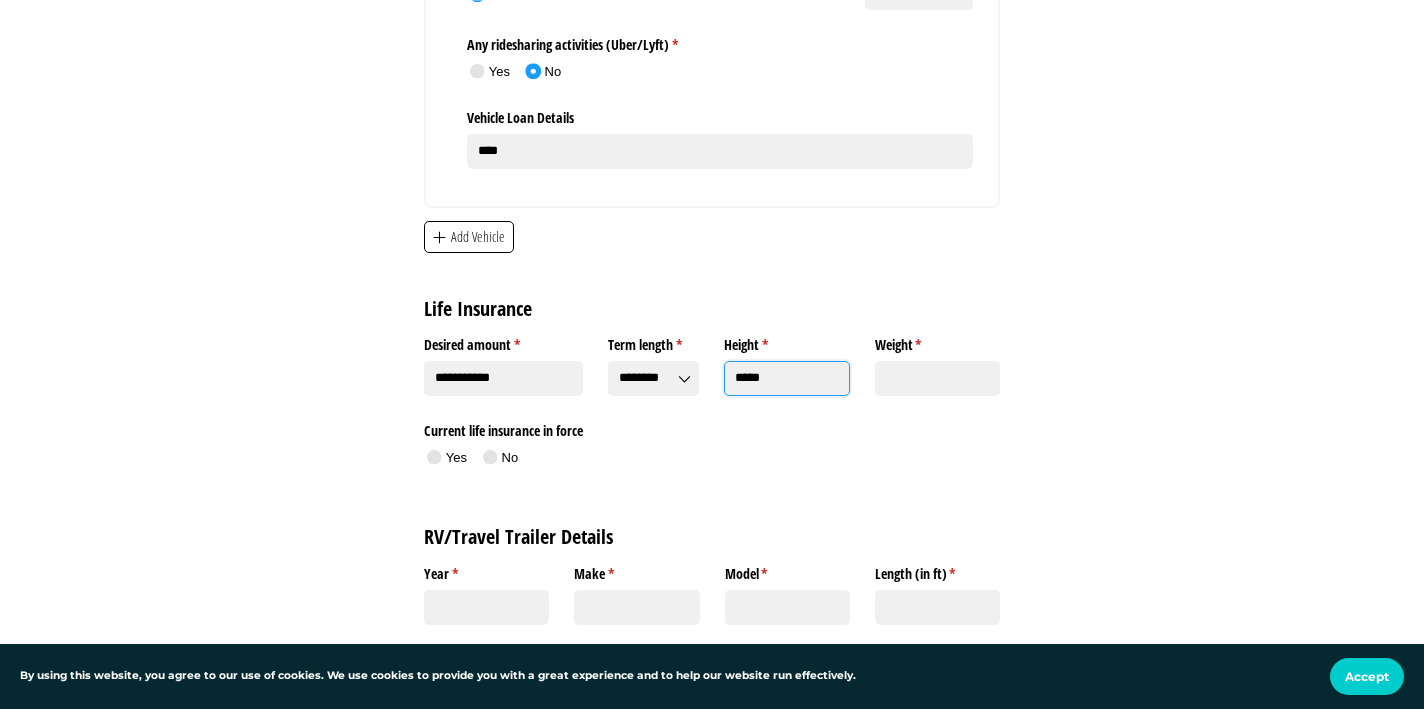 type on "*****" 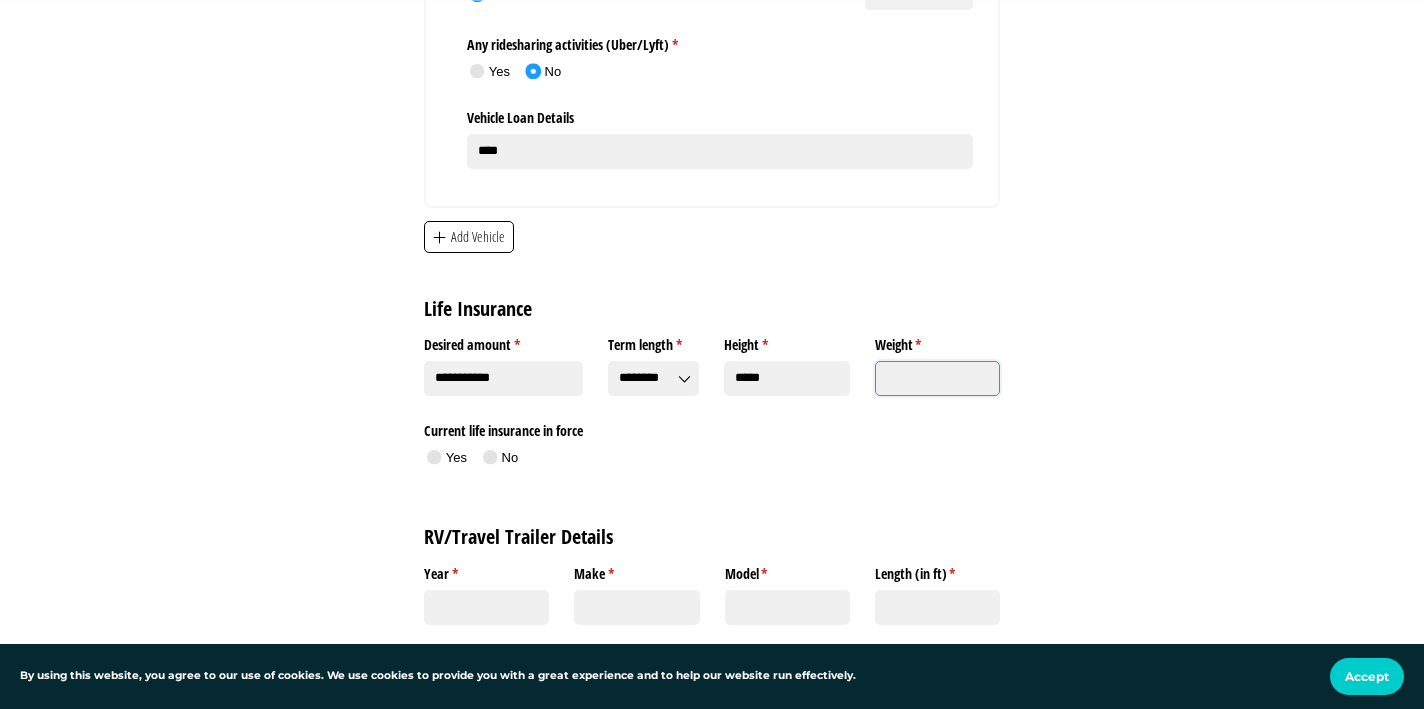 click on "Weight *   (required)" 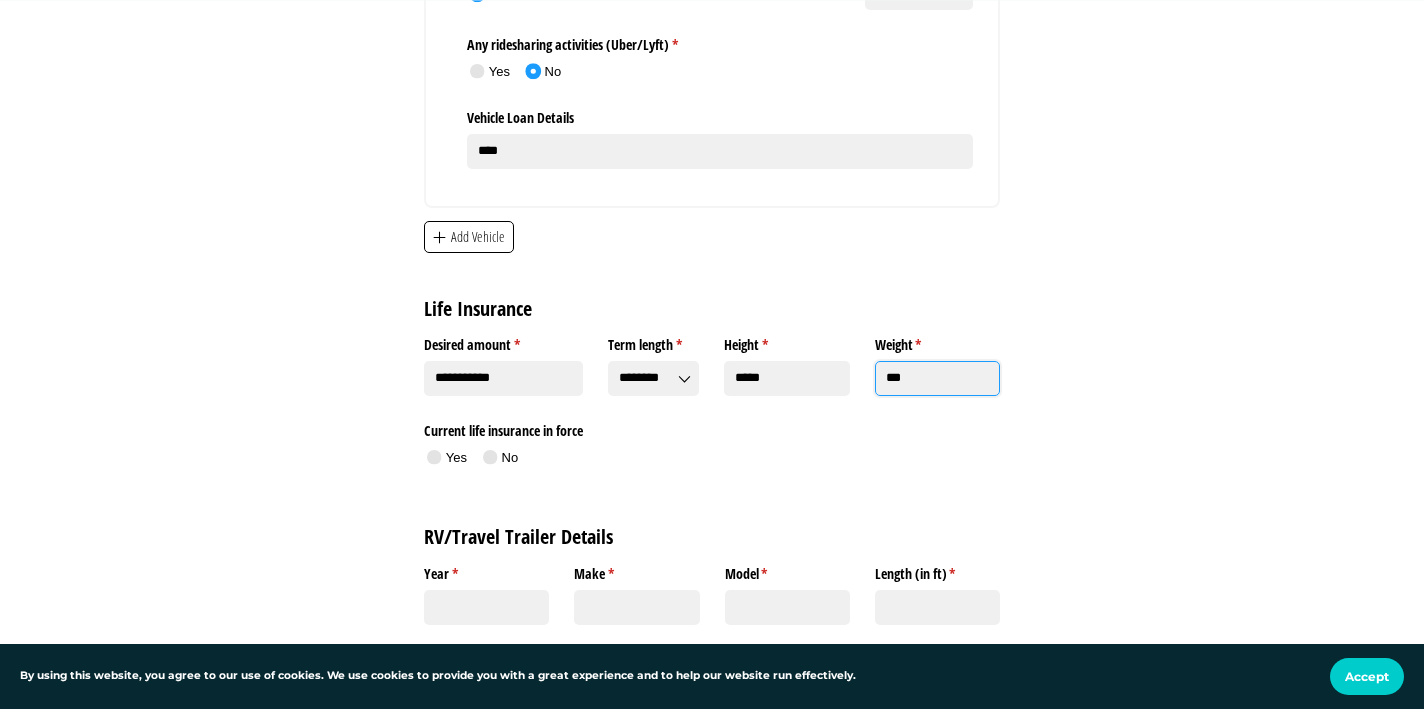 type on "***" 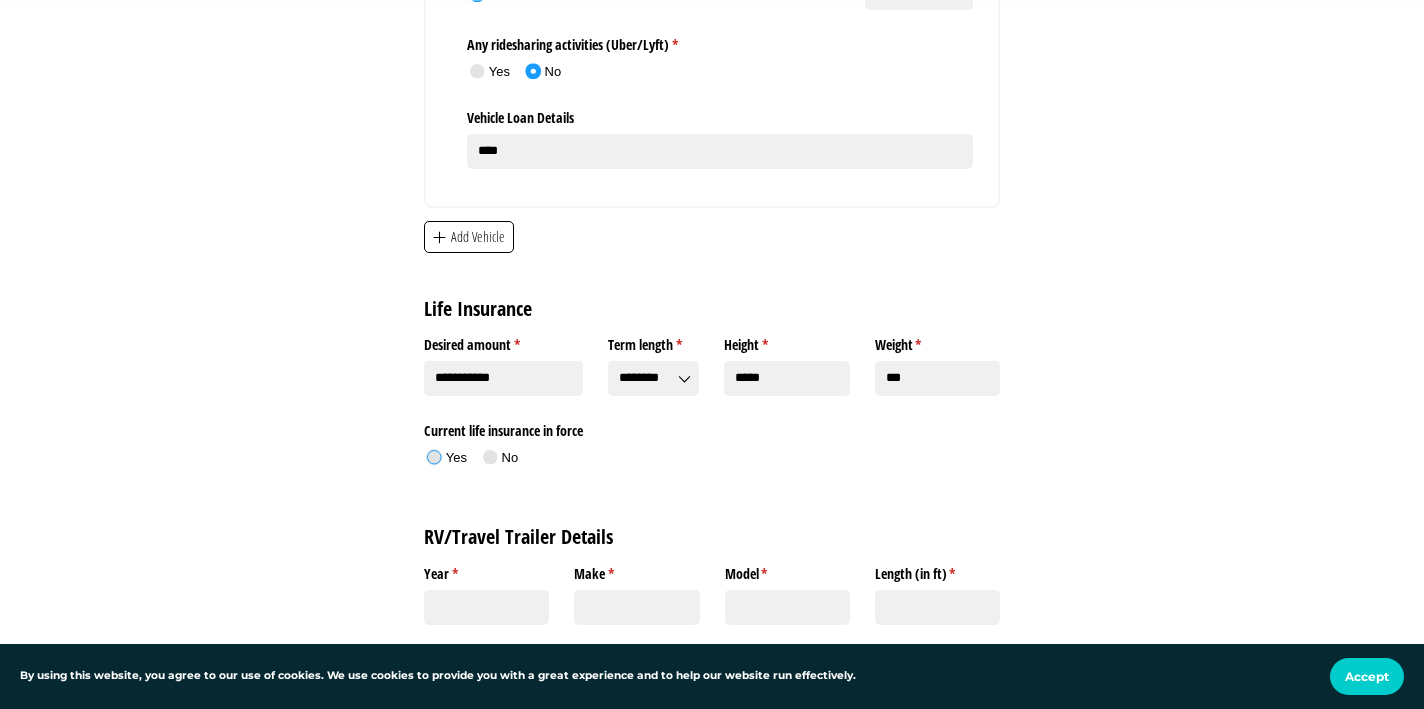click on "Yes" 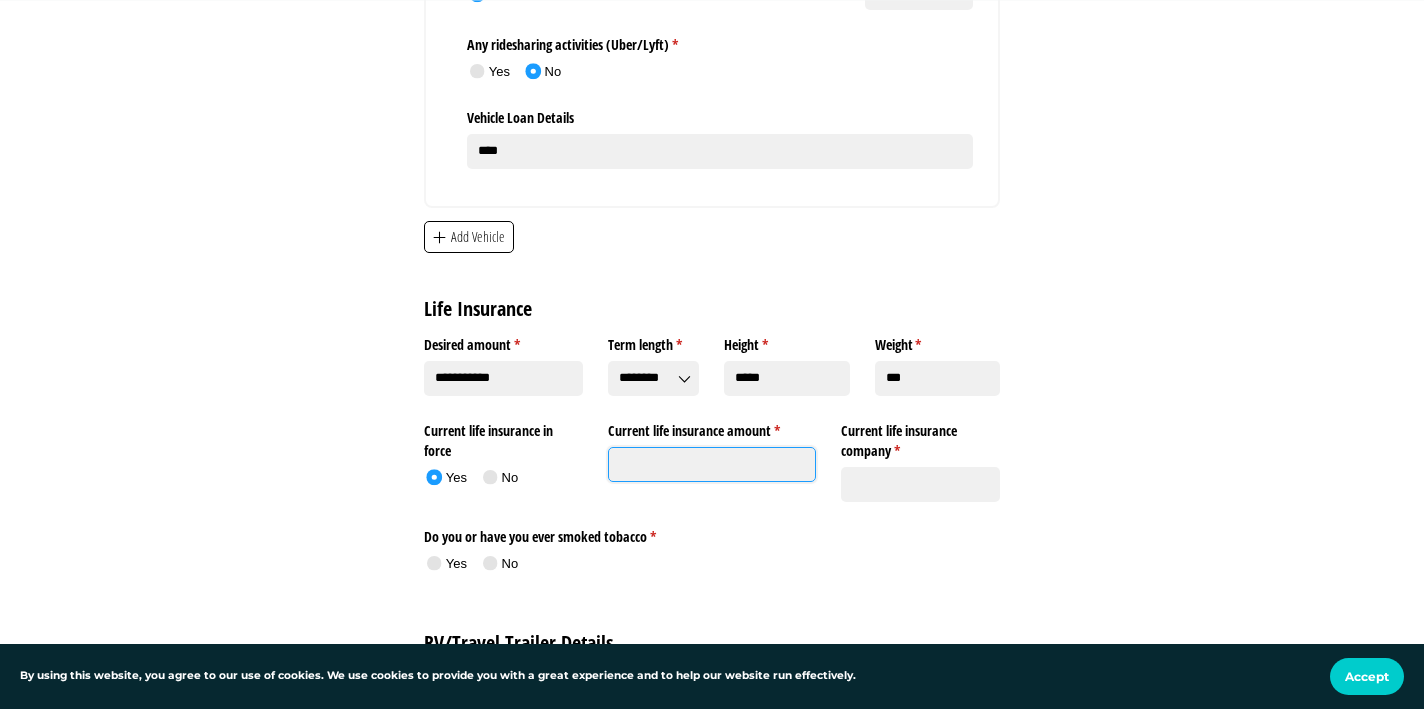click on "Current life insurance amount *   (required)" 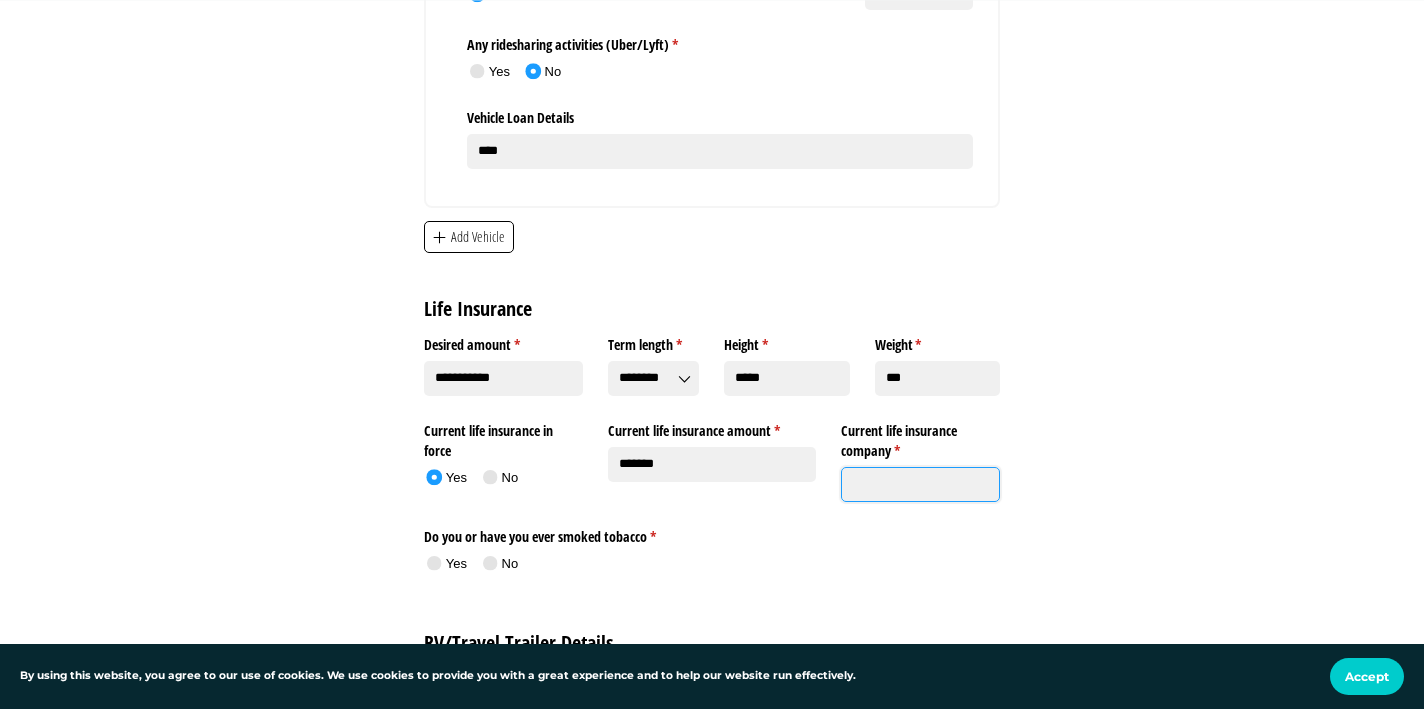type on "**********" 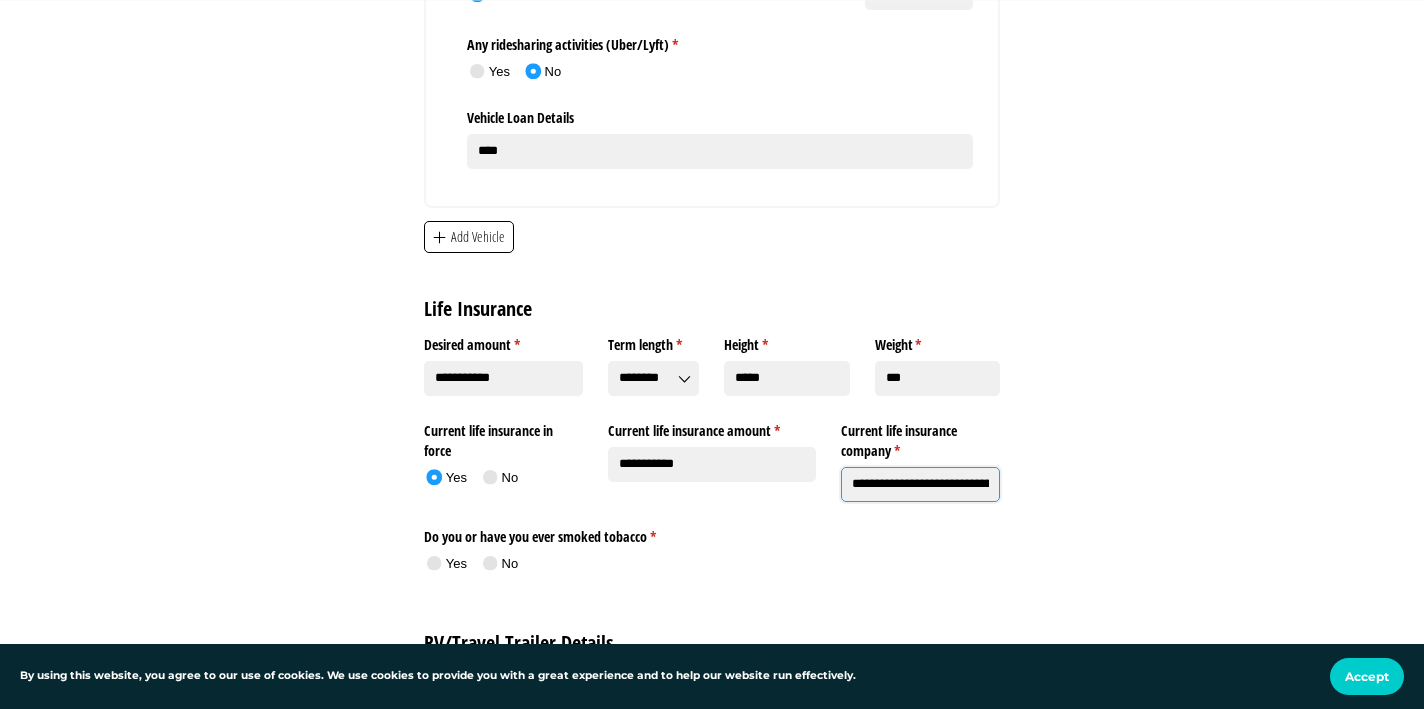 type on "**********" 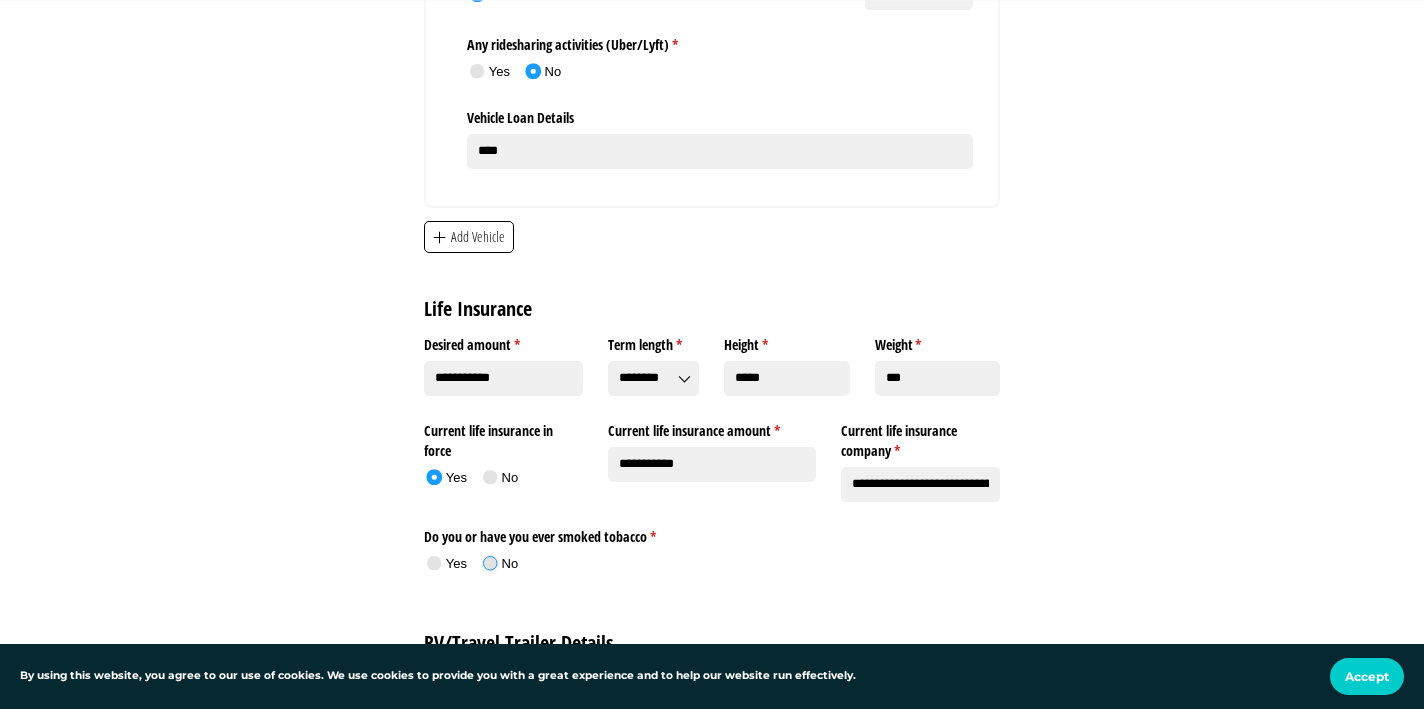 click 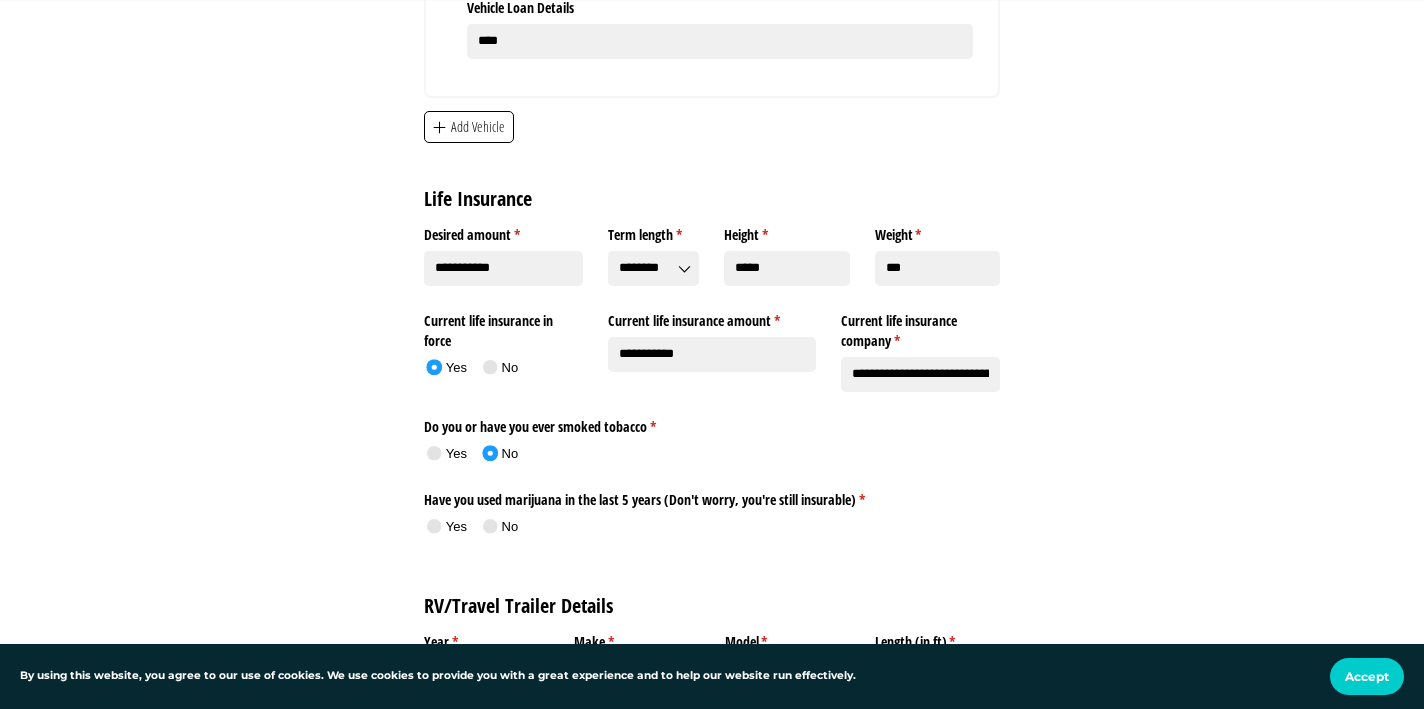 scroll, scrollTop: 6054, scrollLeft: 0, axis: vertical 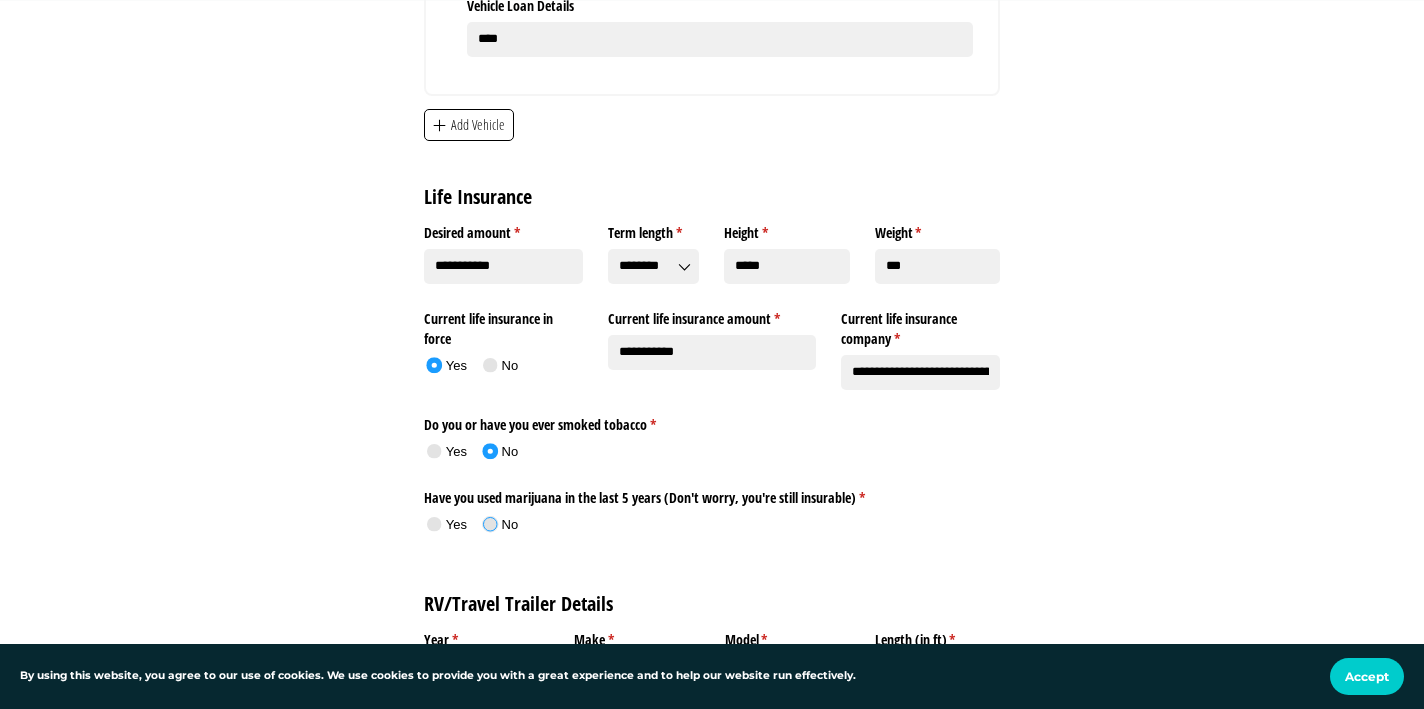 click 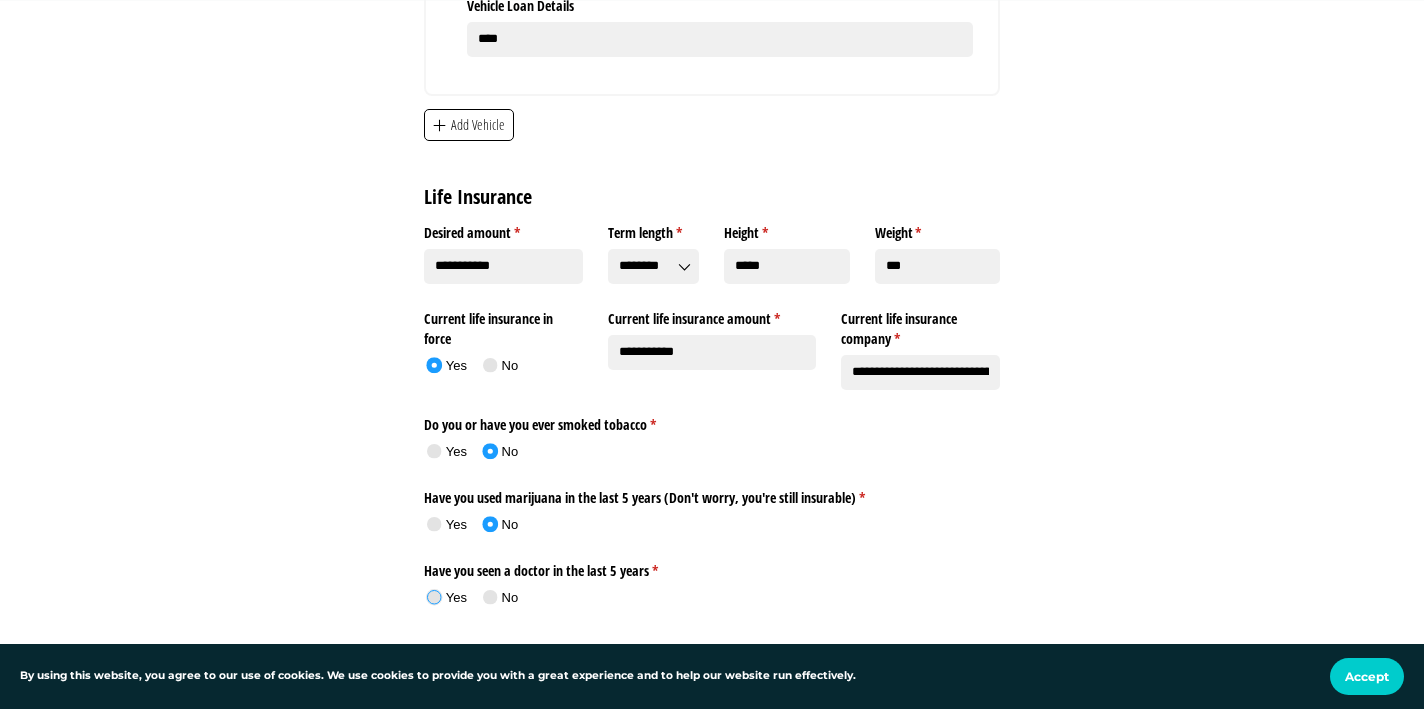 click on "Yes" 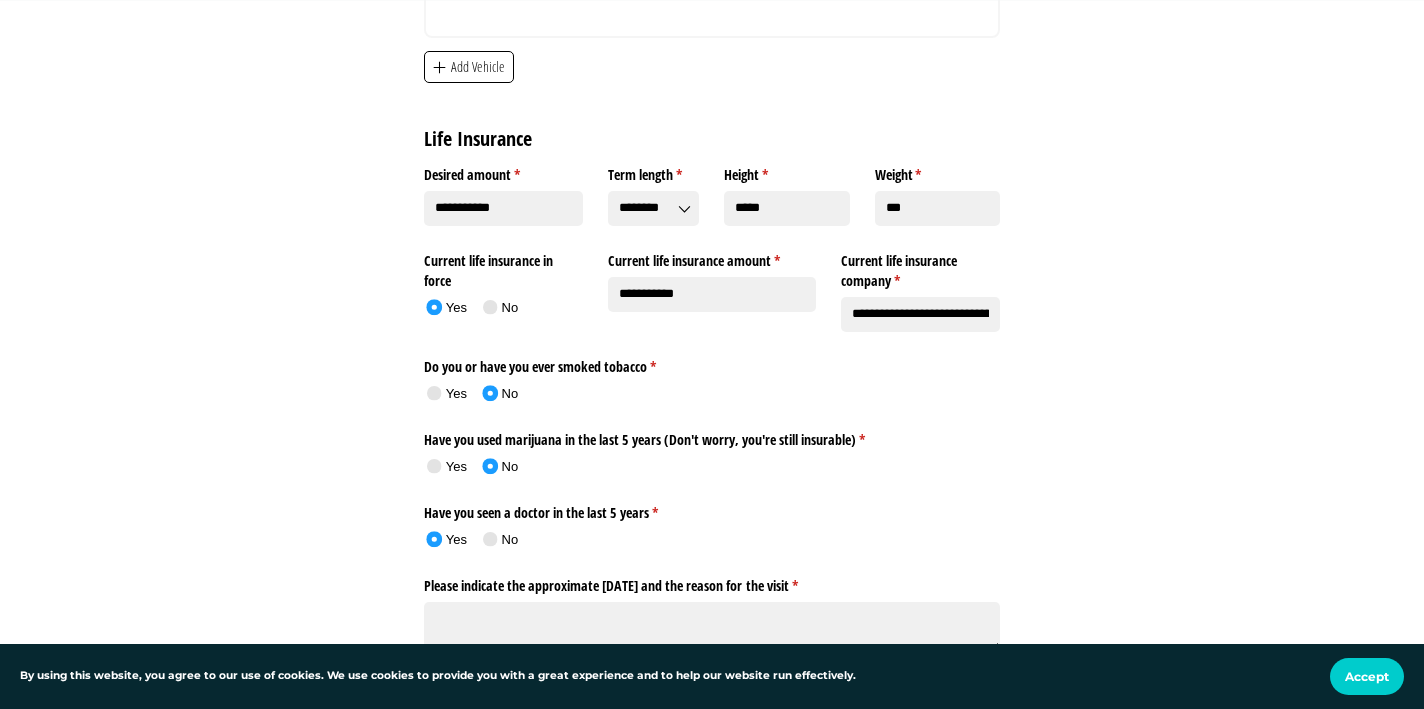 scroll, scrollTop: 6233, scrollLeft: 0, axis: vertical 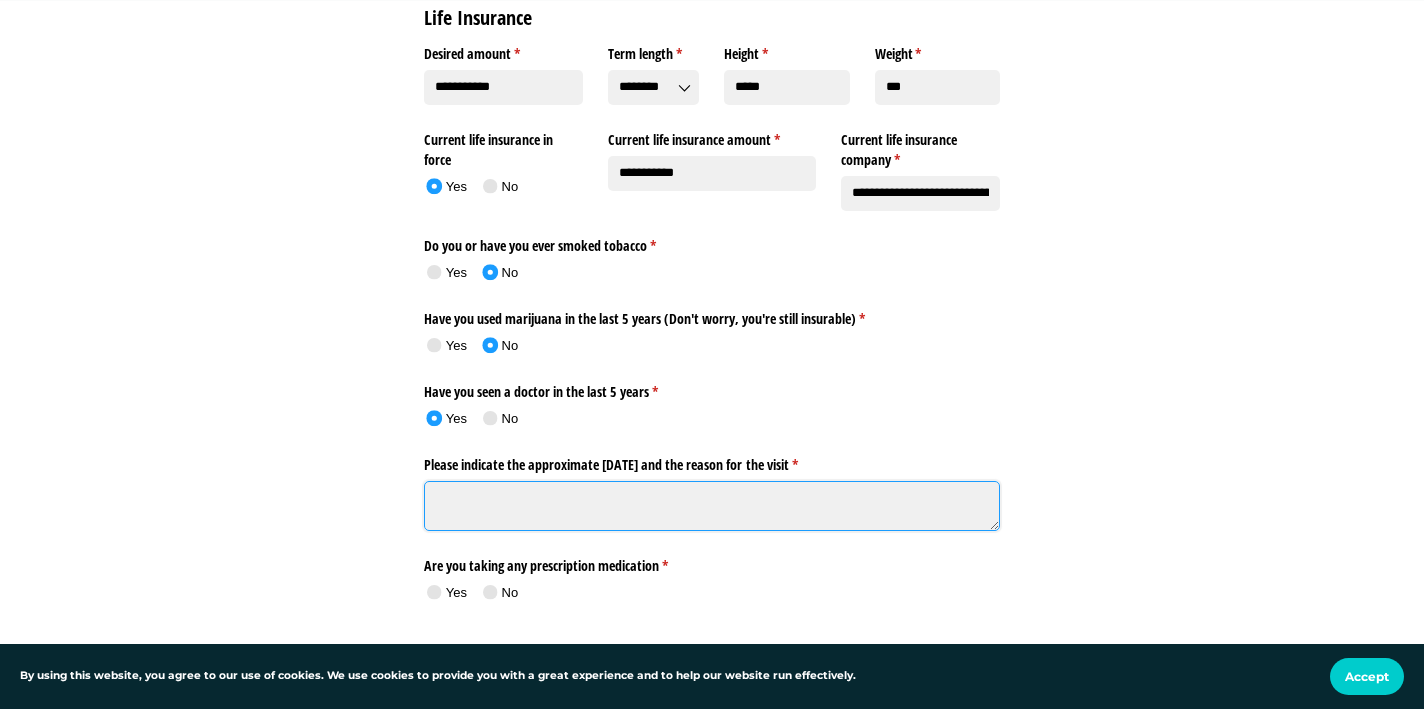 click on "Please indicate the approximate [DATE] and the reason for the visit *   (required)" 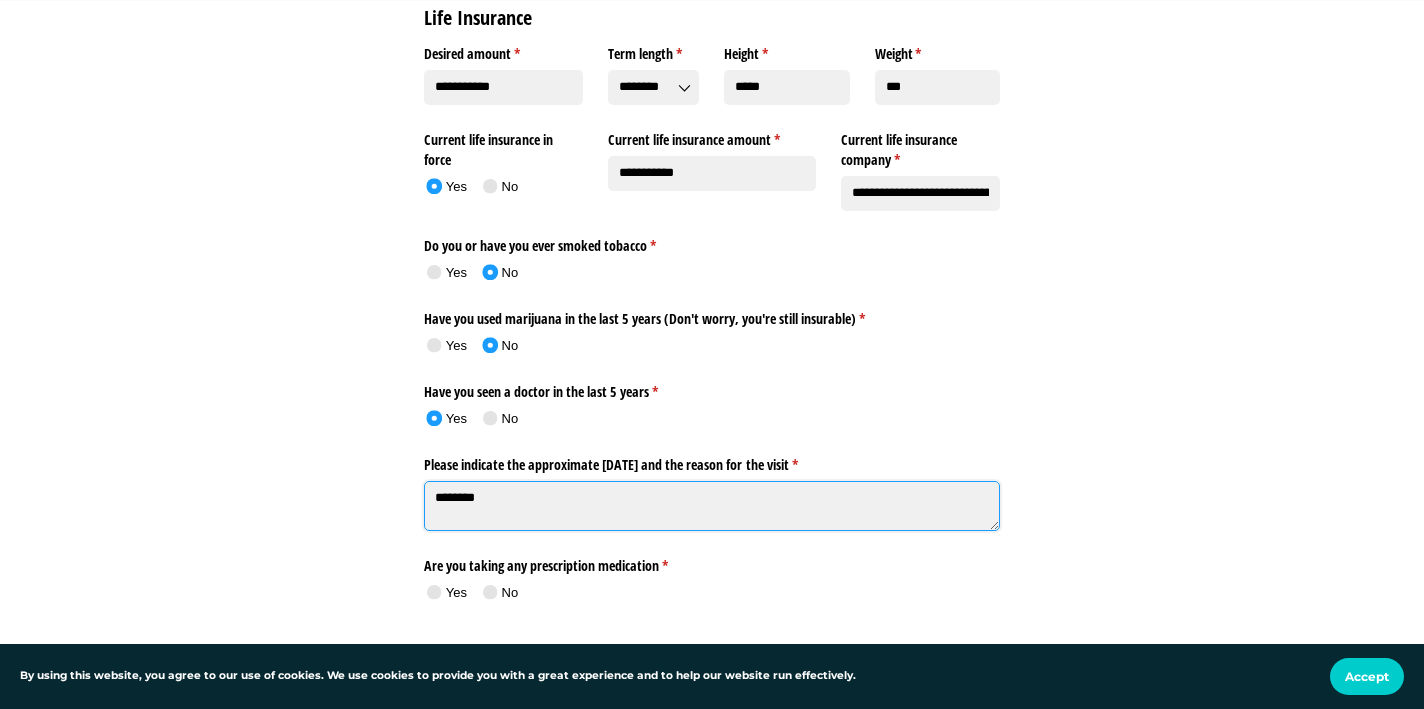 click on "********" 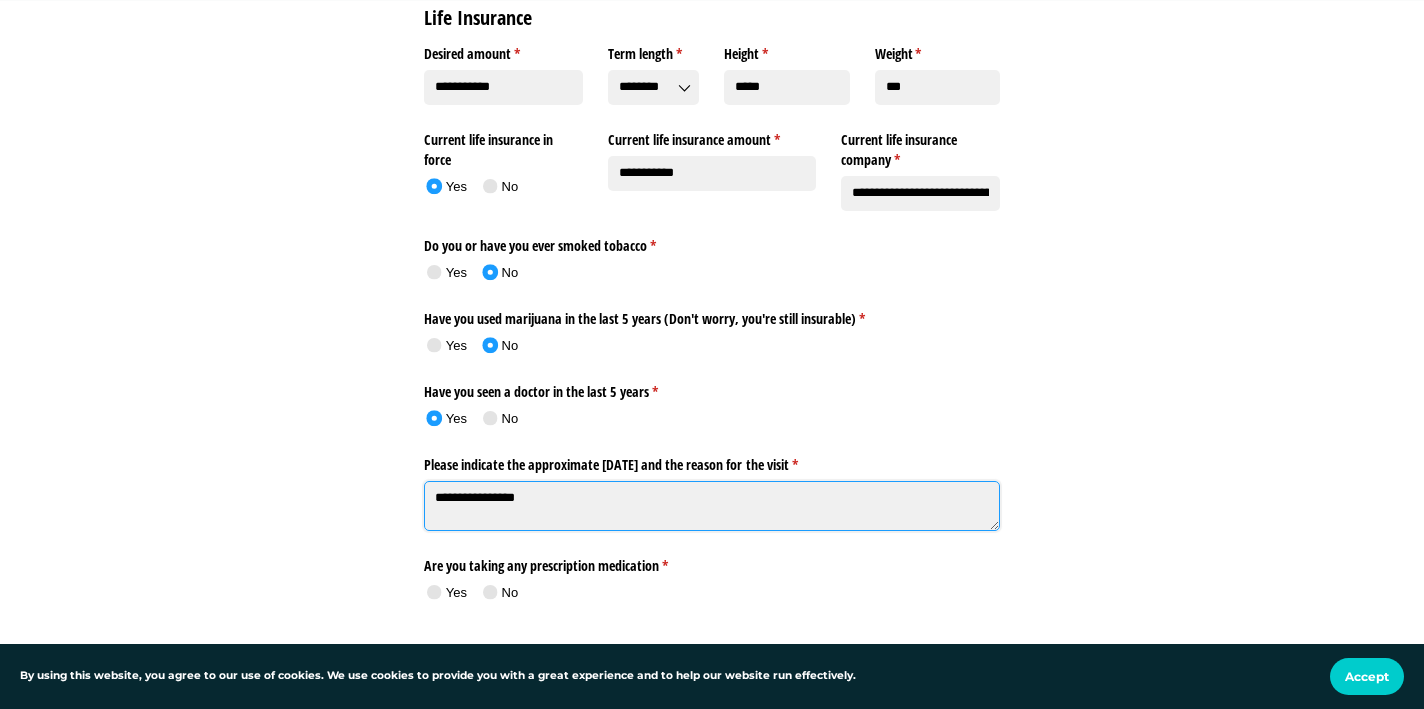 type on "**********" 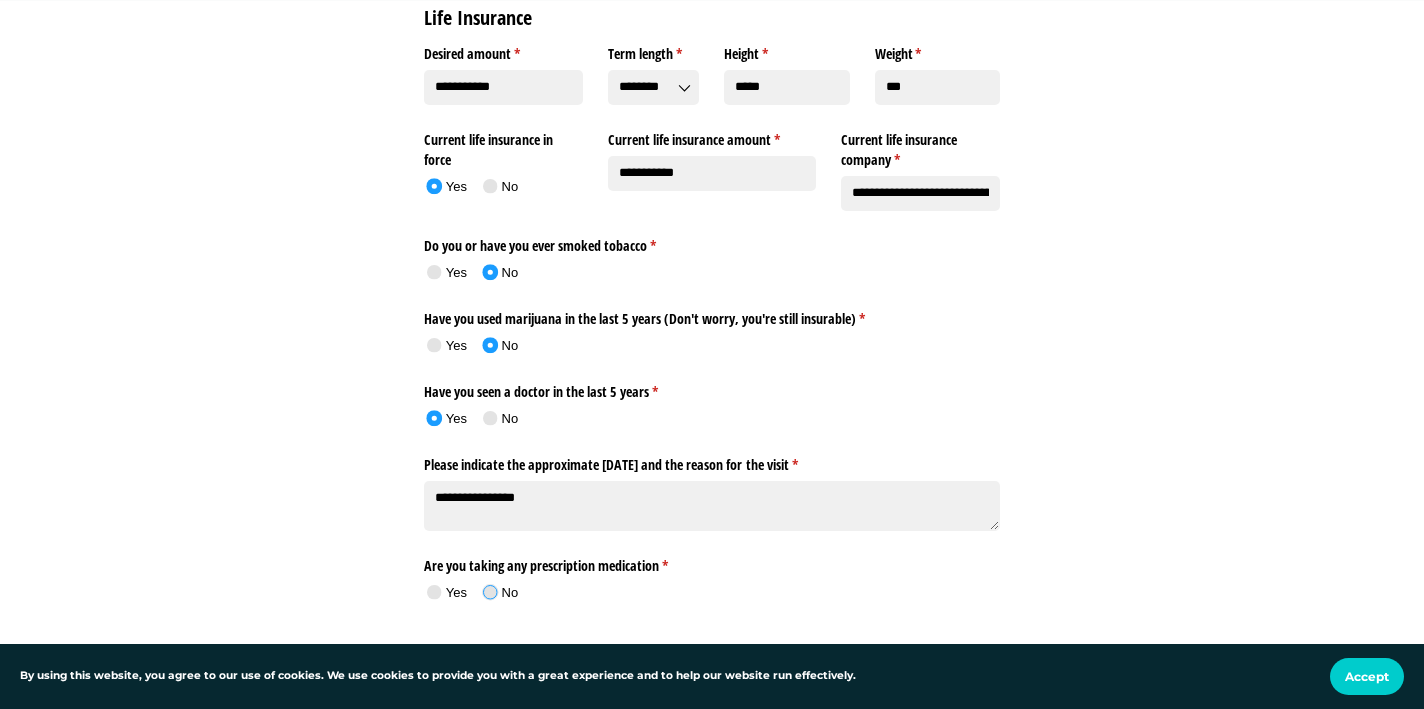 click 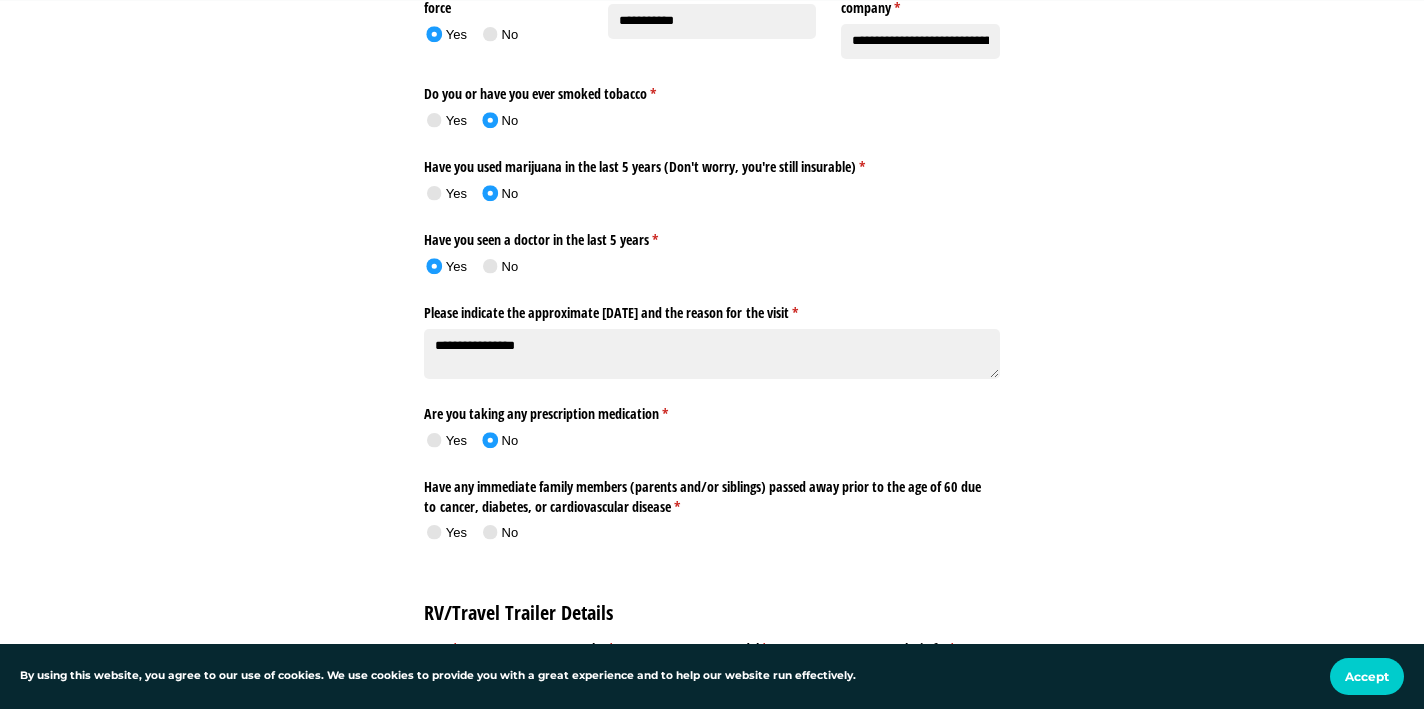 scroll, scrollTop: 6386, scrollLeft: 0, axis: vertical 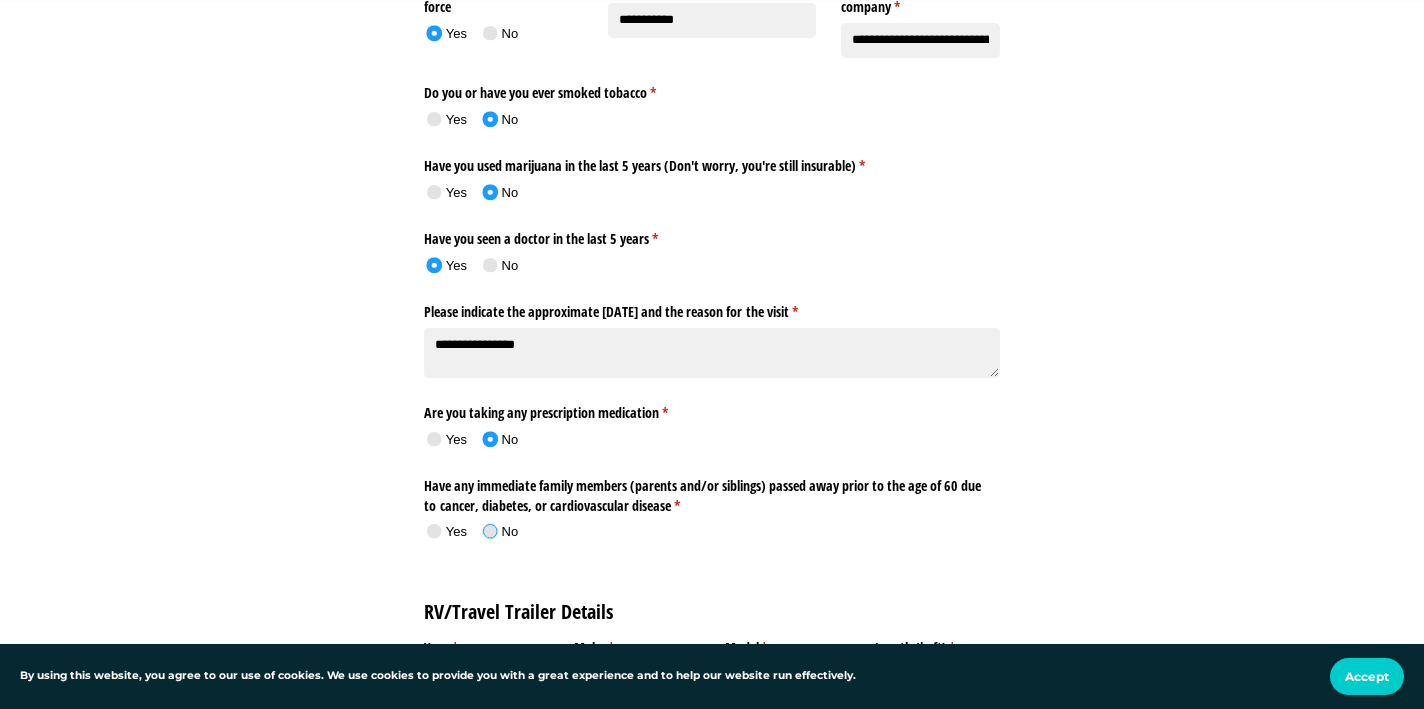 click 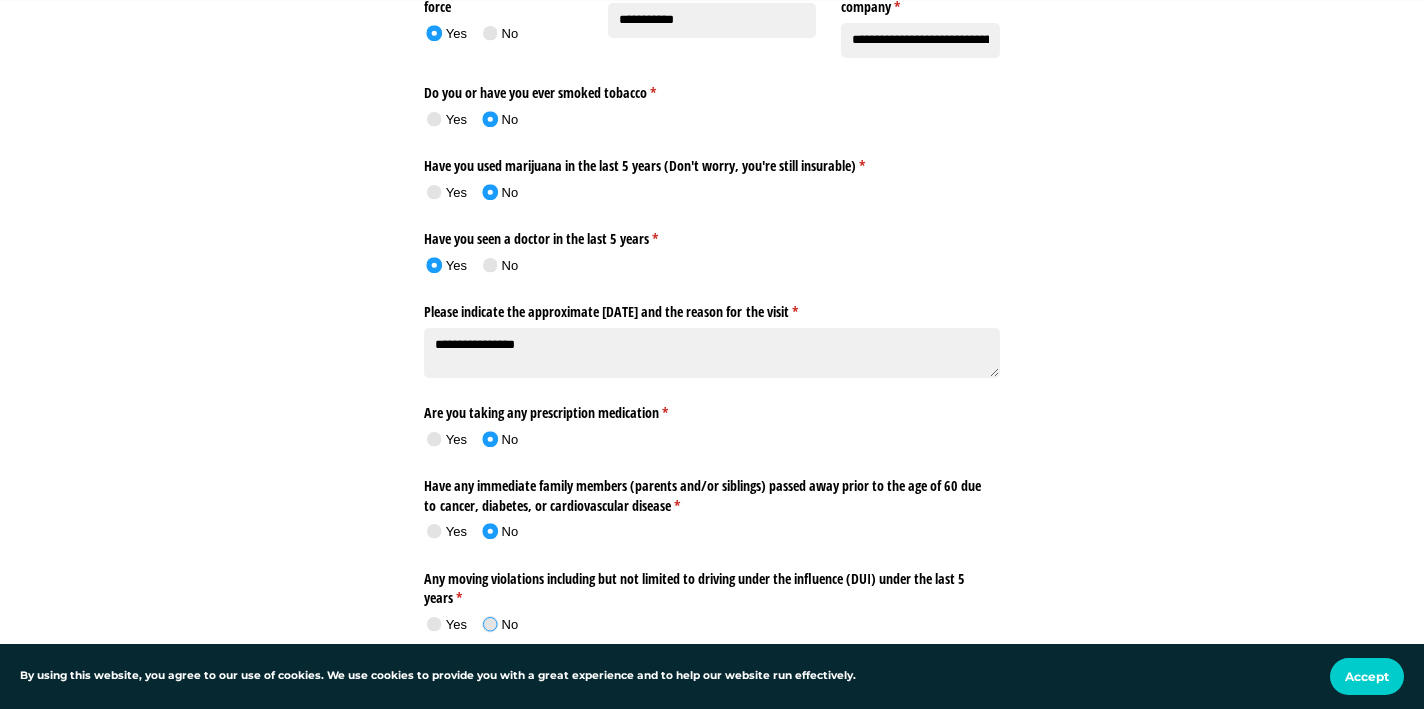 click on "No" 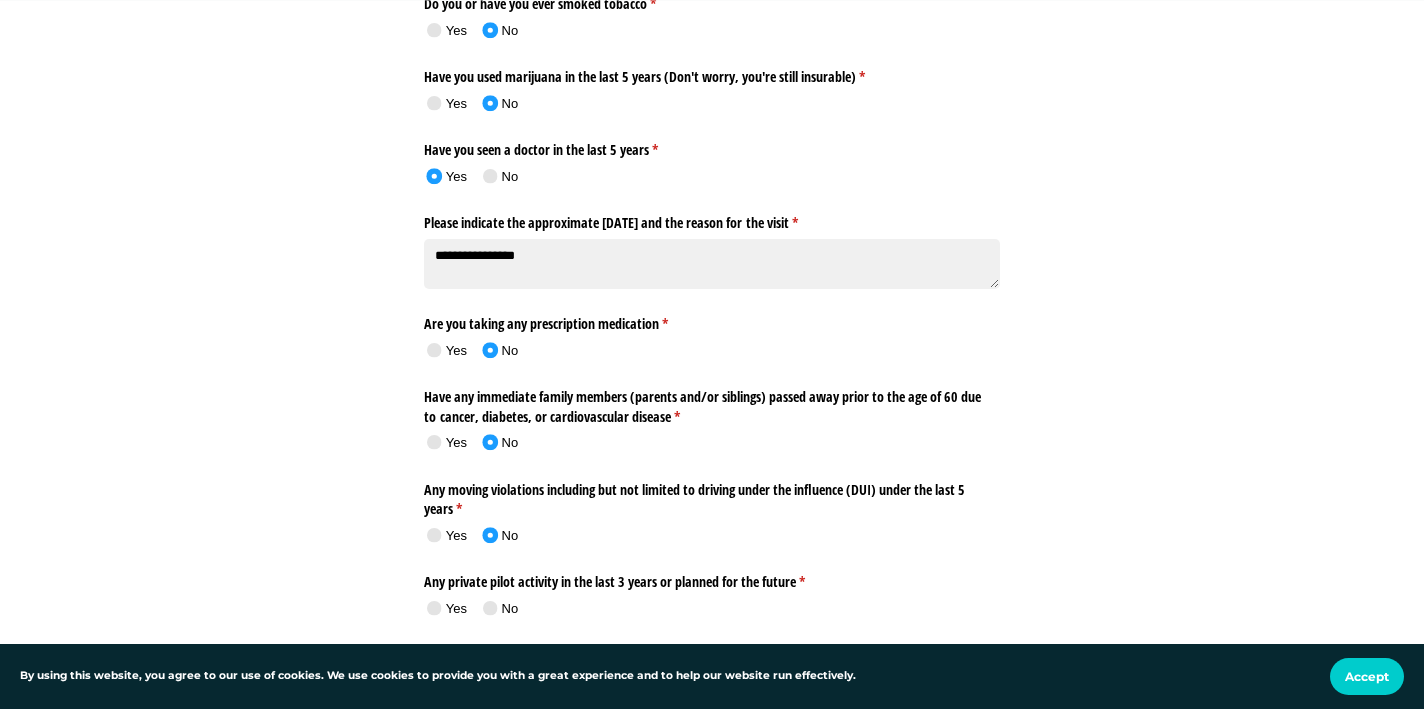 scroll, scrollTop: 6478, scrollLeft: 0, axis: vertical 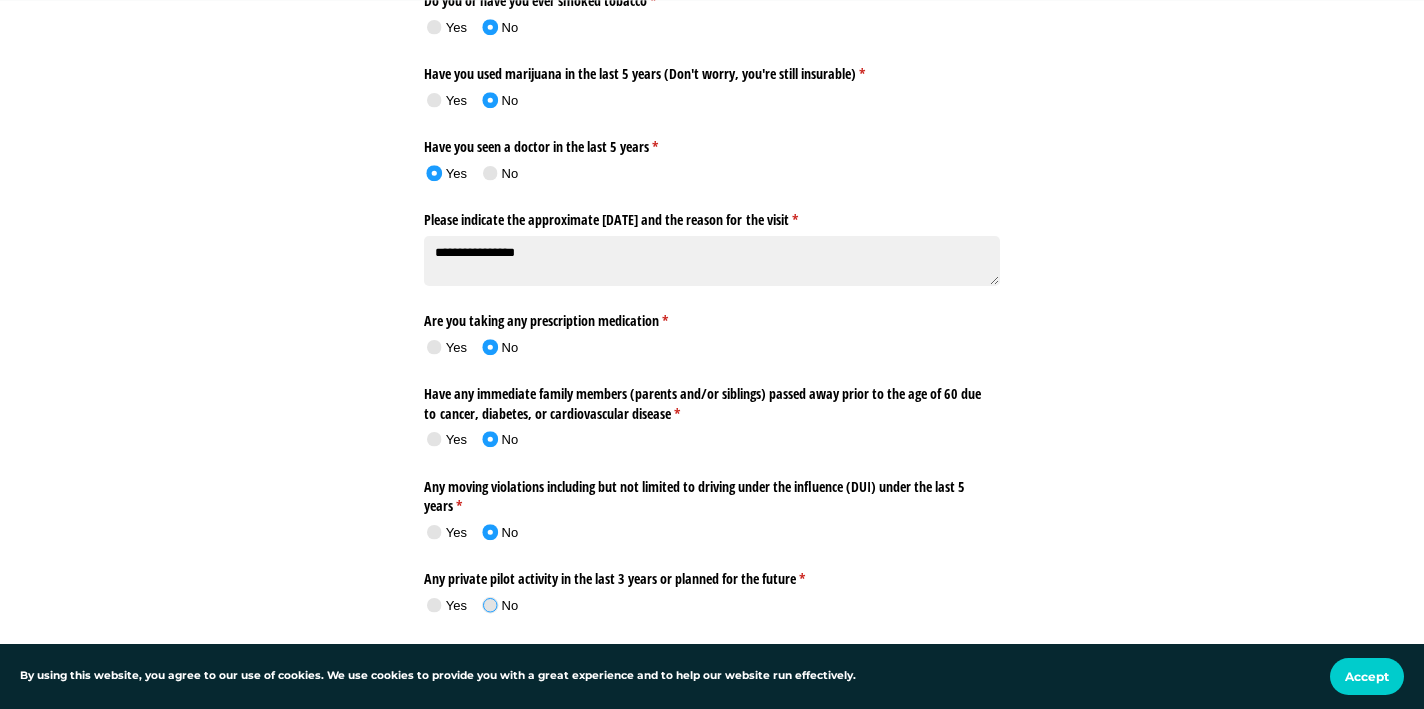 click on "No" 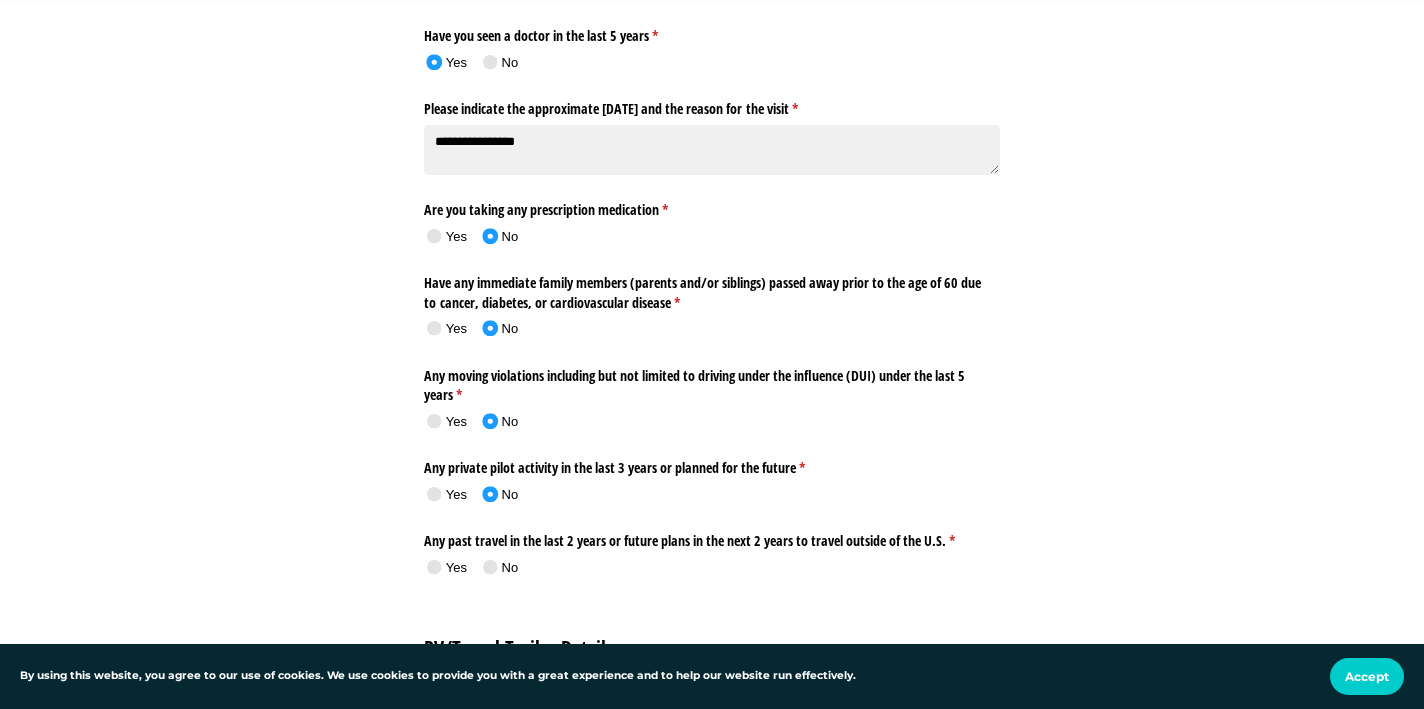 scroll, scrollTop: 6595, scrollLeft: 0, axis: vertical 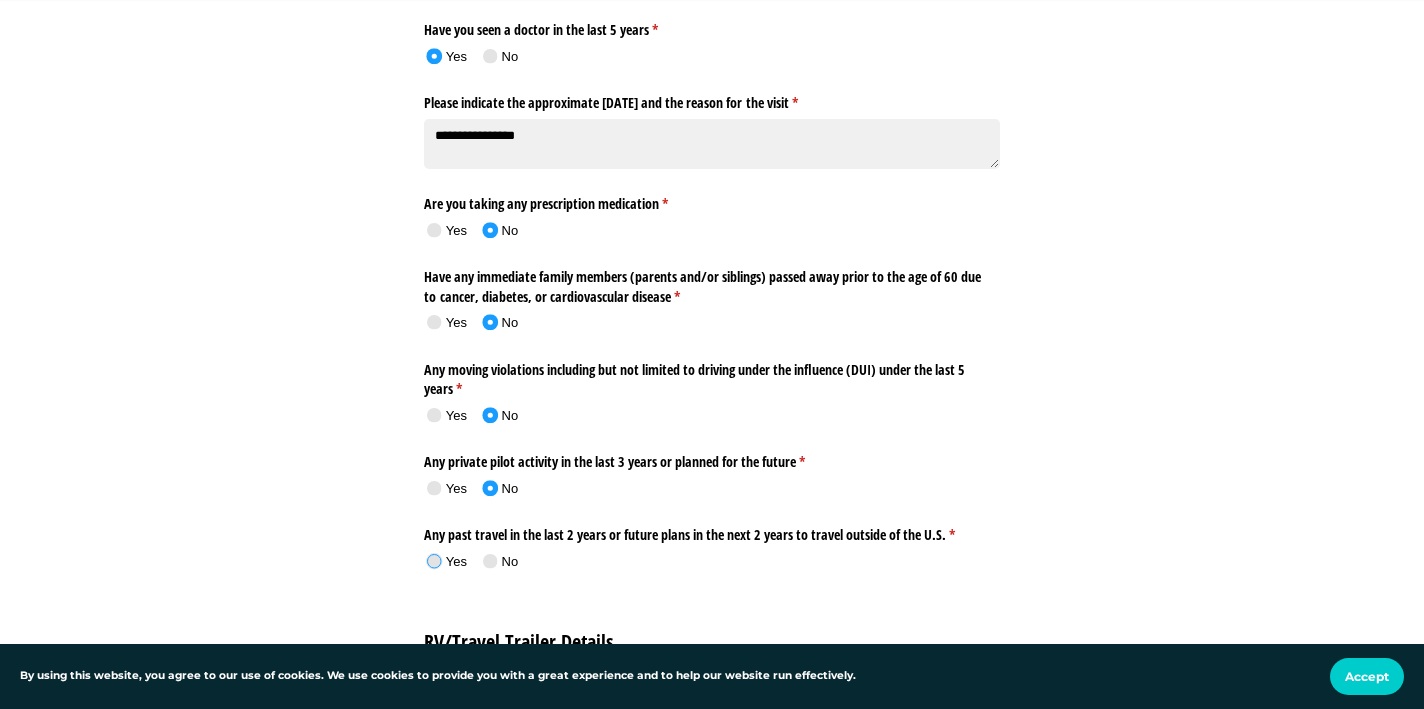click on "Yes" 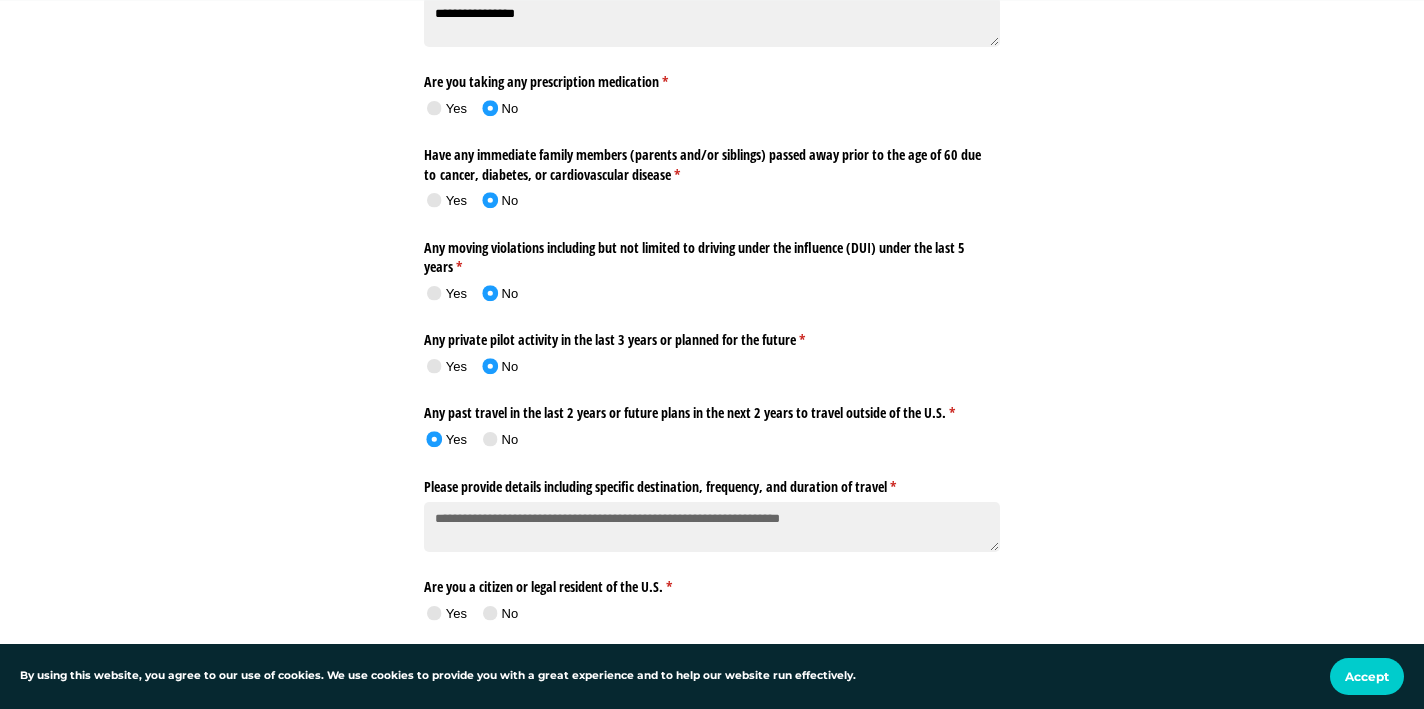 scroll, scrollTop: 6719, scrollLeft: 0, axis: vertical 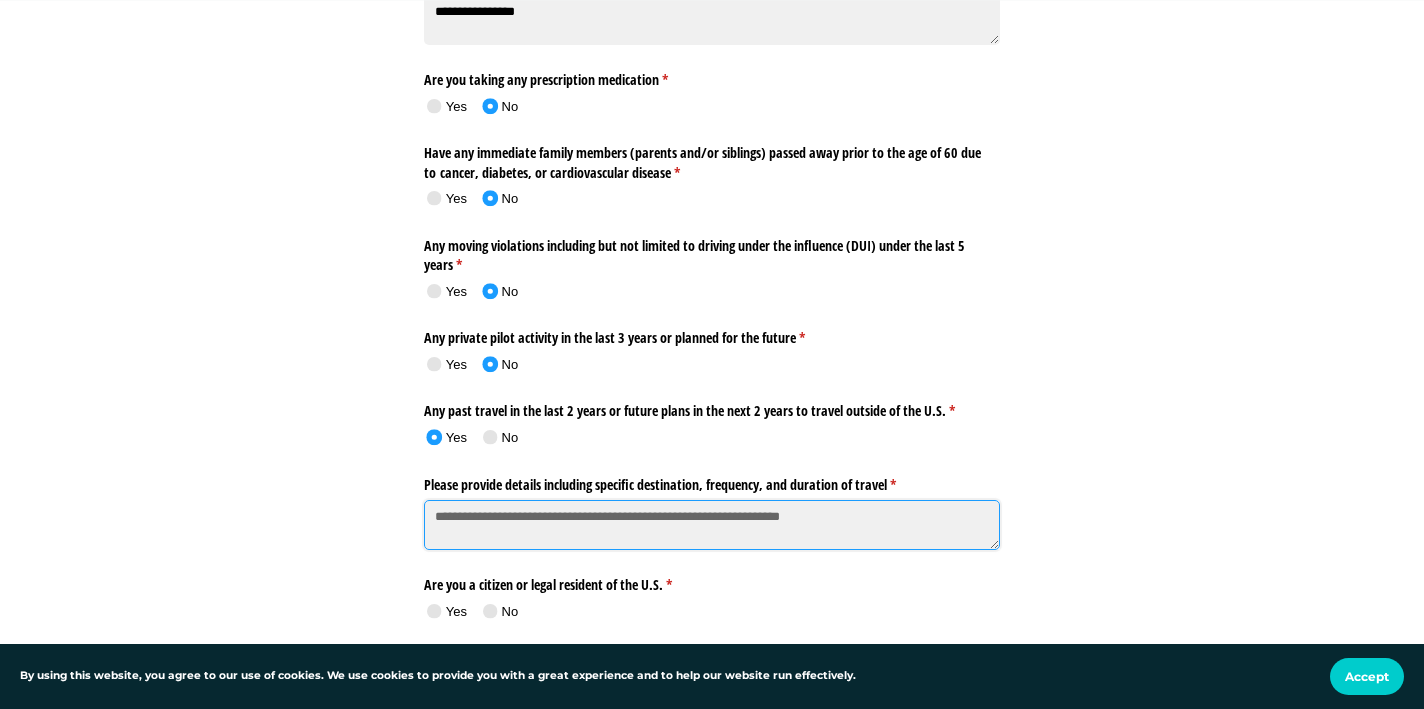 click on "Please provide details including specific destination, frequency, and duration of travel *   (required)" 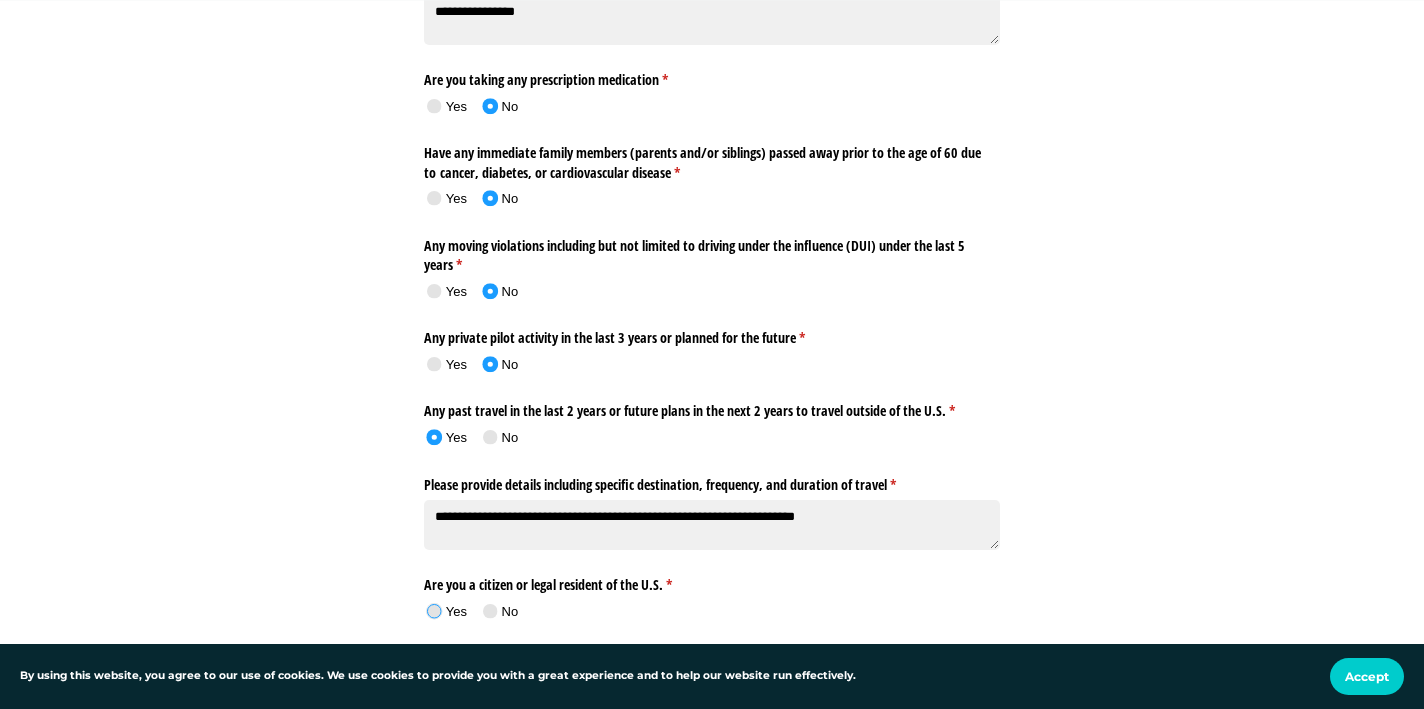 type on "**********" 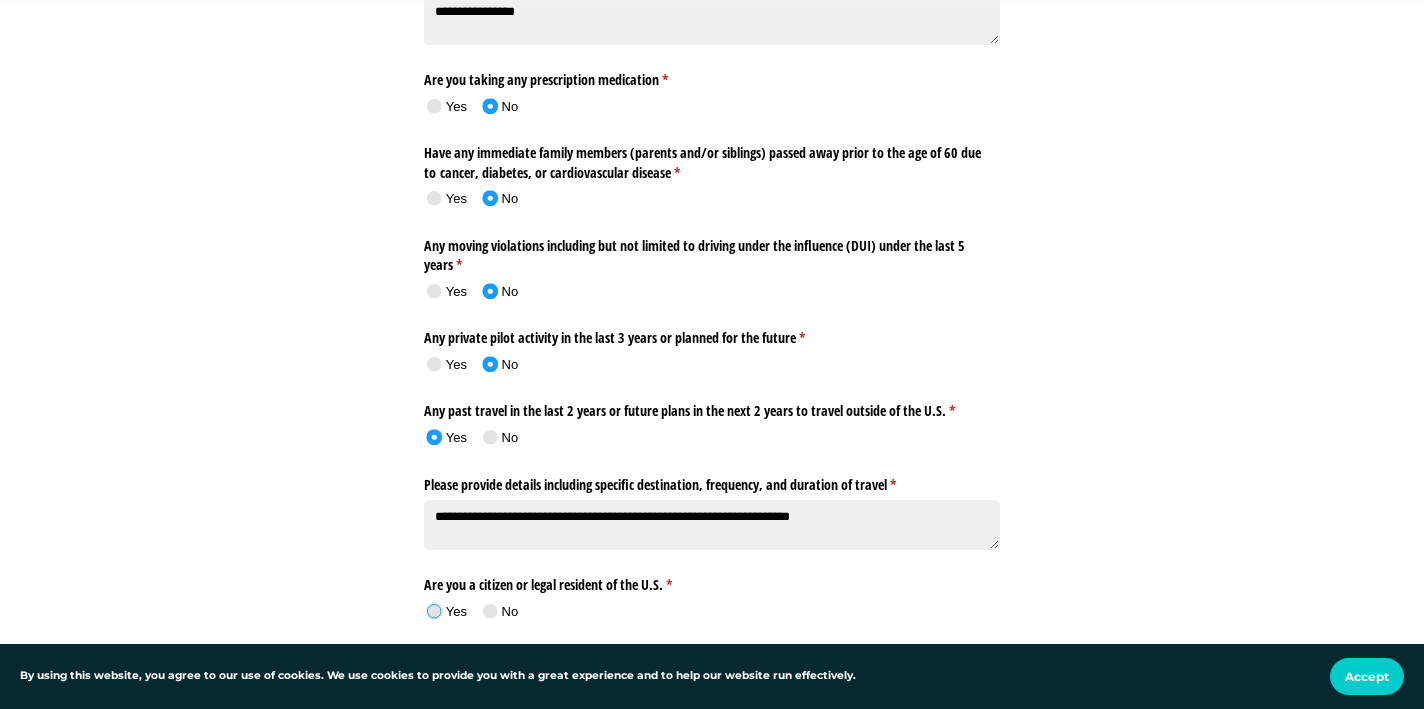 click 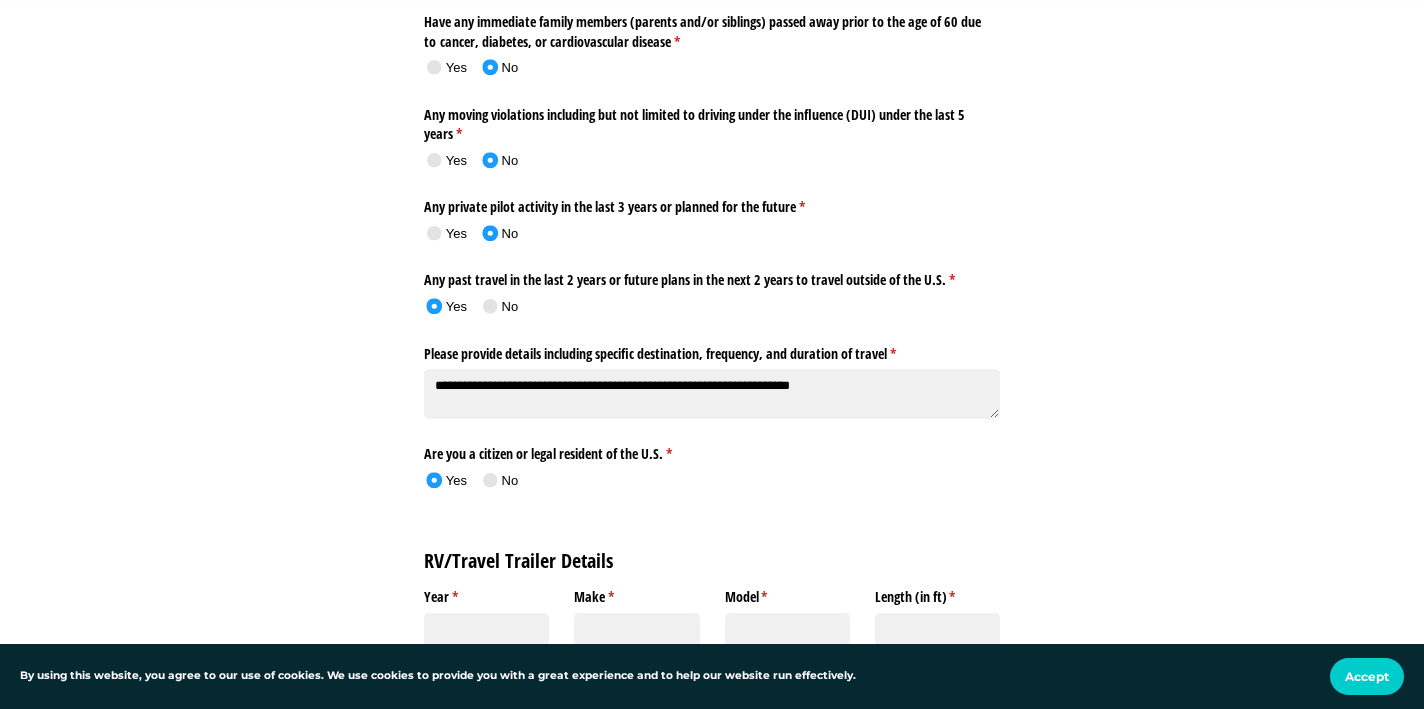 scroll, scrollTop: 6853, scrollLeft: 0, axis: vertical 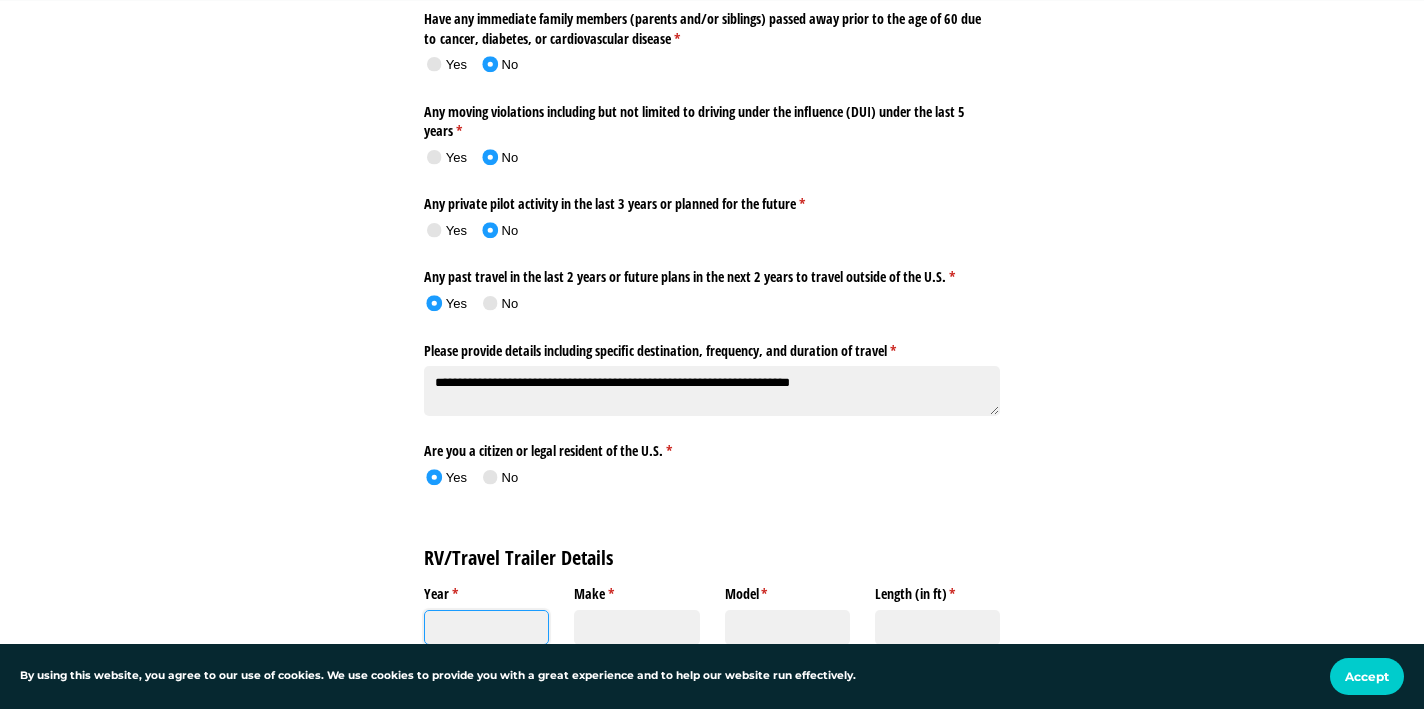 click on "[YEAR] *   (required)" 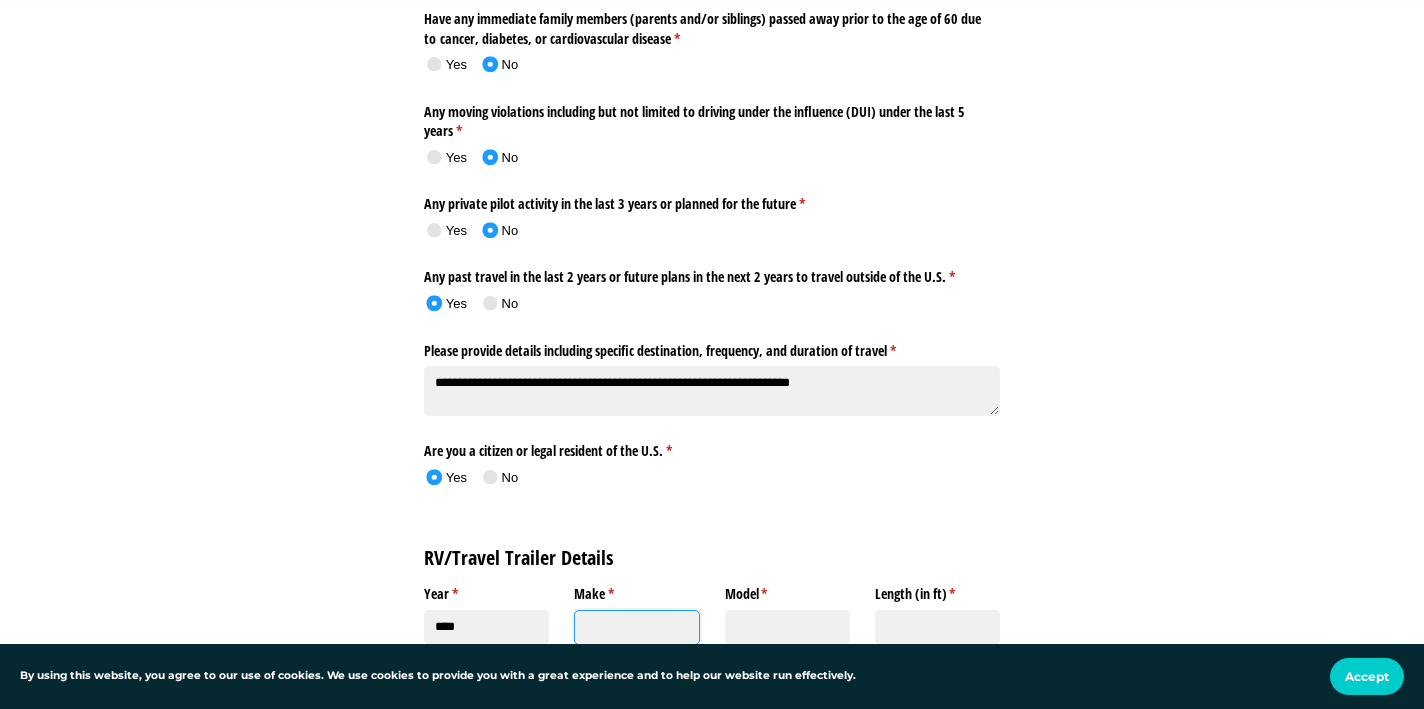 type on "*****" 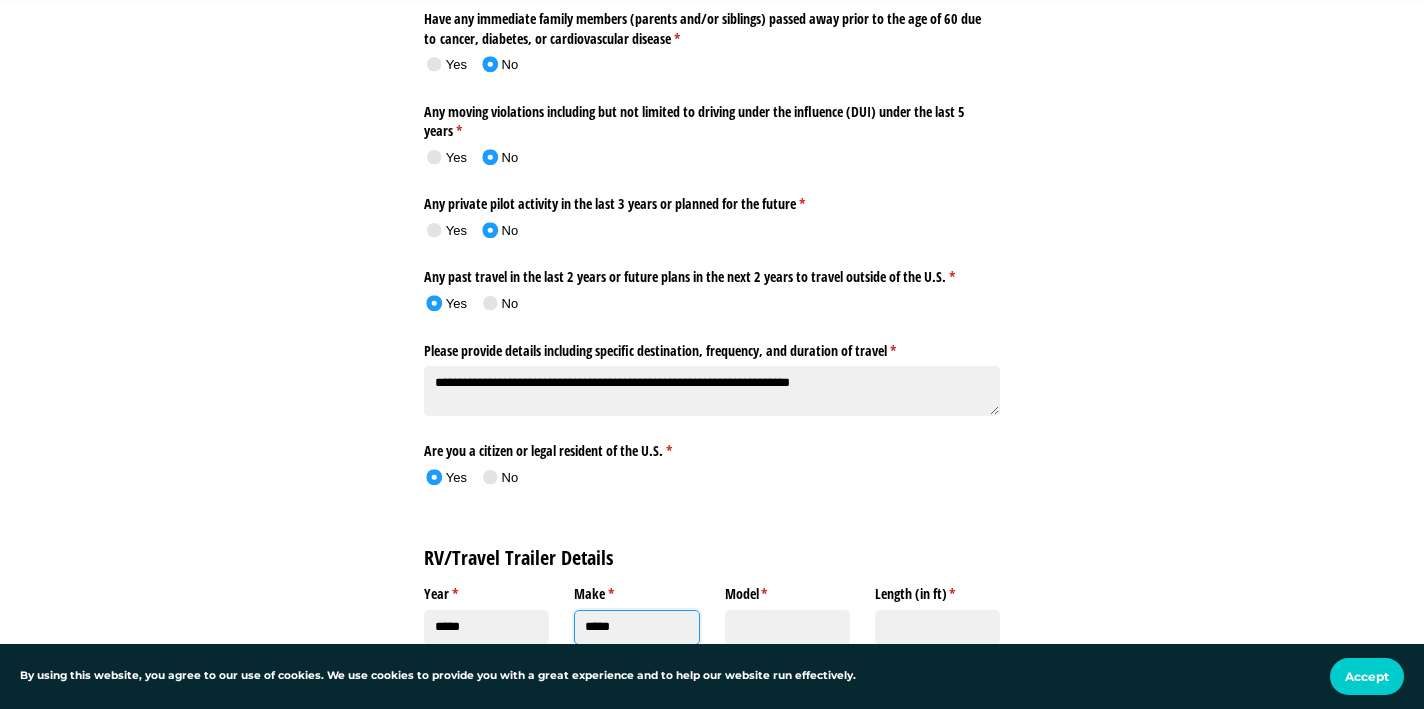 type on "*****" 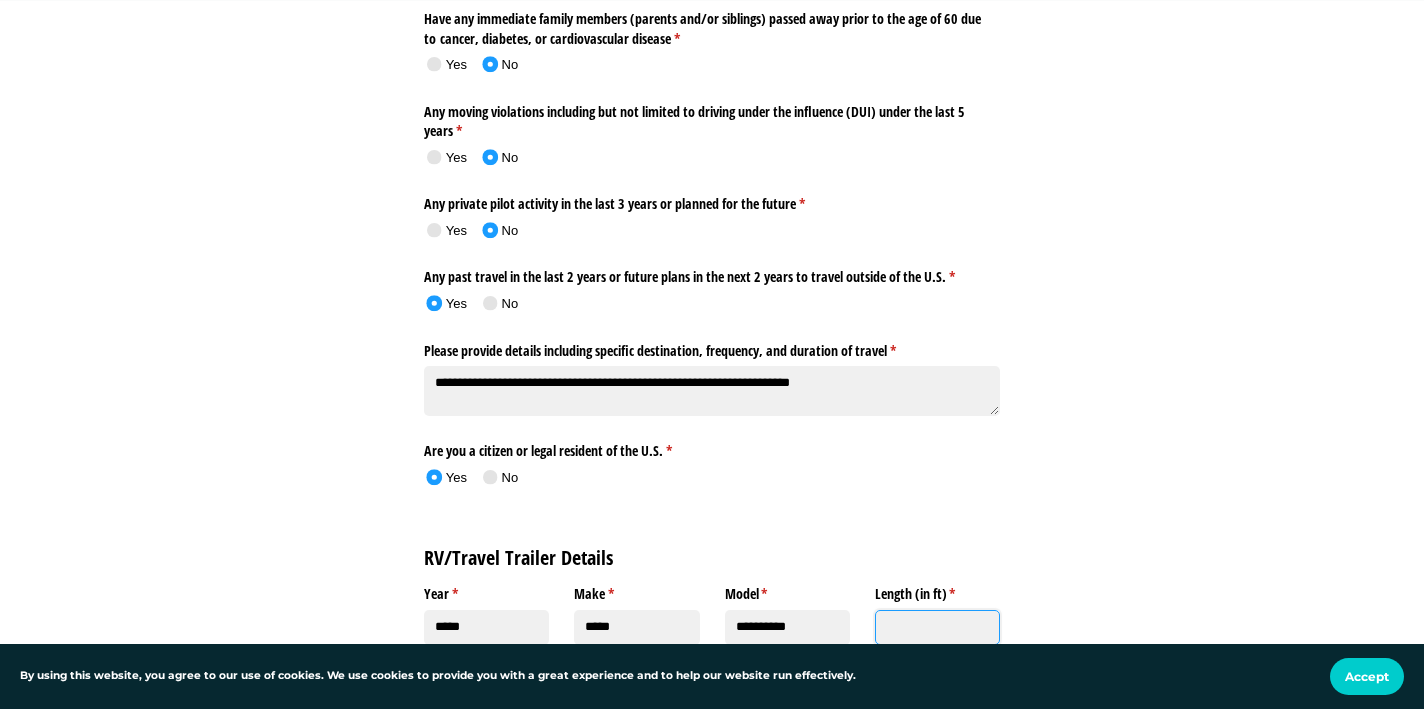 type on "*********" 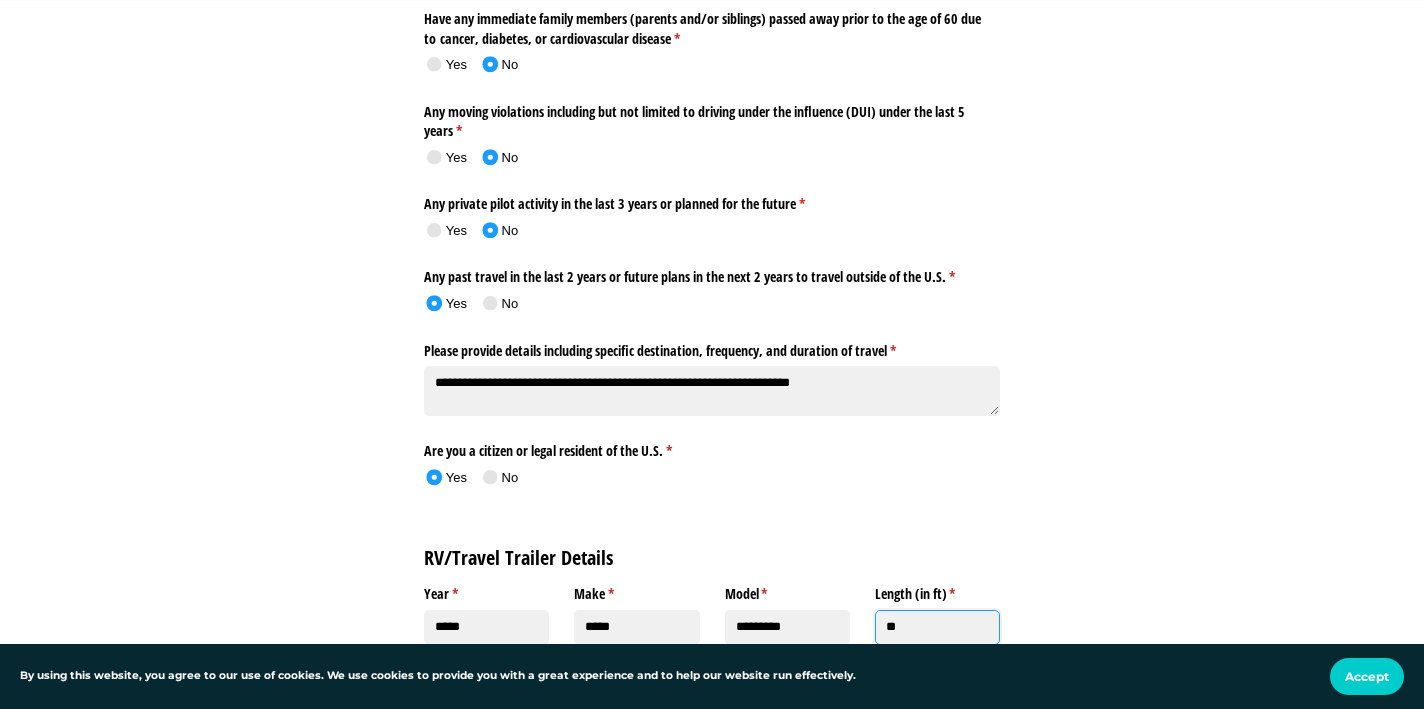type on "**" 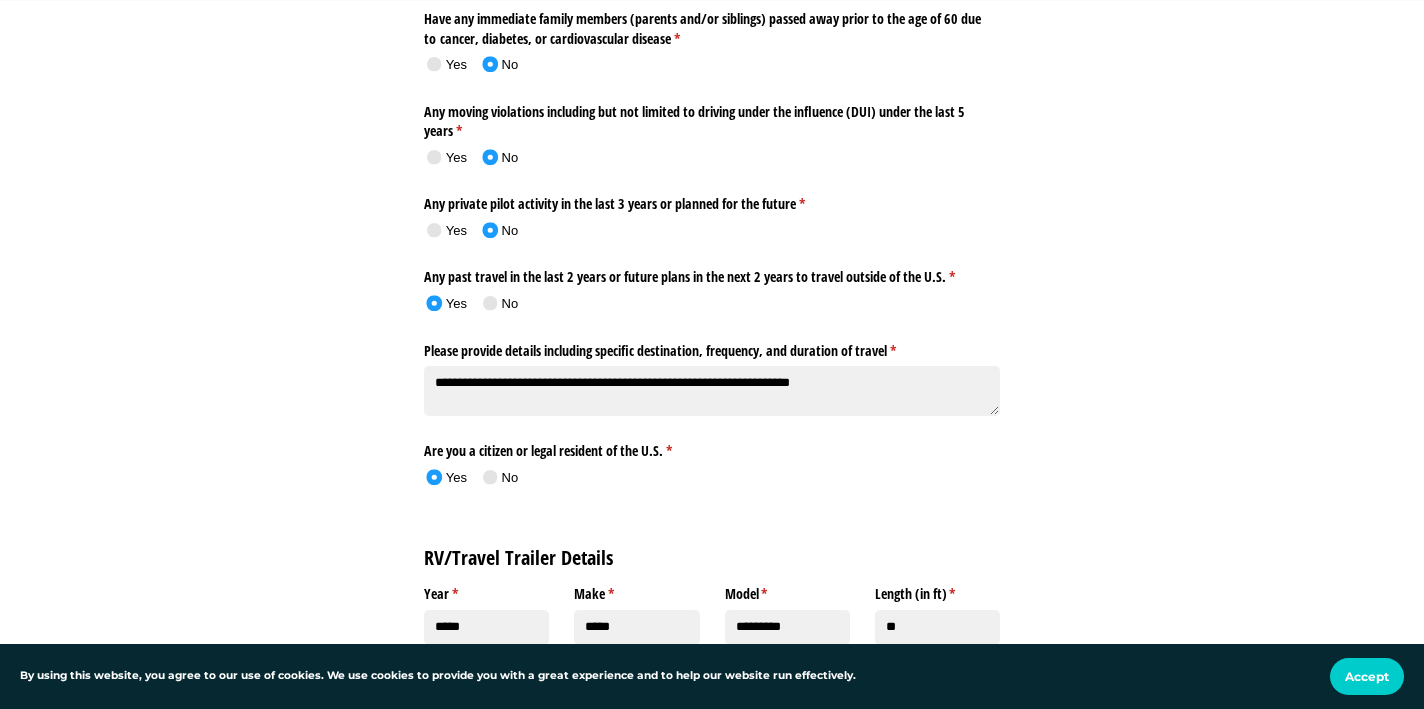 type on "*" 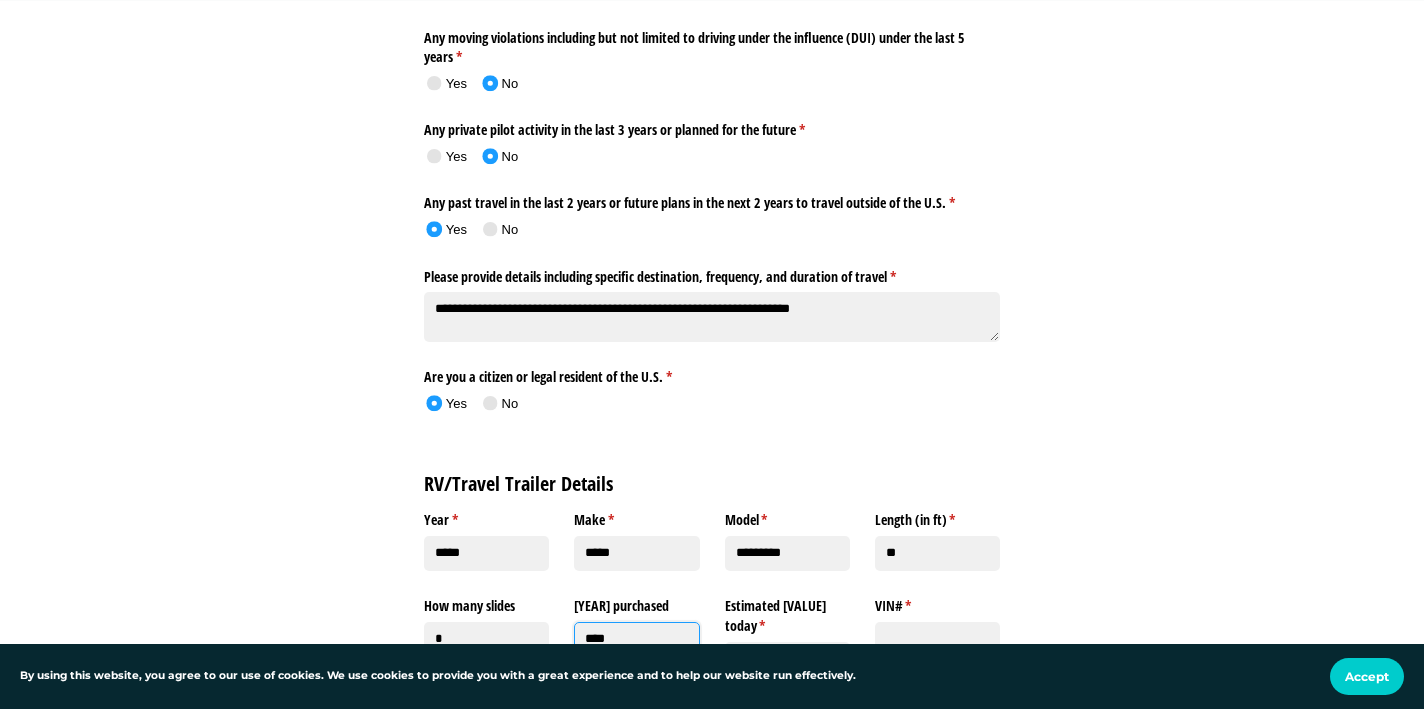 type on "****" 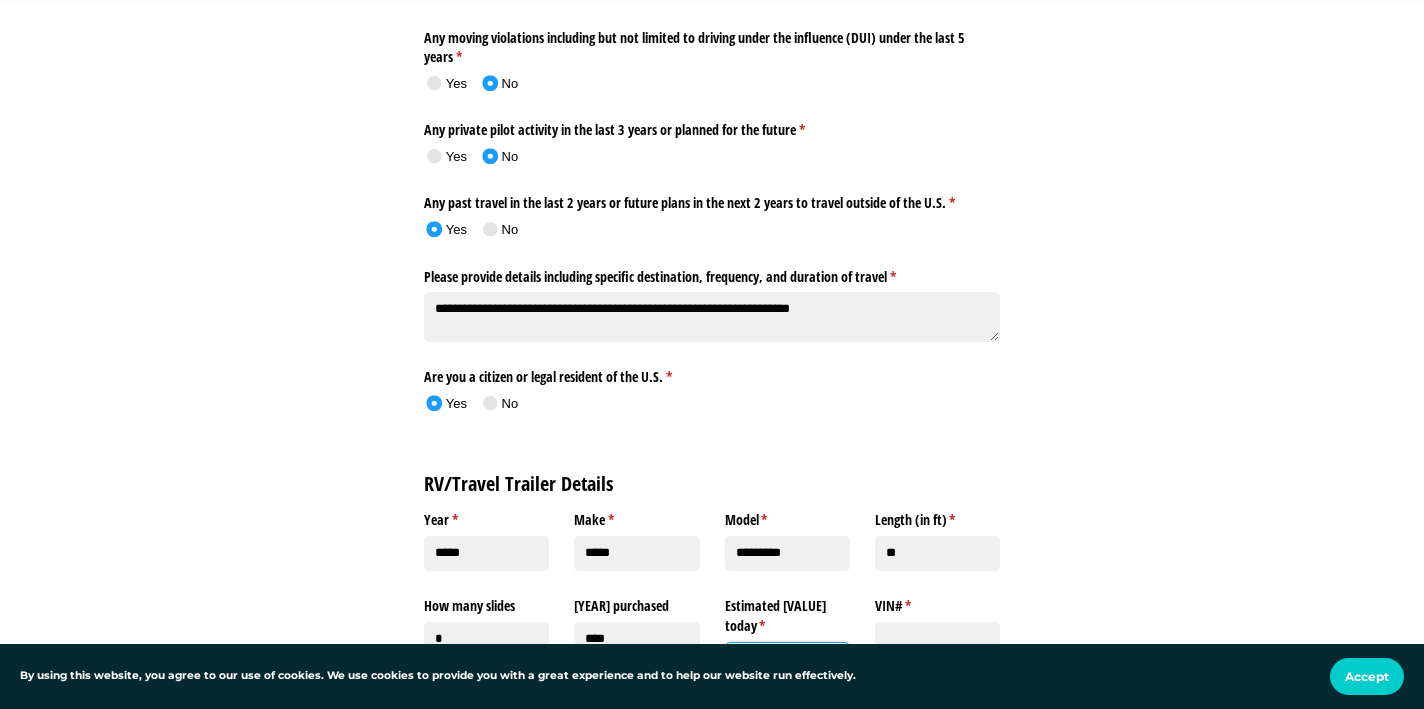 click on "Estimated value today *   (required)" 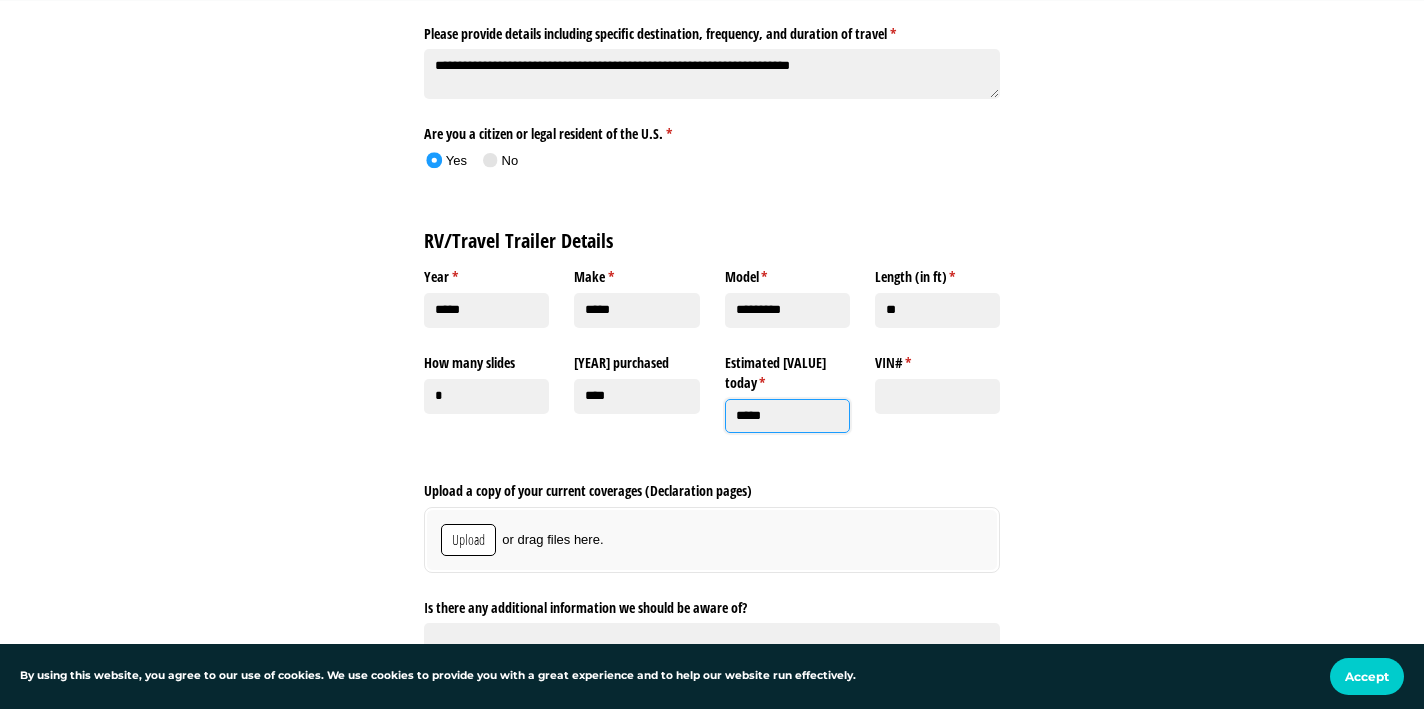 scroll, scrollTop: 7160, scrollLeft: 0, axis: vertical 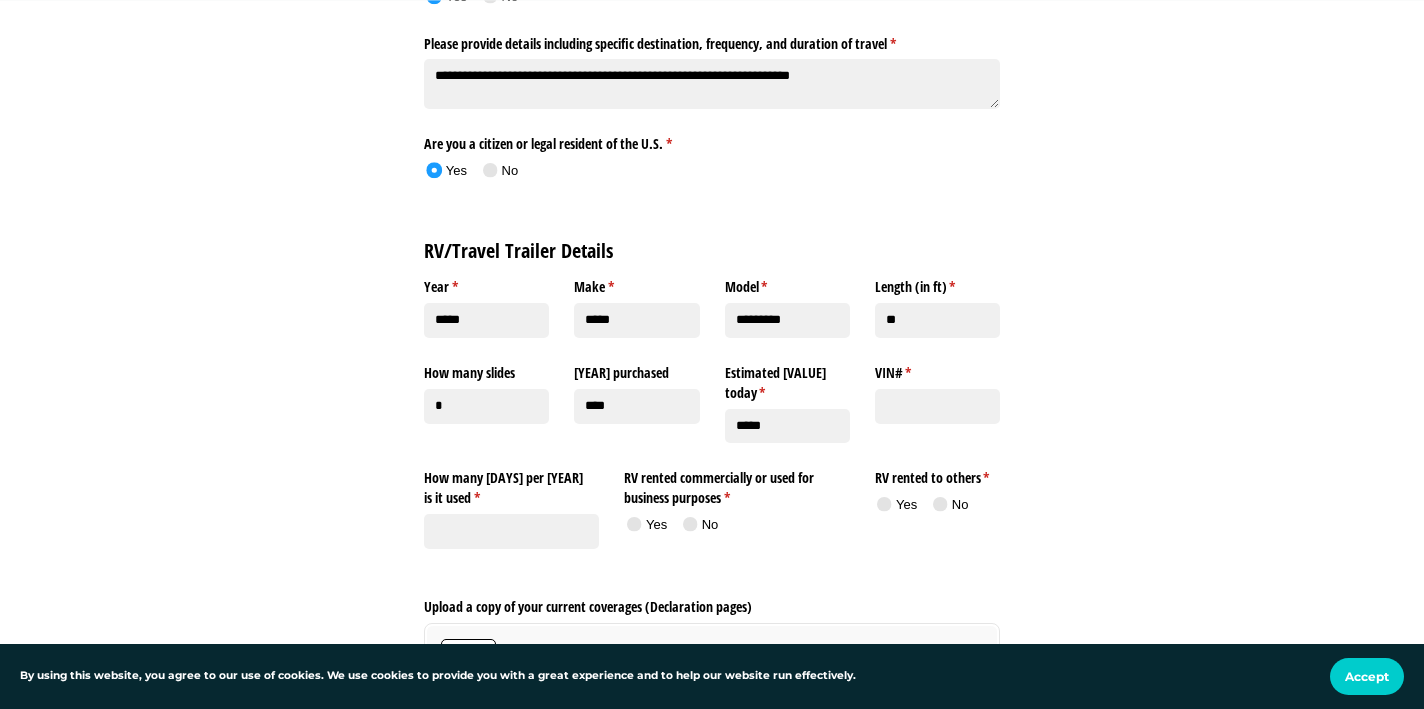 type on "**********" 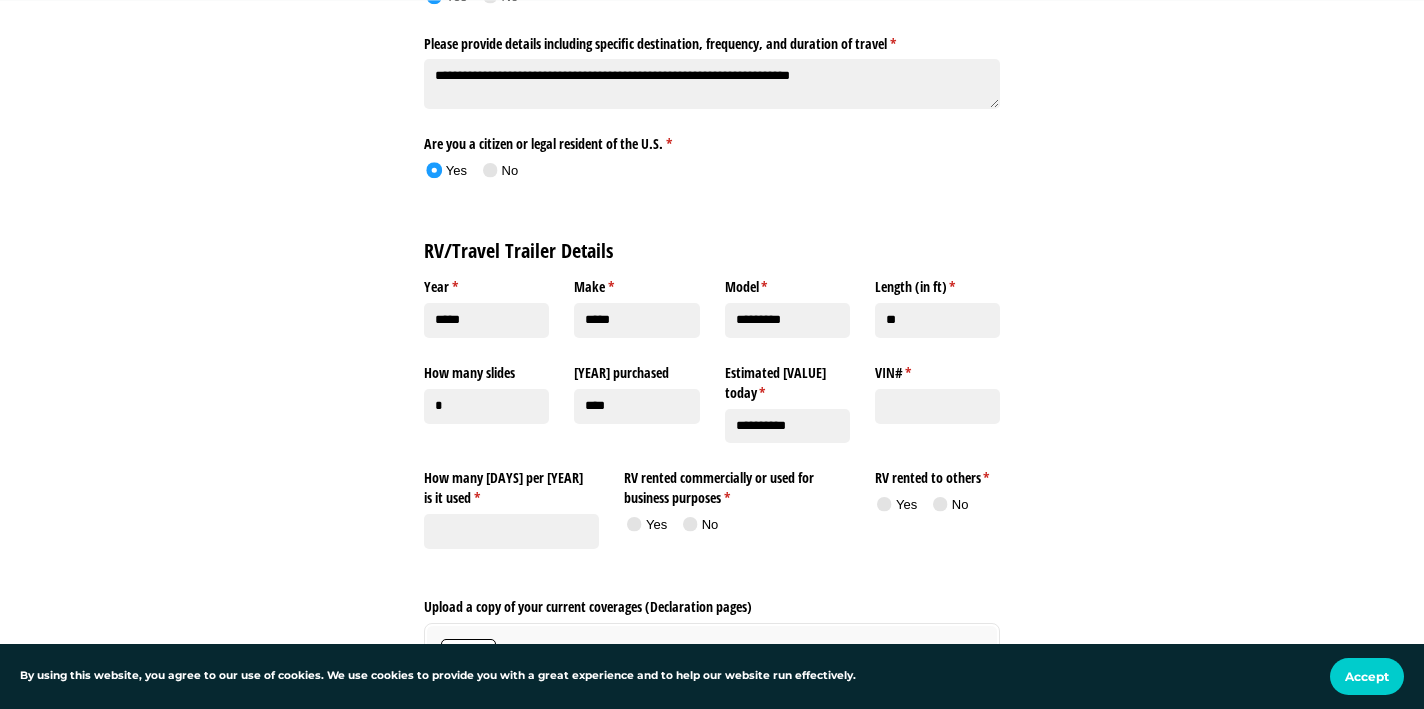 click on "**********" 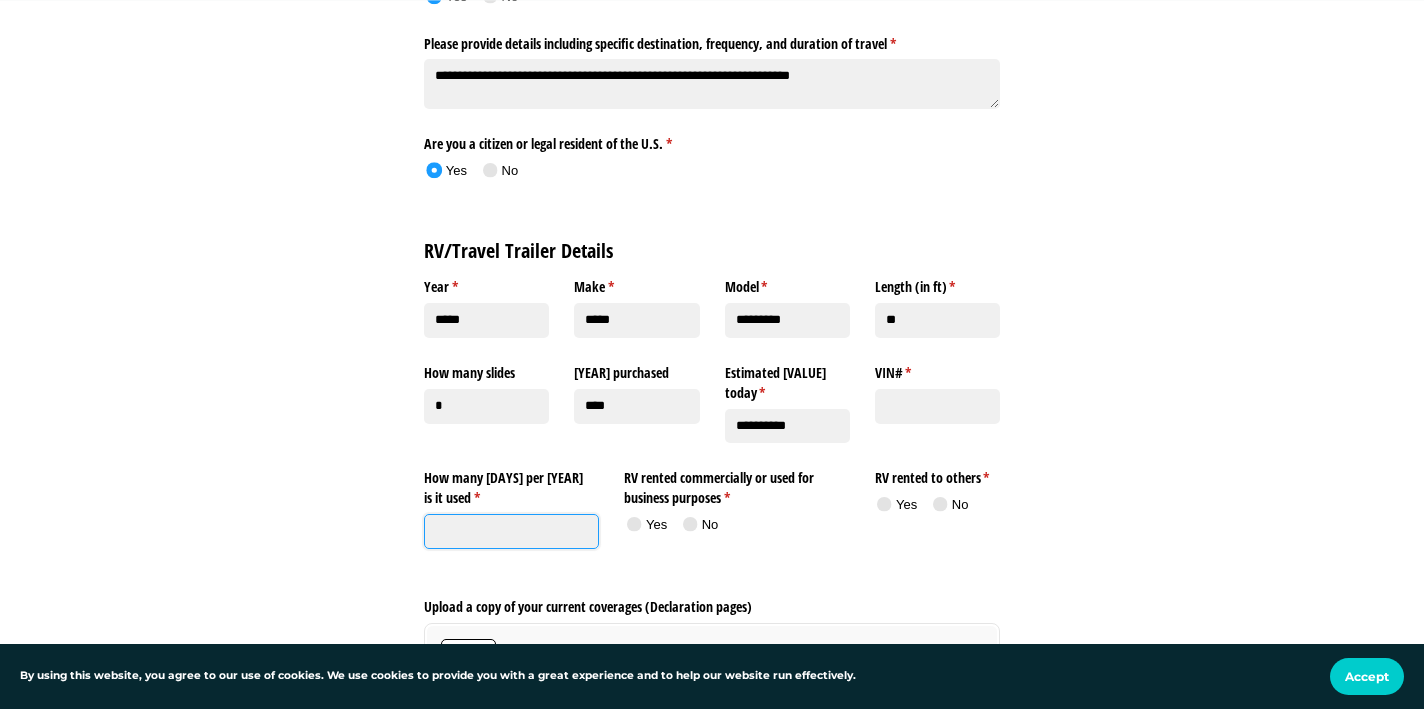 click on "How many days per year is it used *   (required)" 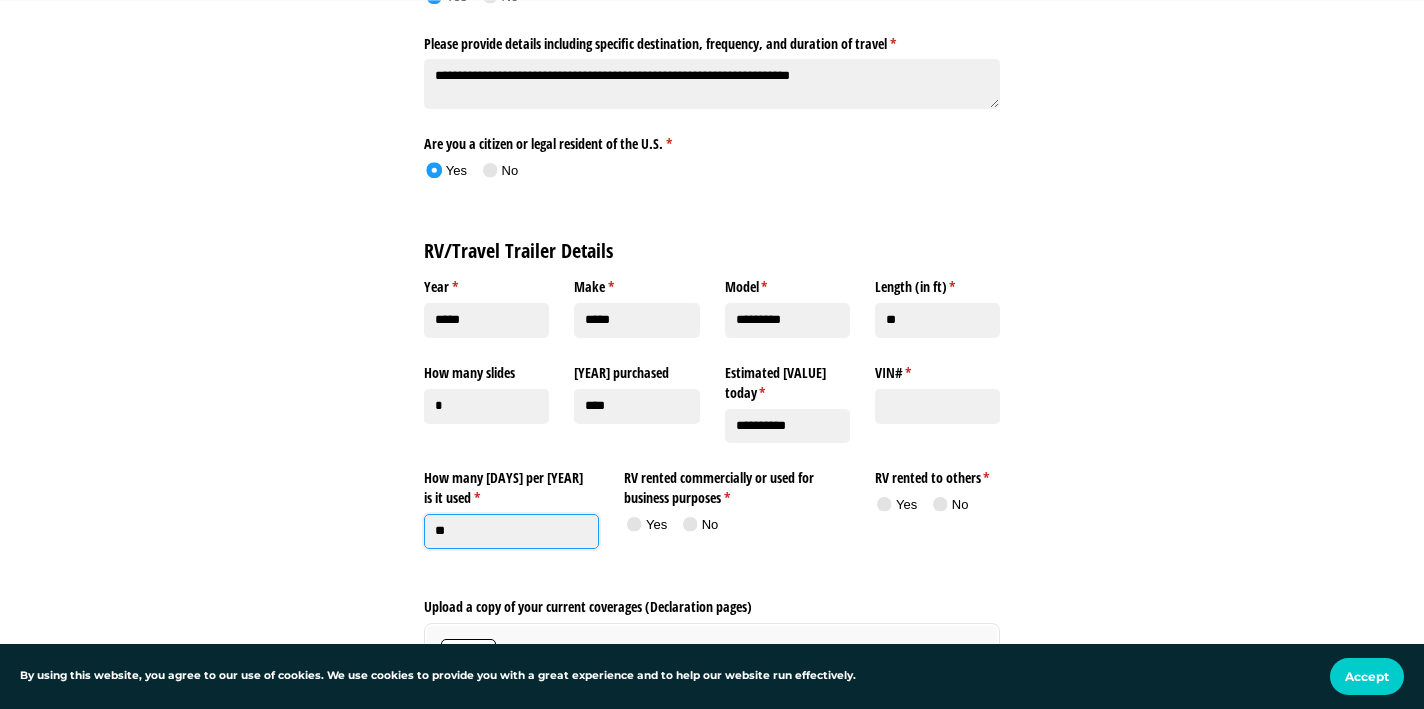type on "**" 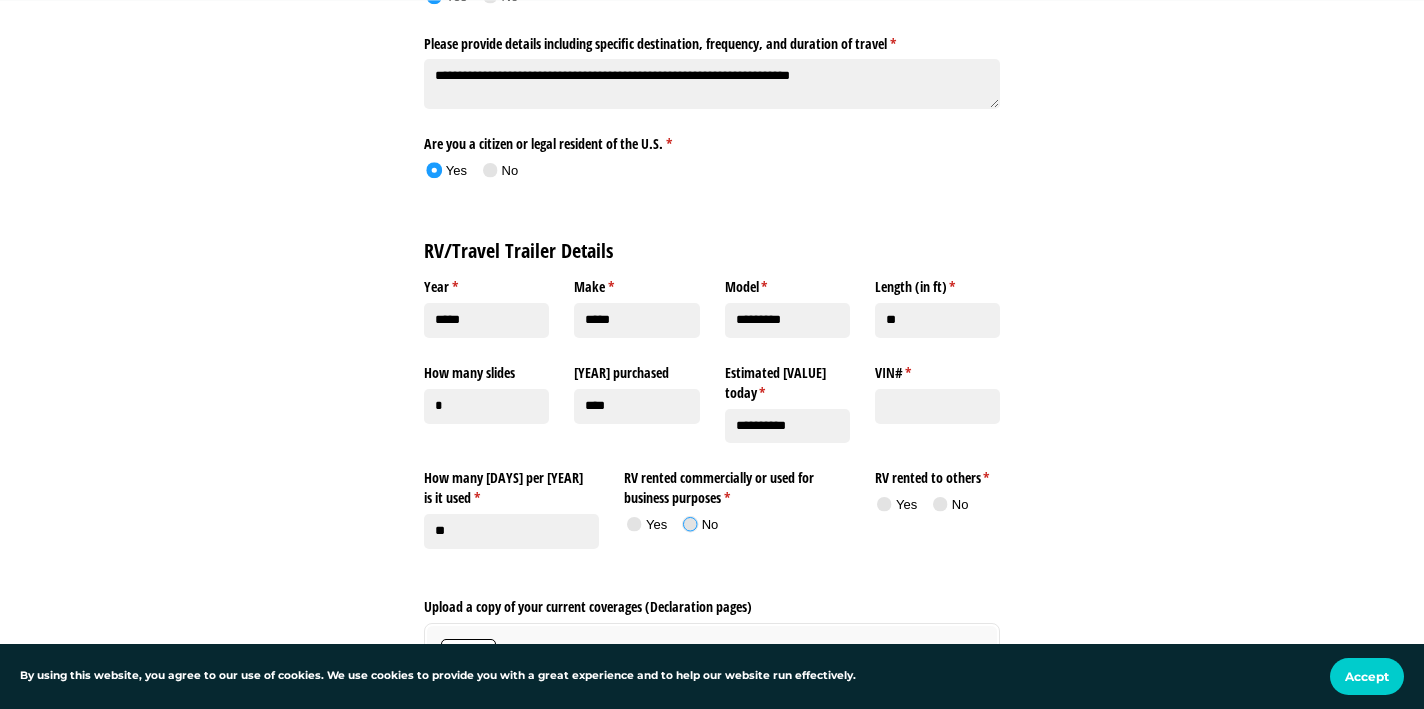 click 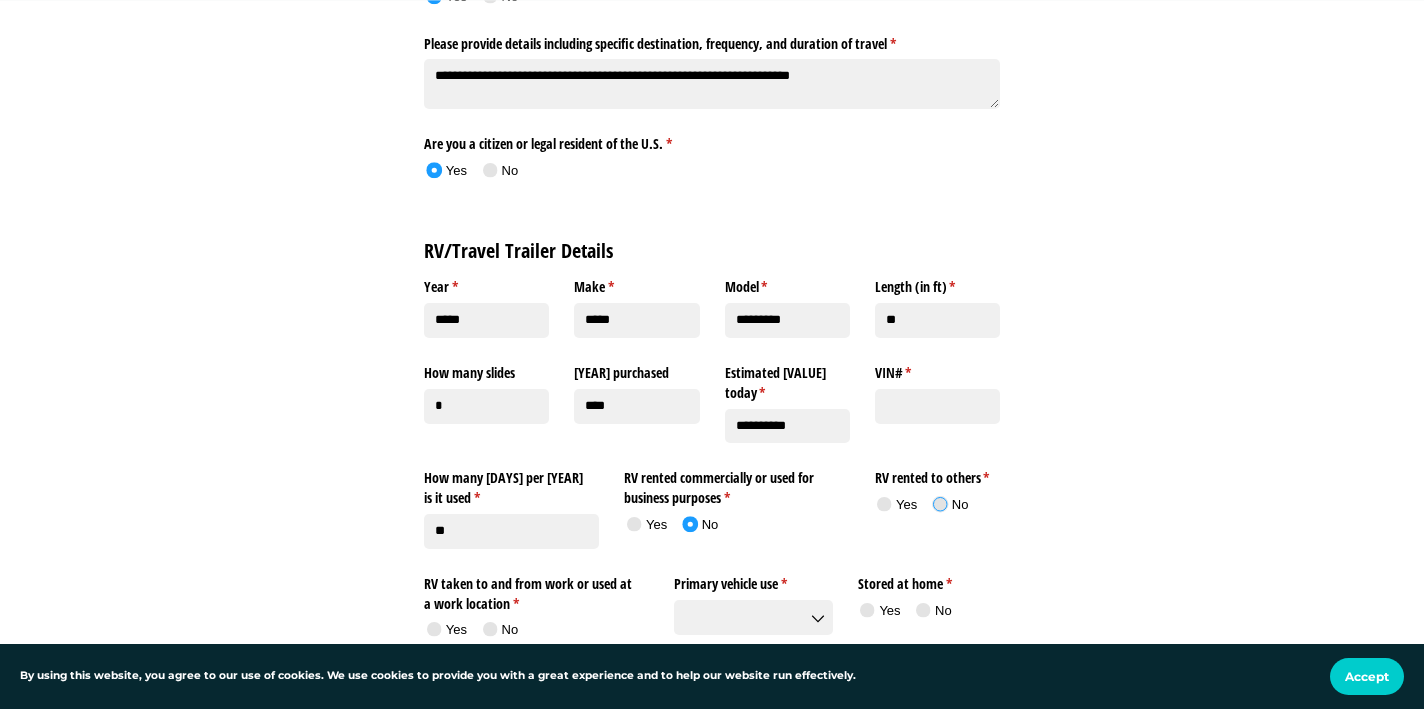 click 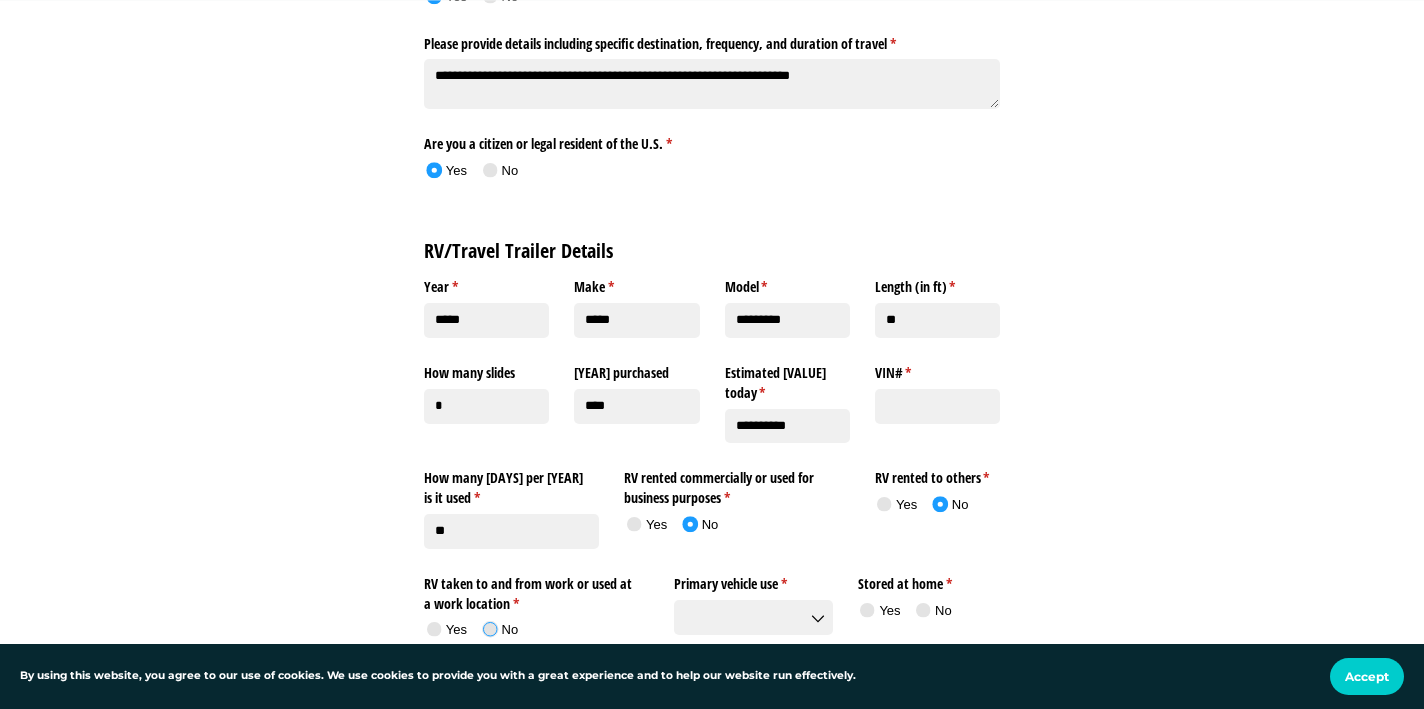 click 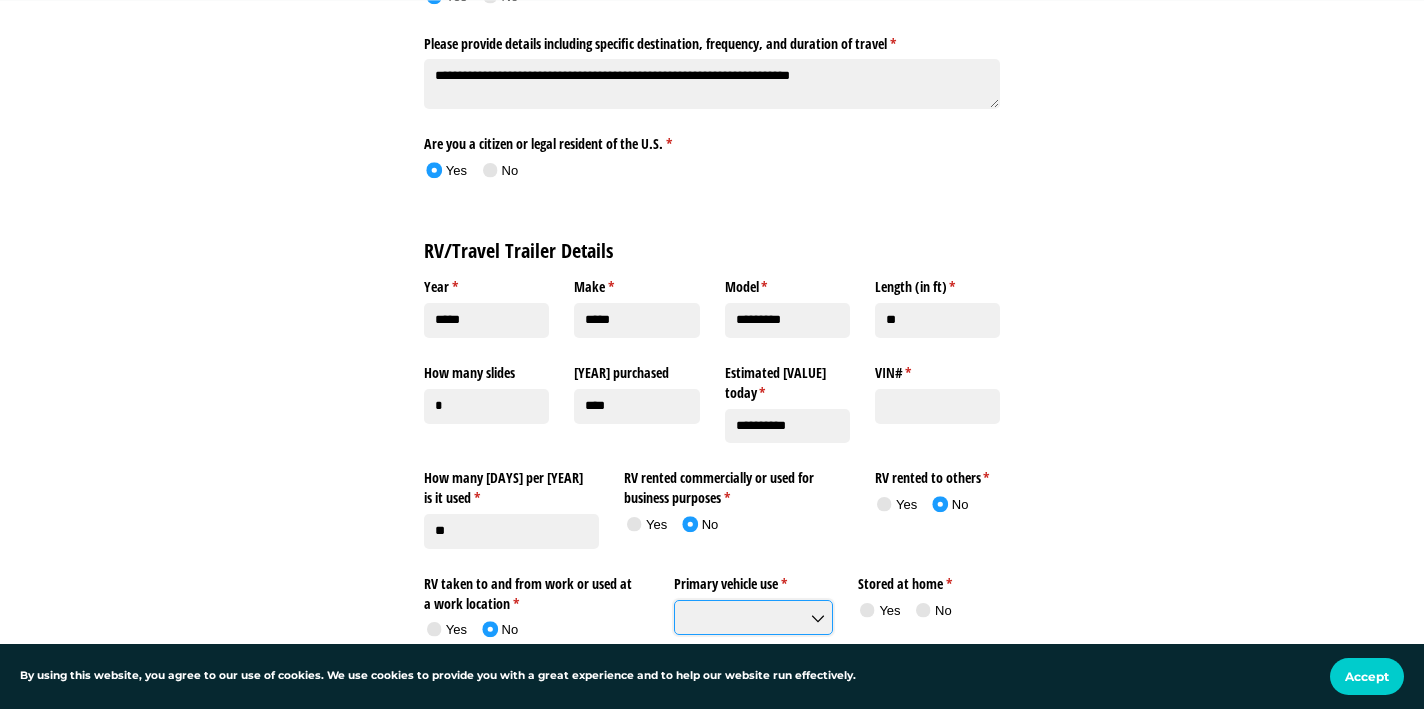 click on "Primary vehicle use *   (required)" 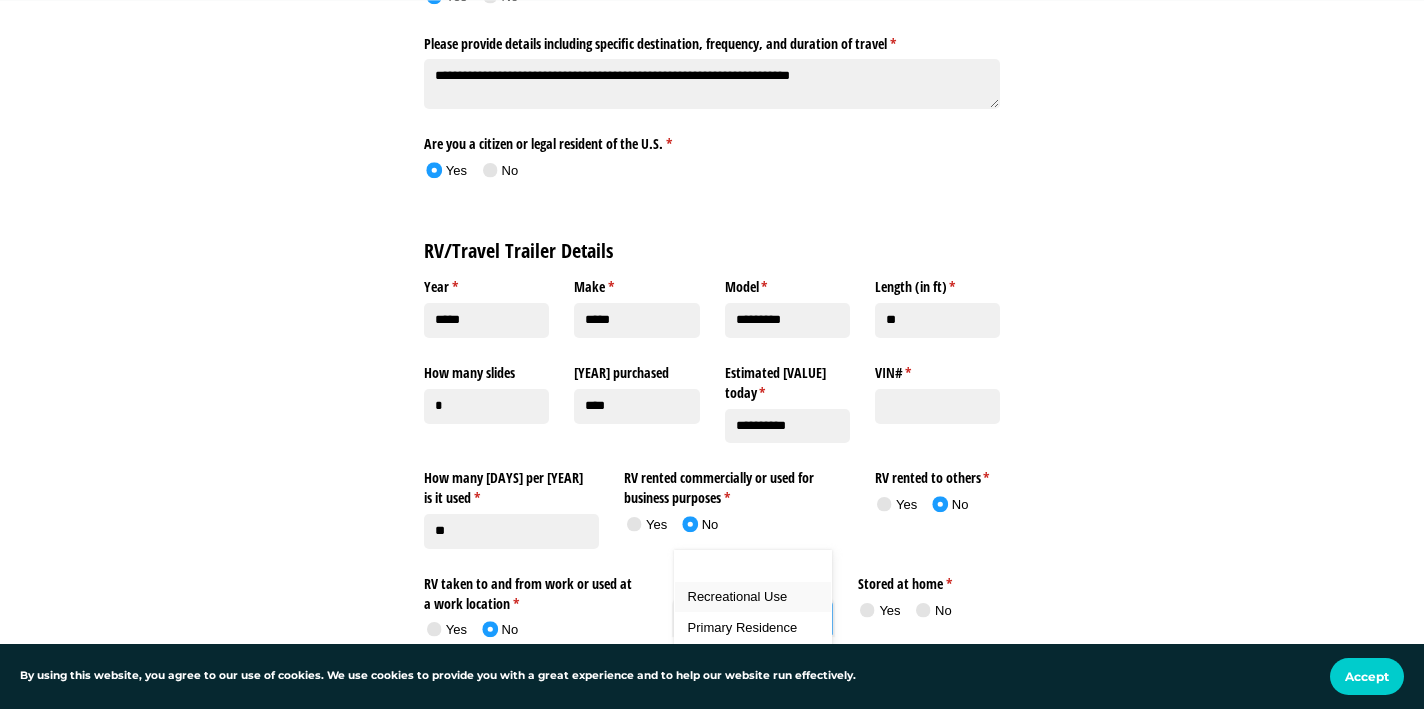 click on "Recreational Use" at bounding box center [753, 597] 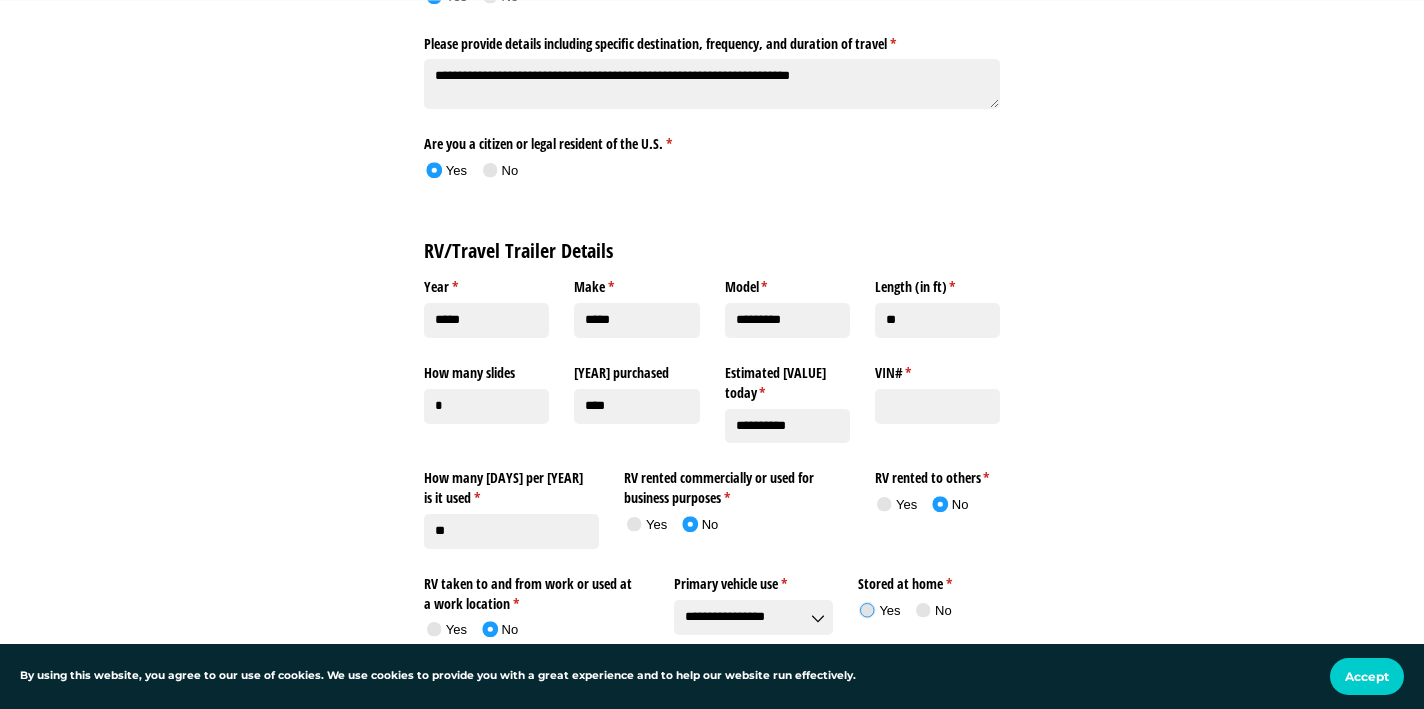 click 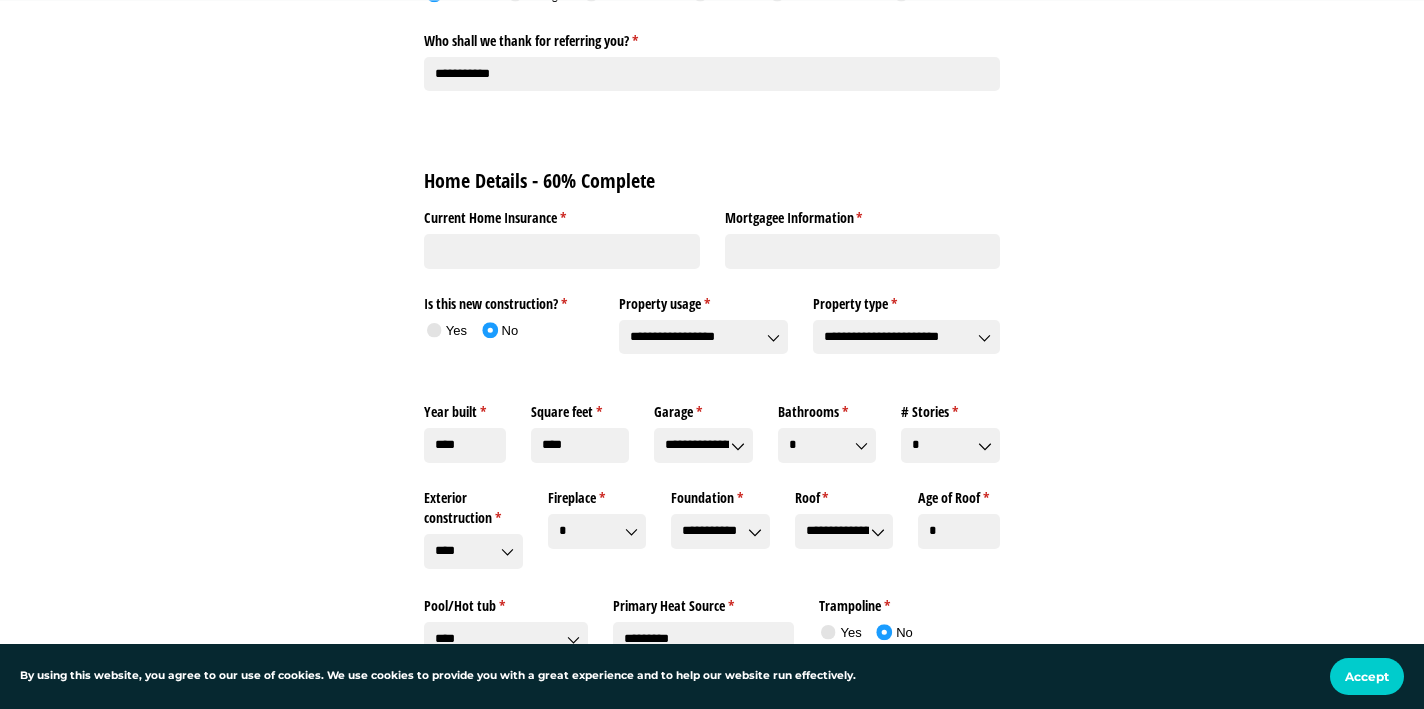 scroll, scrollTop: 1488, scrollLeft: 0, axis: vertical 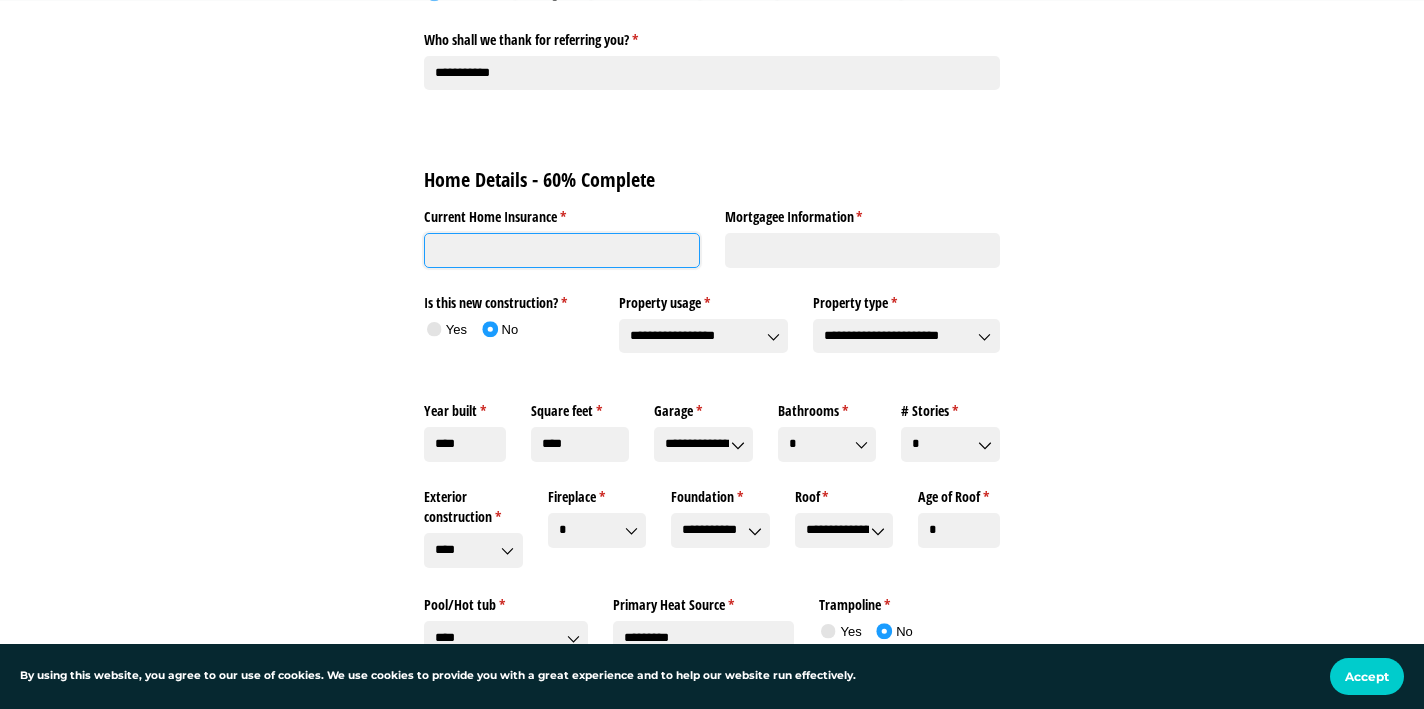 click on "Current Home Insurance *   (required)" 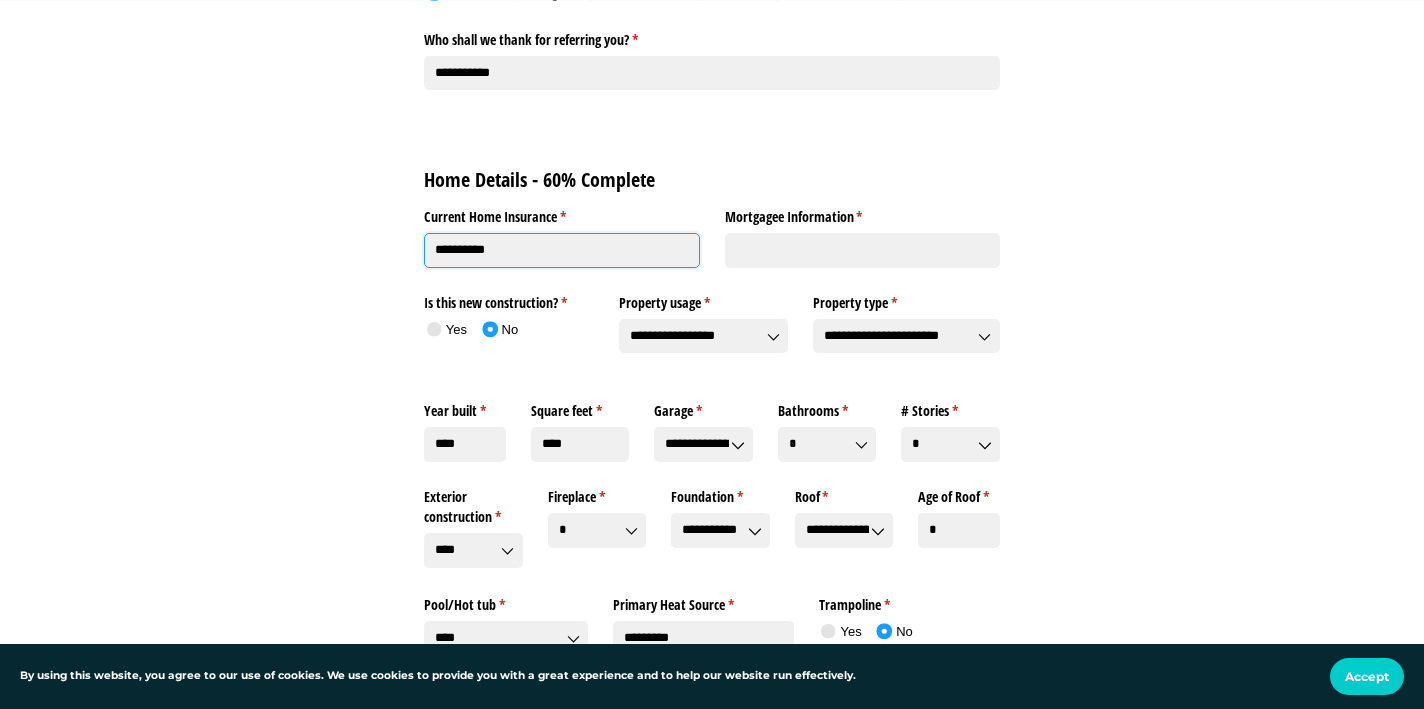 type on "**********" 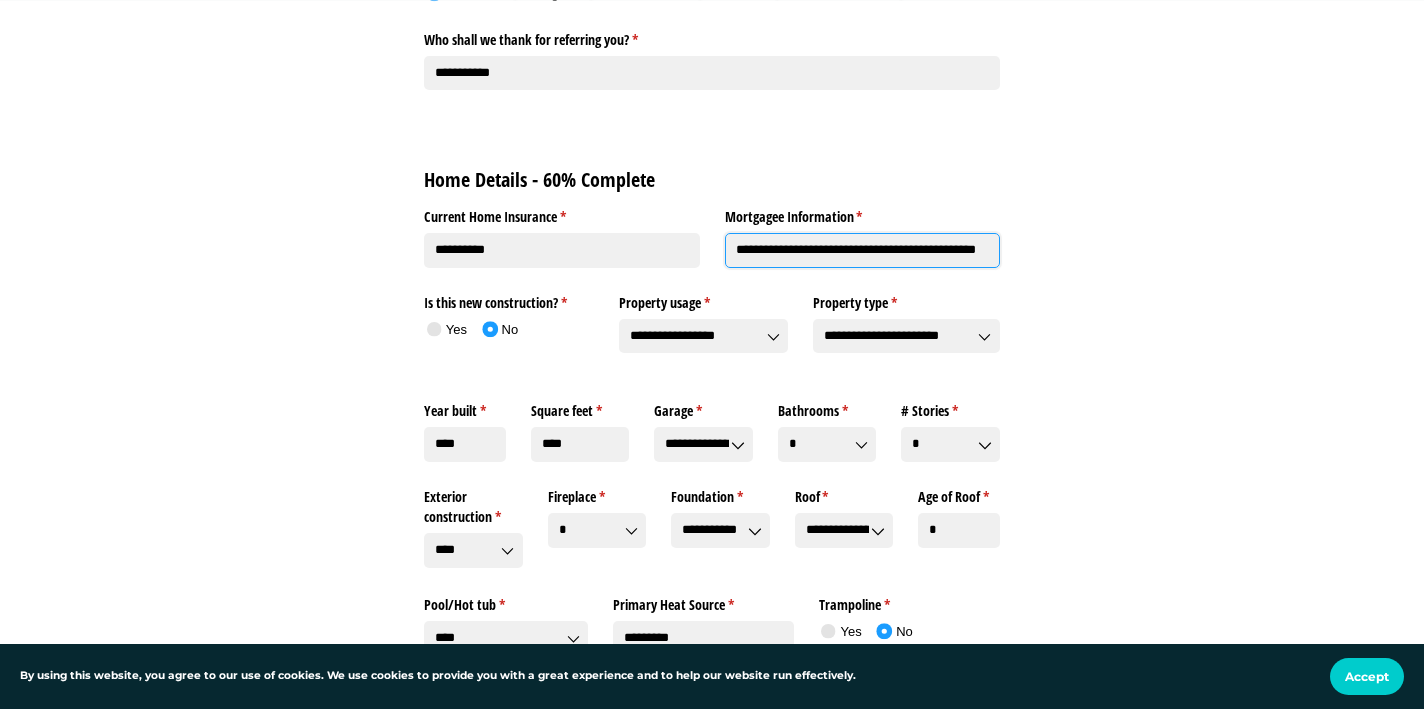 click on "**********" 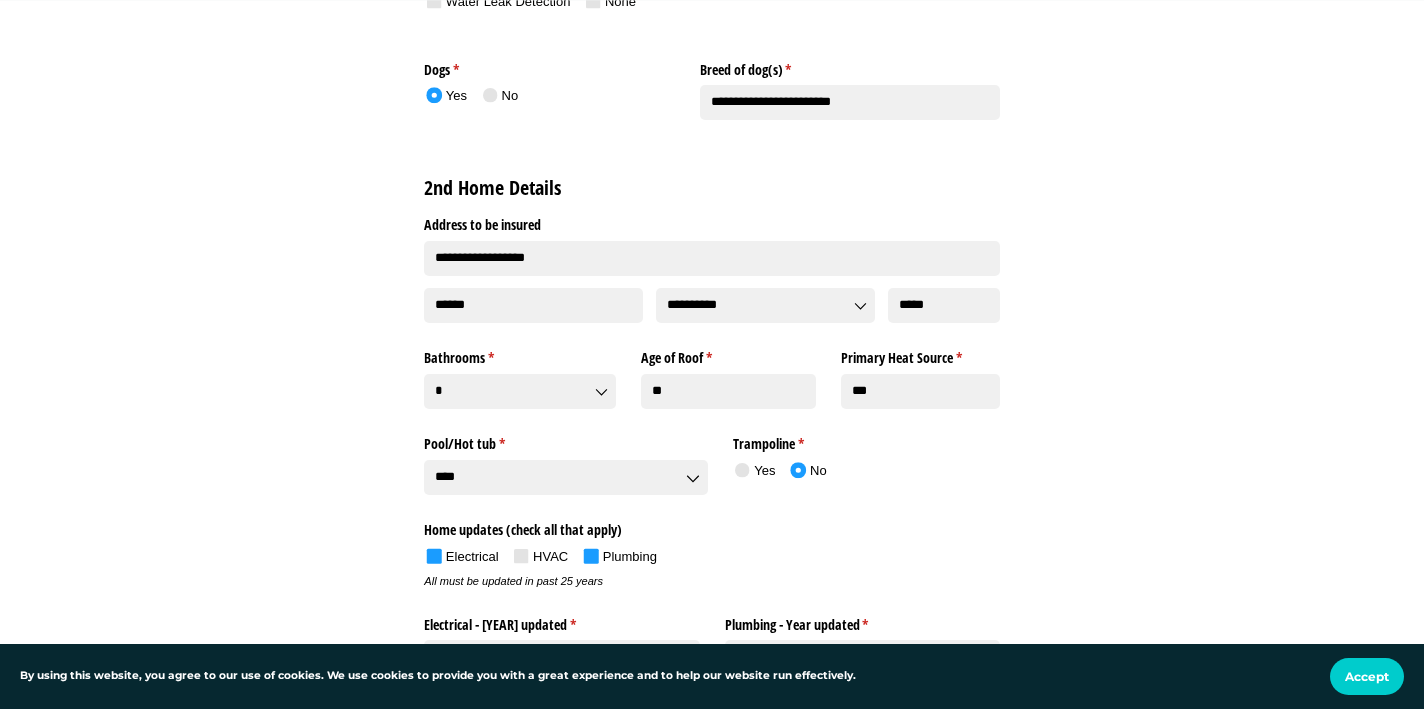 scroll, scrollTop: 2311, scrollLeft: 0, axis: vertical 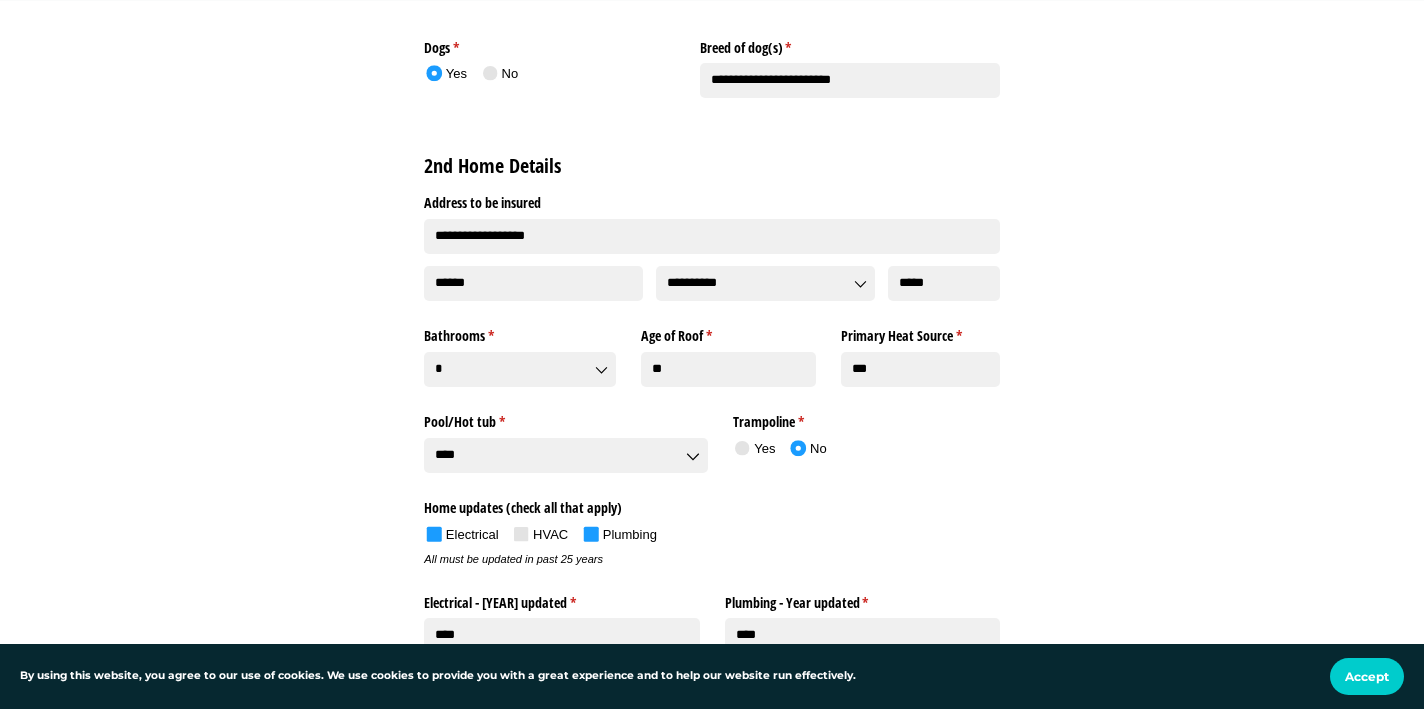 type on "**********" 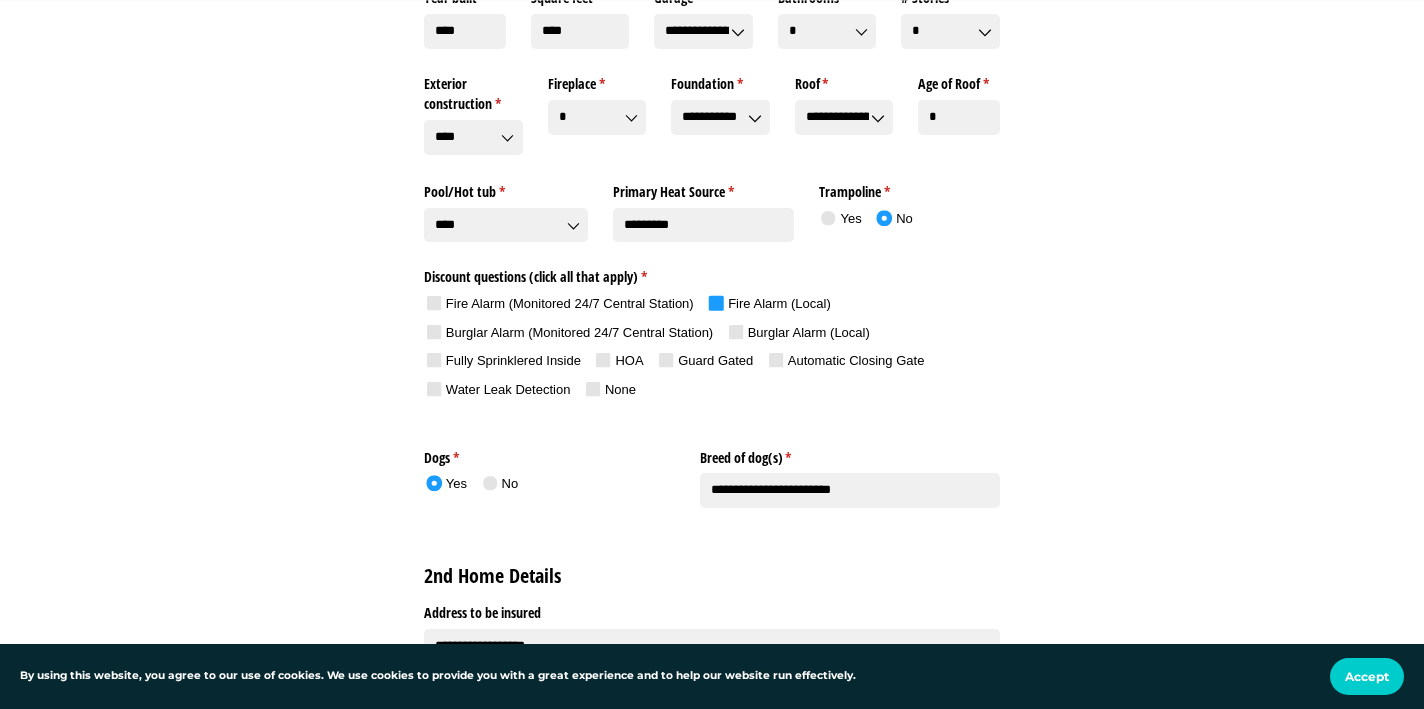 scroll, scrollTop: 1902, scrollLeft: 0, axis: vertical 